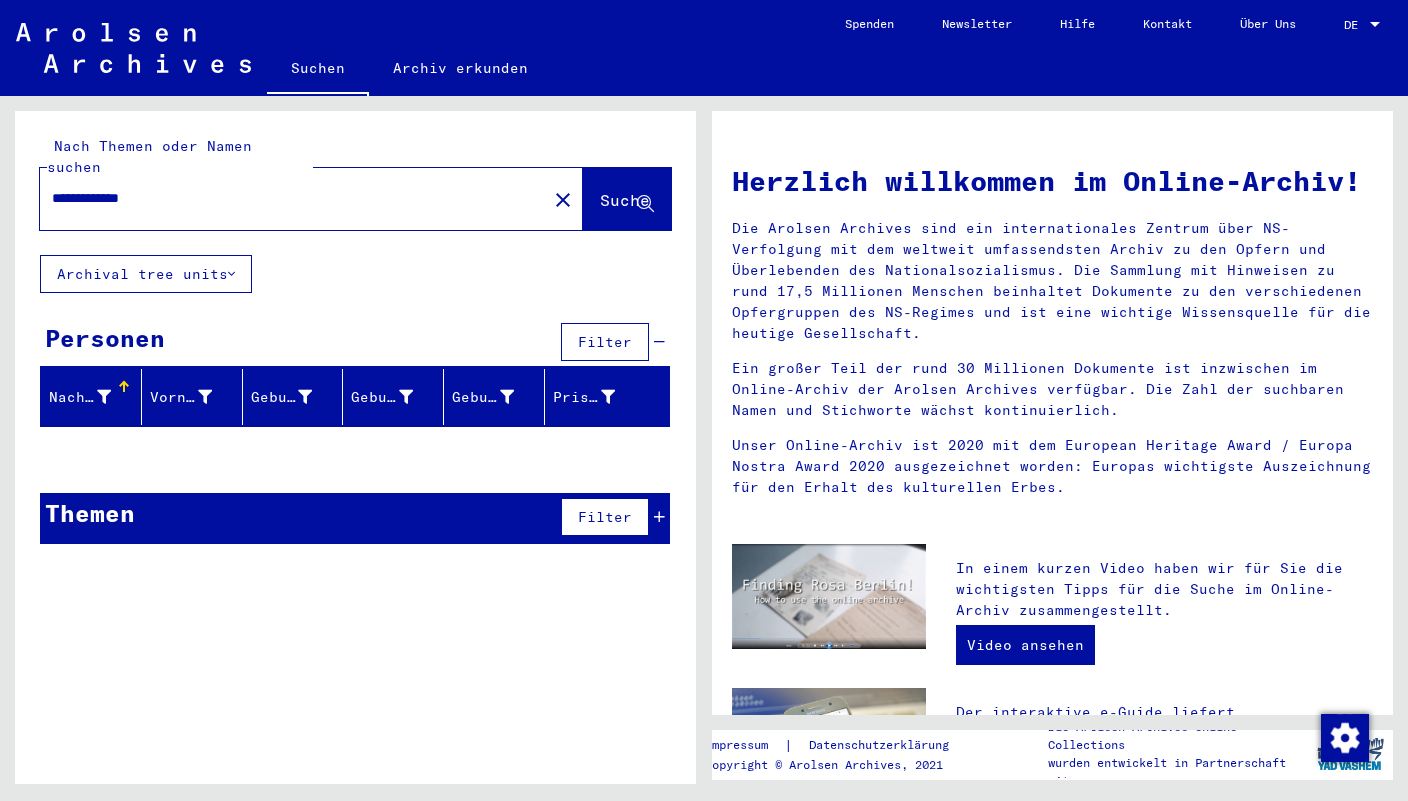 scroll, scrollTop: 0, scrollLeft: 0, axis: both 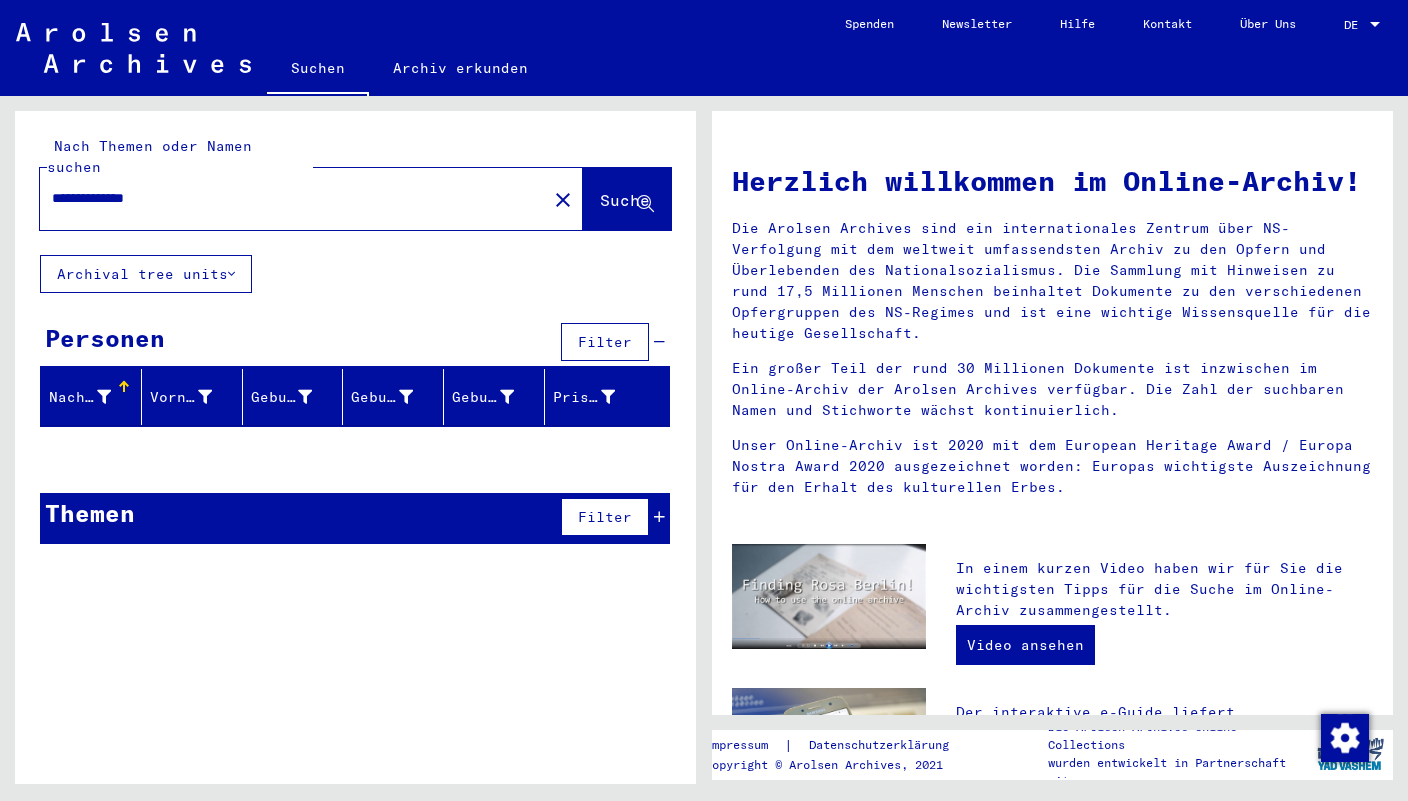 type on "**********" 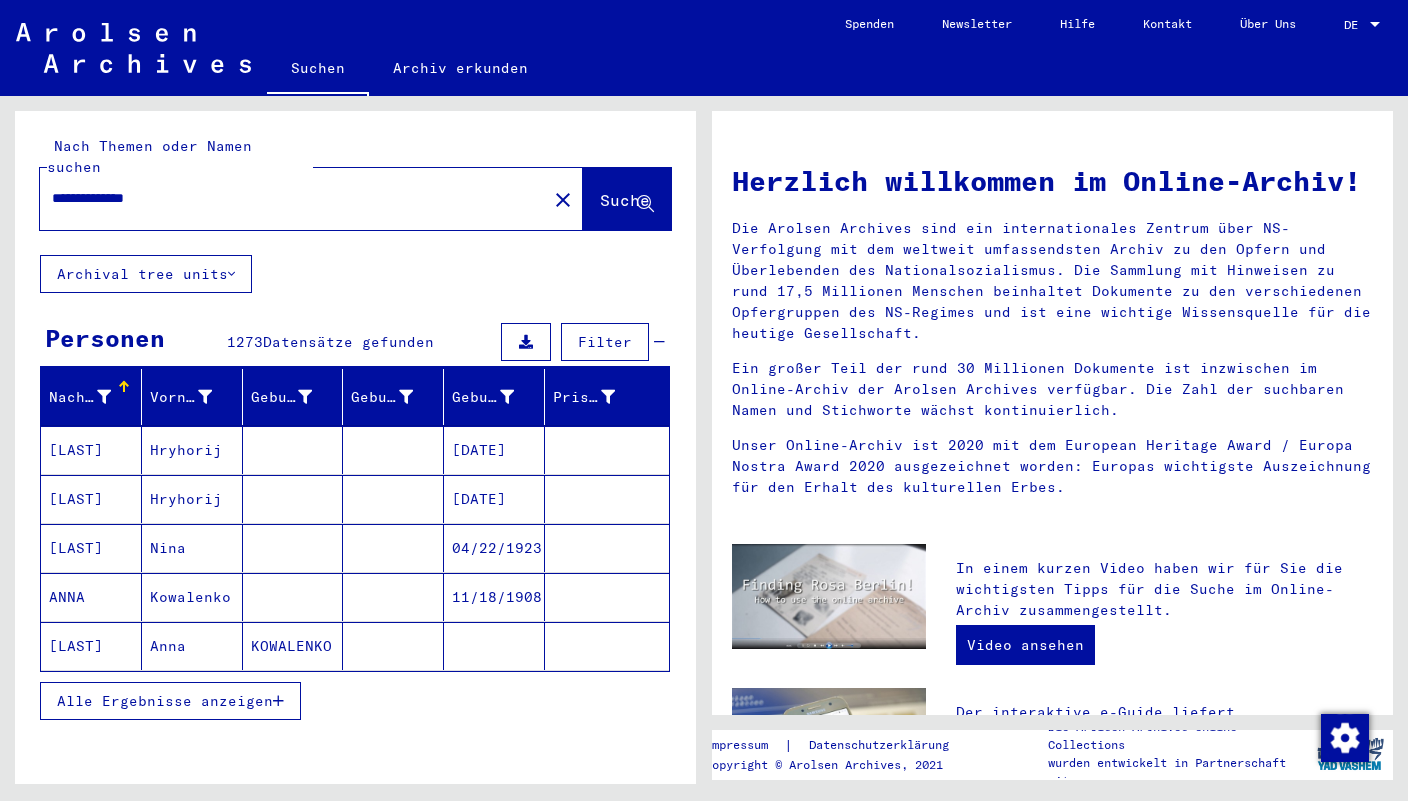 click on "Alle Ergebnisse anzeigen" at bounding box center [170, 701] 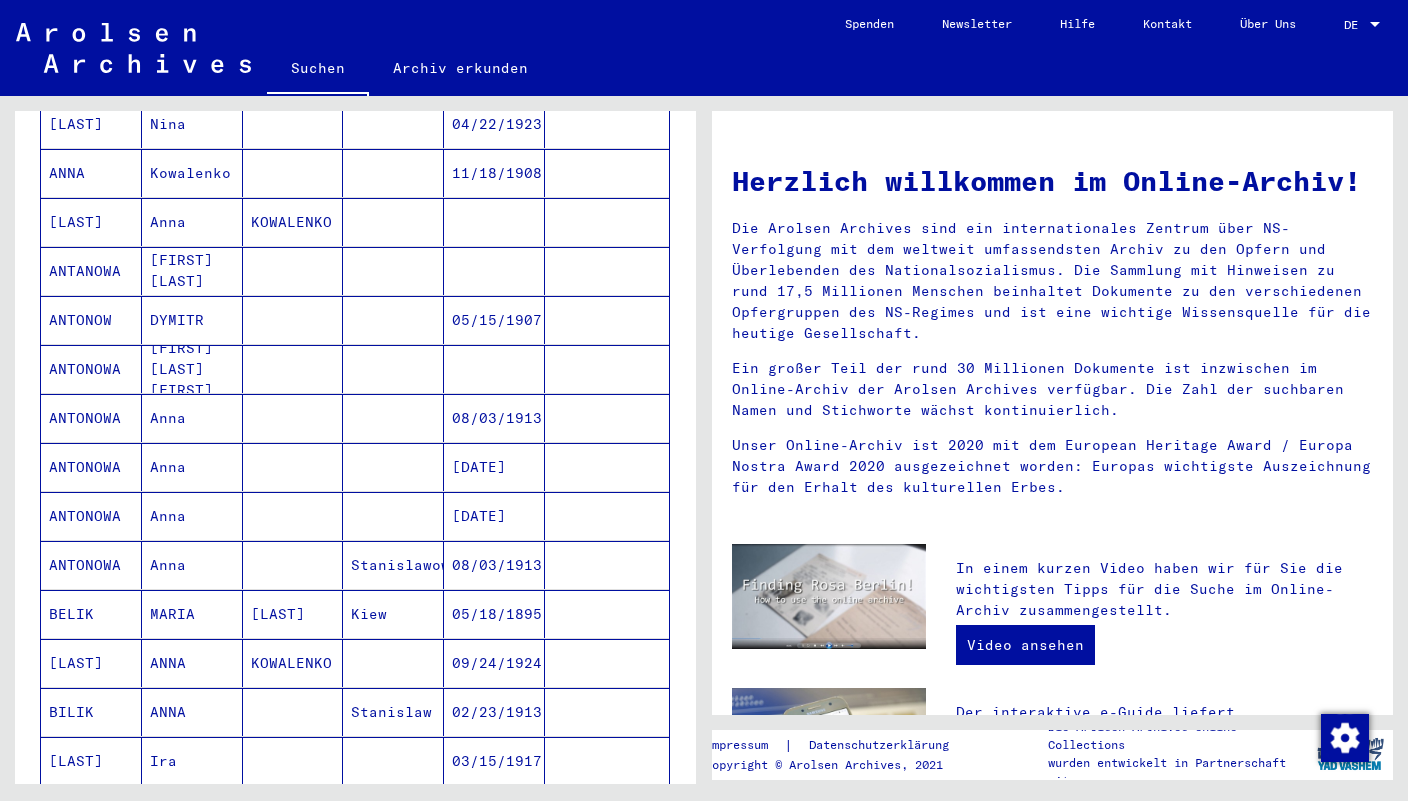 scroll, scrollTop: 0, scrollLeft: 0, axis: both 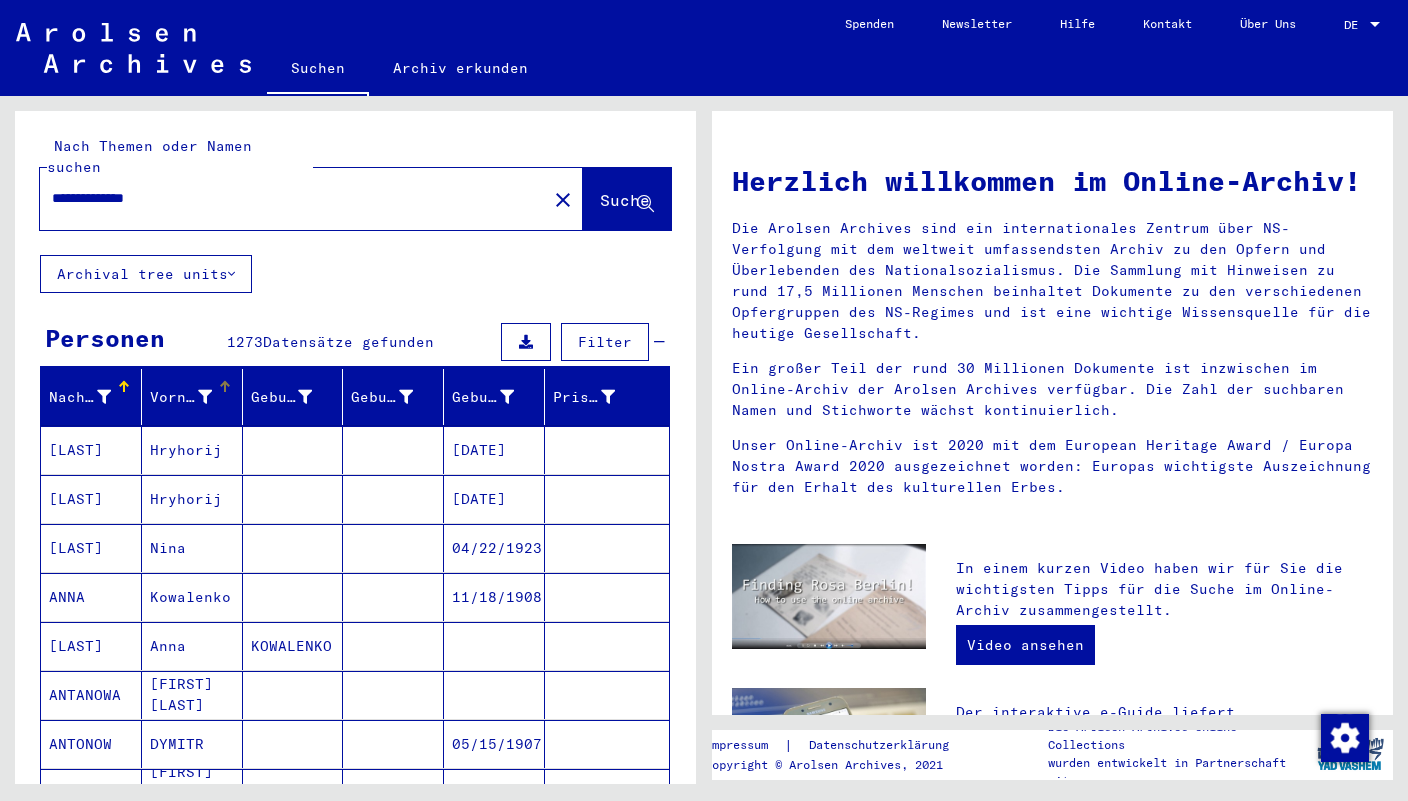 click at bounding box center (227, 384) 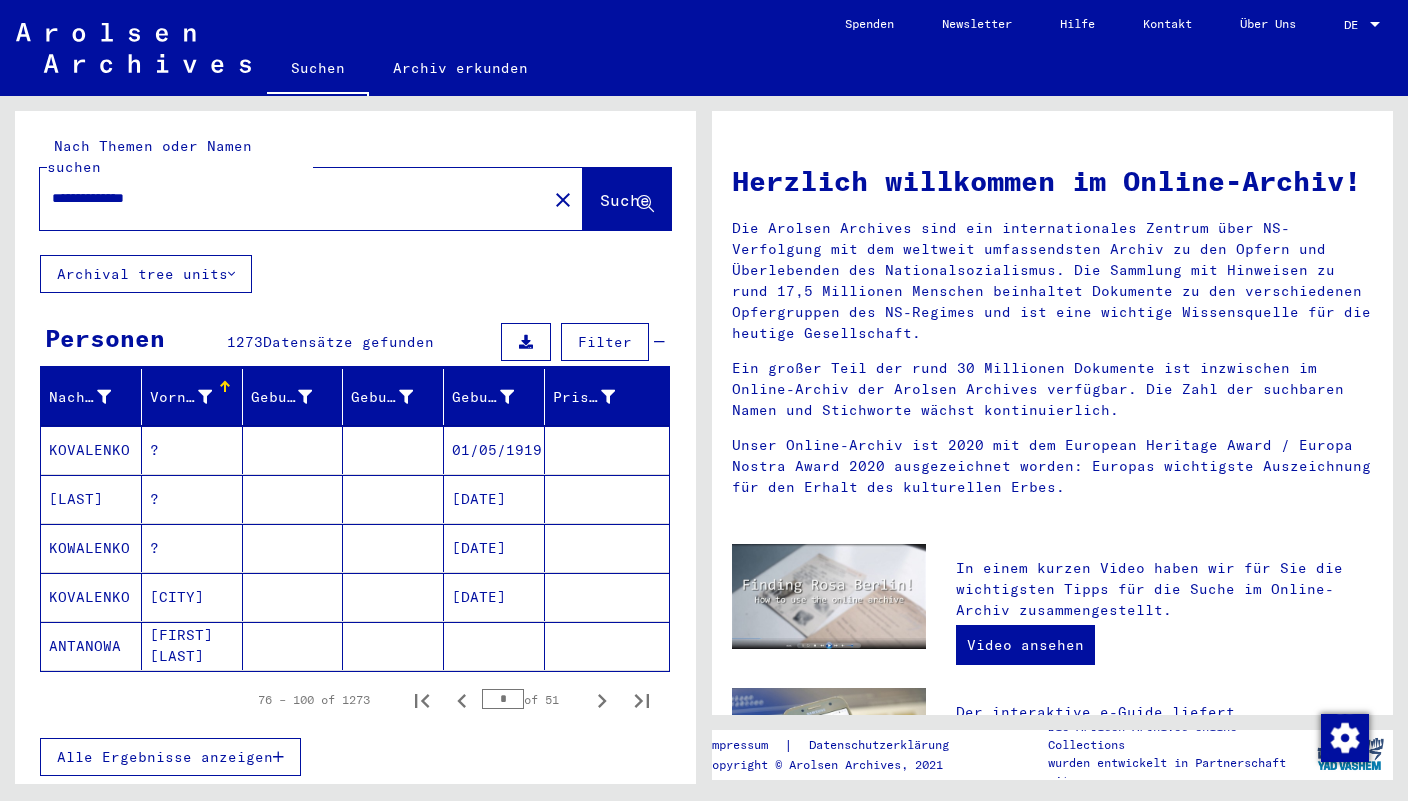 click at bounding box center (278, 757) 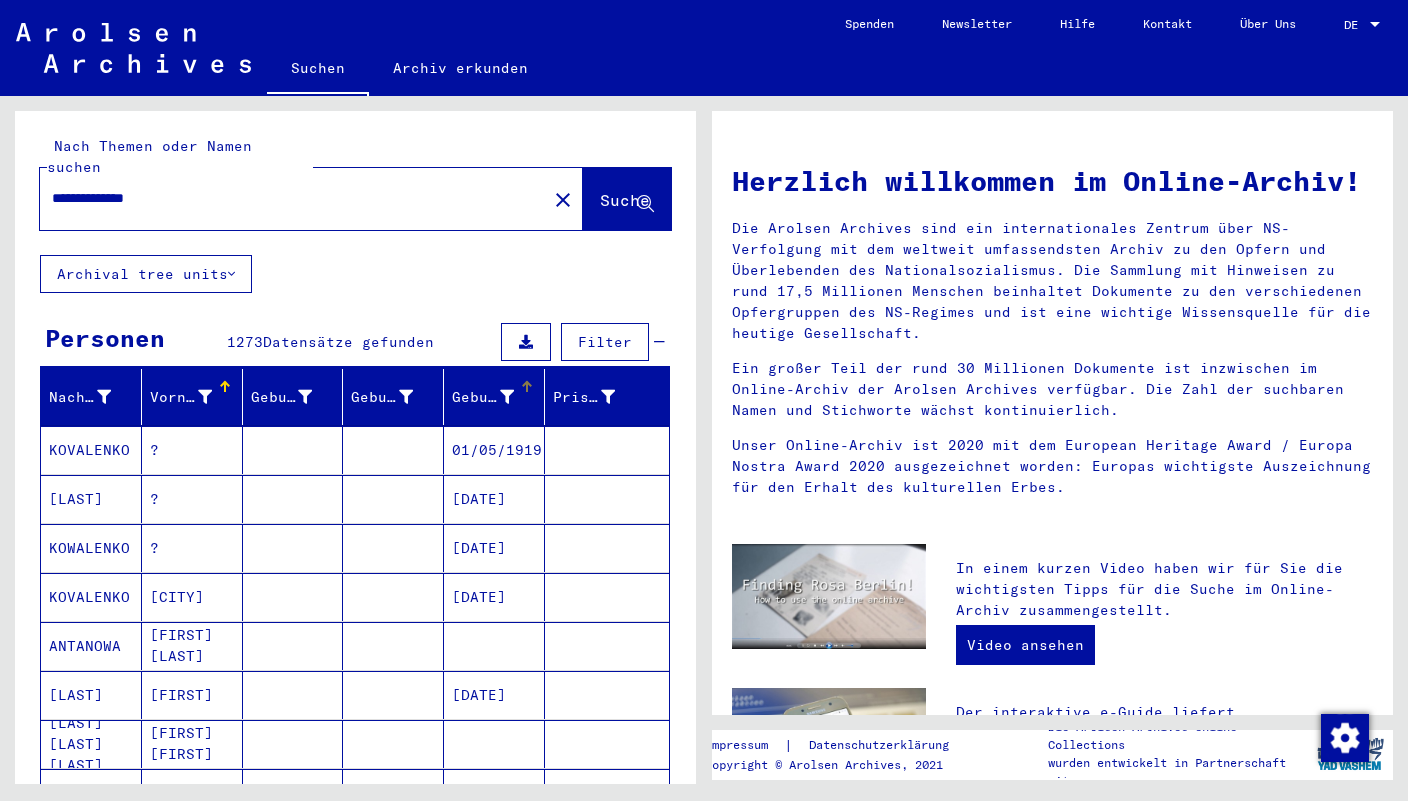 click at bounding box center (529, 384) 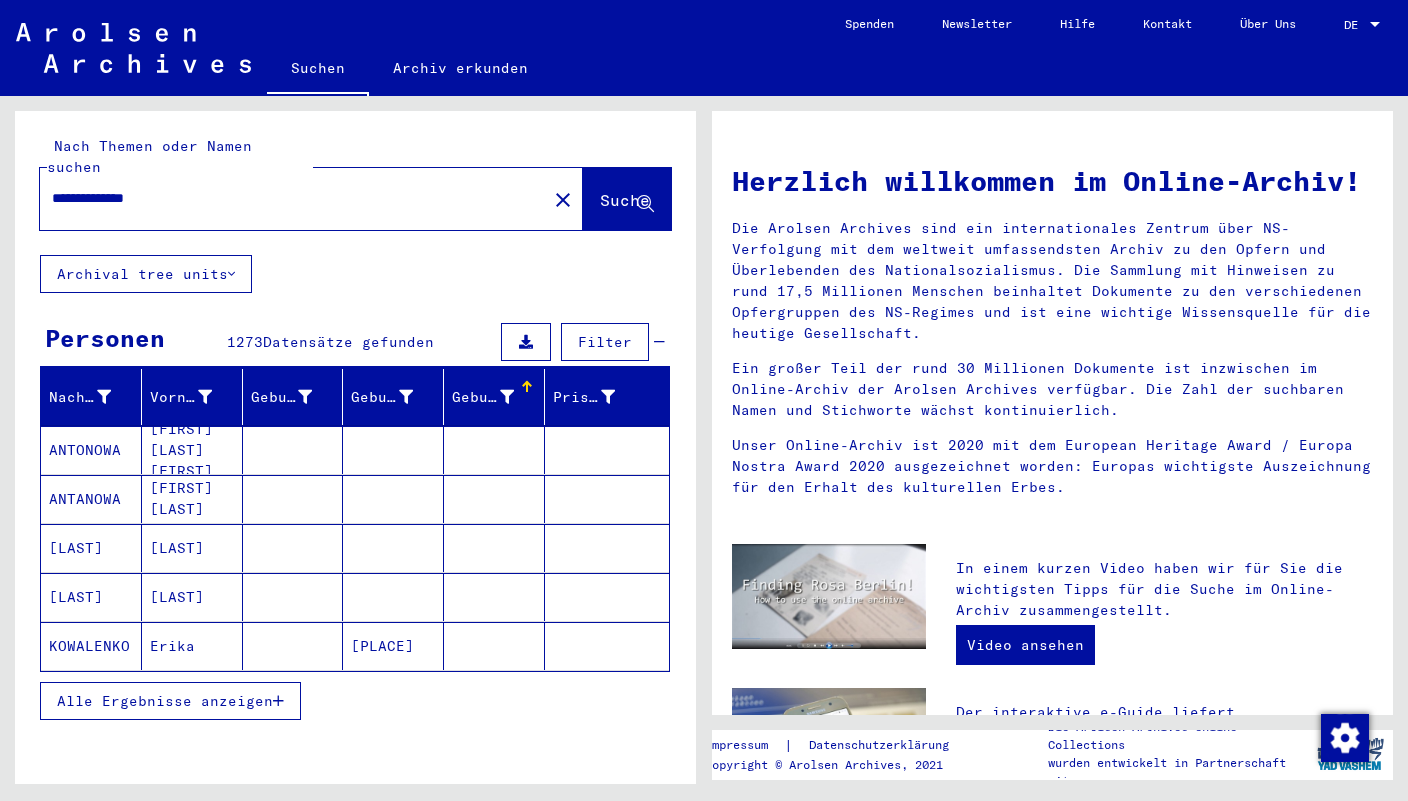 click at bounding box center [278, 701] 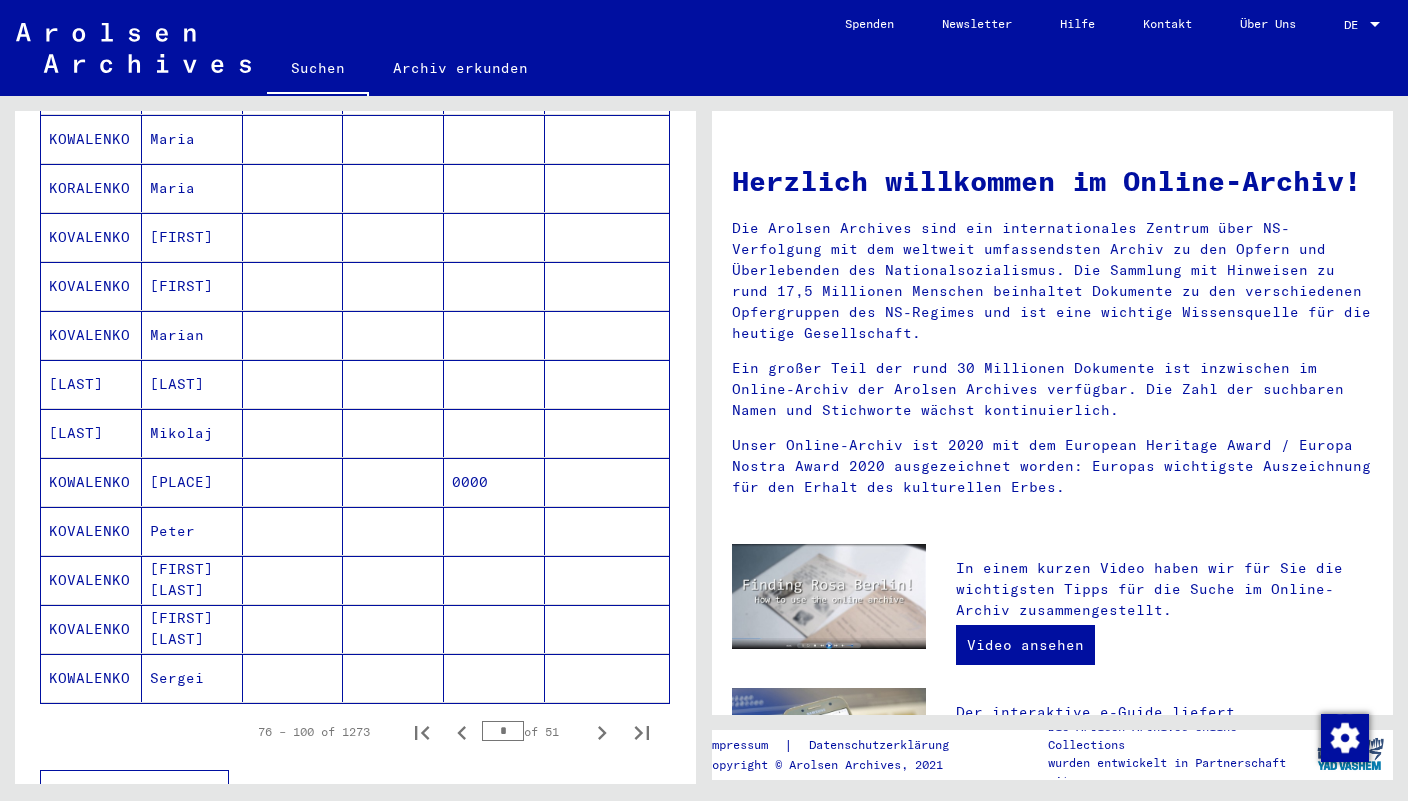 scroll, scrollTop: 1122, scrollLeft: 0, axis: vertical 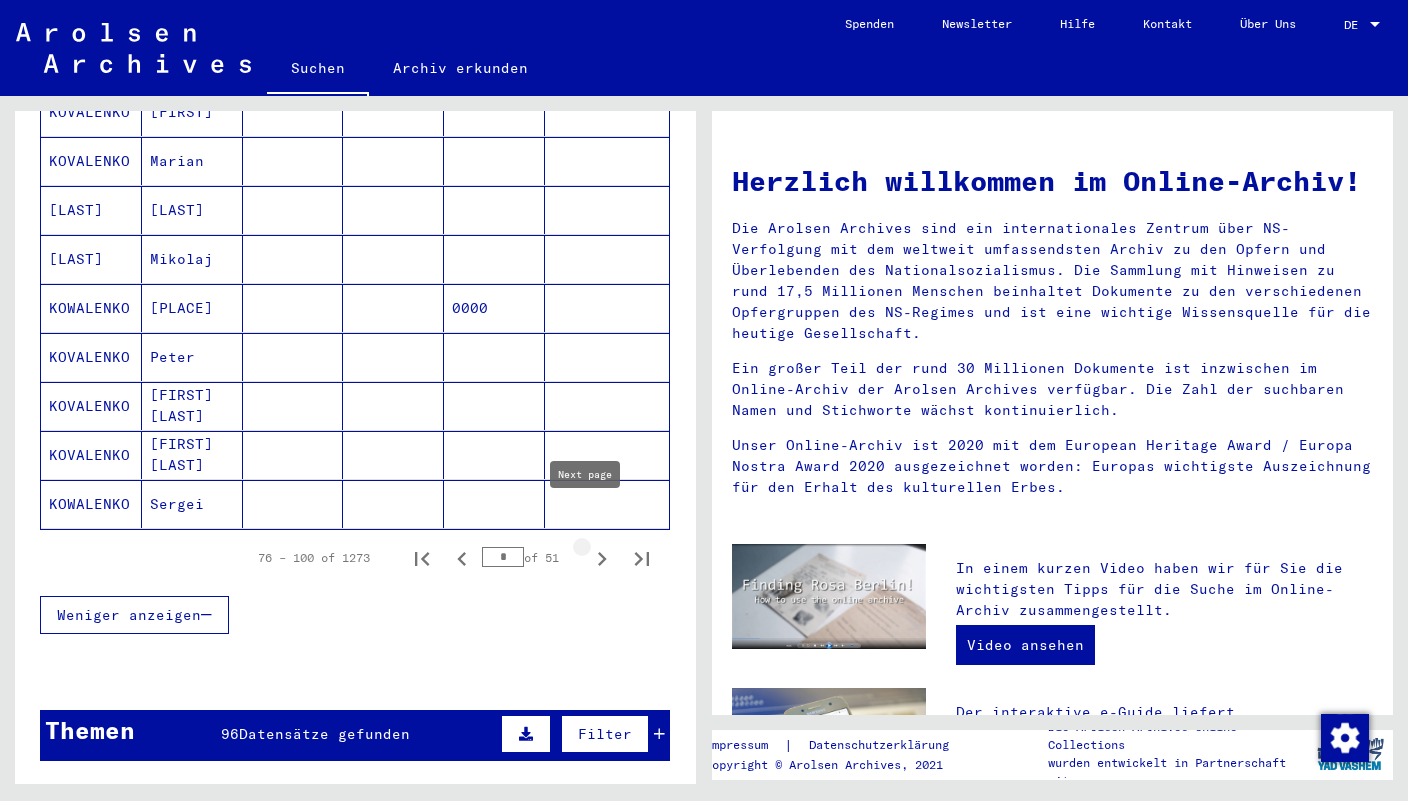 click 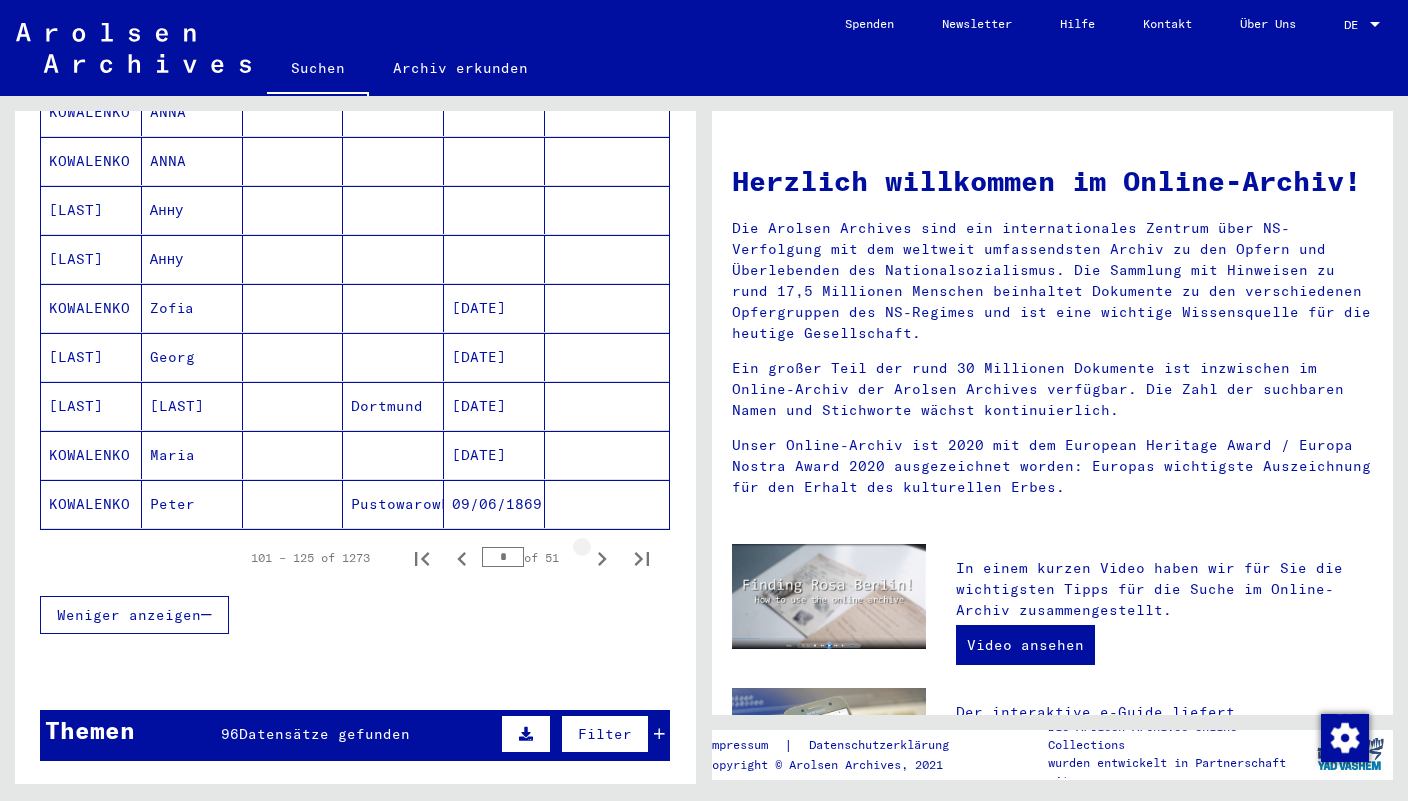 click 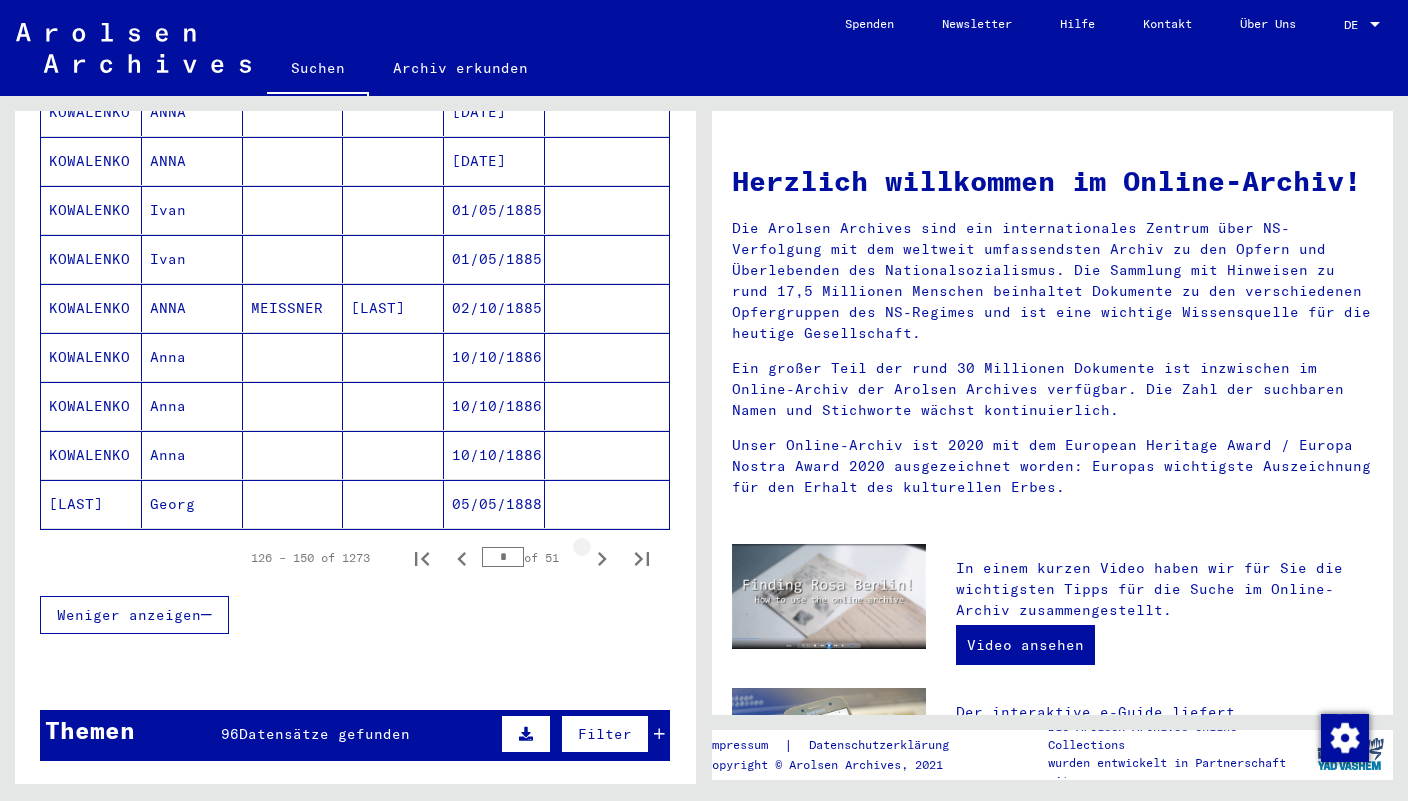 click 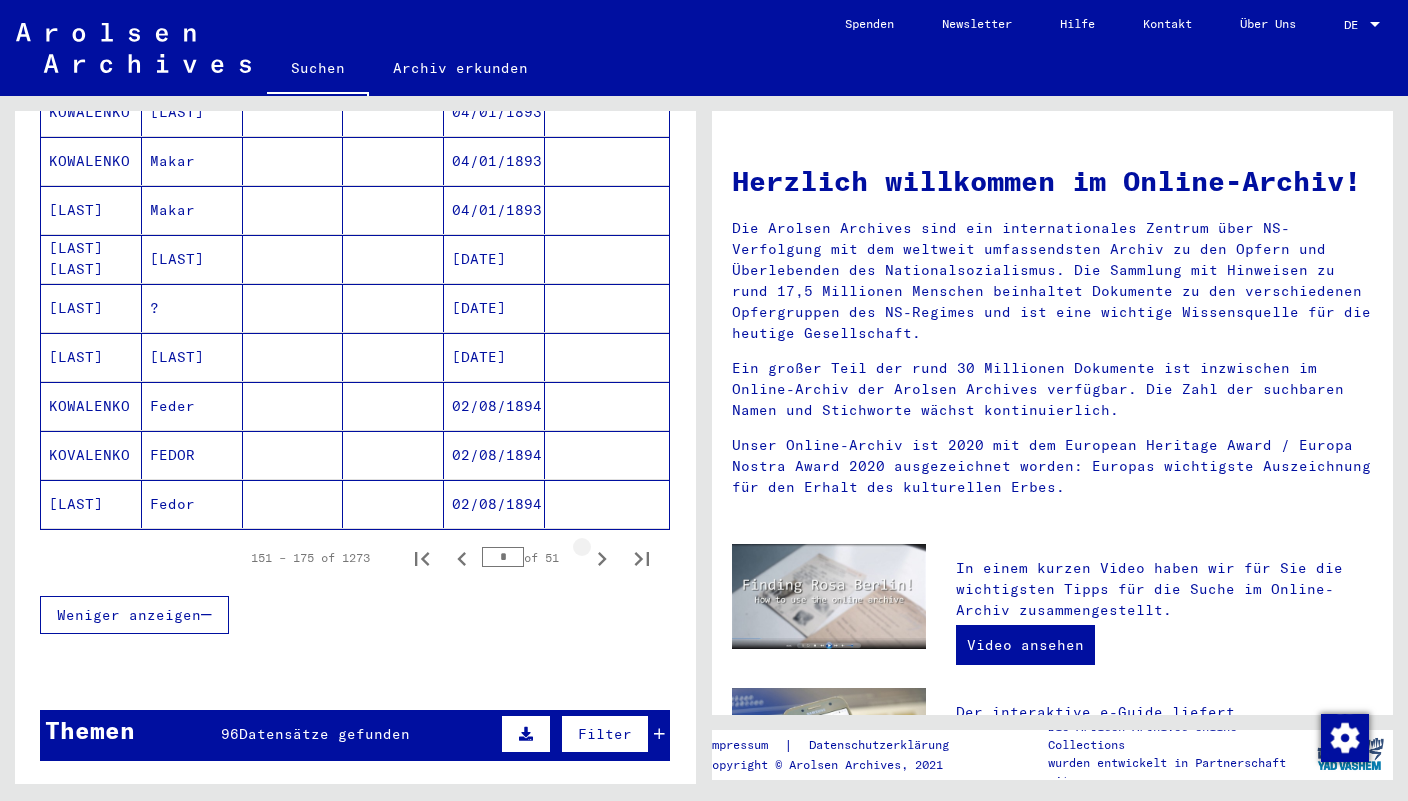 click 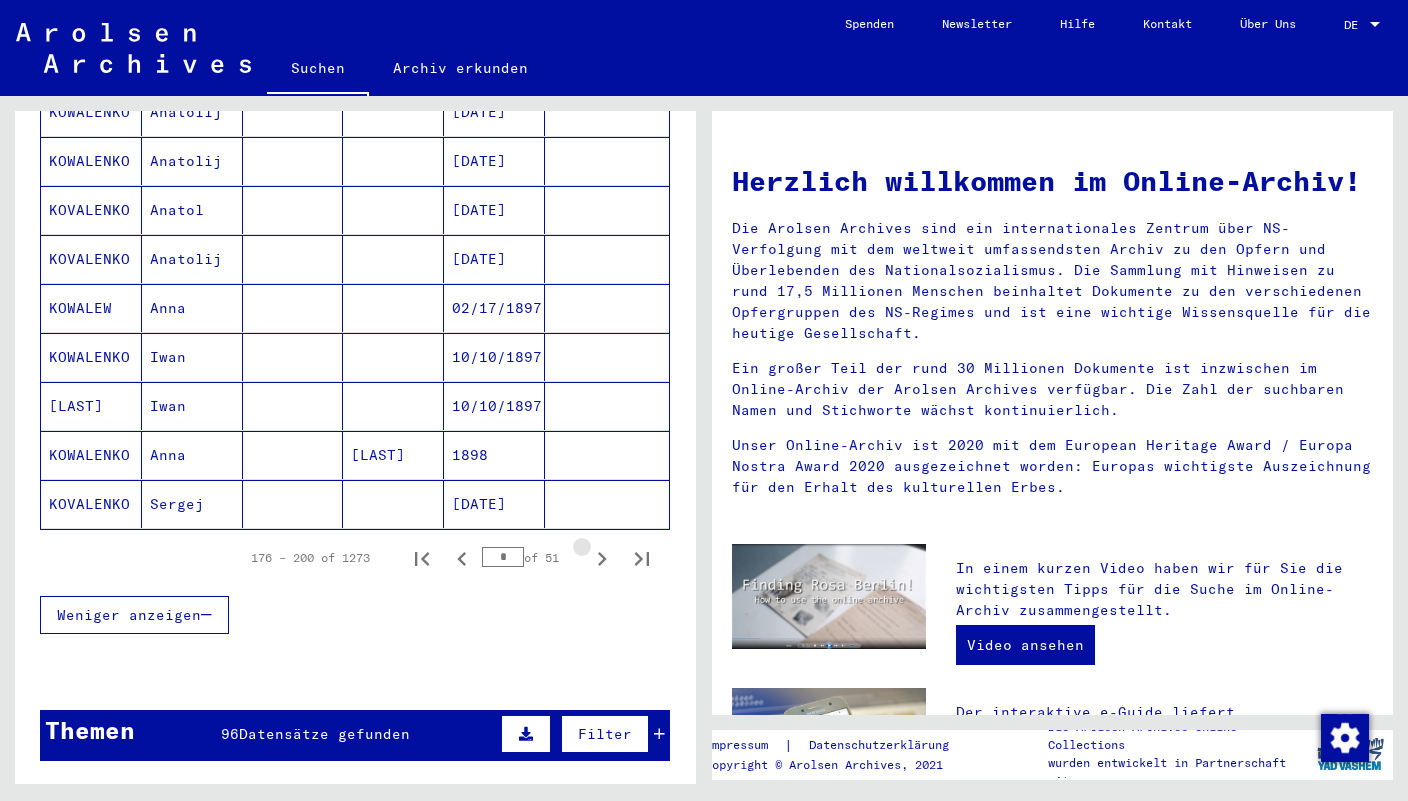 click 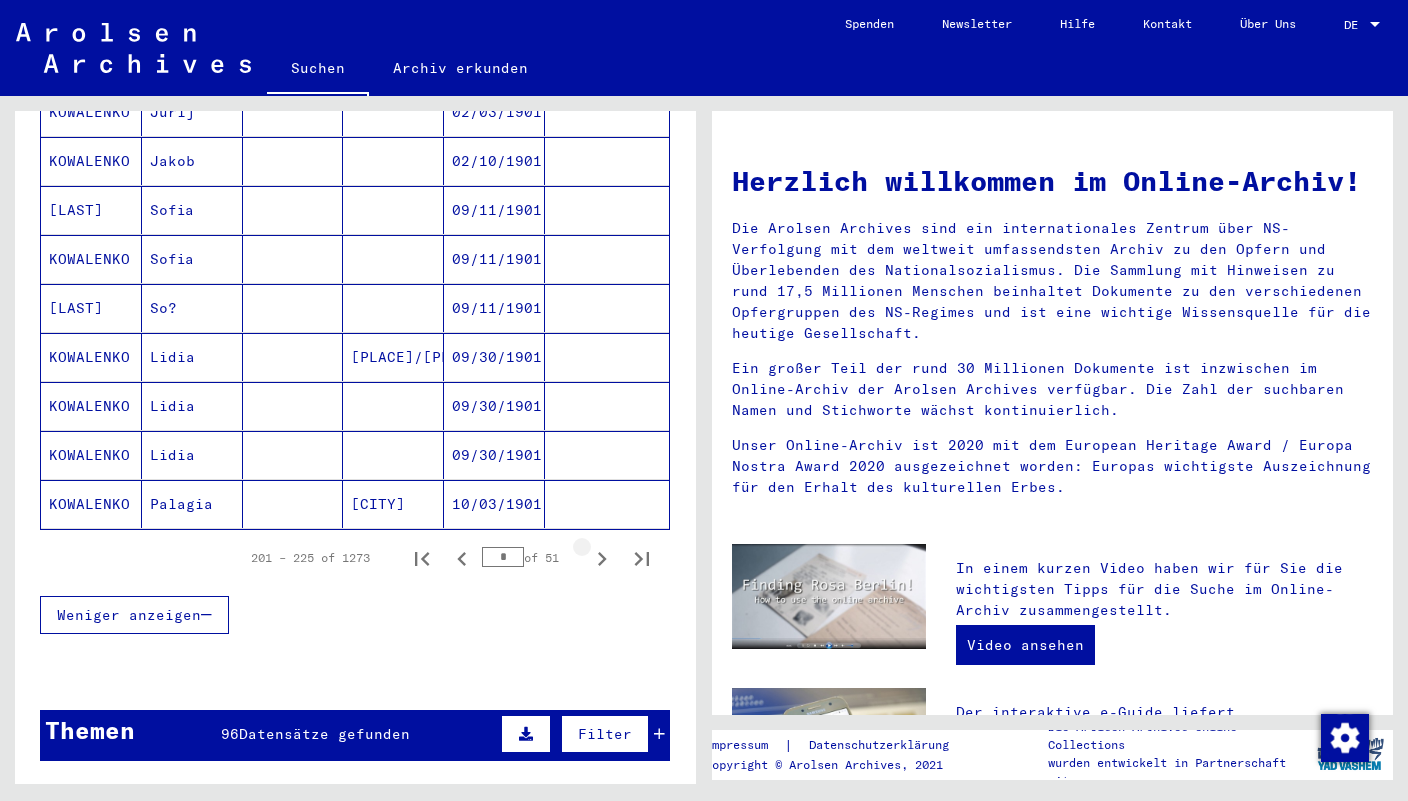 click 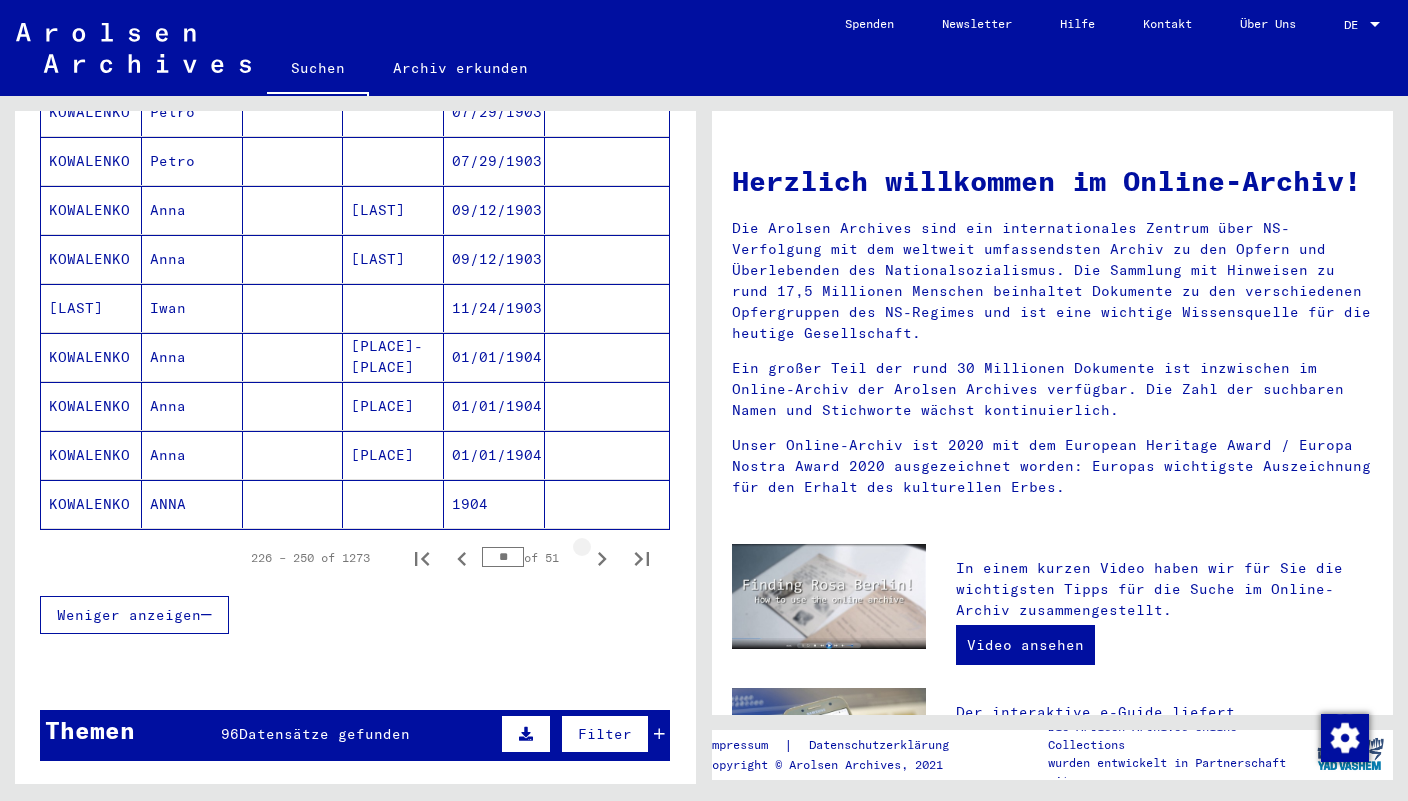 click 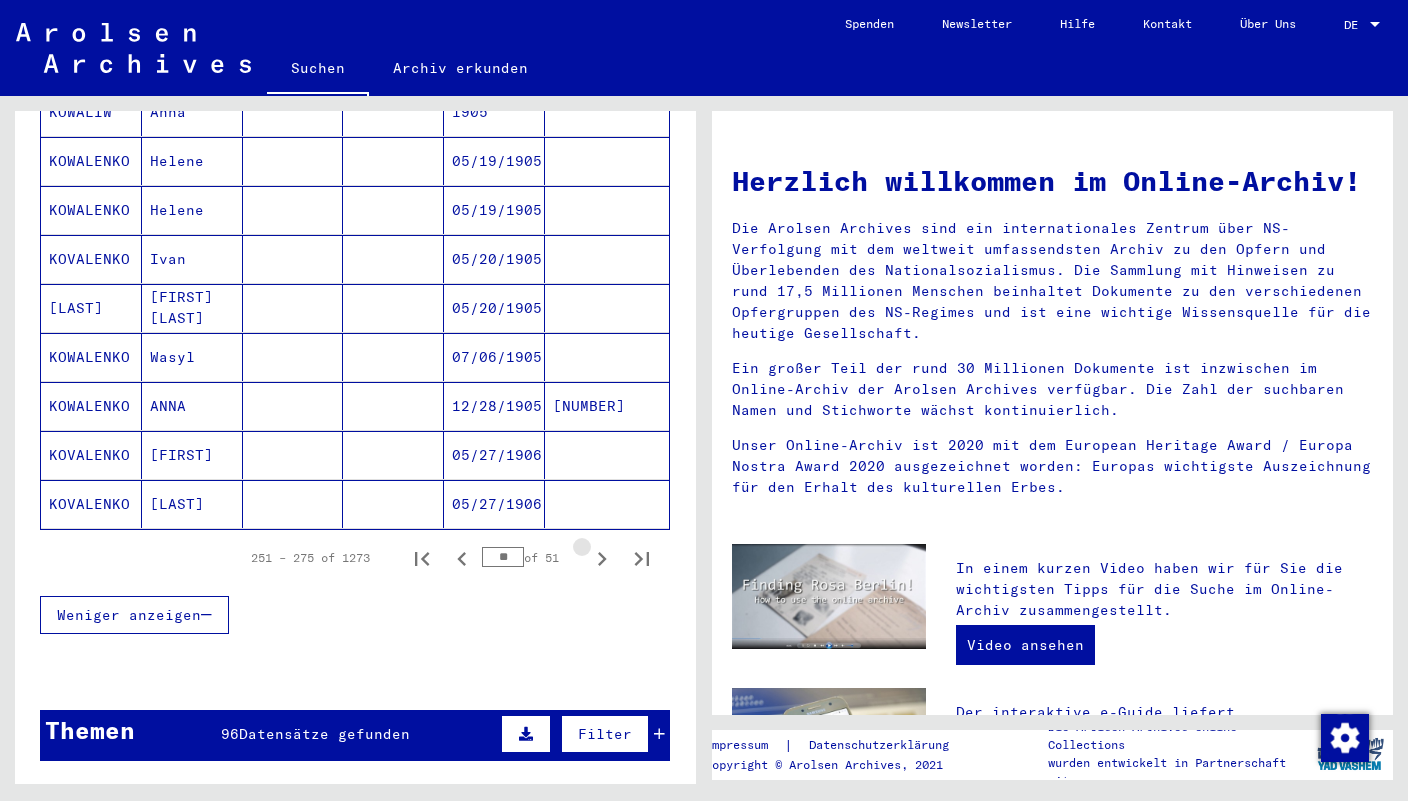 click 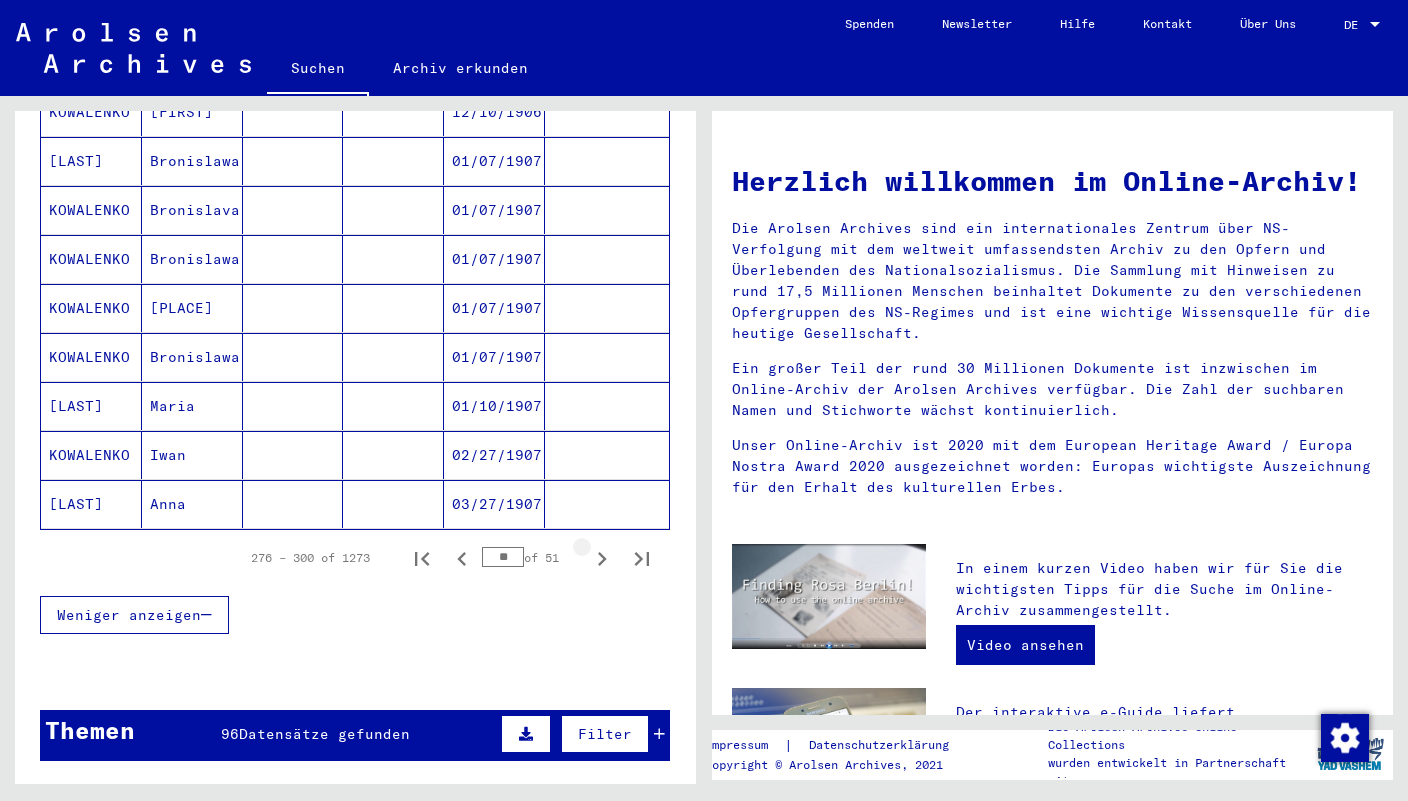 click 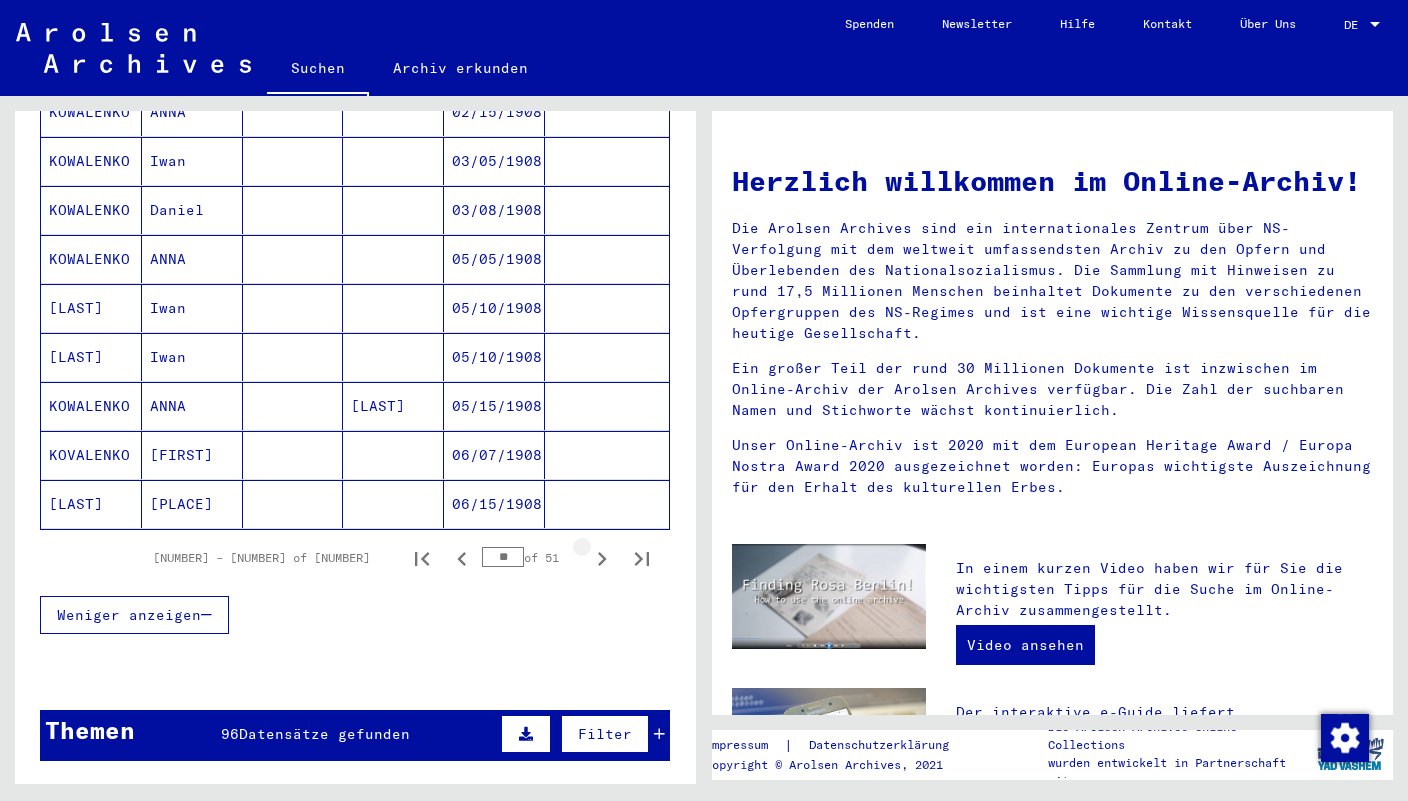 click 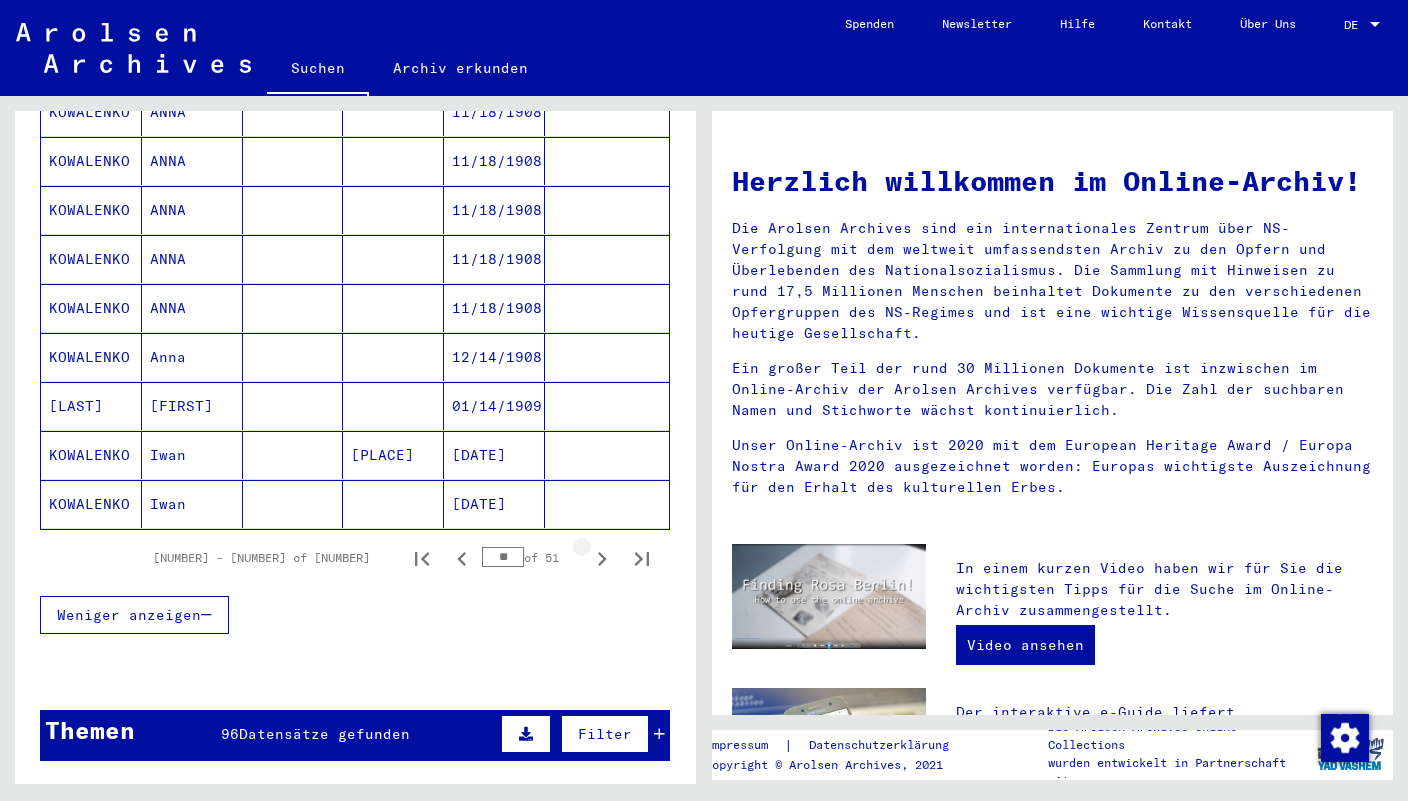 click 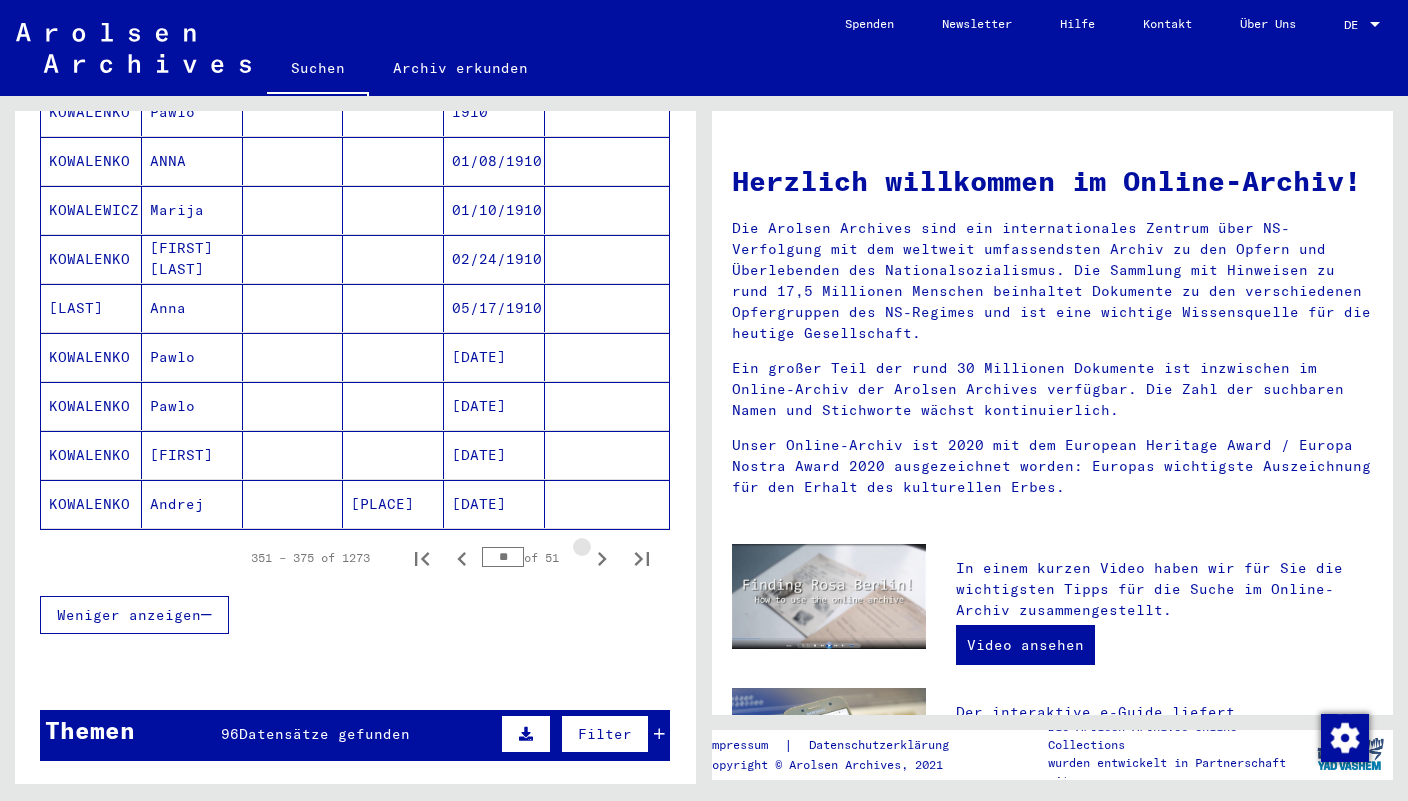 click 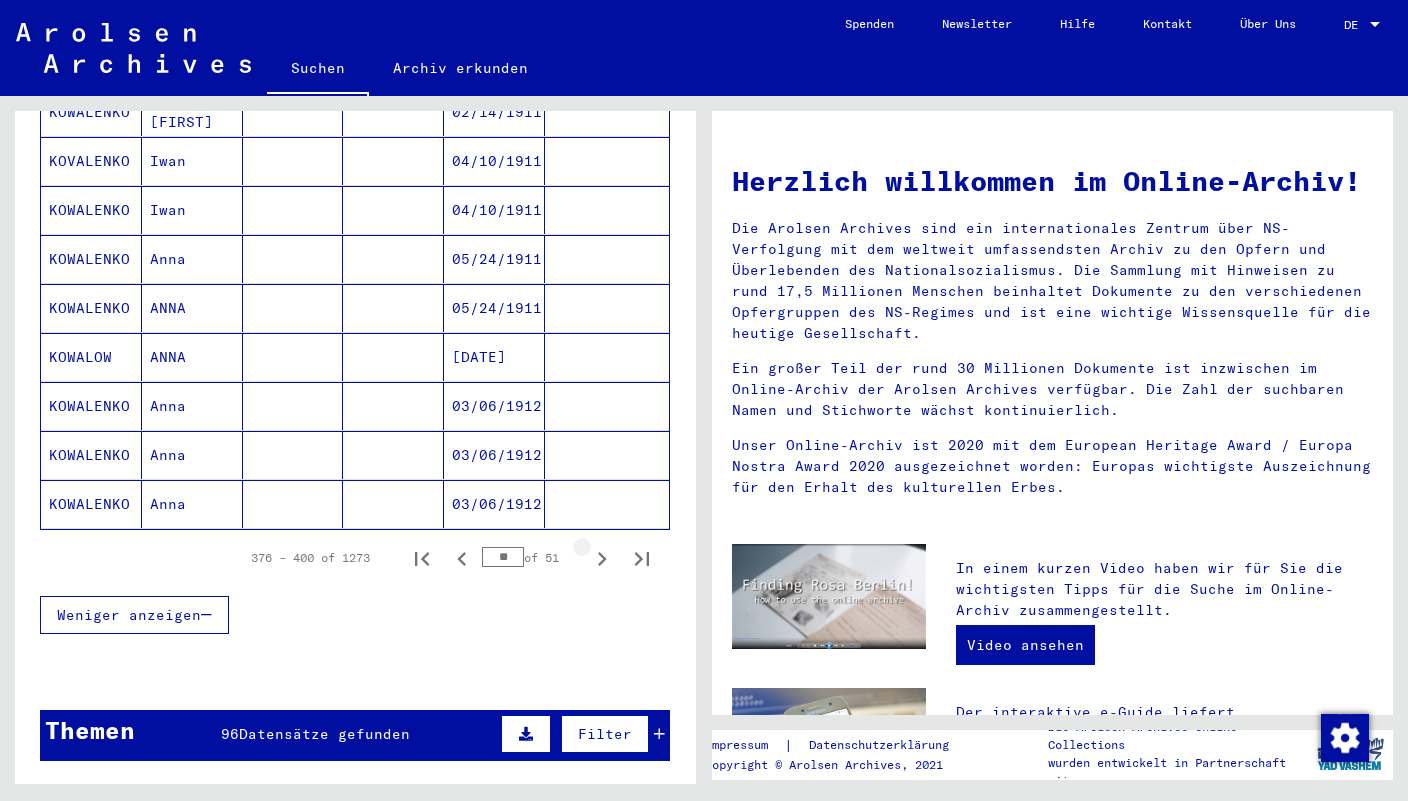 click 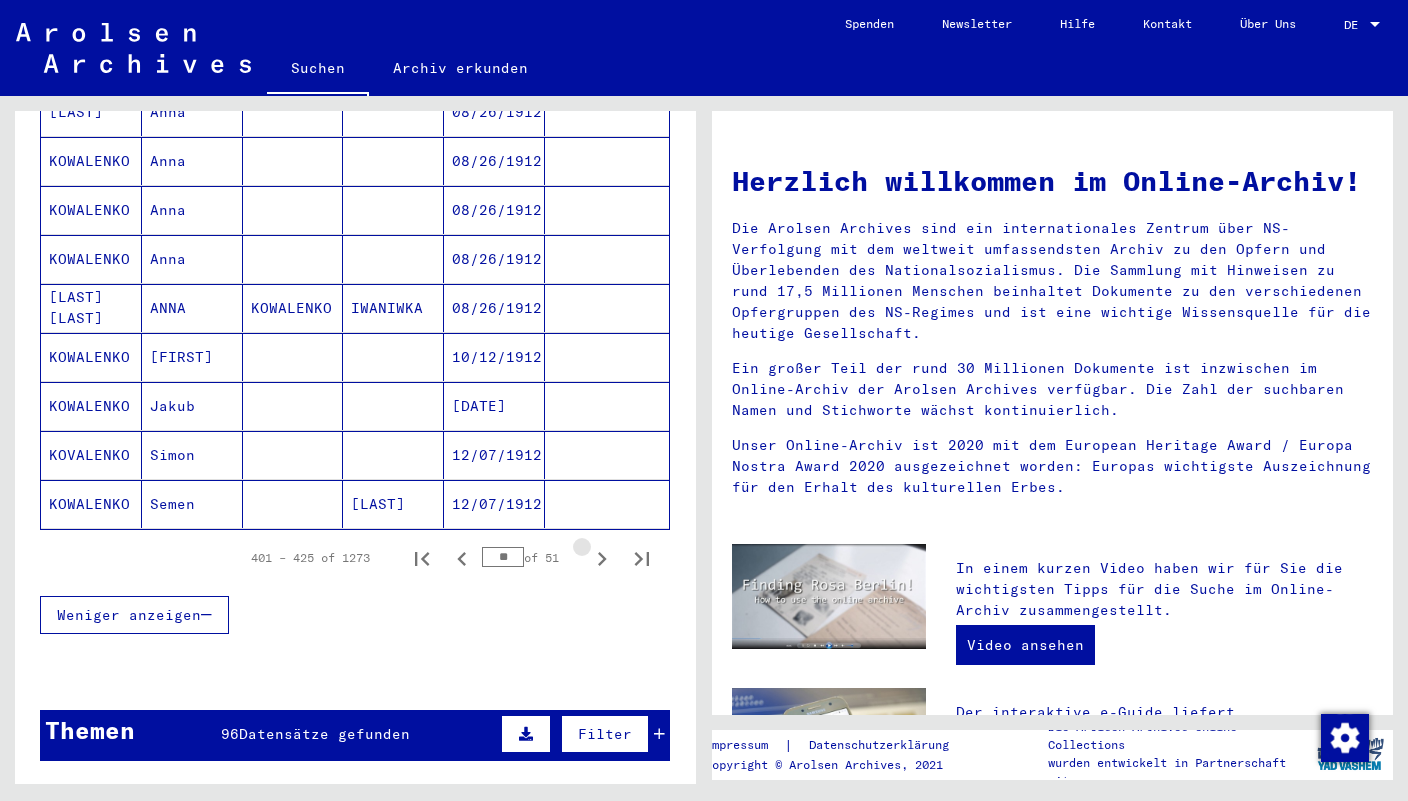 click 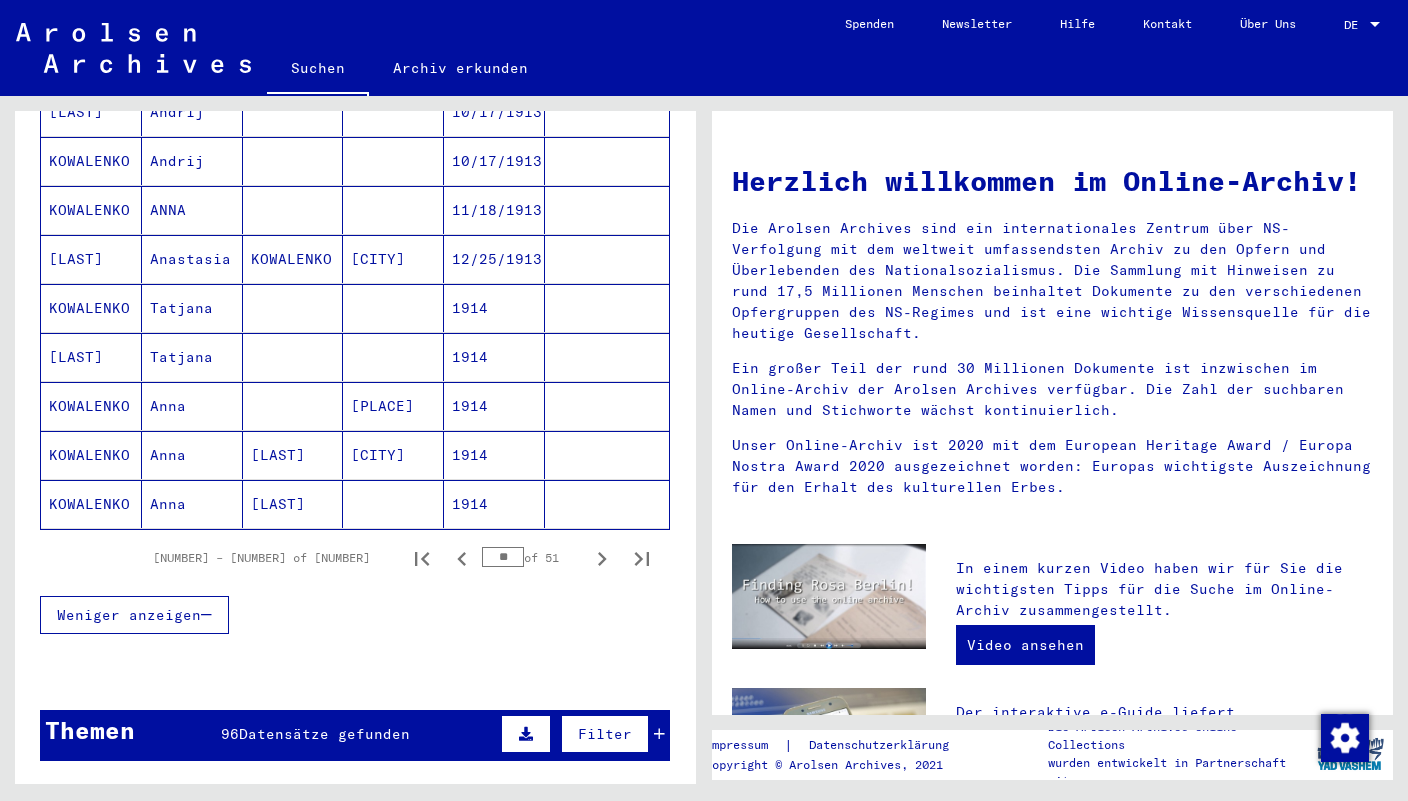 click 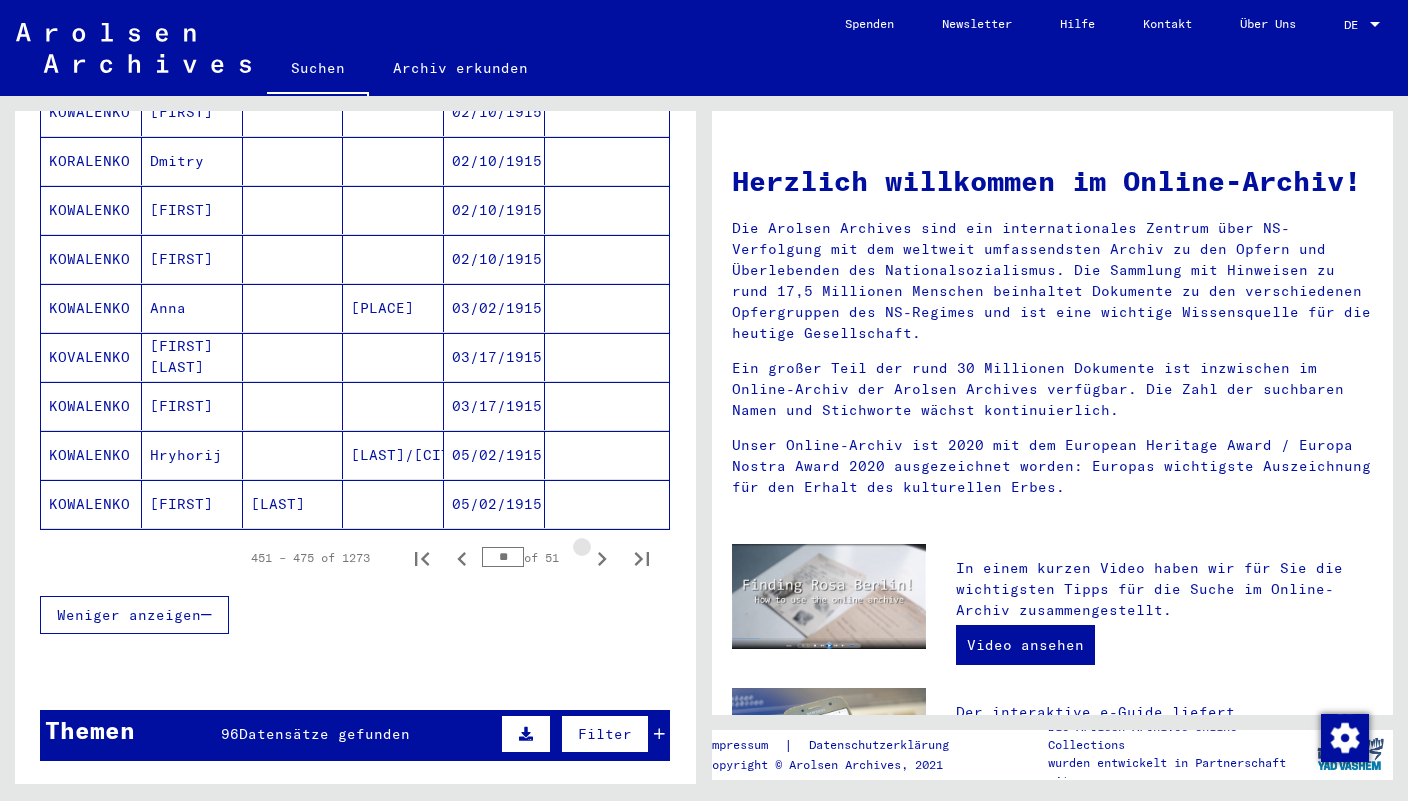 click 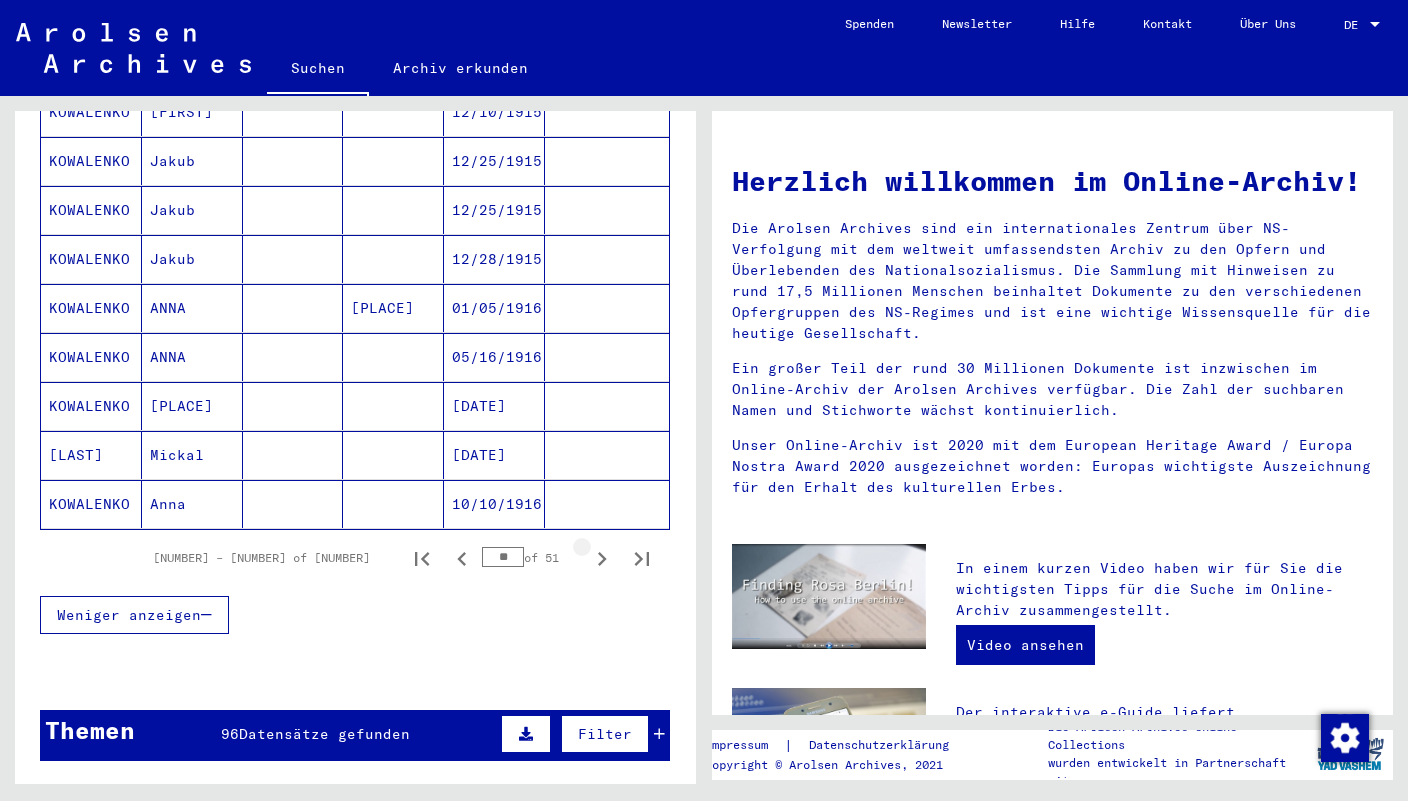 click 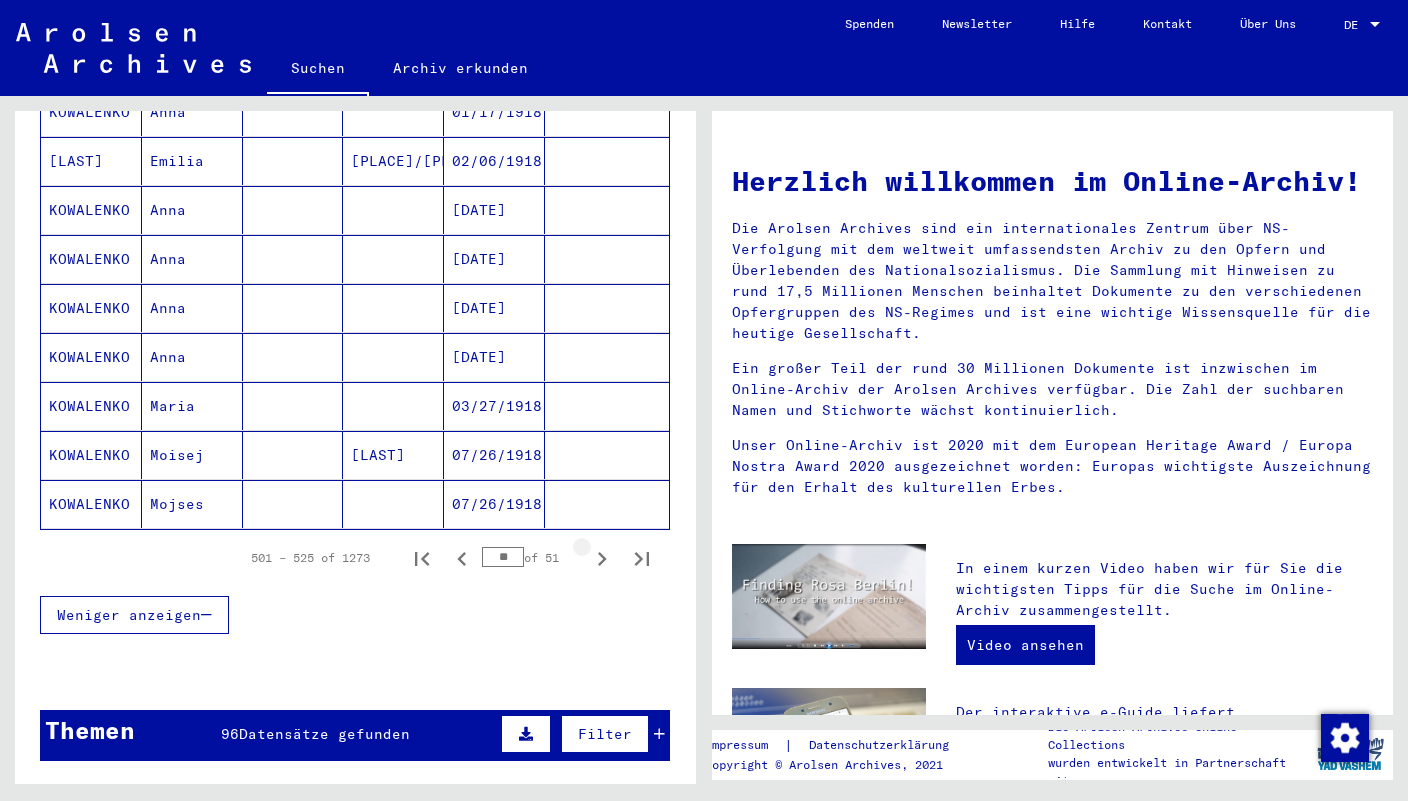 click 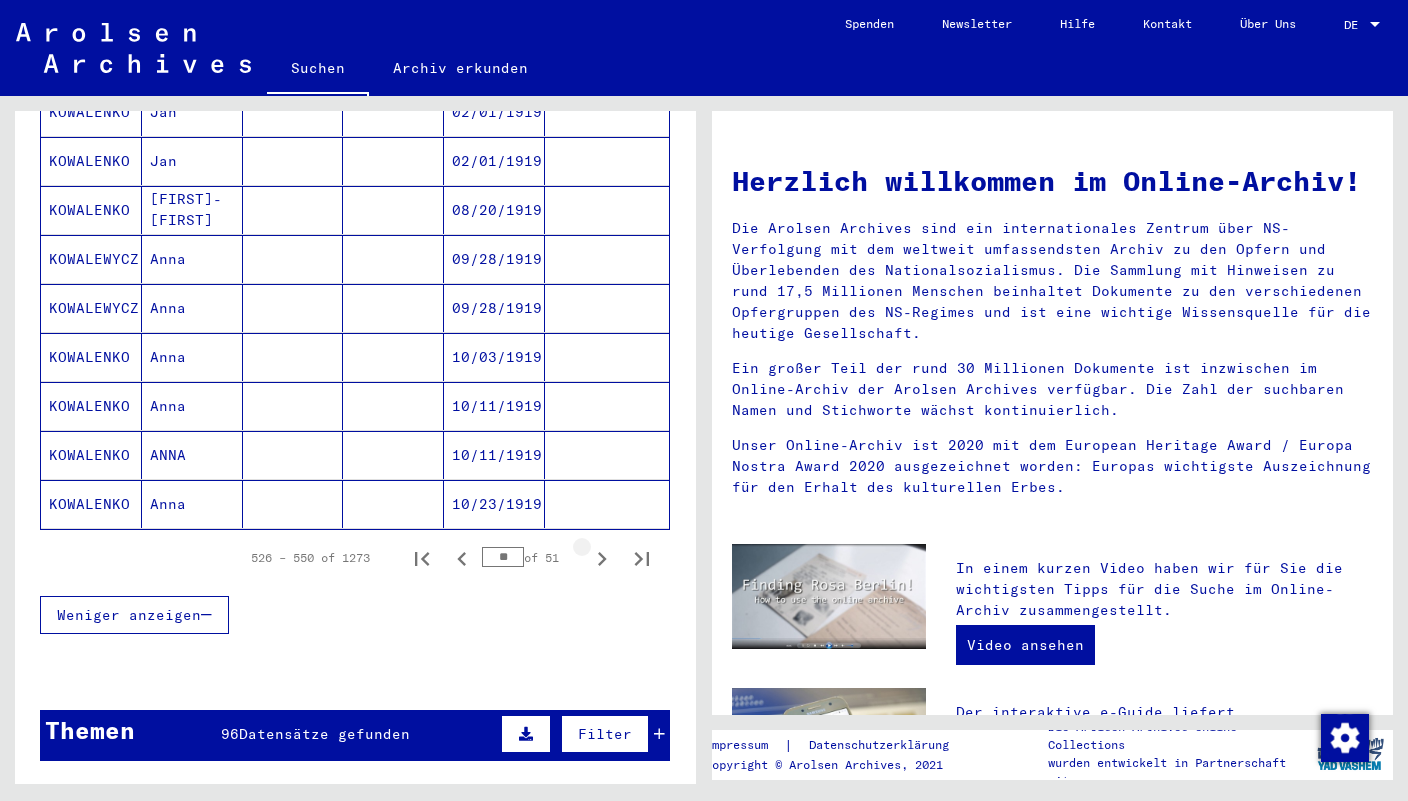 click 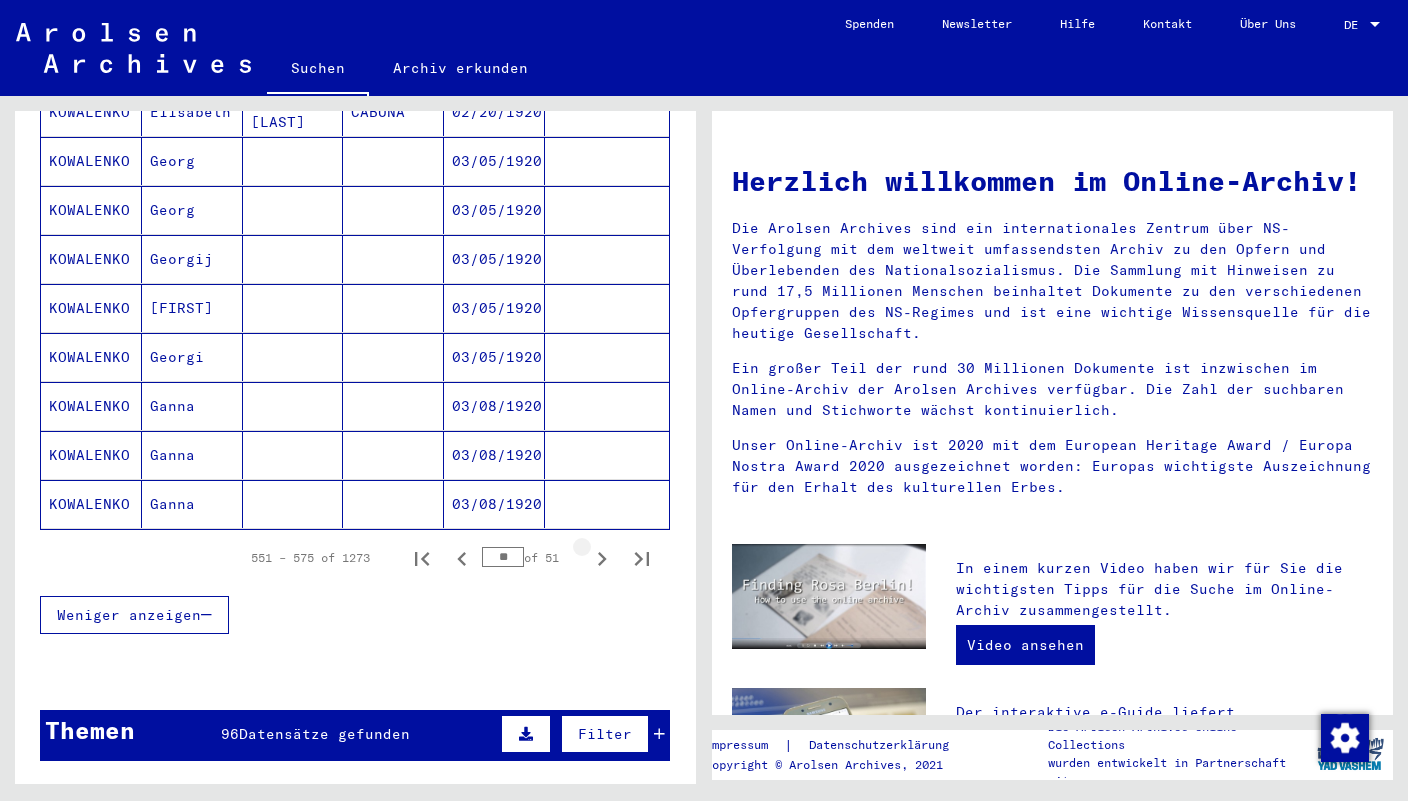 click 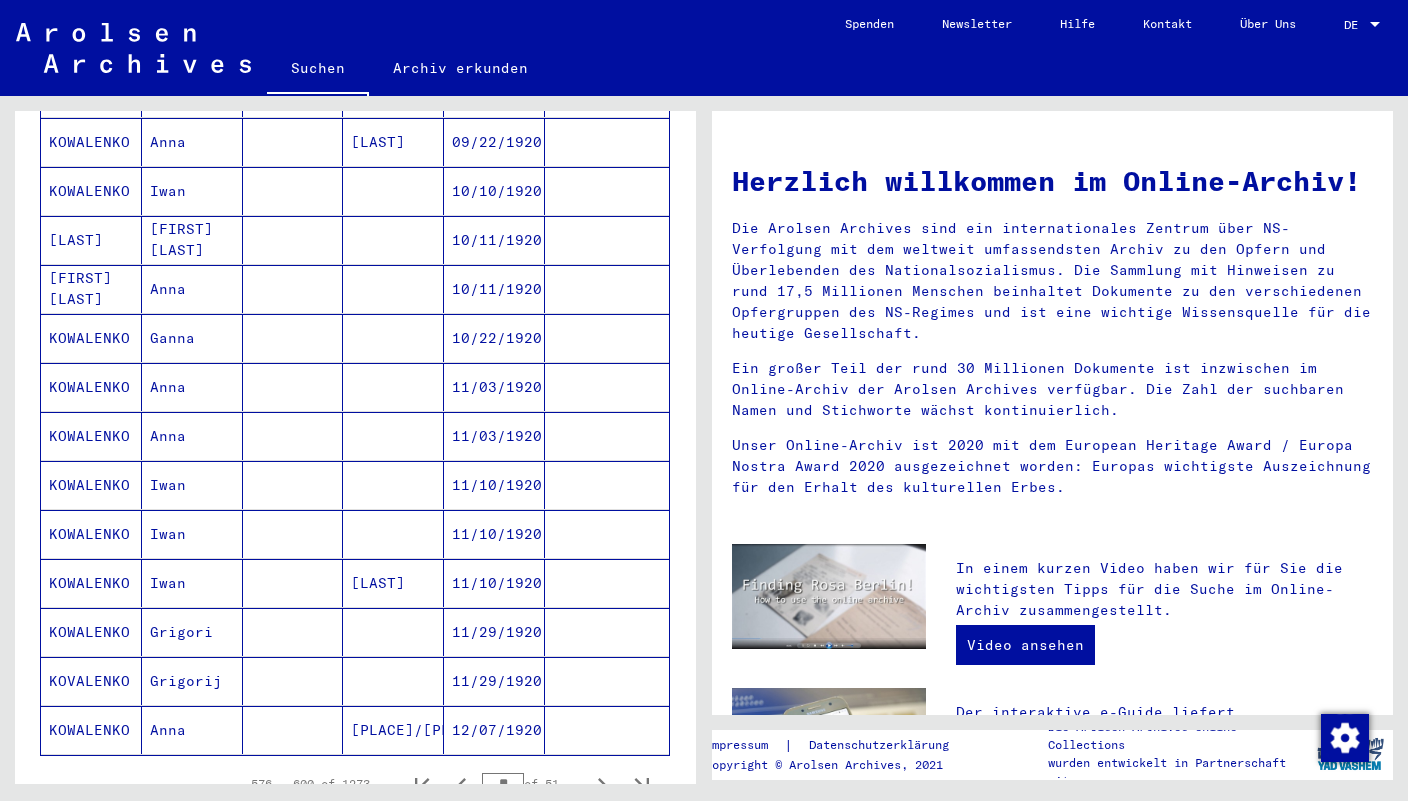 scroll, scrollTop: 928, scrollLeft: 0, axis: vertical 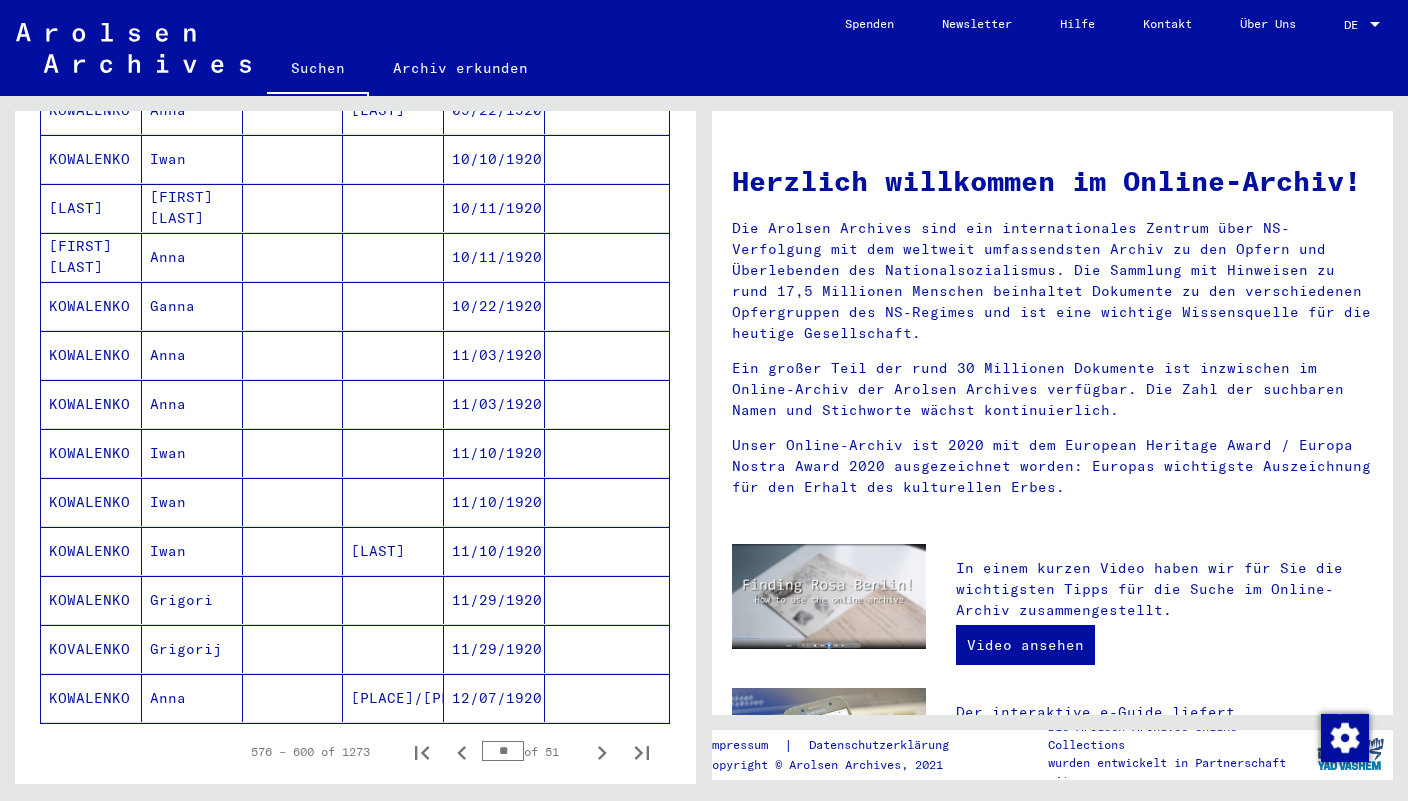 click on "11/03/1920" at bounding box center (494, 404) 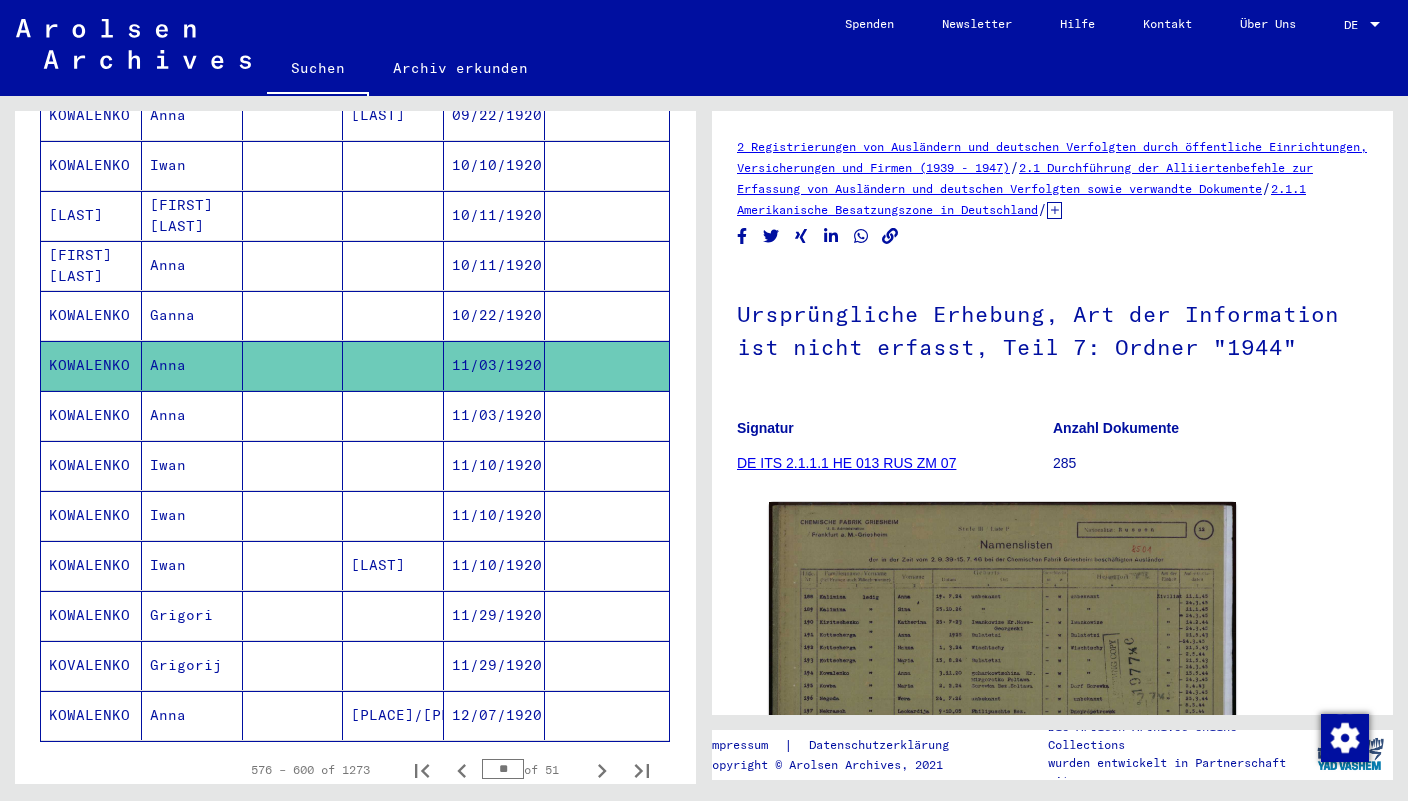 click on "10/22/1920" at bounding box center [494, 365] 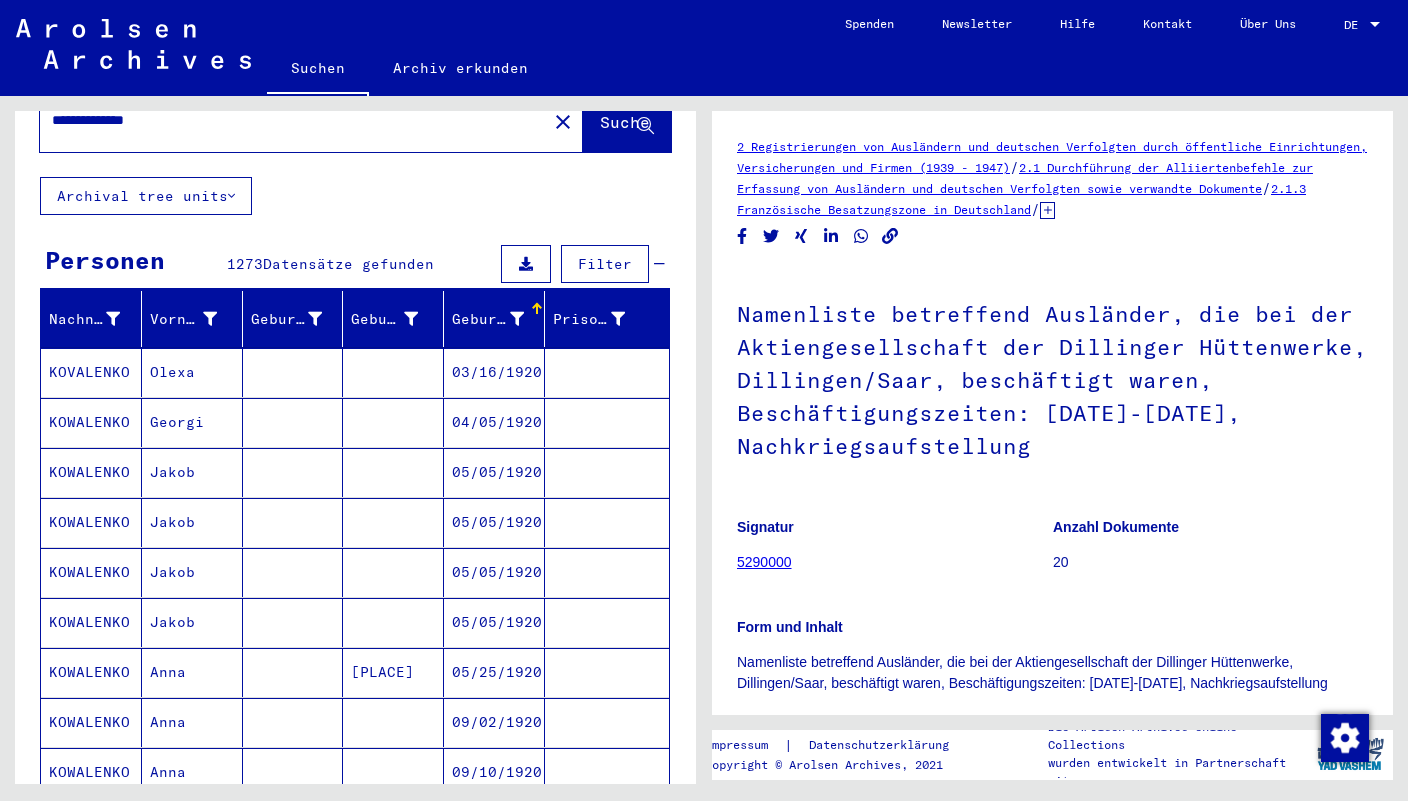 scroll, scrollTop: 0, scrollLeft: 0, axis: both 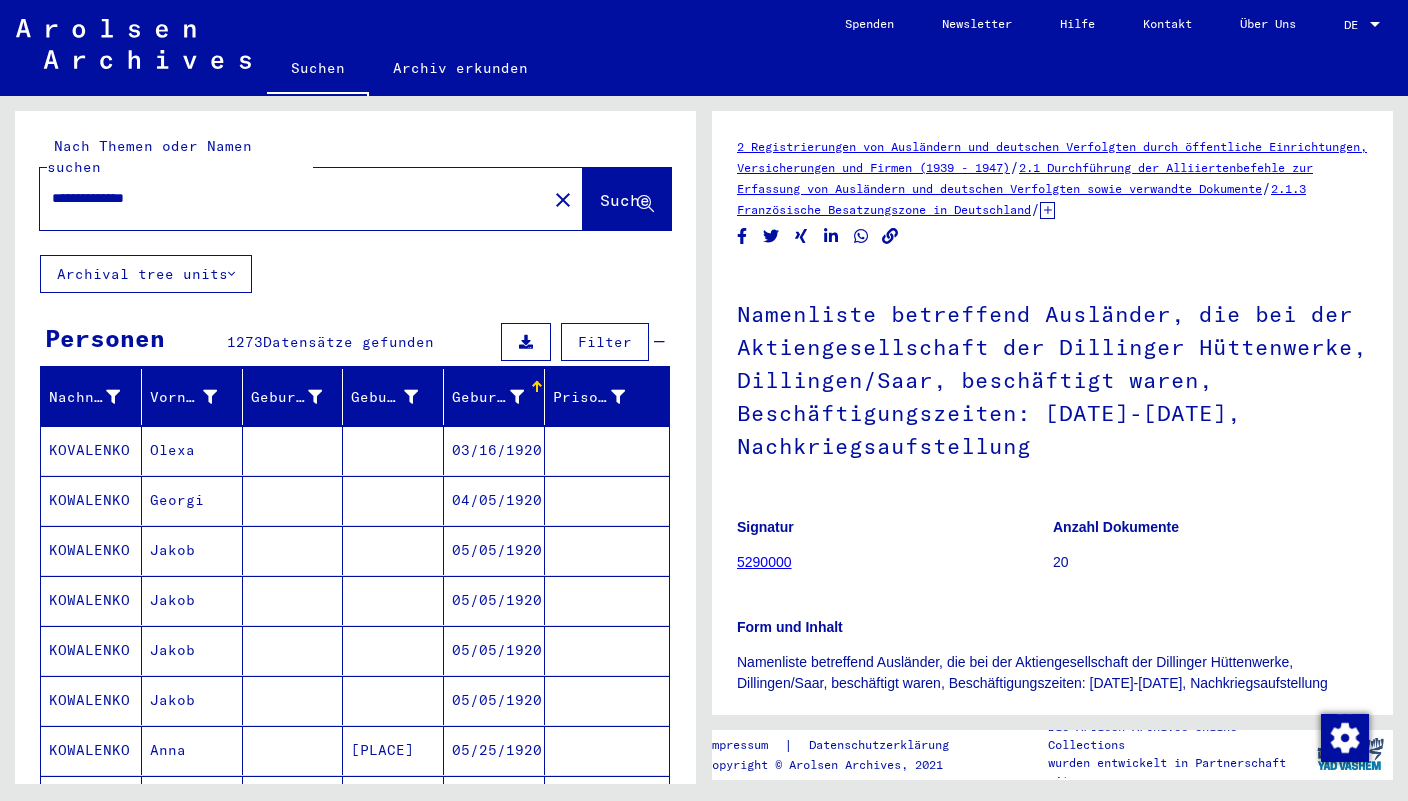drag, startPoint x: 140, startPoint y: 175, endPoint x: 190, endPoint y: 172, distance: 50.08992 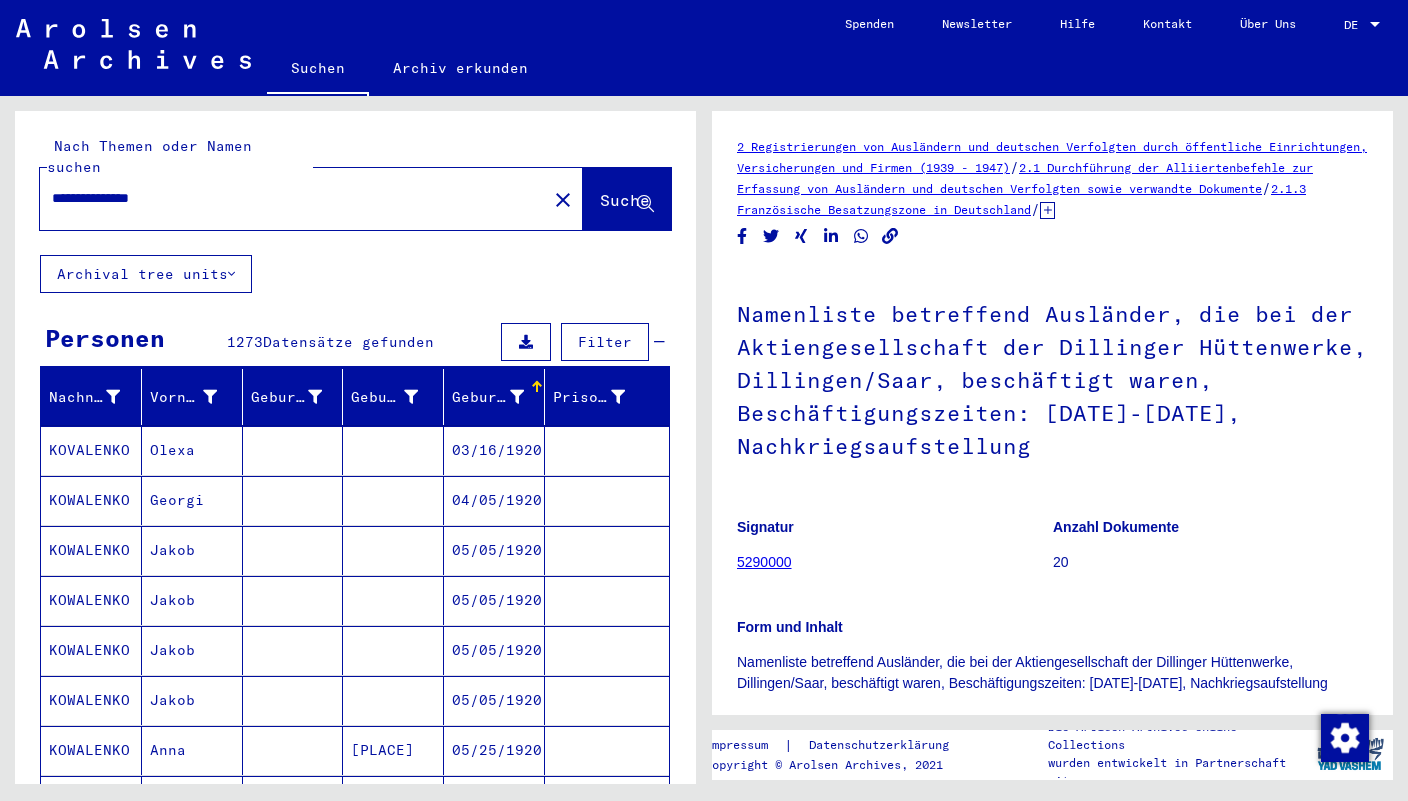 type on "**********" 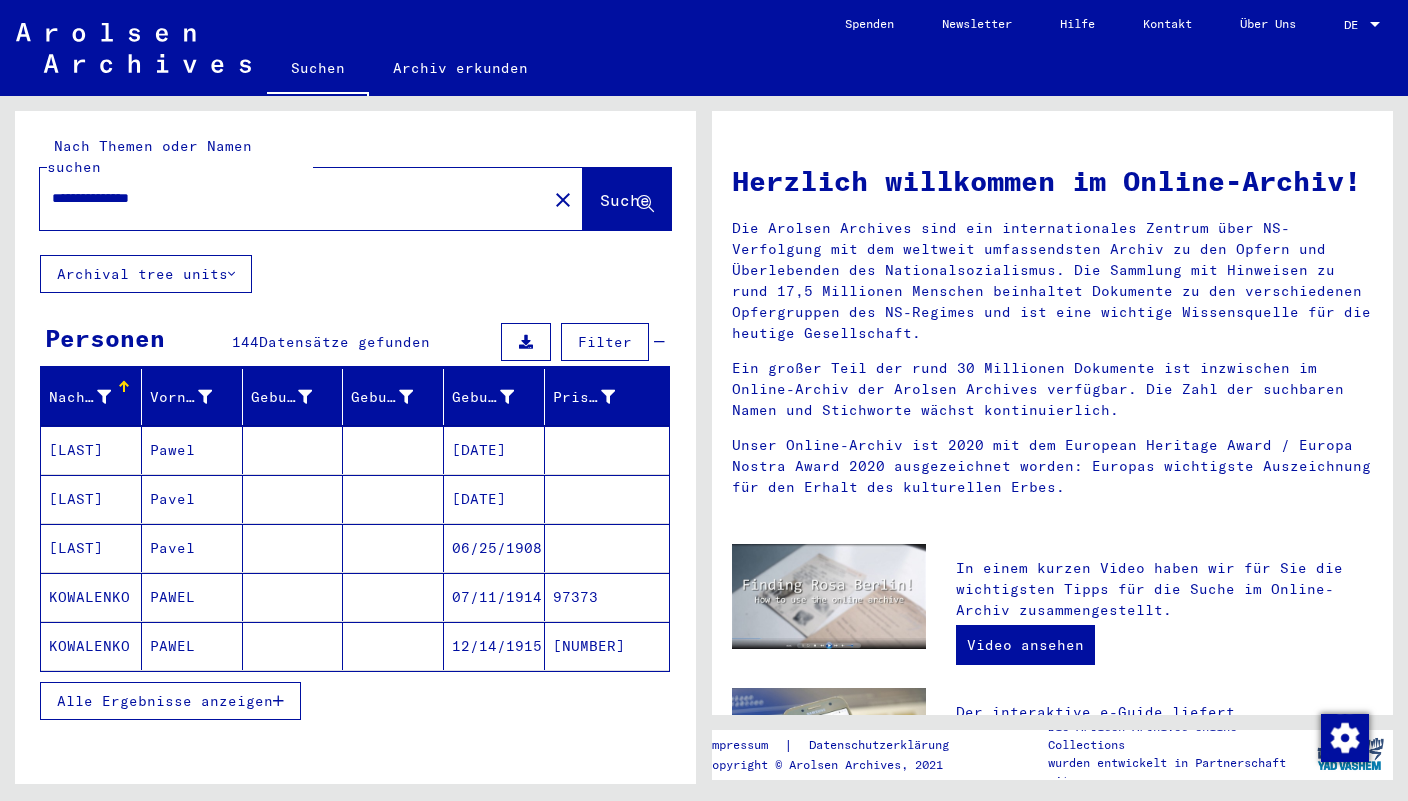 click on "Alle Ergebnisse anzeigen" at bounding box center (170, 701) 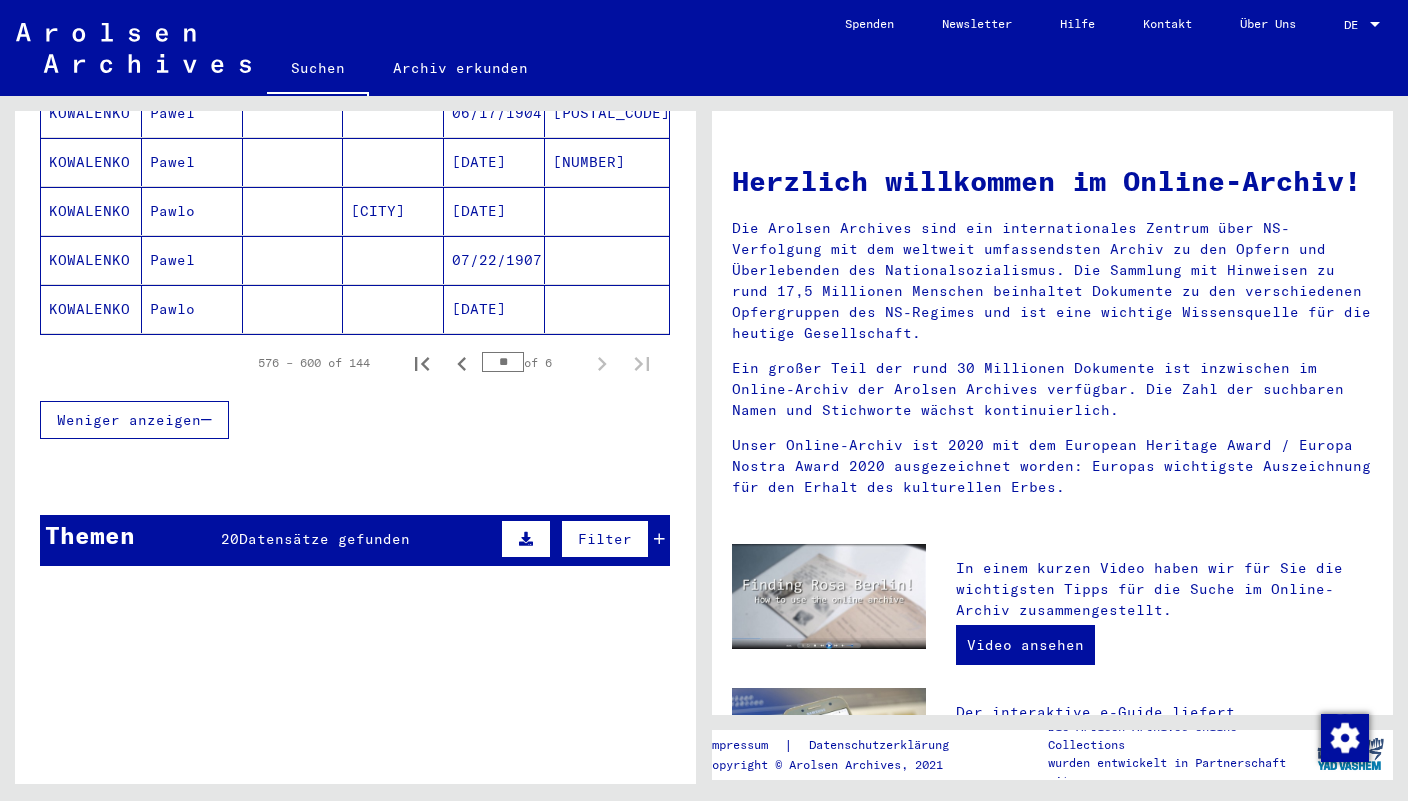 scroll, scrollTop: 1226, scrollLeft: 0, axis: vertical 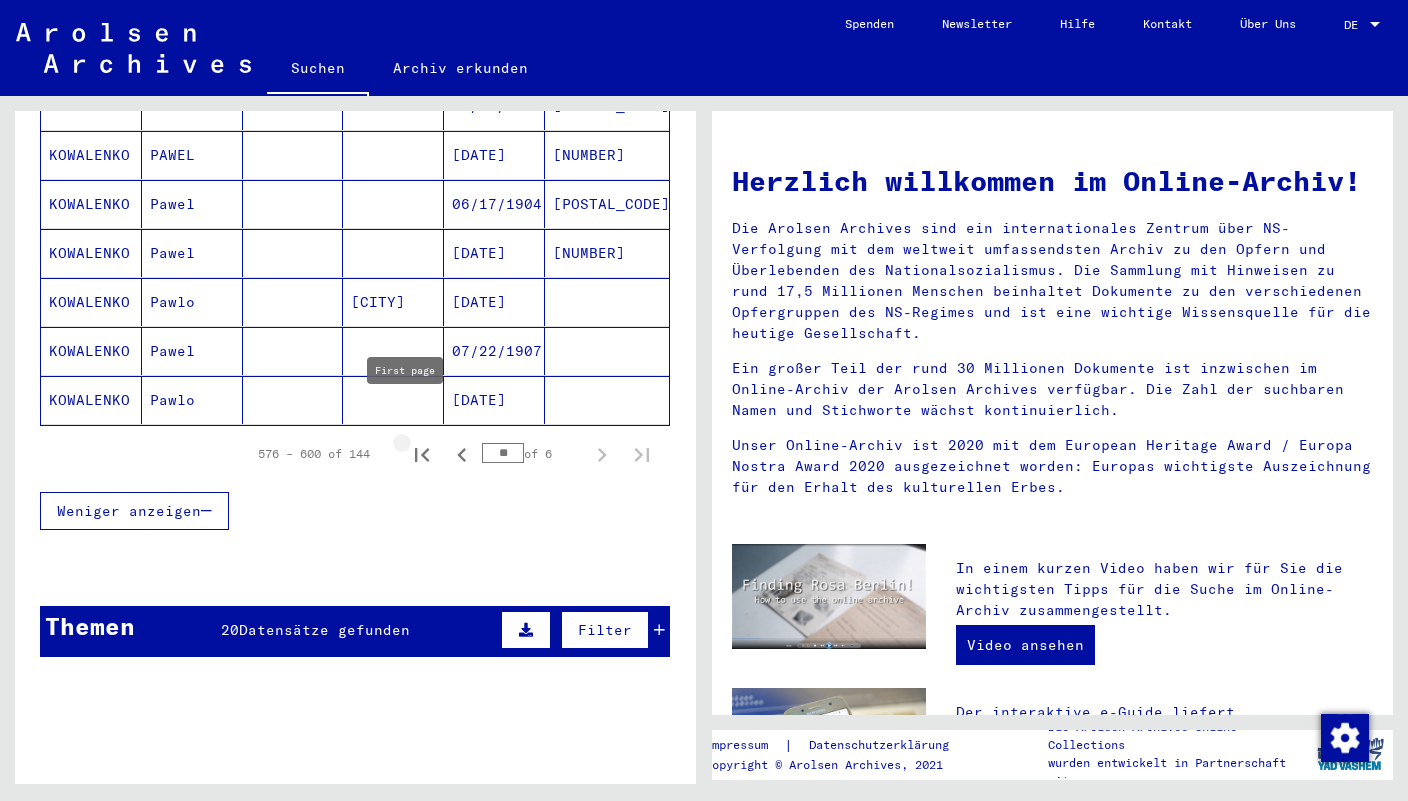 click 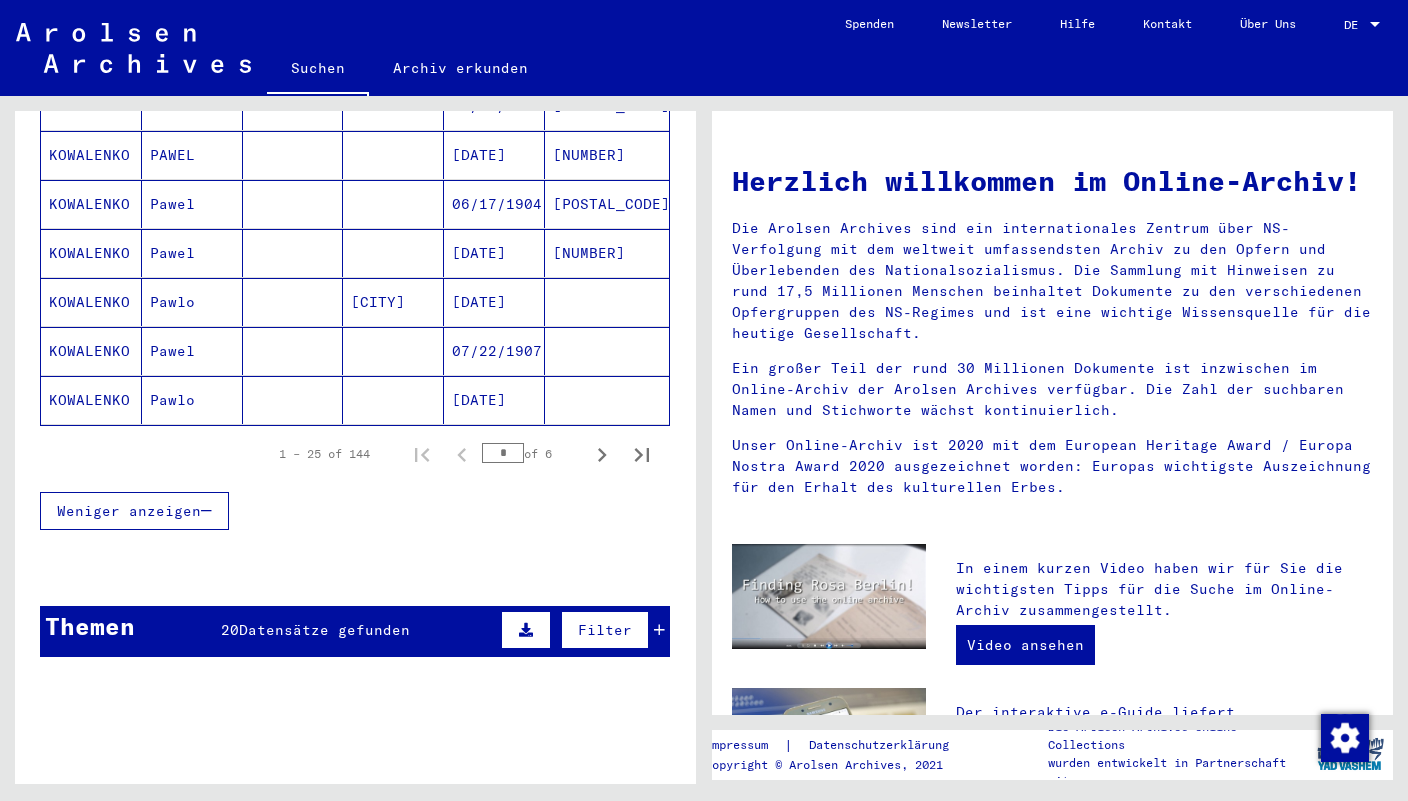 click on "Pawlo" 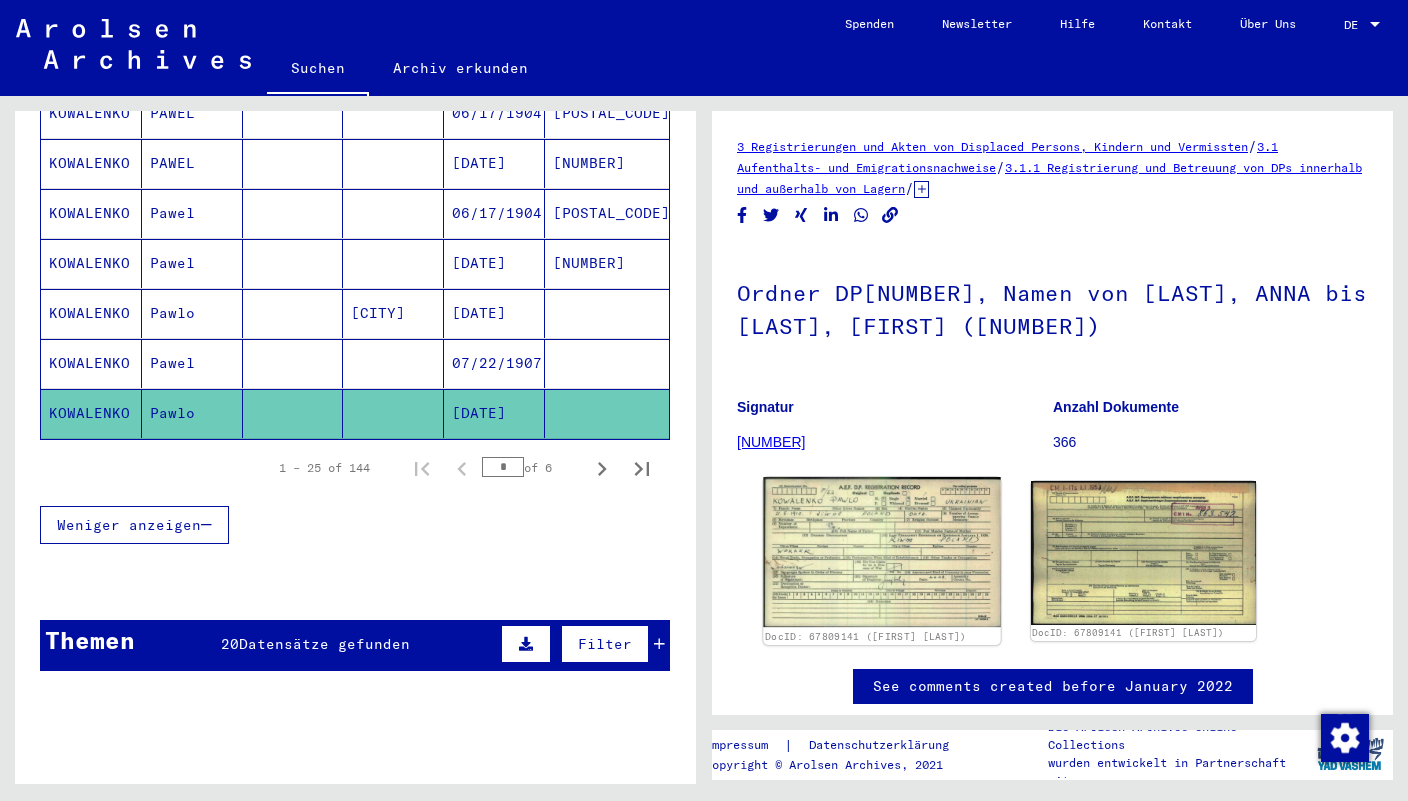 click 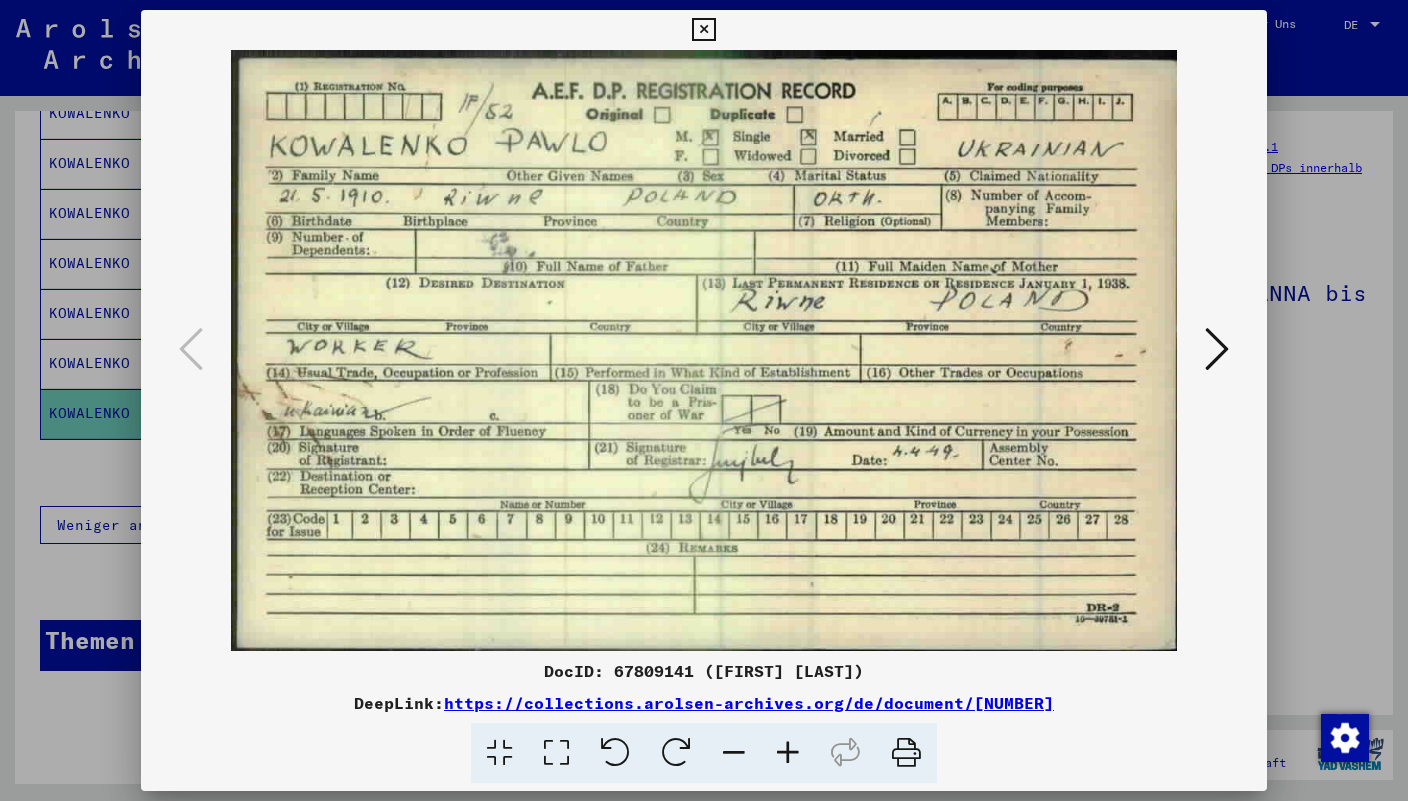 click at bounding box center (703, 30) 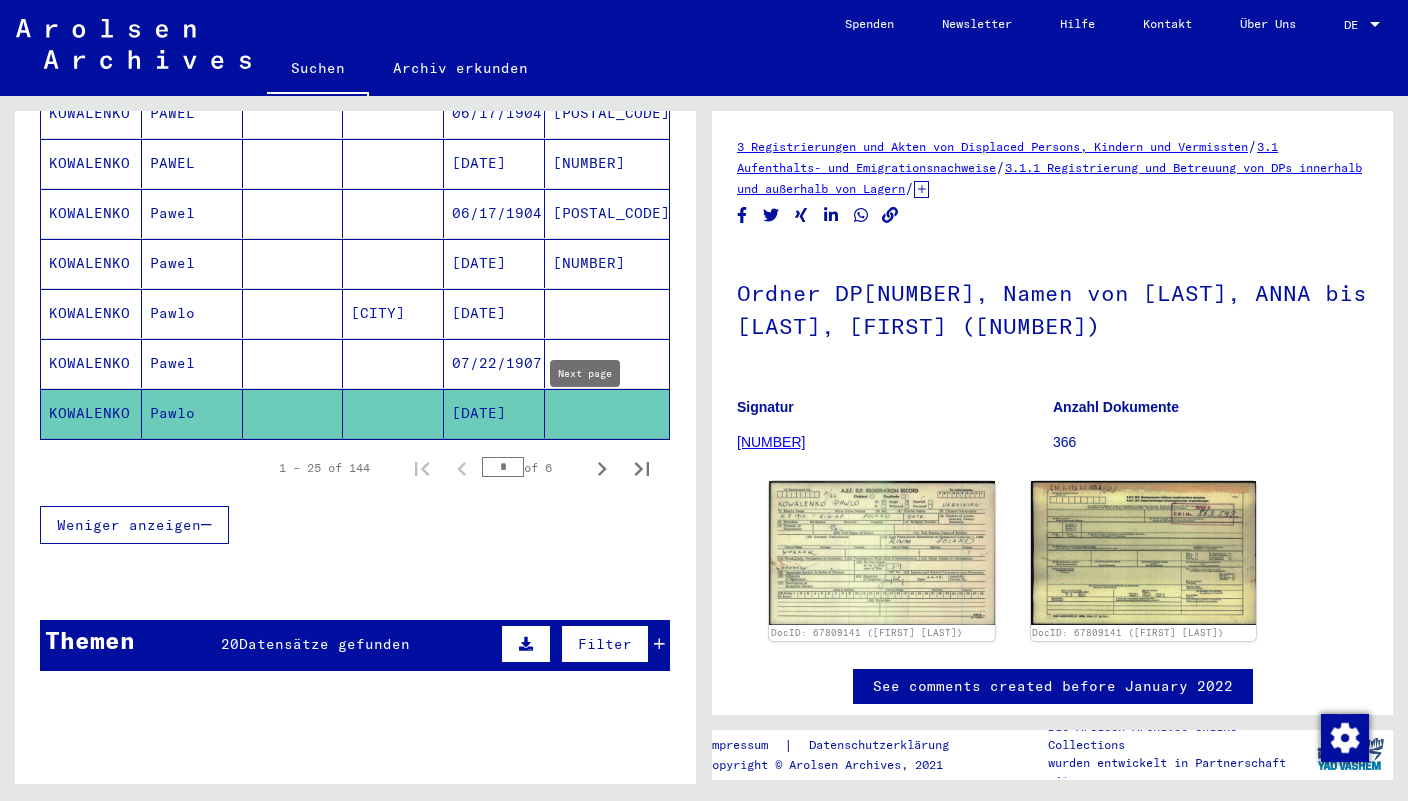 click 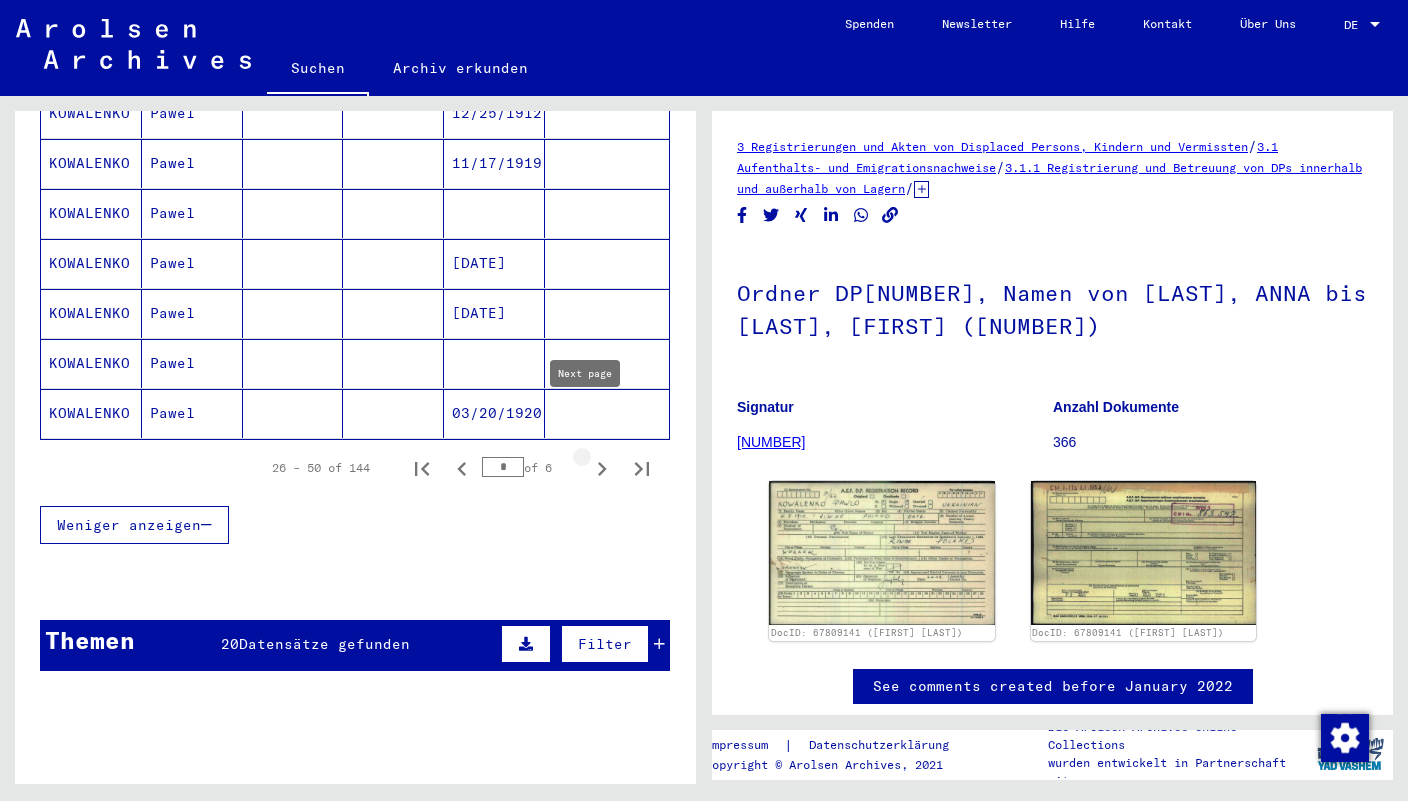 click 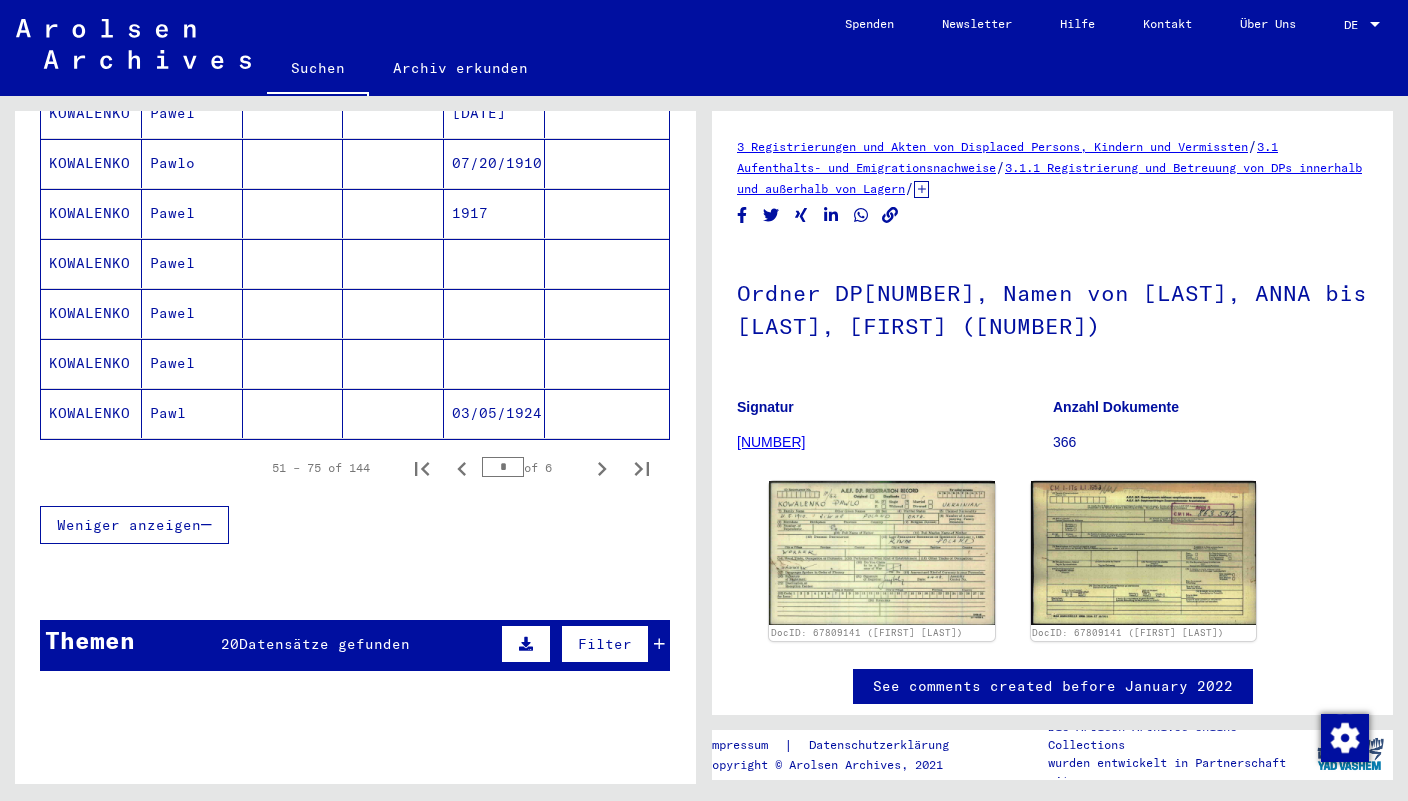 click on "Pawel" at bounding box center [192, 413] 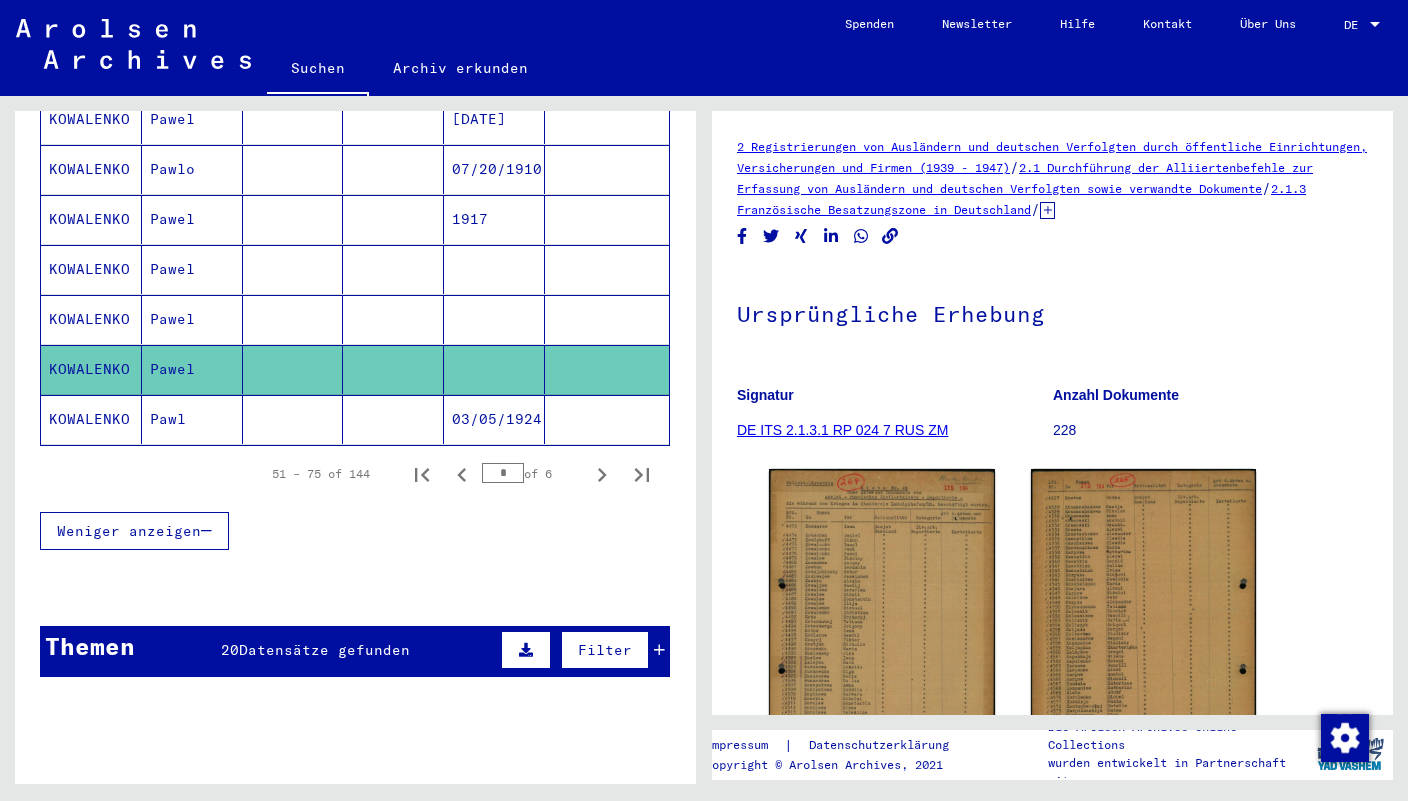 scroll, scrollTop: 1144, scrollLeft: 0, axis: vertical 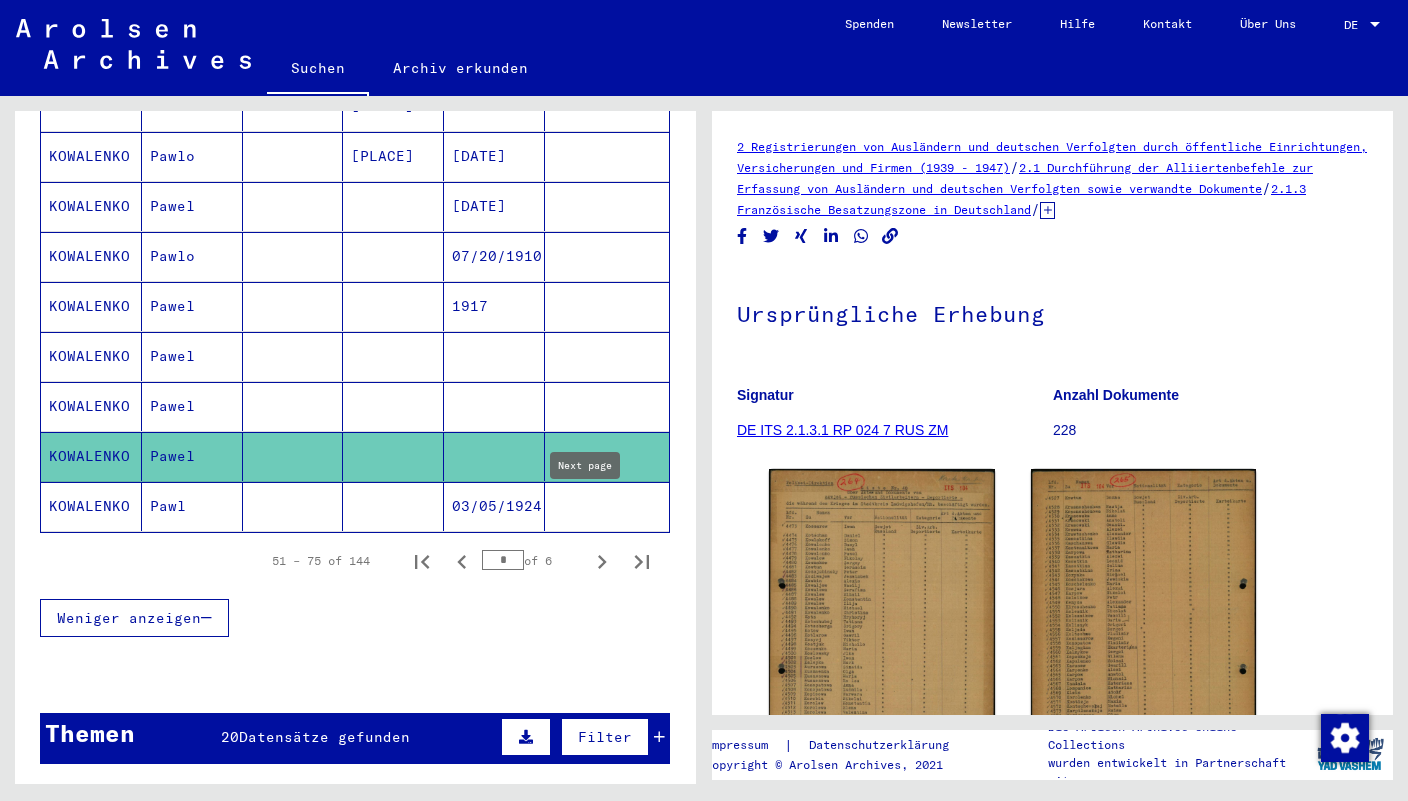 click 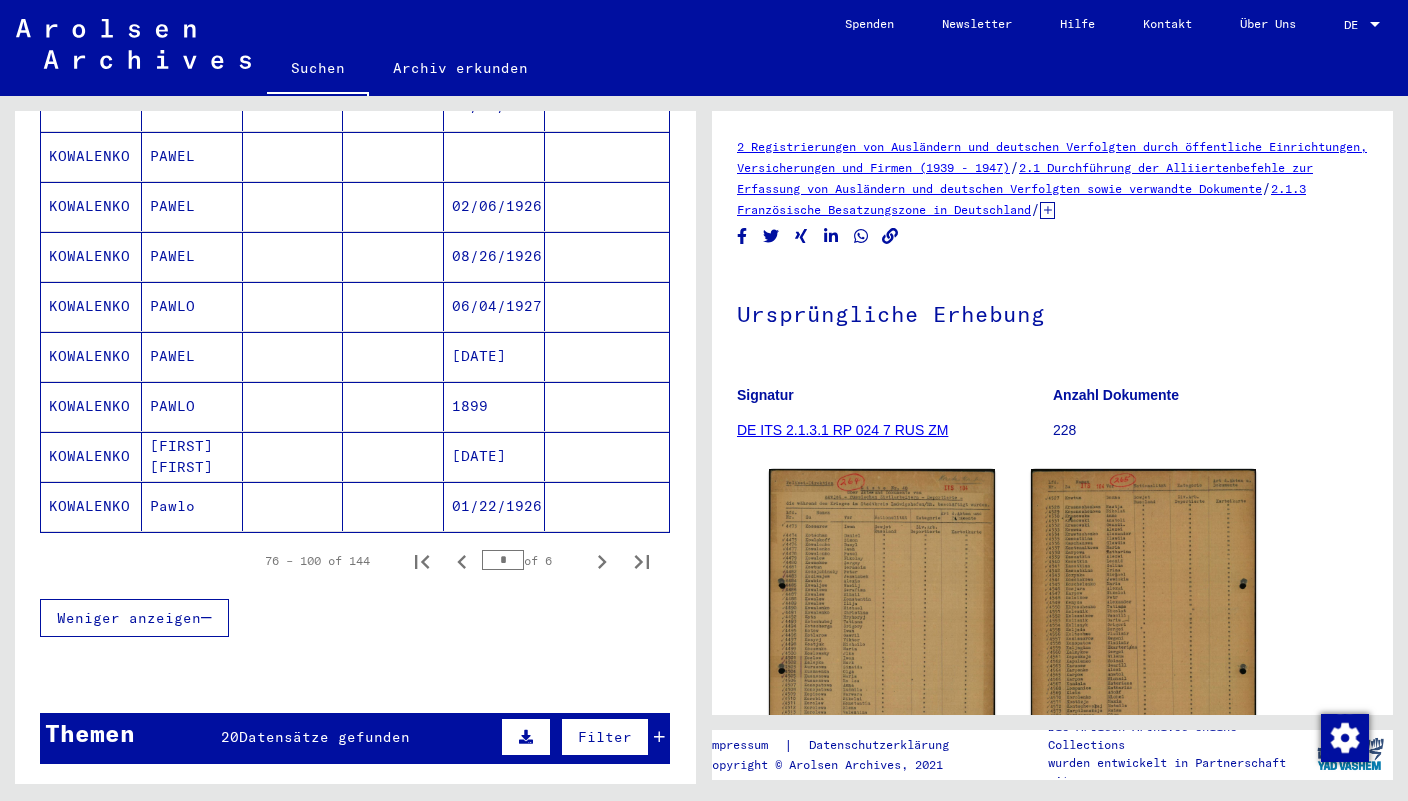 click on "PAWLO" at bounding box center (192, 456) 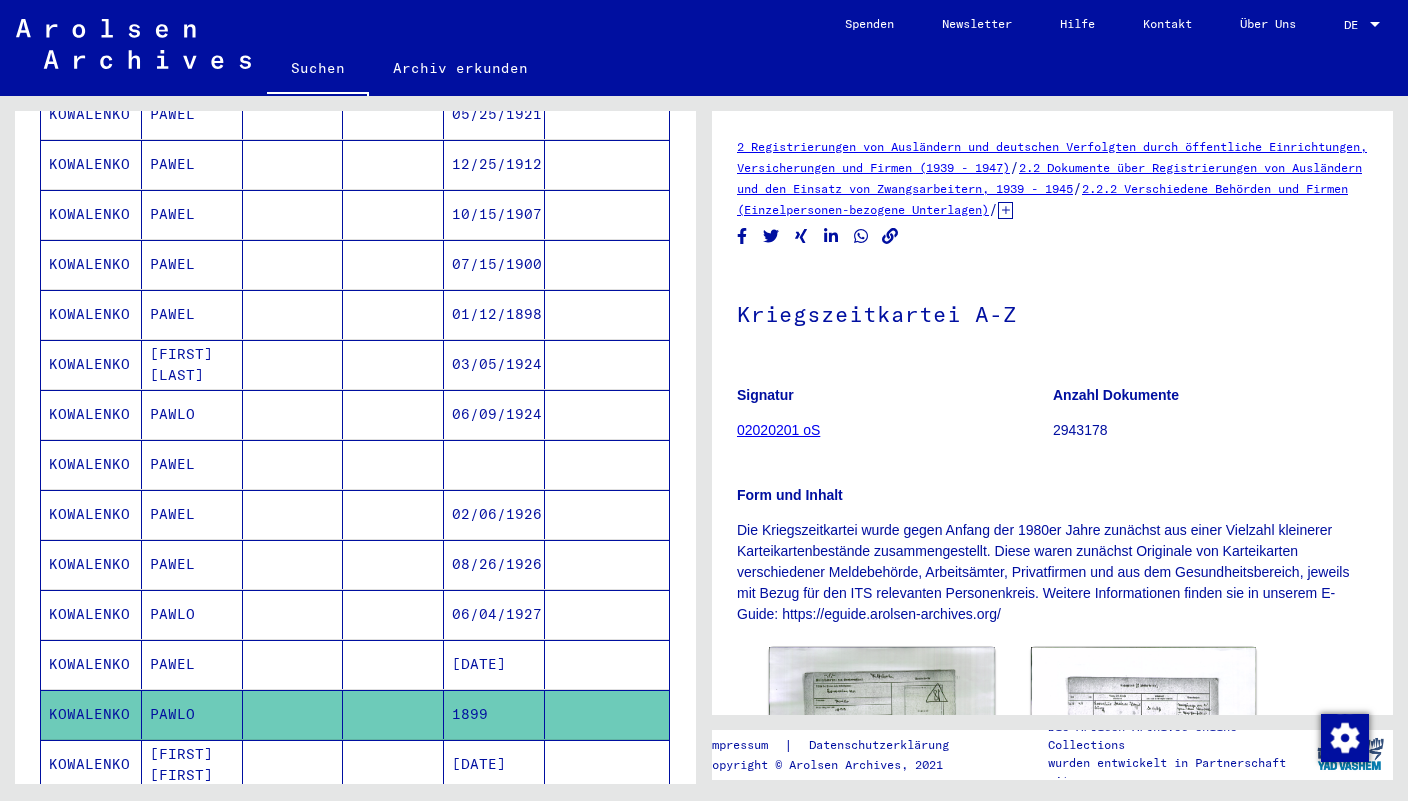 scroll, scrollTop: 768, scrollLeft: 0, axis: vertical 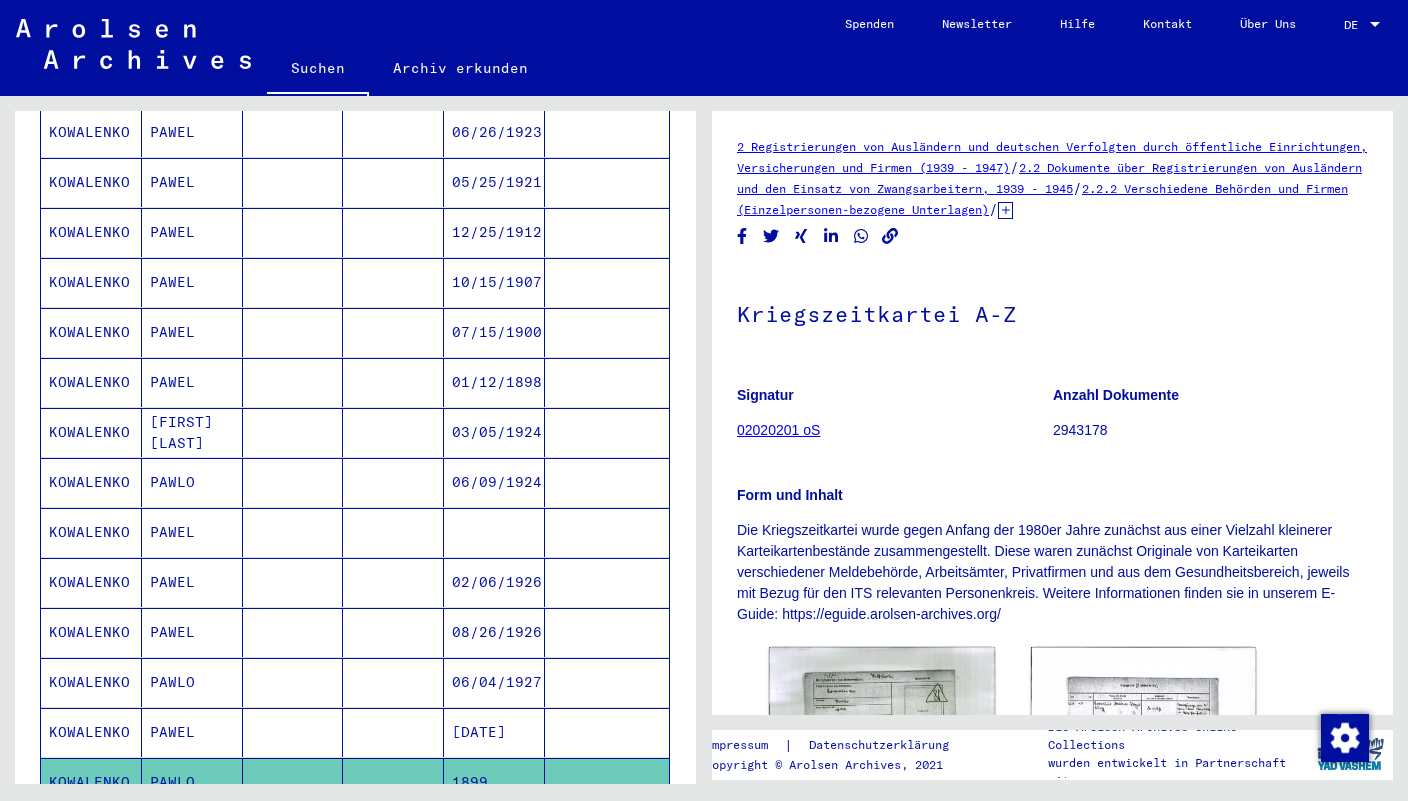 click on "PAWEL" at bounding box center (192, 432) 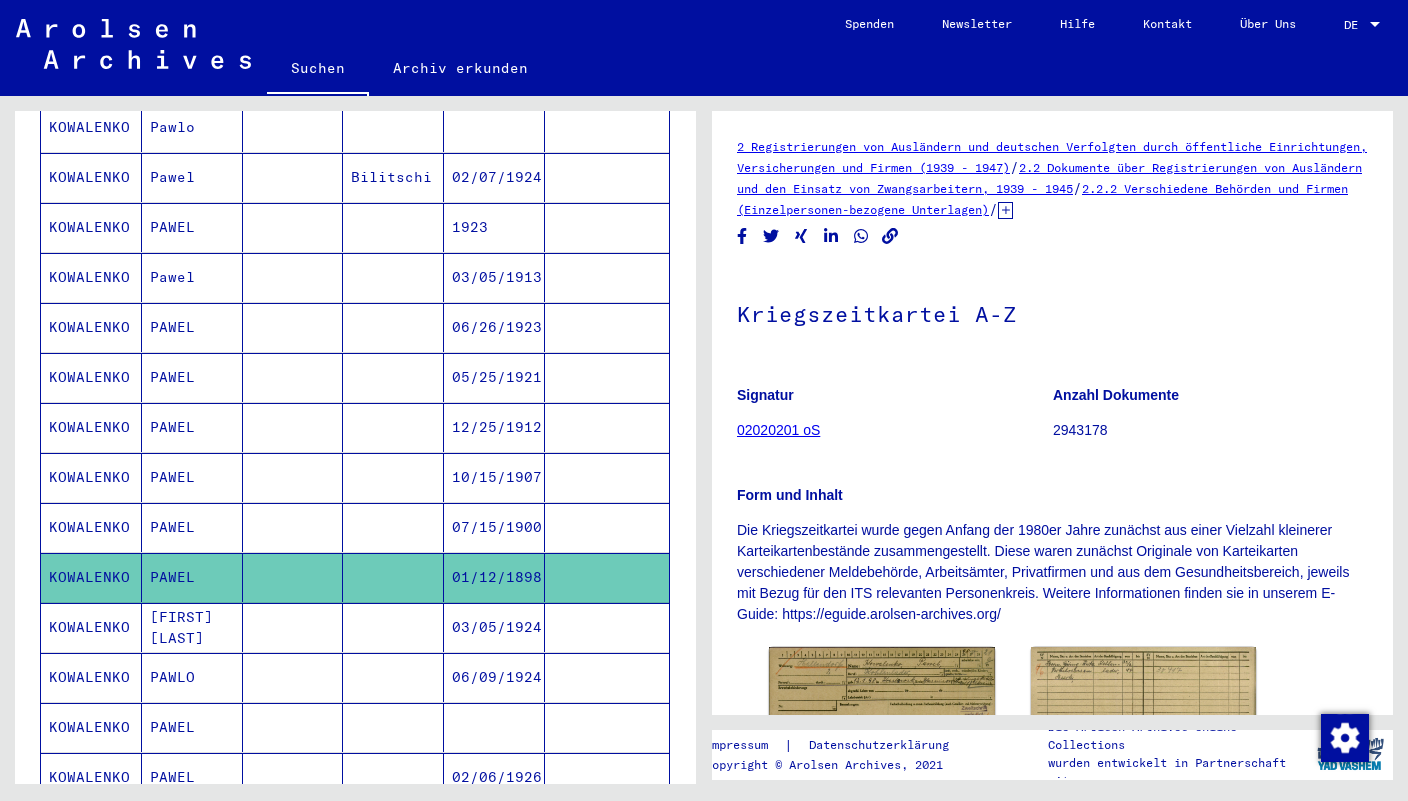 scroll, scrollTop: 480, scrollLeft: 0, axis: vertical 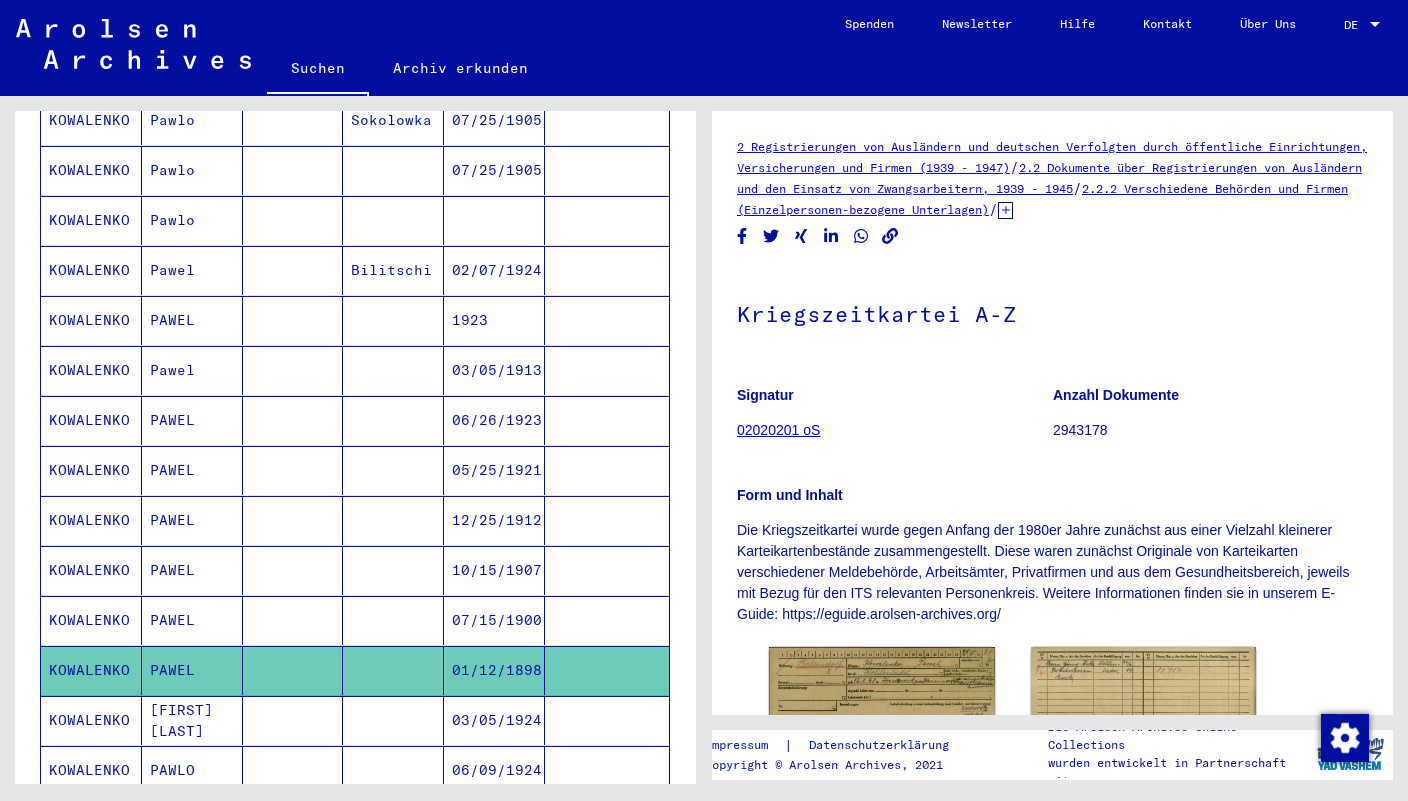 click on "Pawel" at bounding box center (192, 420) 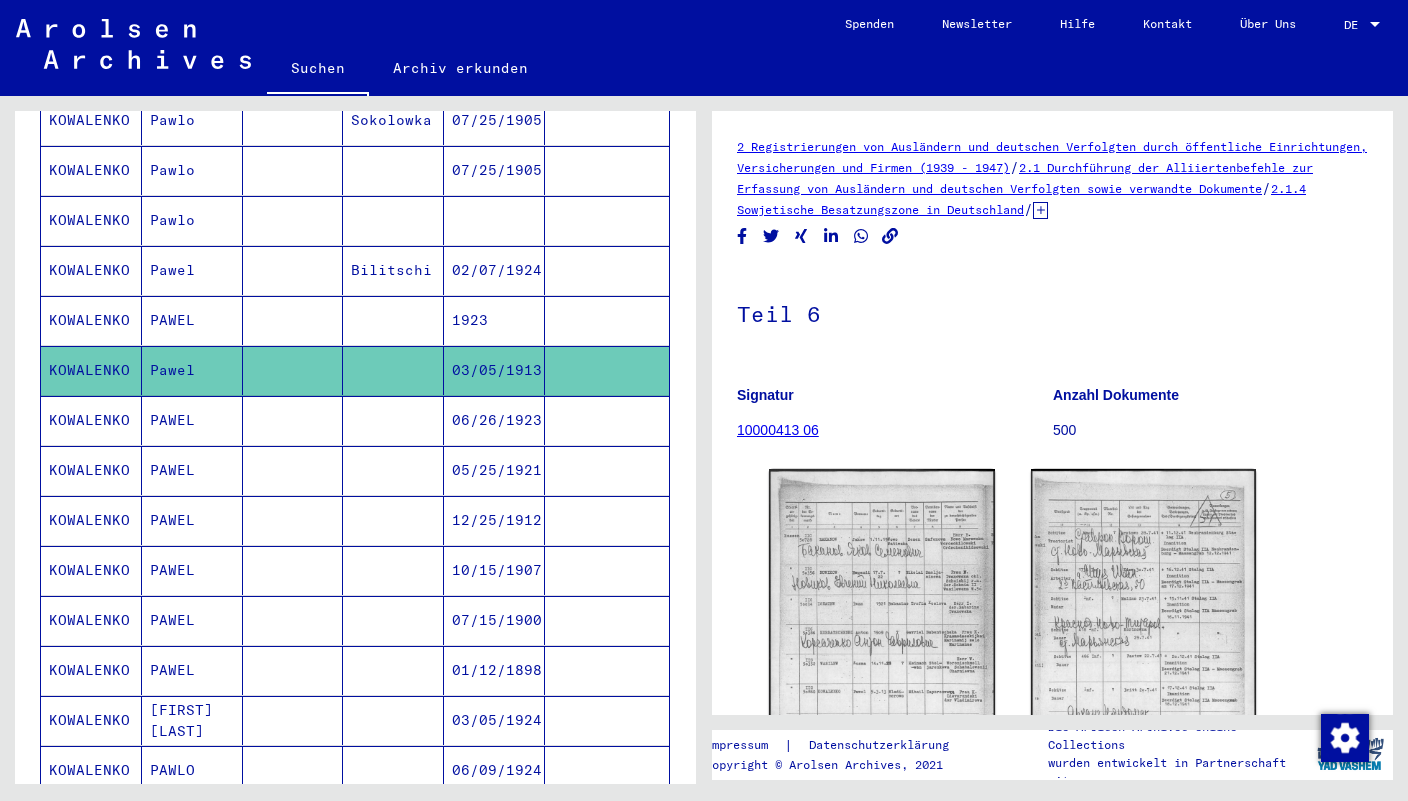scroll, scrollTop: 507, scrollLeft: 0, axis: vertical 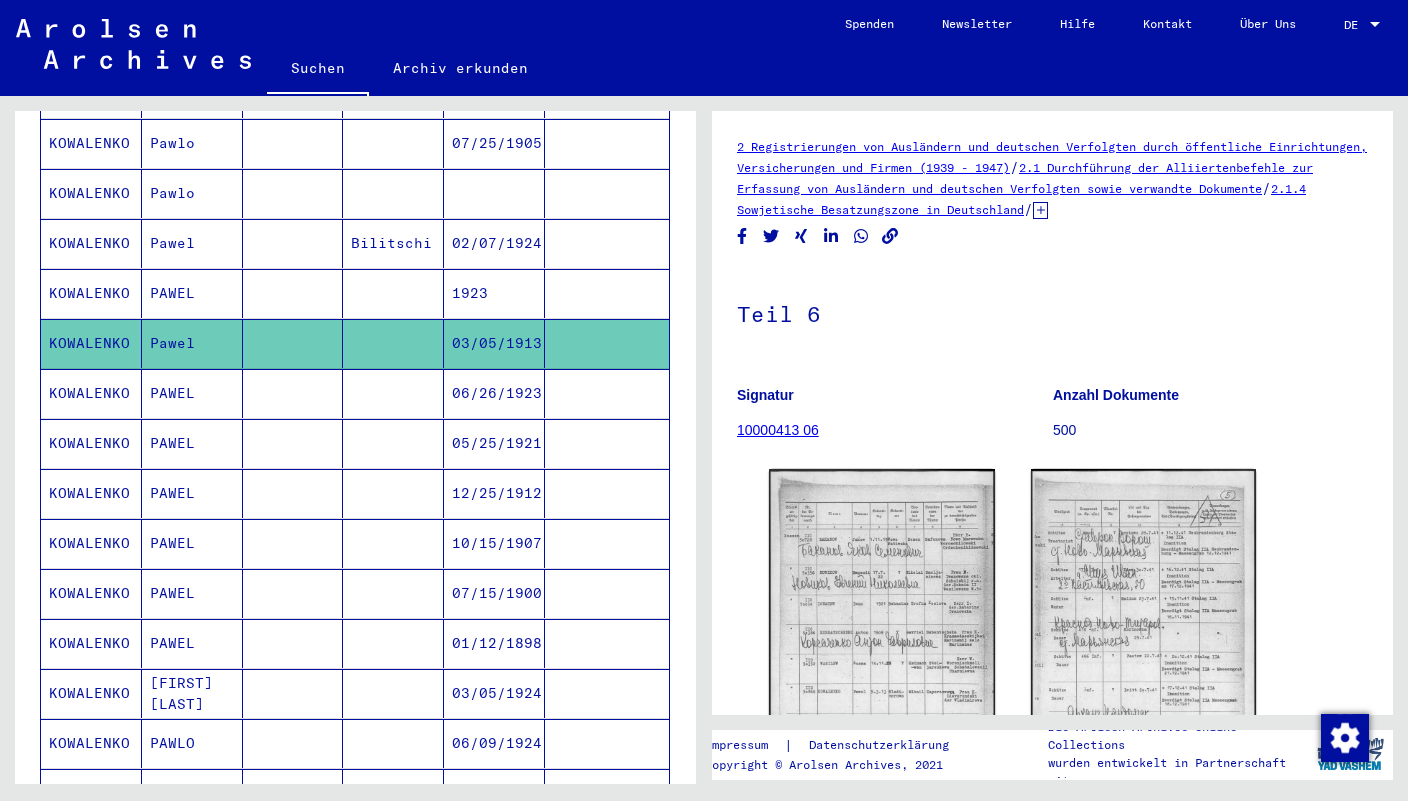 click on "PAWEL" at bounding box center [192, 443] 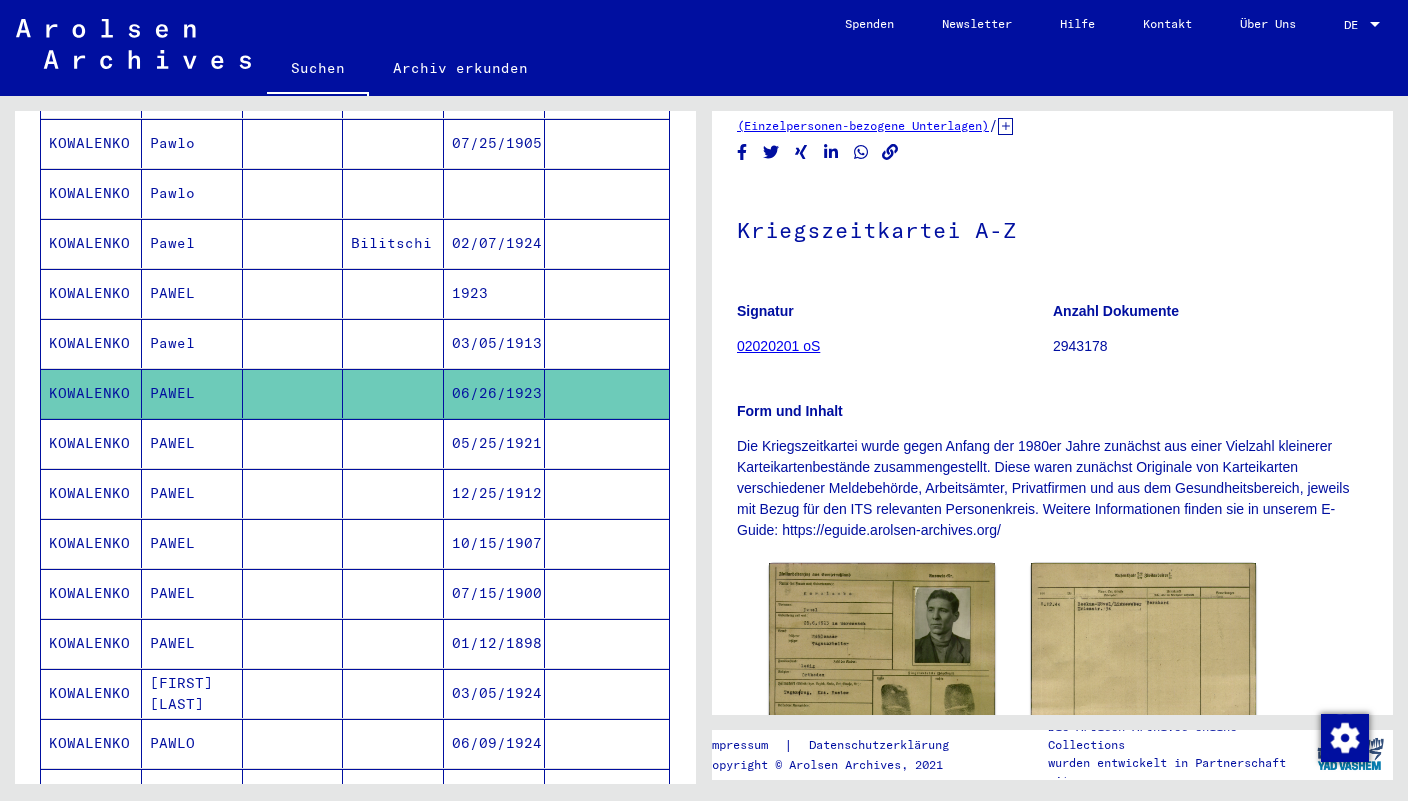 scroll, scrollTop: 101, scrollLeft: 0, axis: vertical 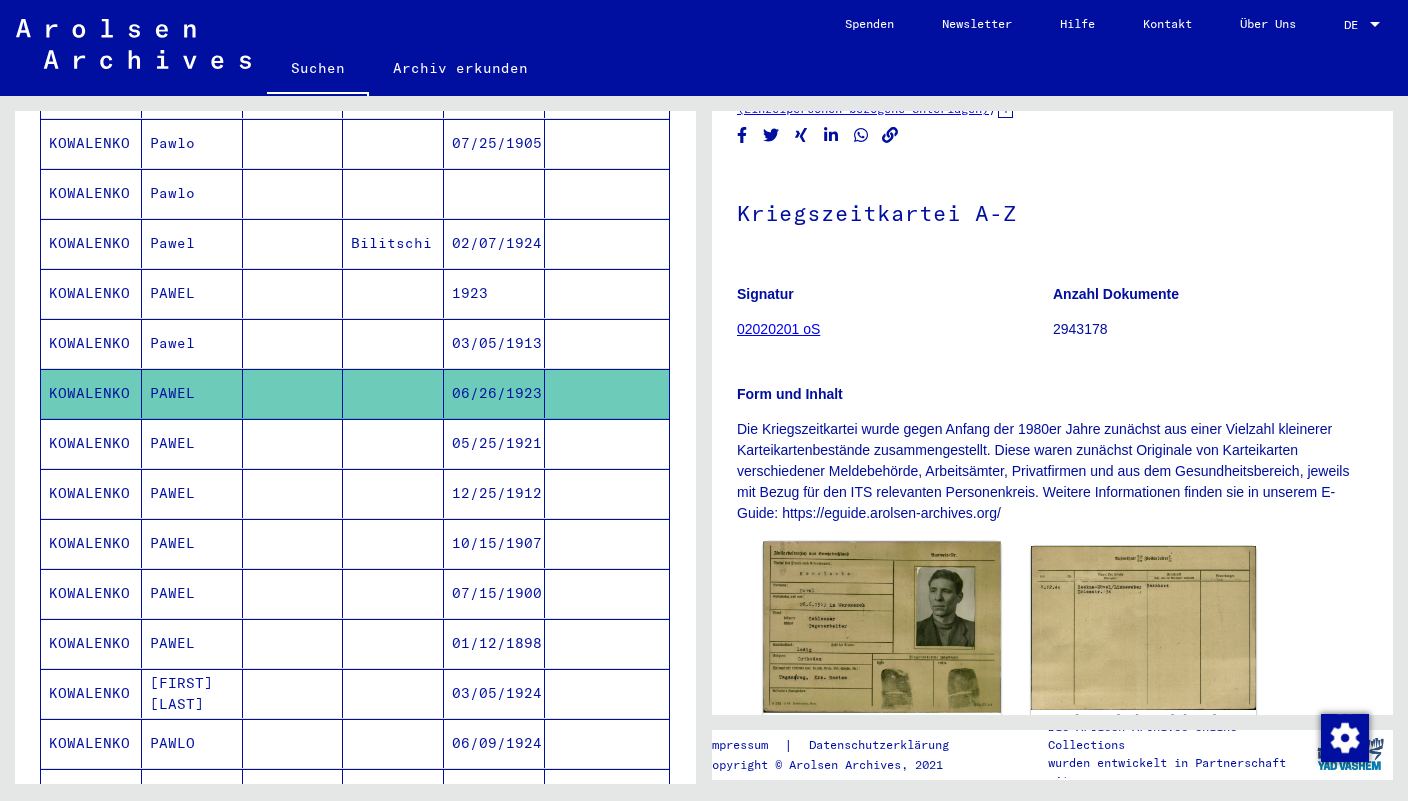 click 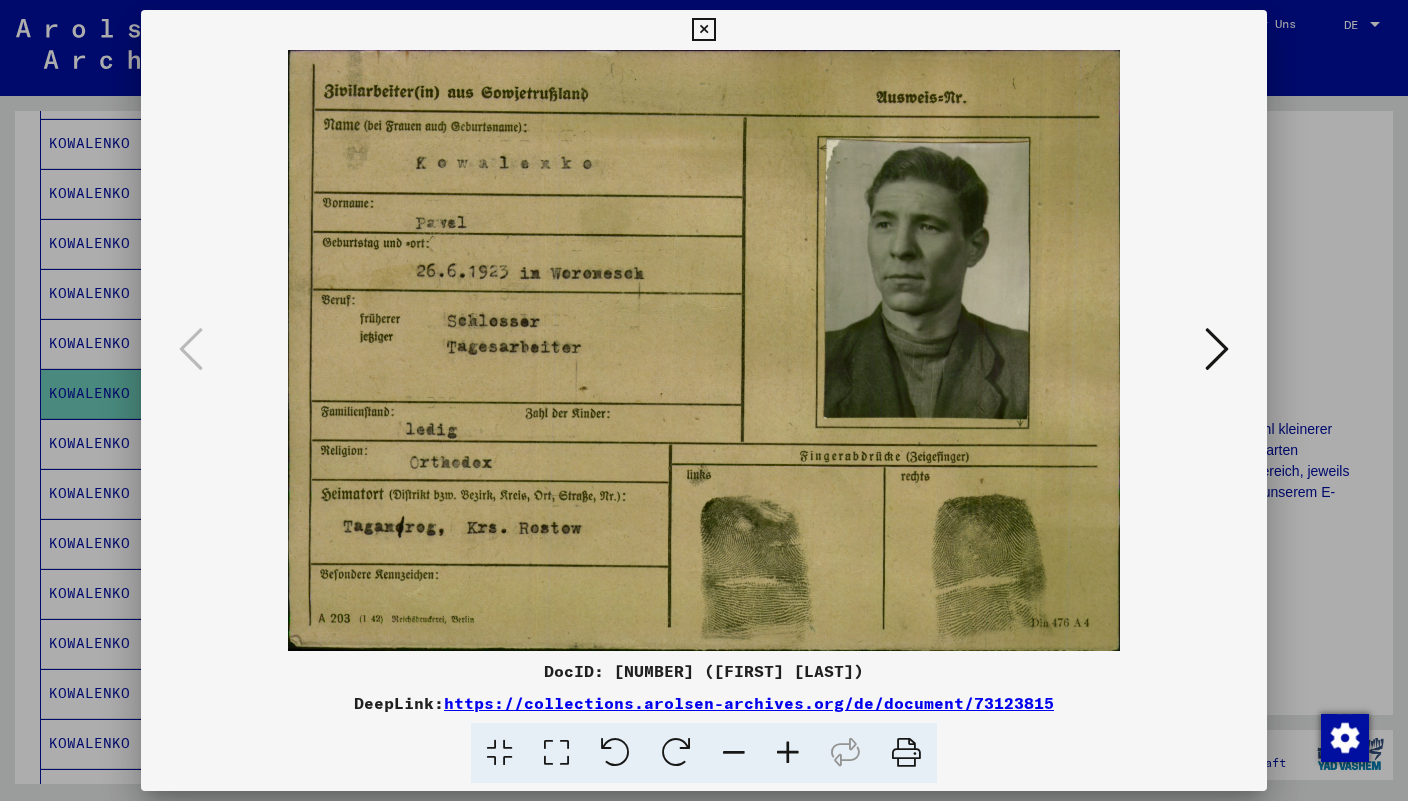 click at bounding box center [1217, 349] 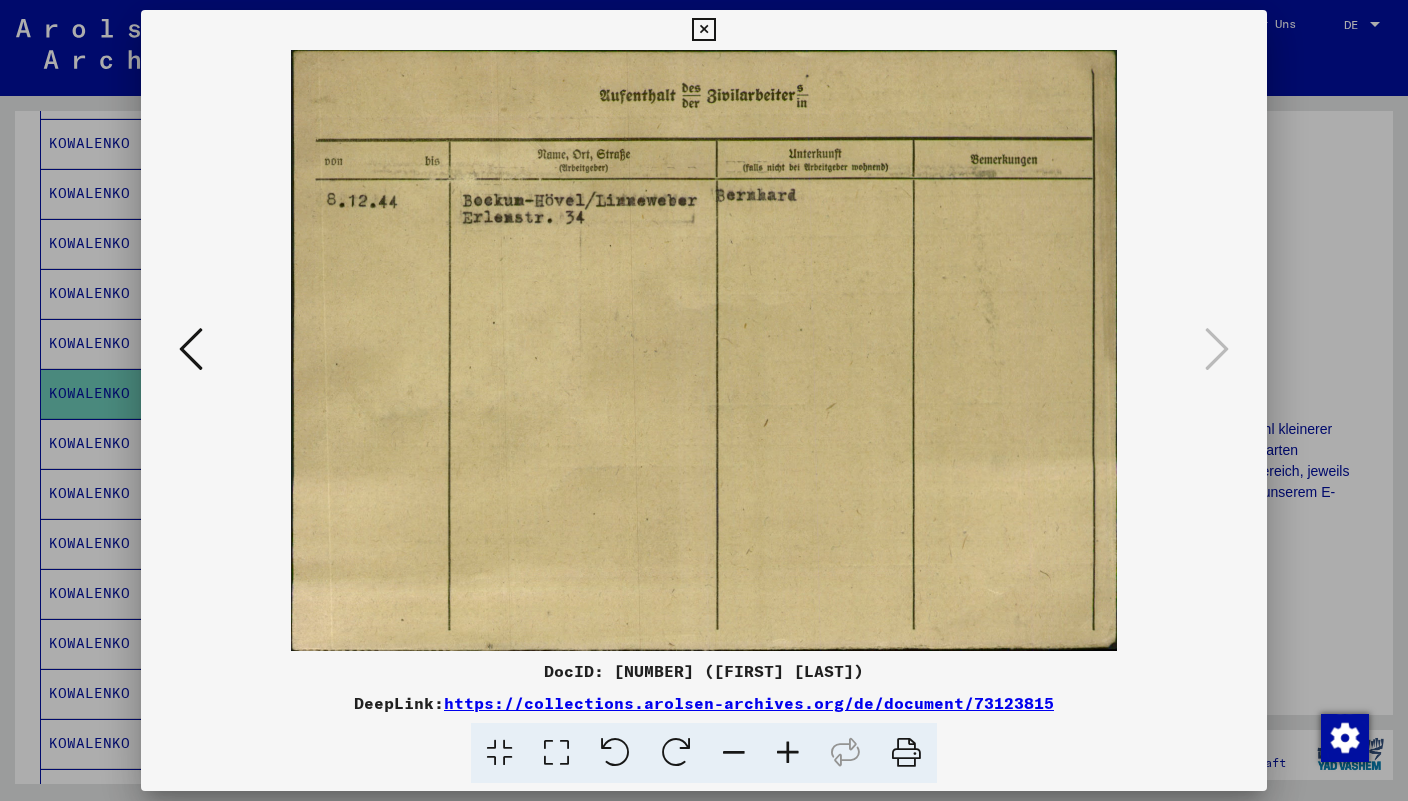 click at bounding box center (703, 30) 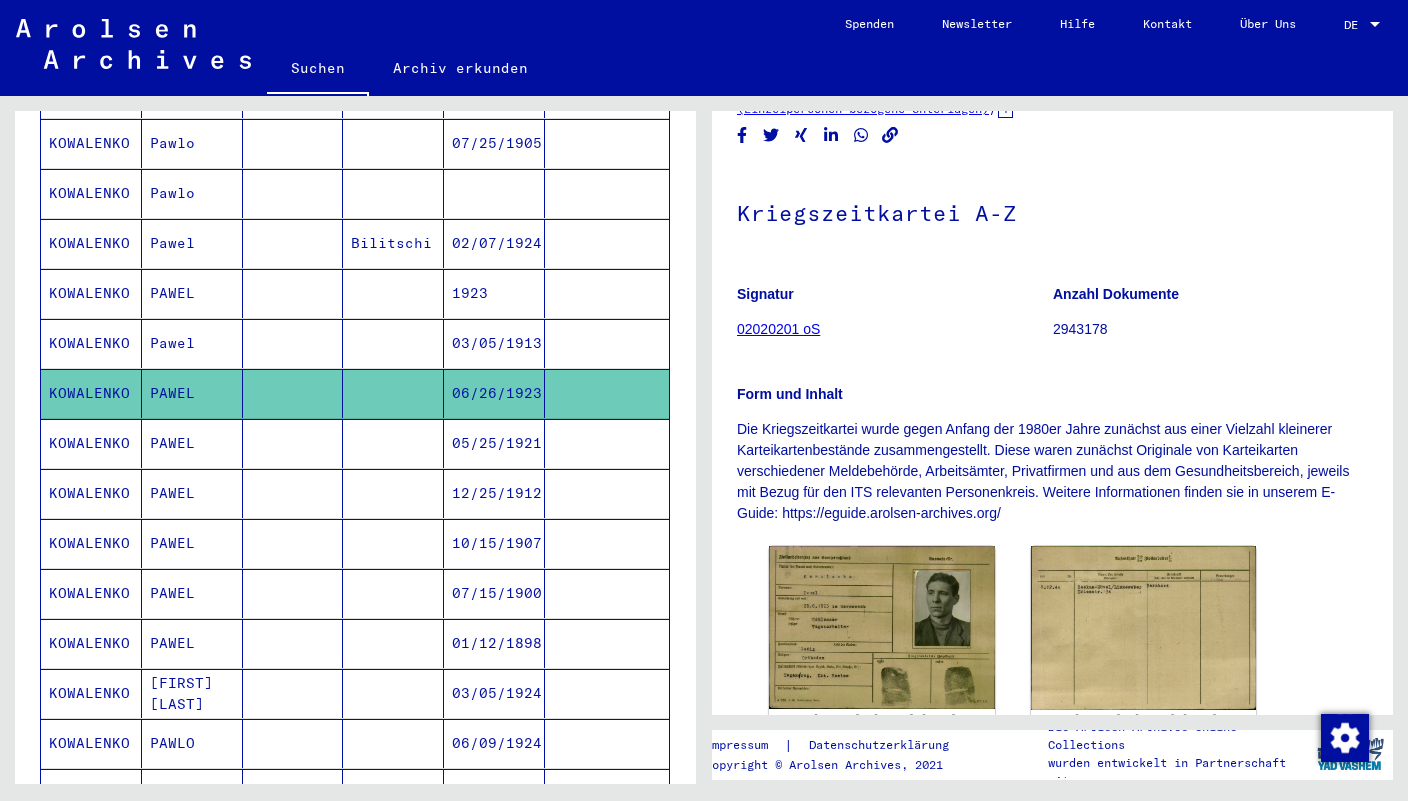 click on "PAWEL" at bounding box center [192, 493] 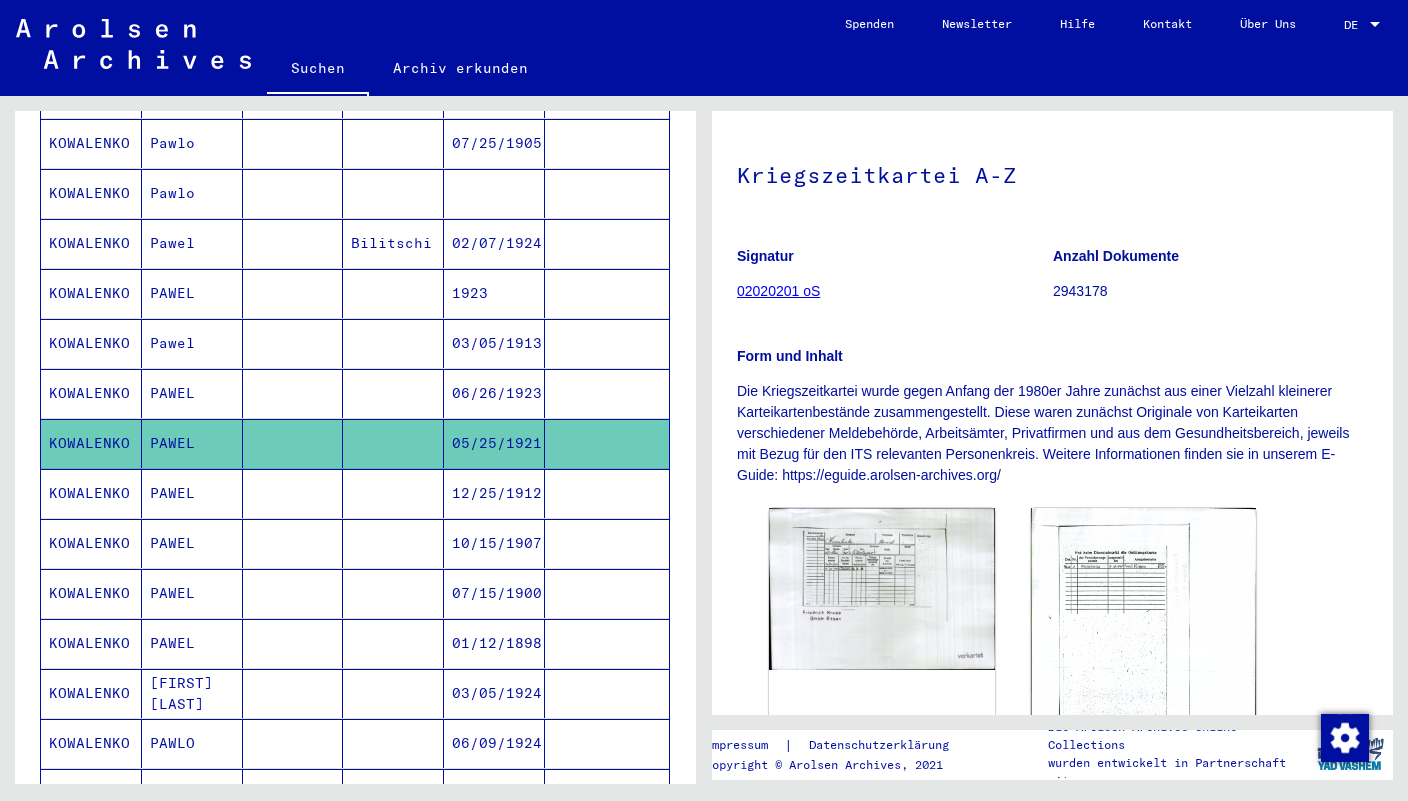 scroll, scrollTop: 161, scrollLeft: 0, axis: vertical 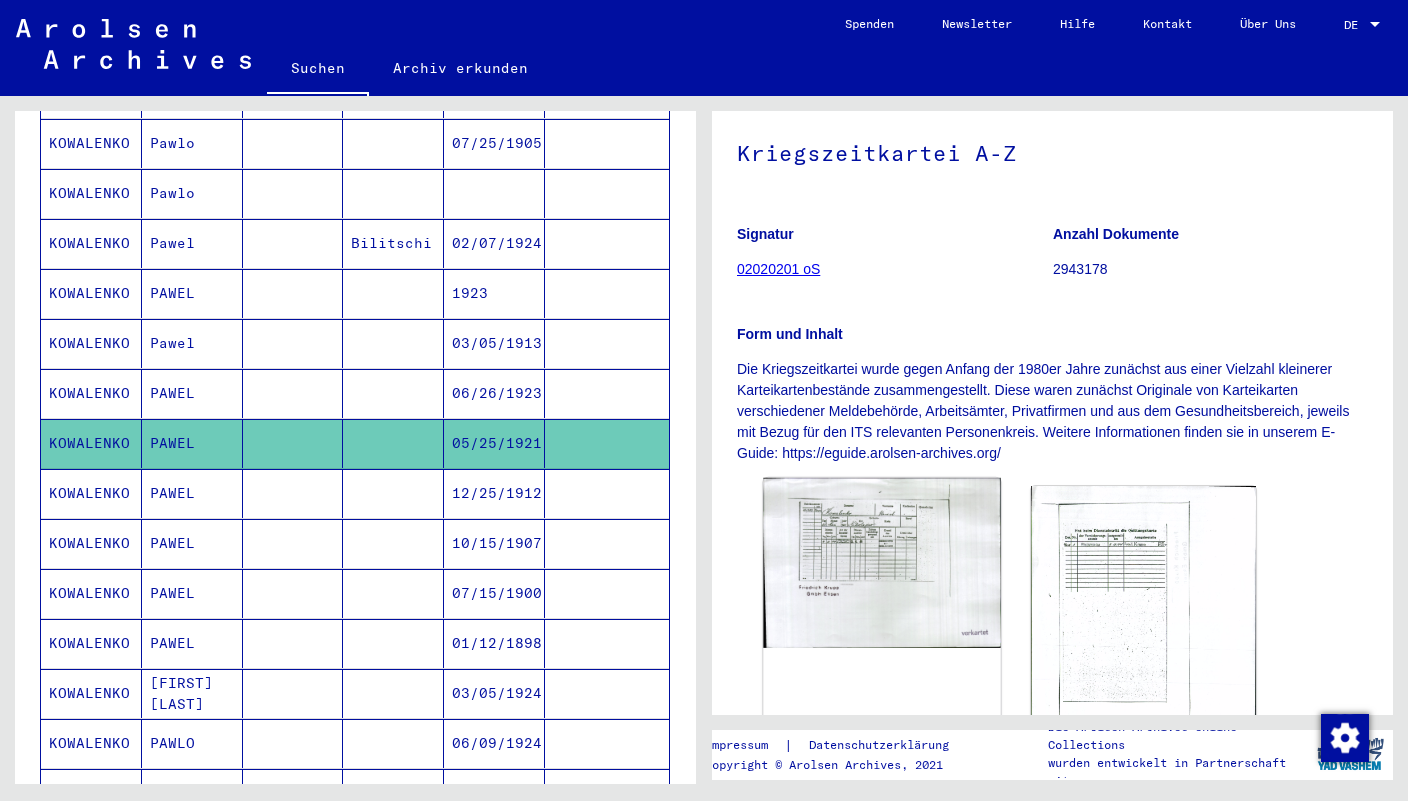 click 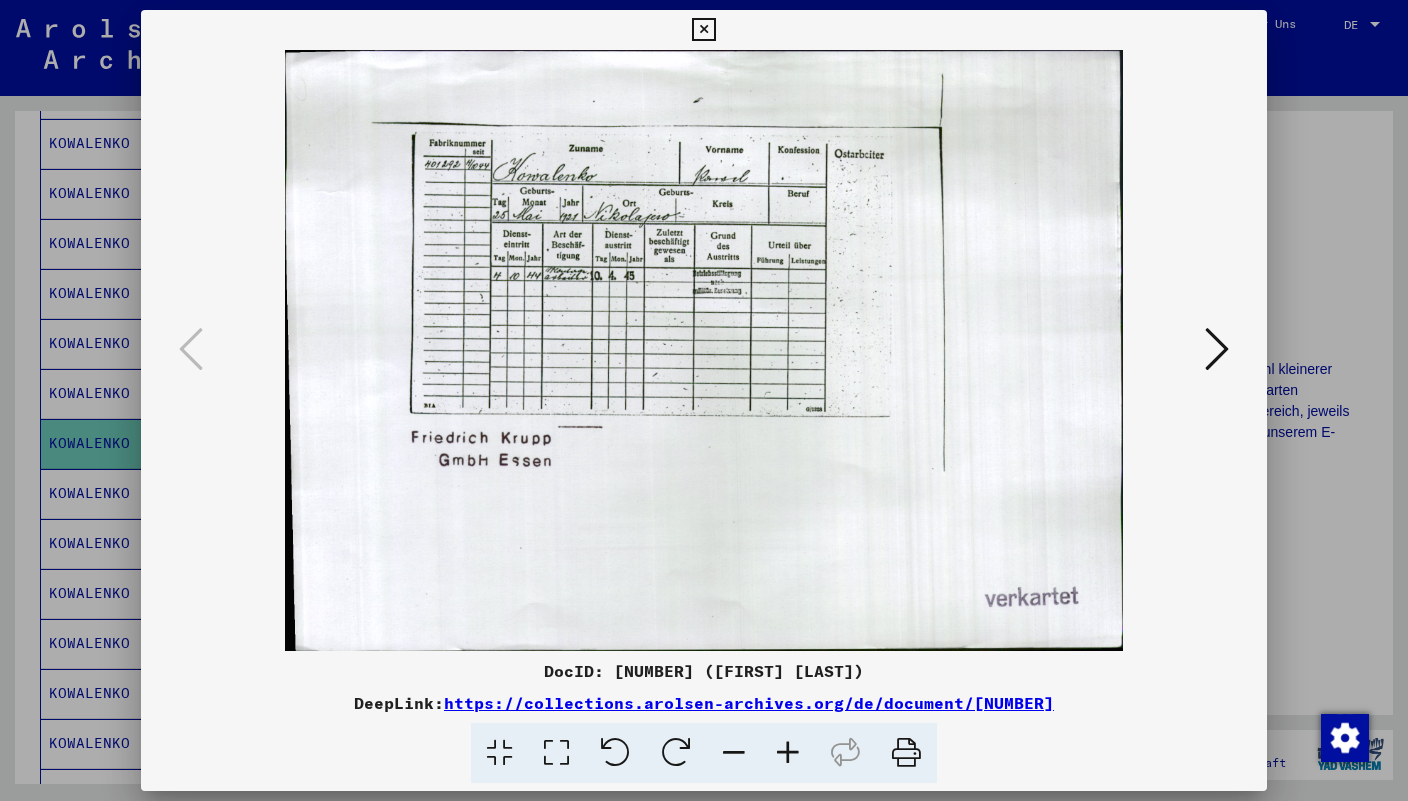 click at bounding box center [1217, 349] 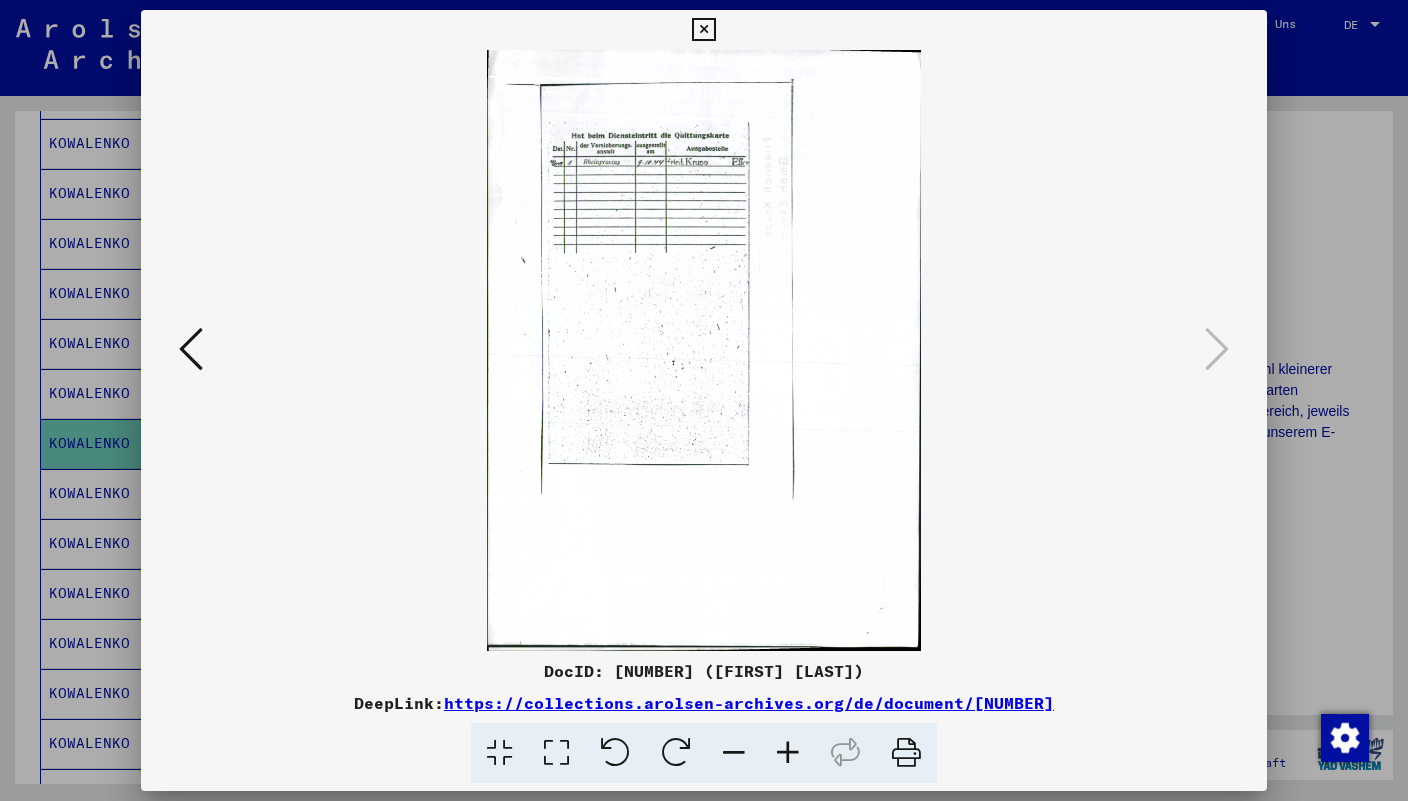 click at bounding box center [191, 349] 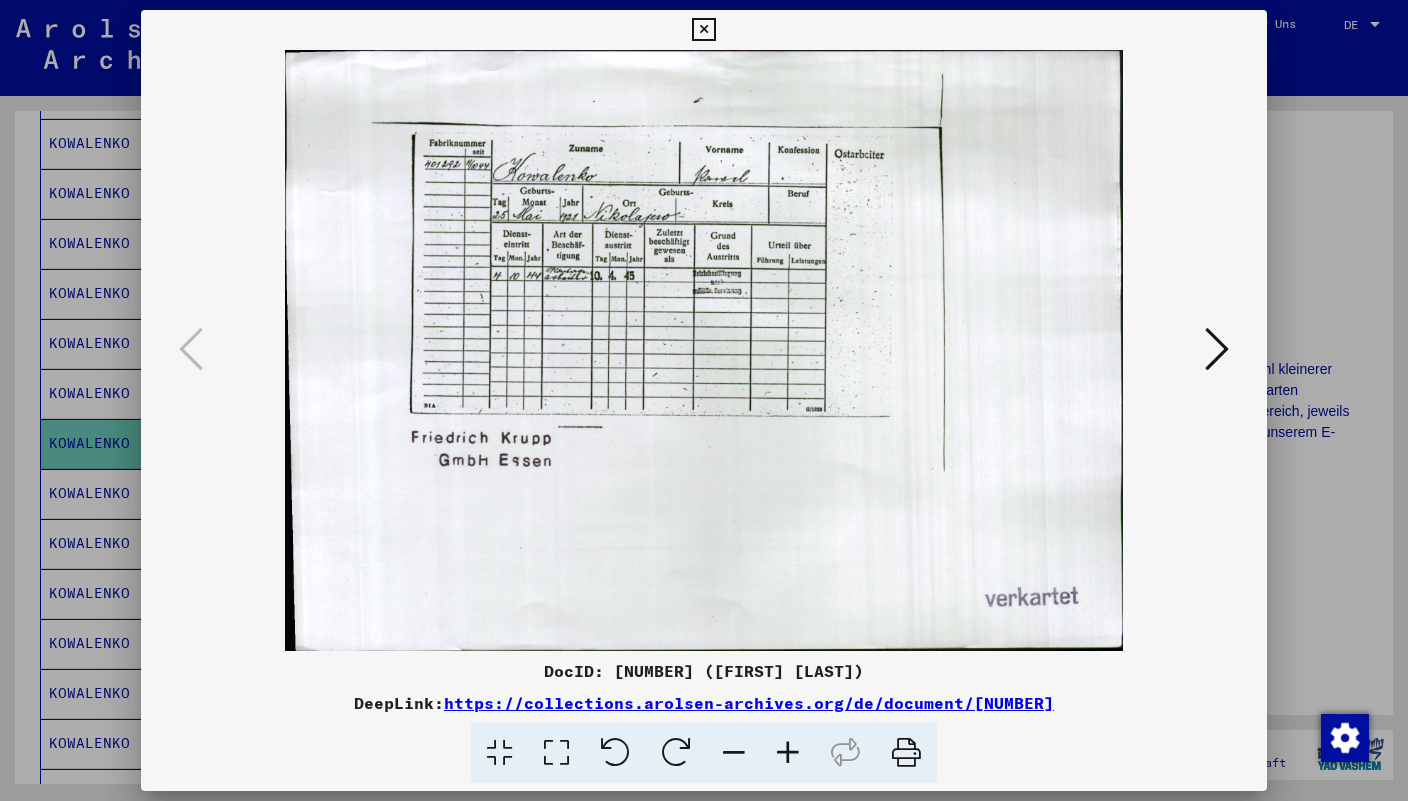 click at bounding box center [703, 30] 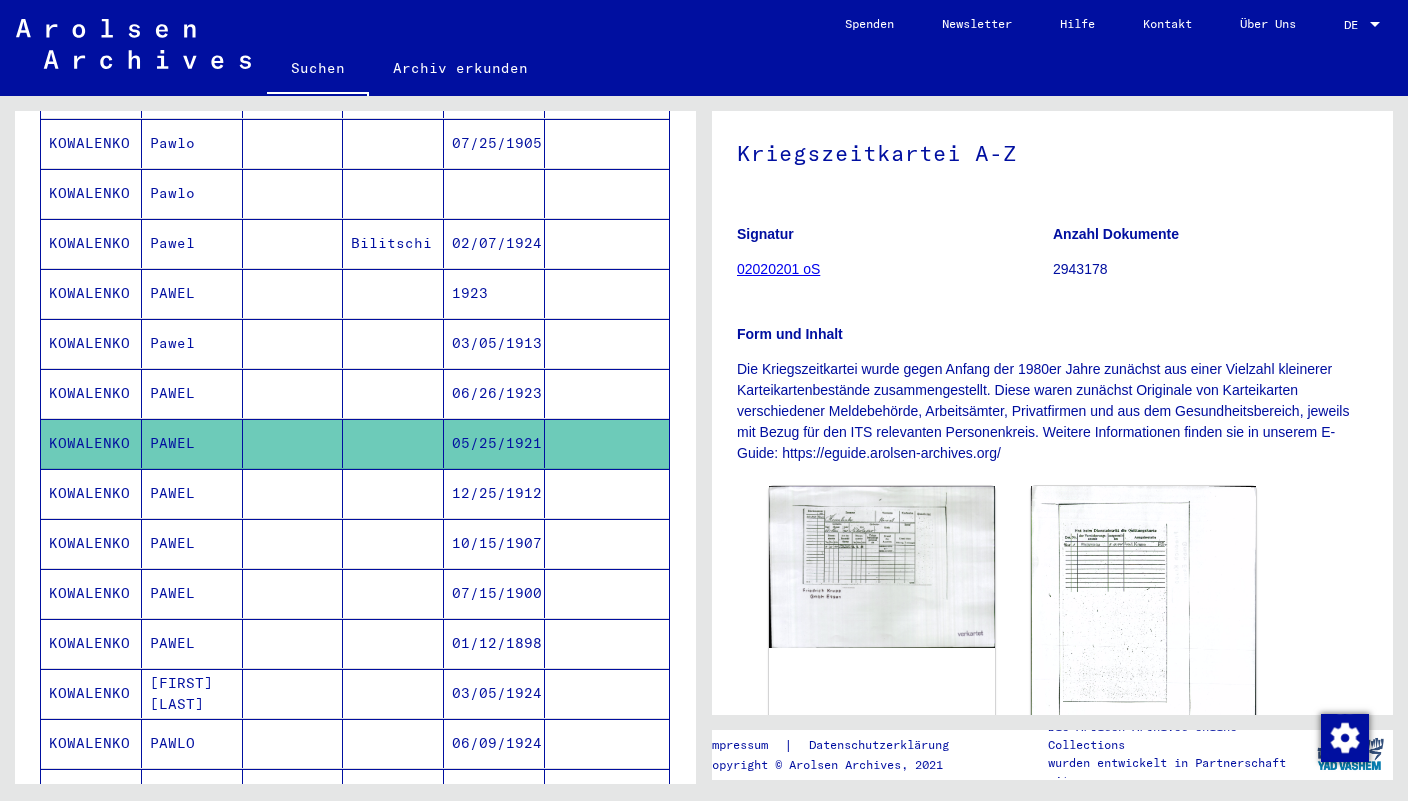 click on "PAWEL" at bounding box center (192, 543) 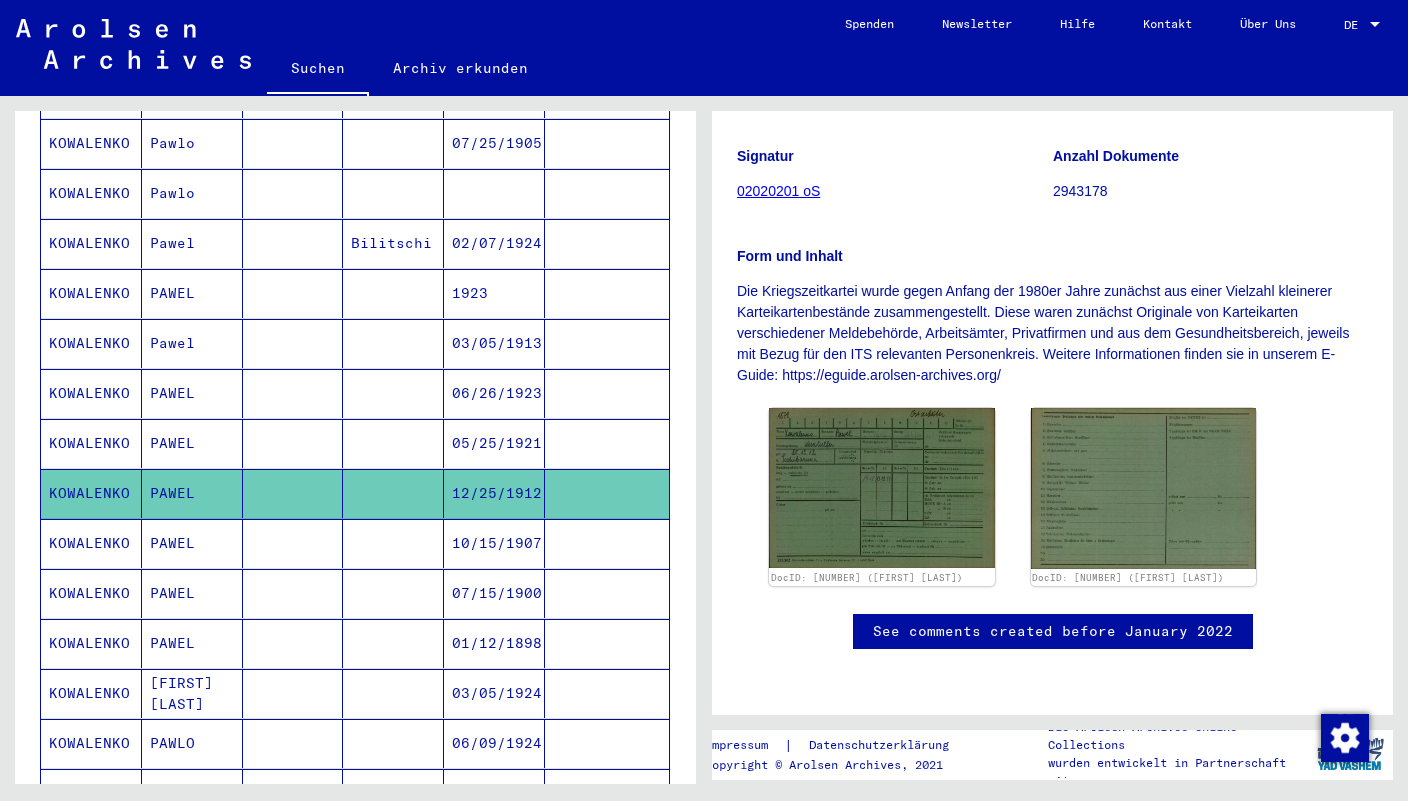 click 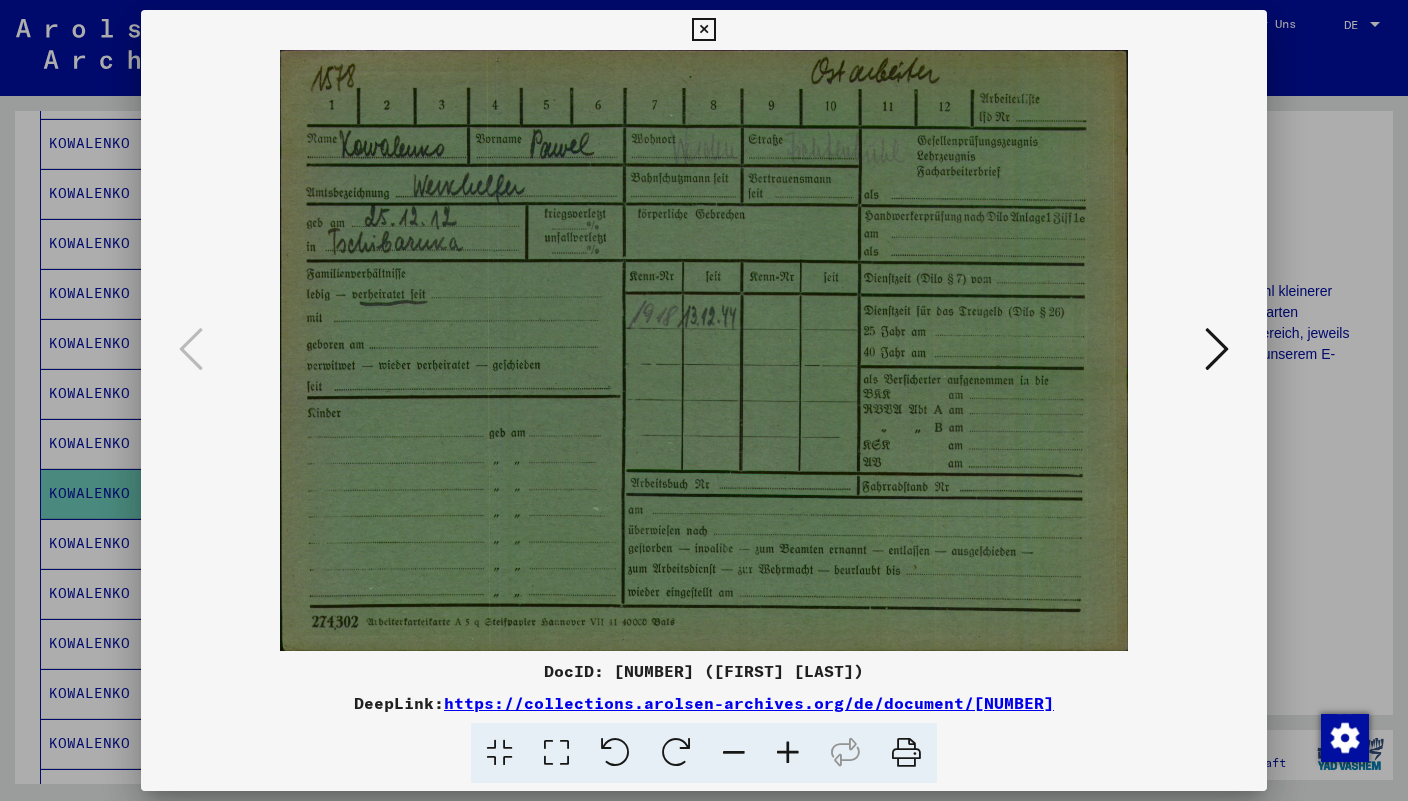 click at bounding box center (1217, 349) 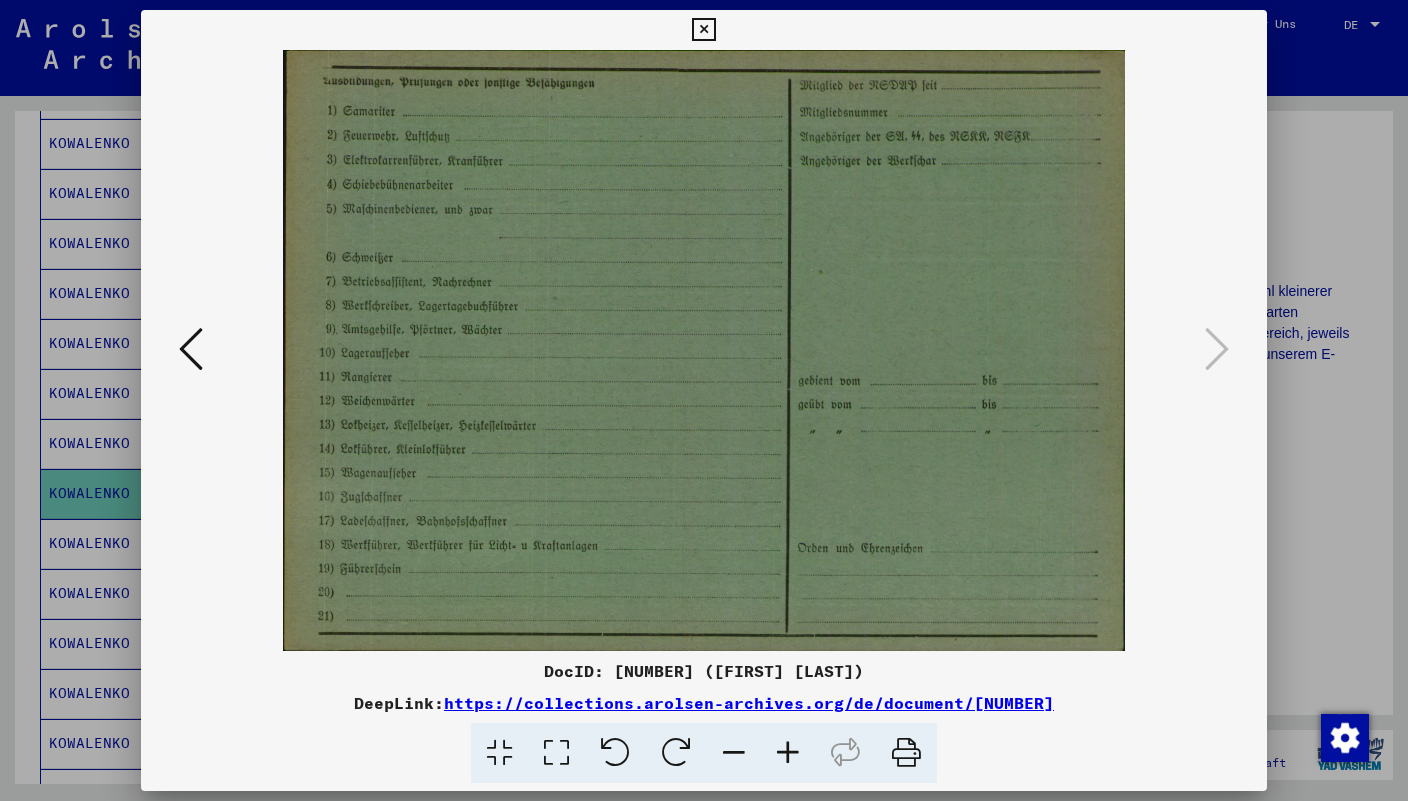 click at bounding box center [191, 349] 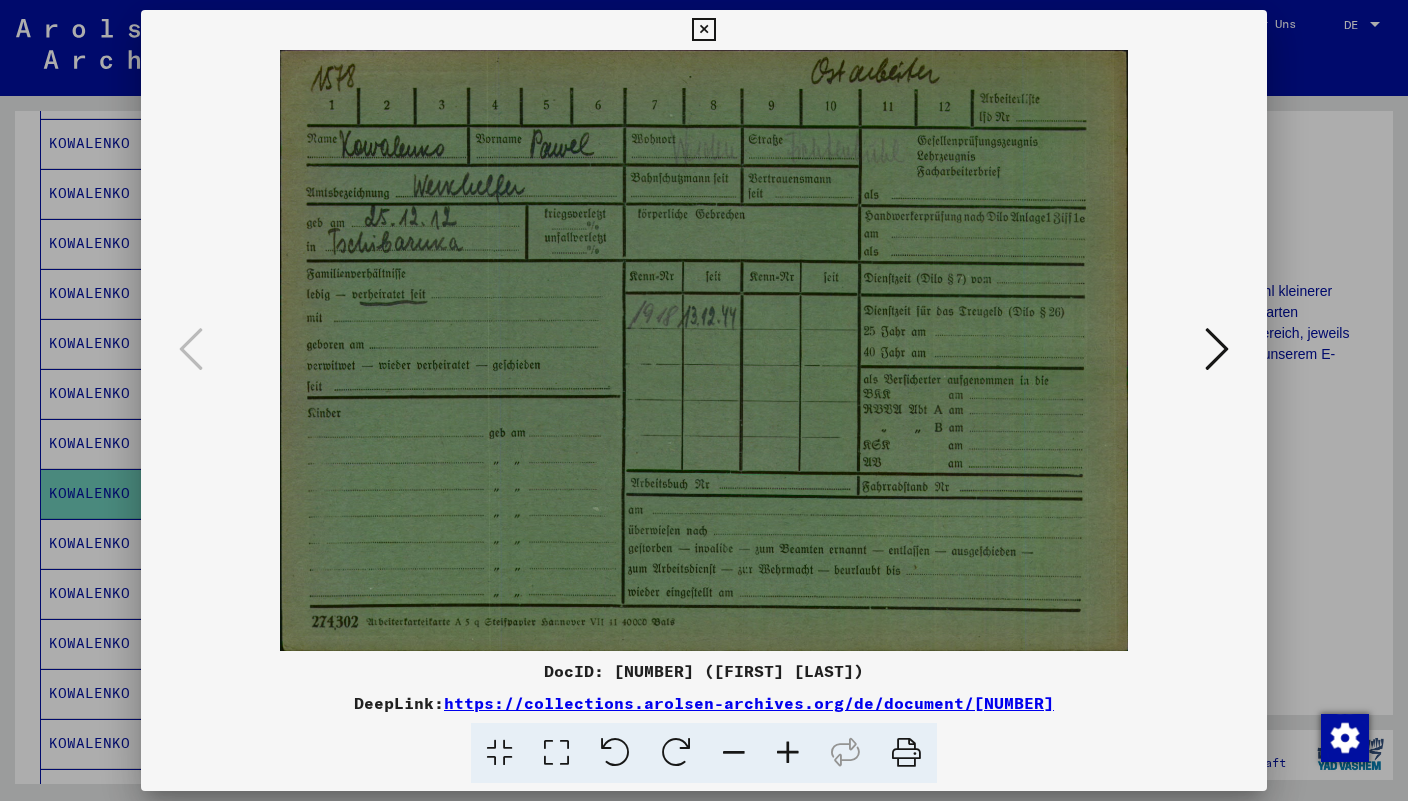 click at bounding box center [1217, 349] 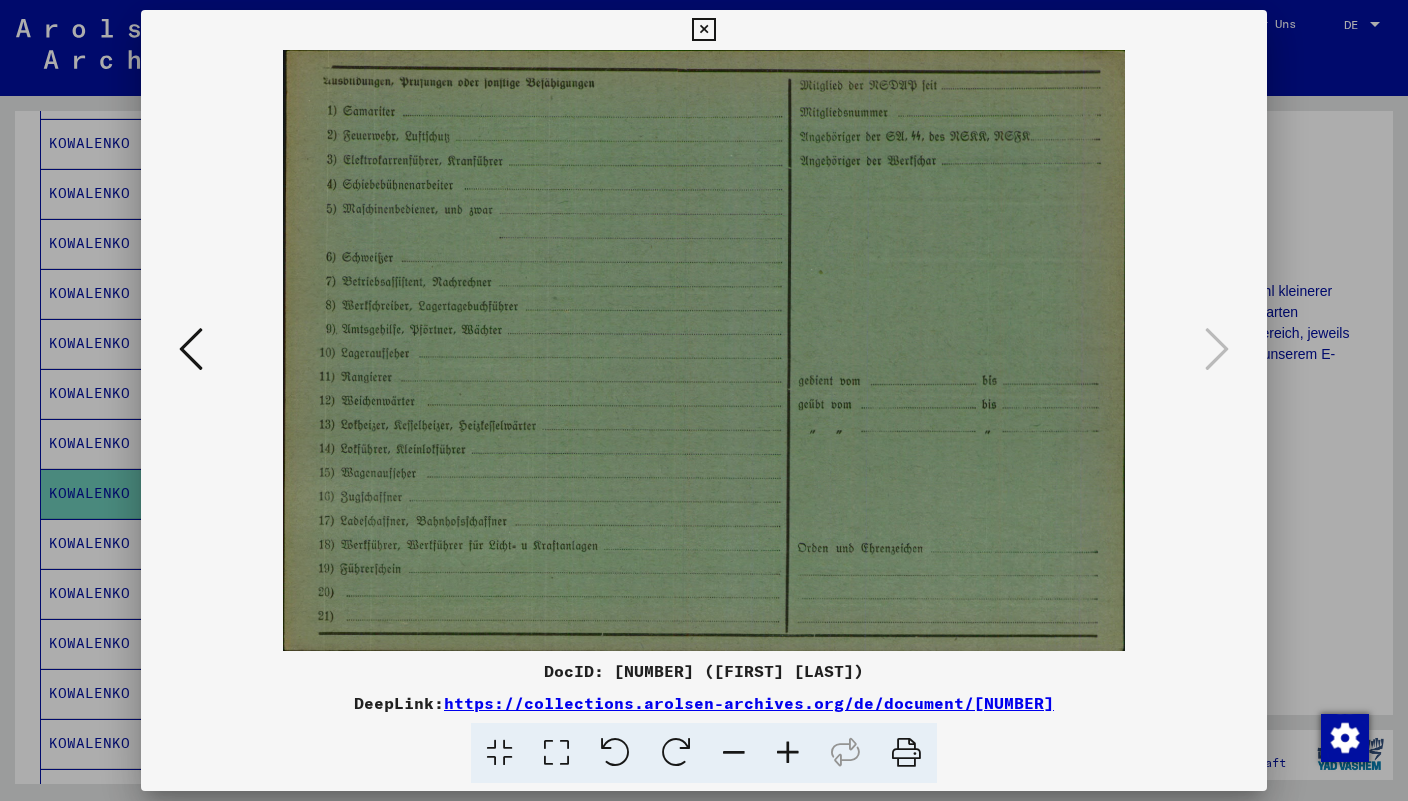 click at bounding box center (703, 30) 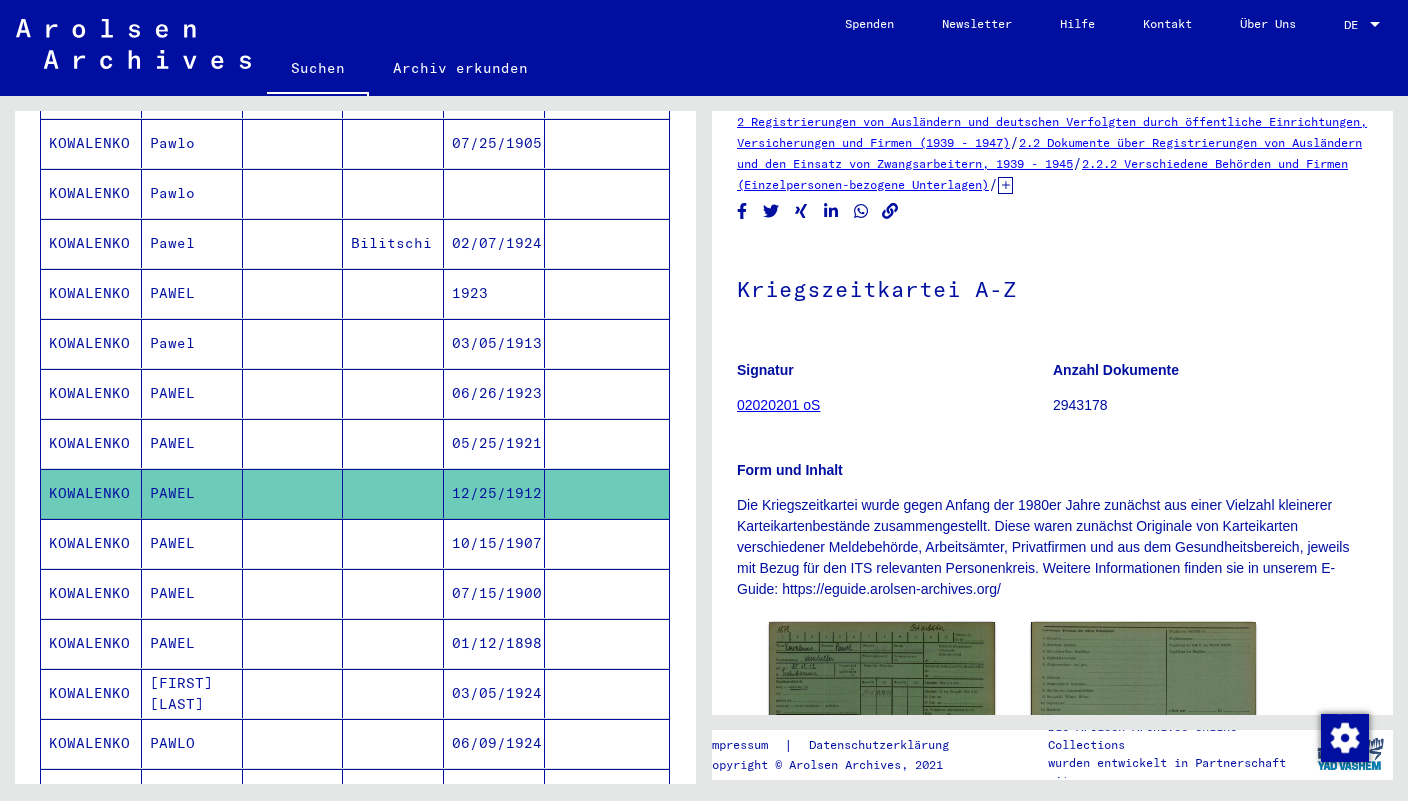 scroll, scrollTop: 0, scrollLeft: 0, axis: both 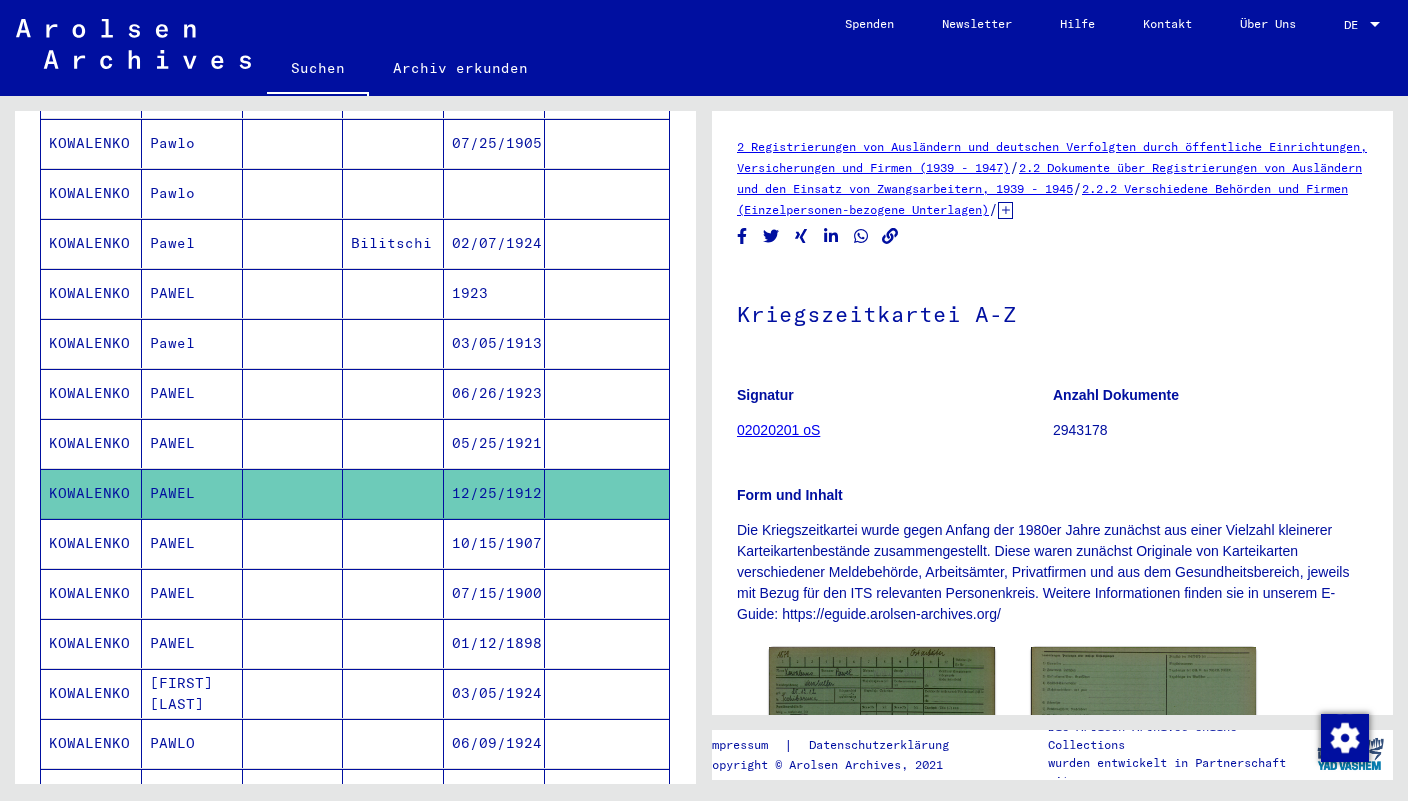 click 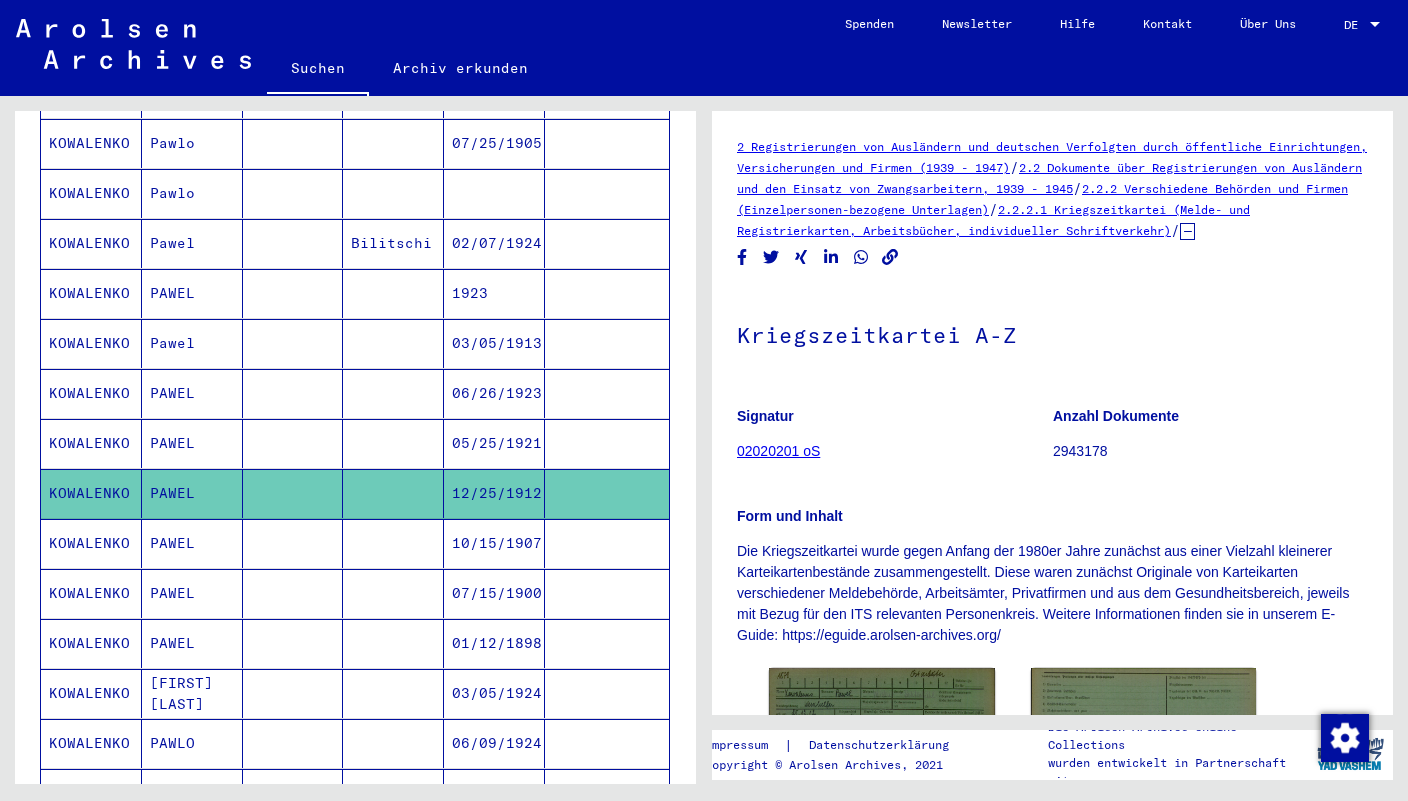 click on "PAWEL" at bounding box center (192, 593) 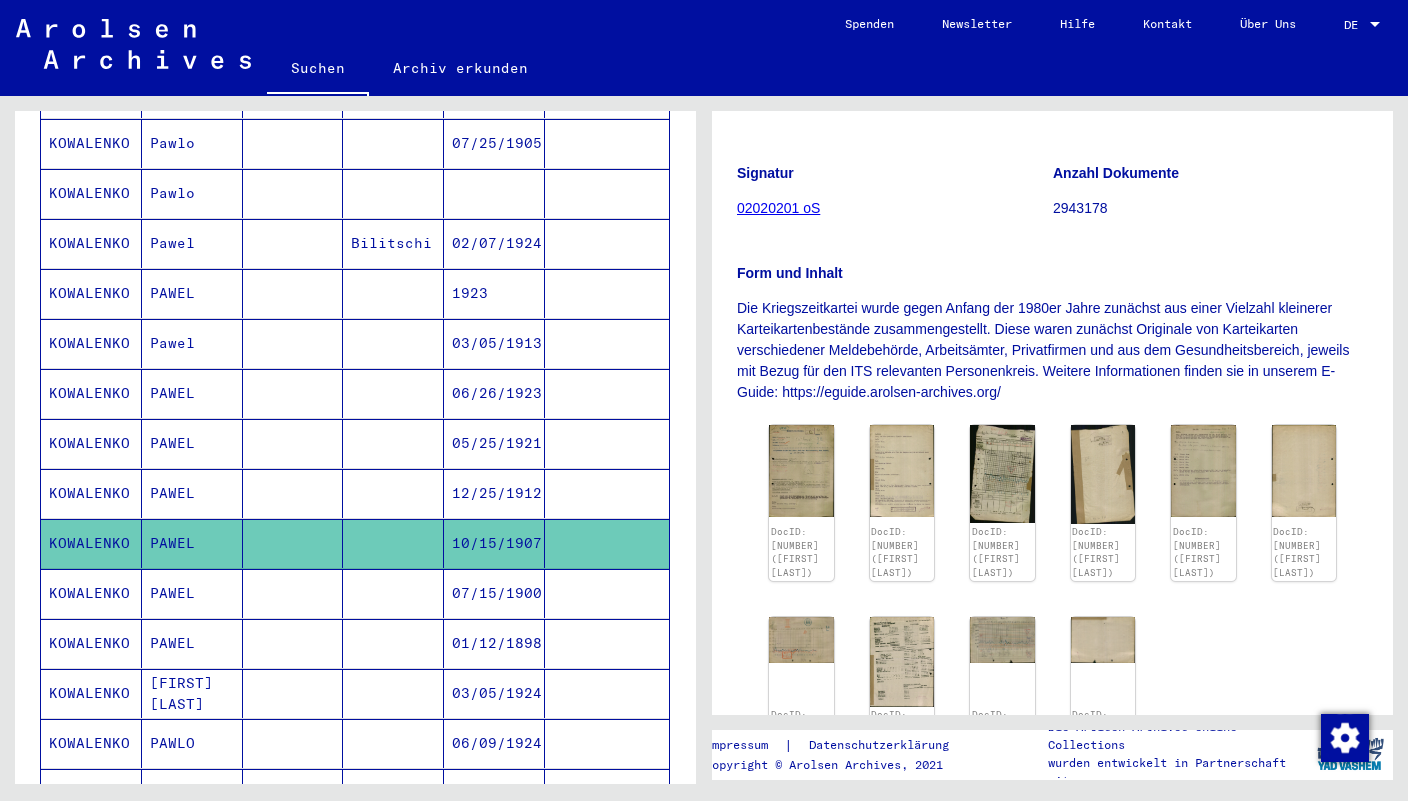 scroll, scrollTop: 246, scrollLeft: 0, axis: vertical 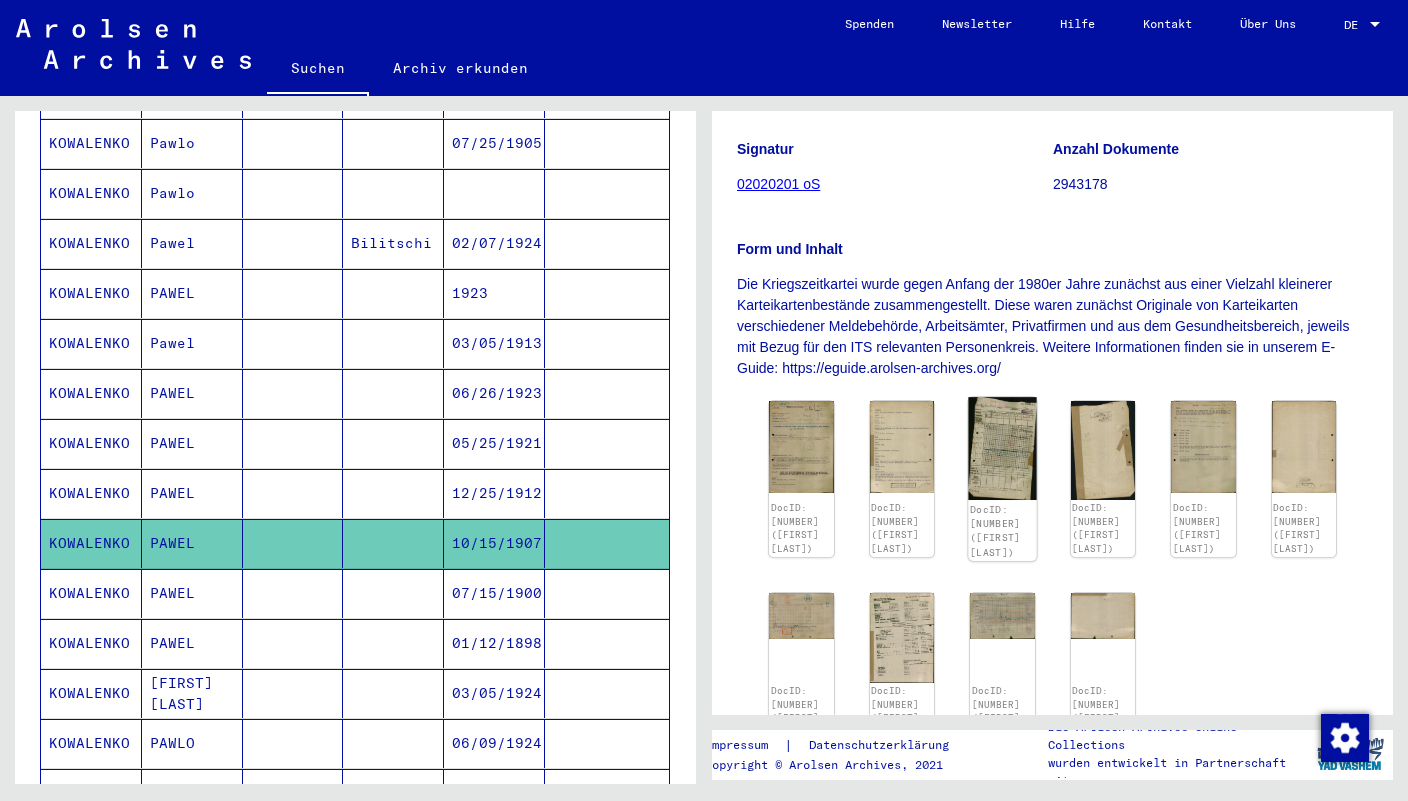 click 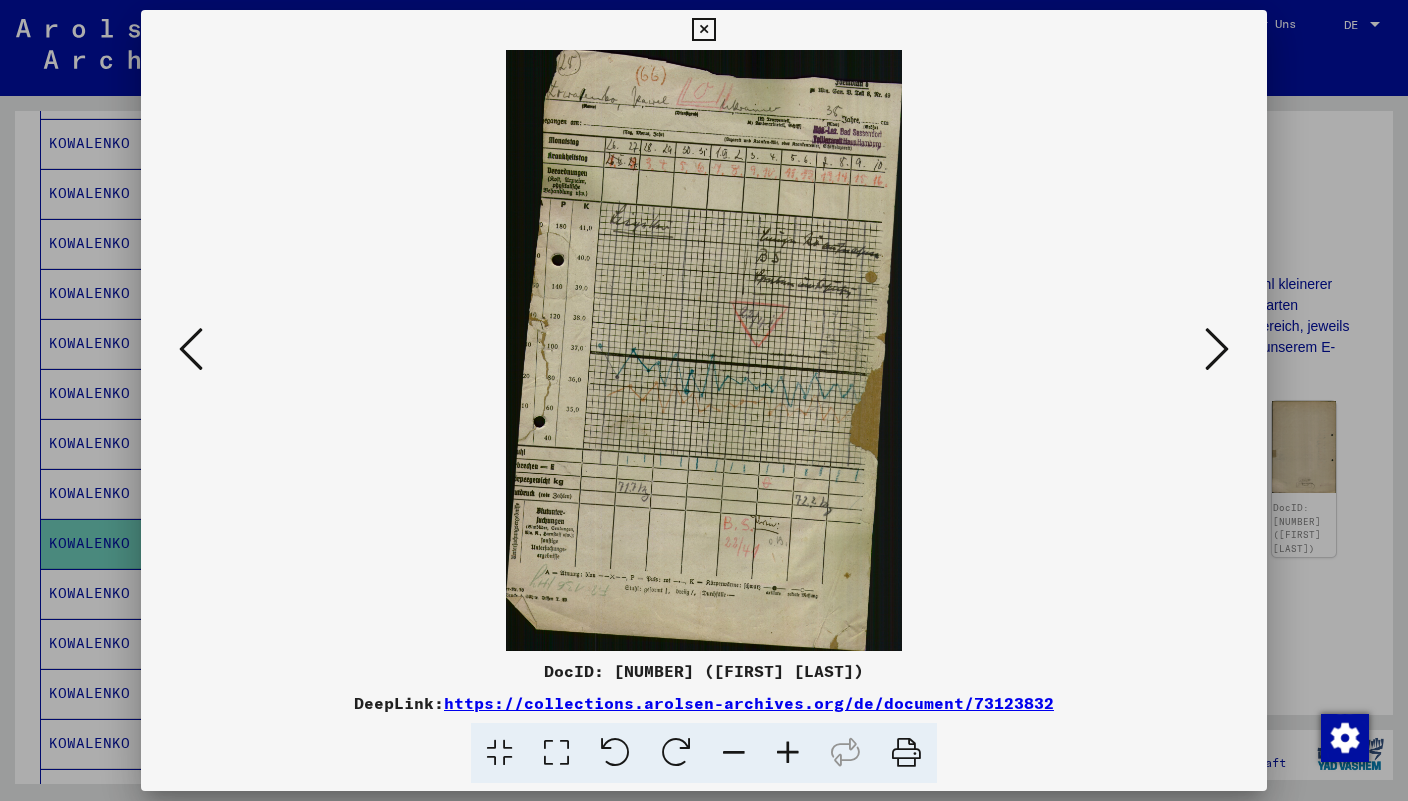 click at bounding box center [1217, 349] 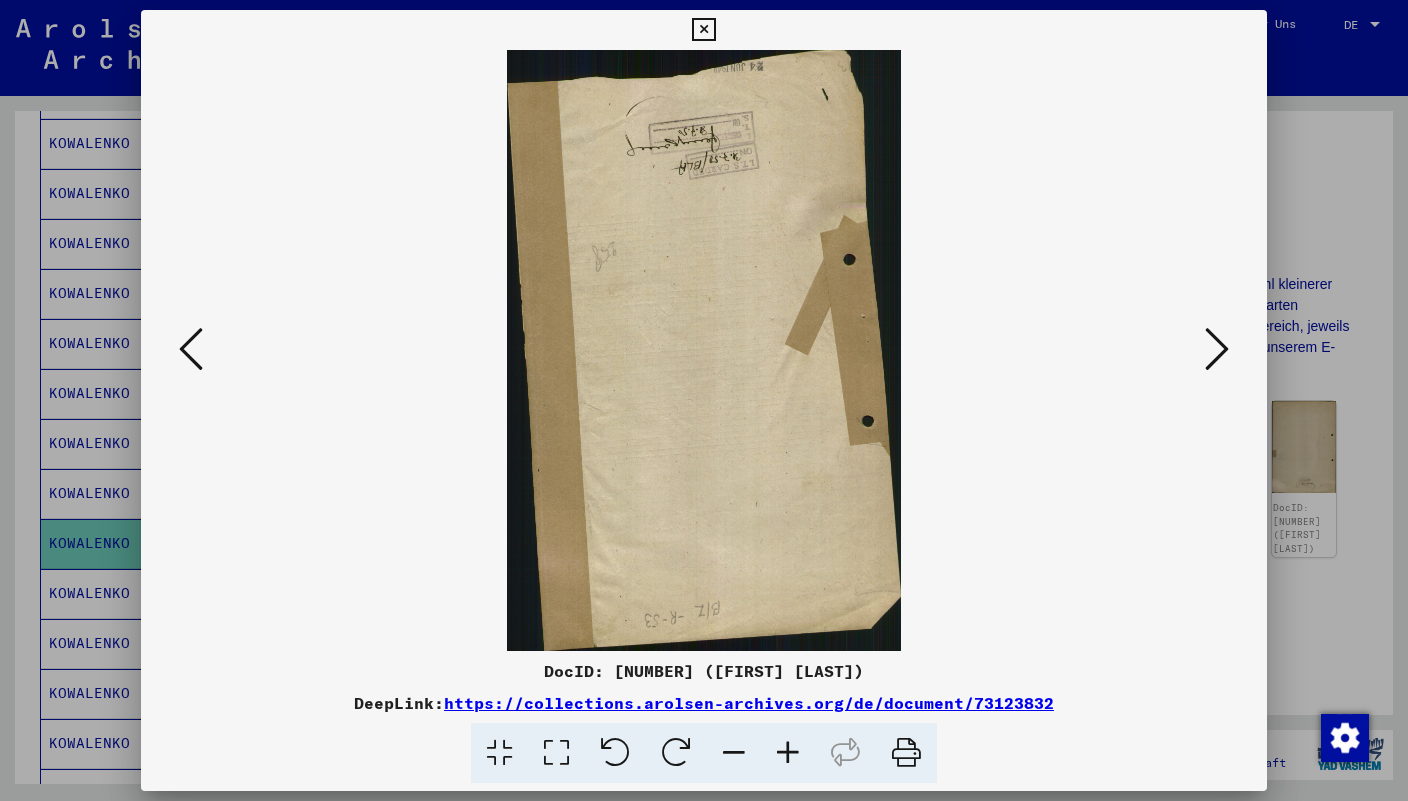 click at bounding box center [1217, 349] 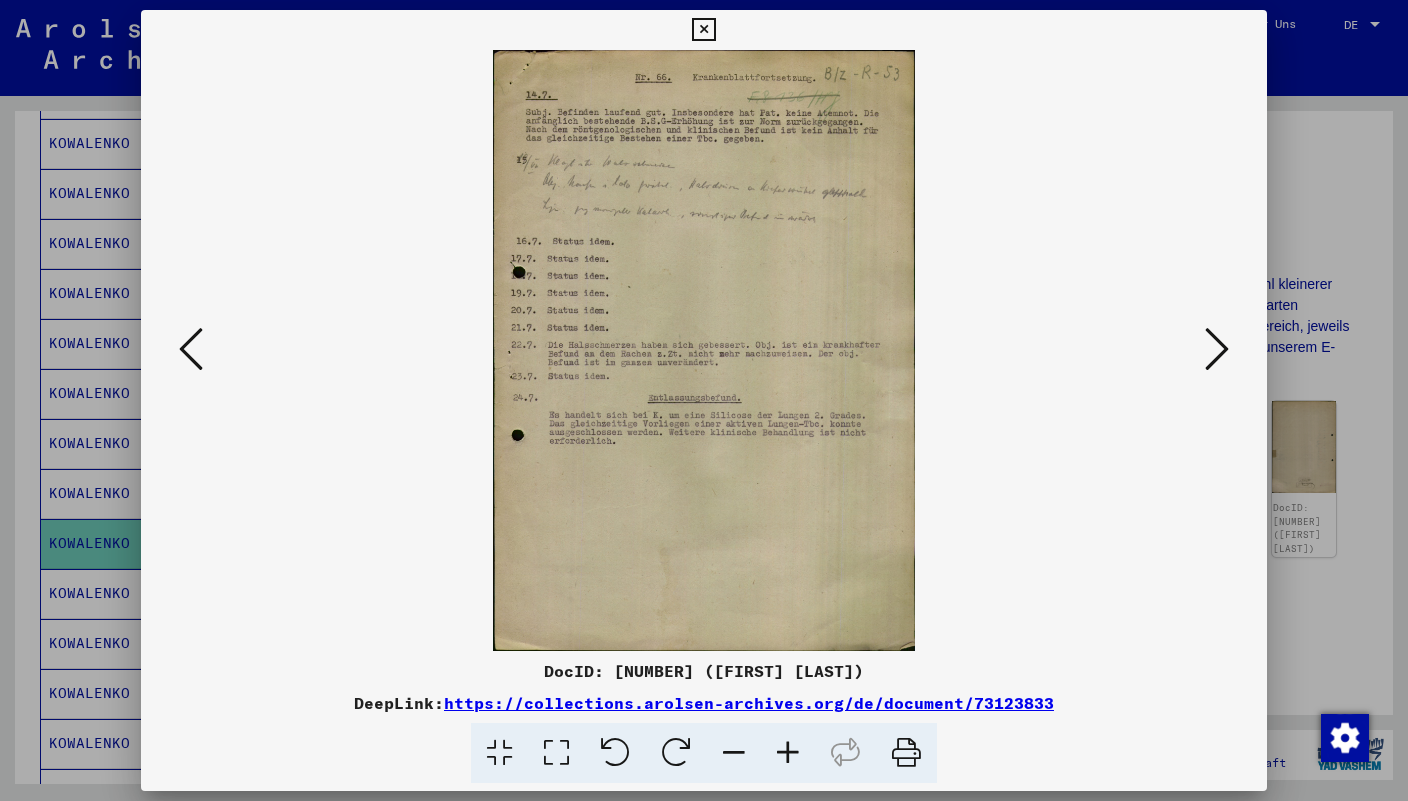 click at bounding box center [1217, 349] 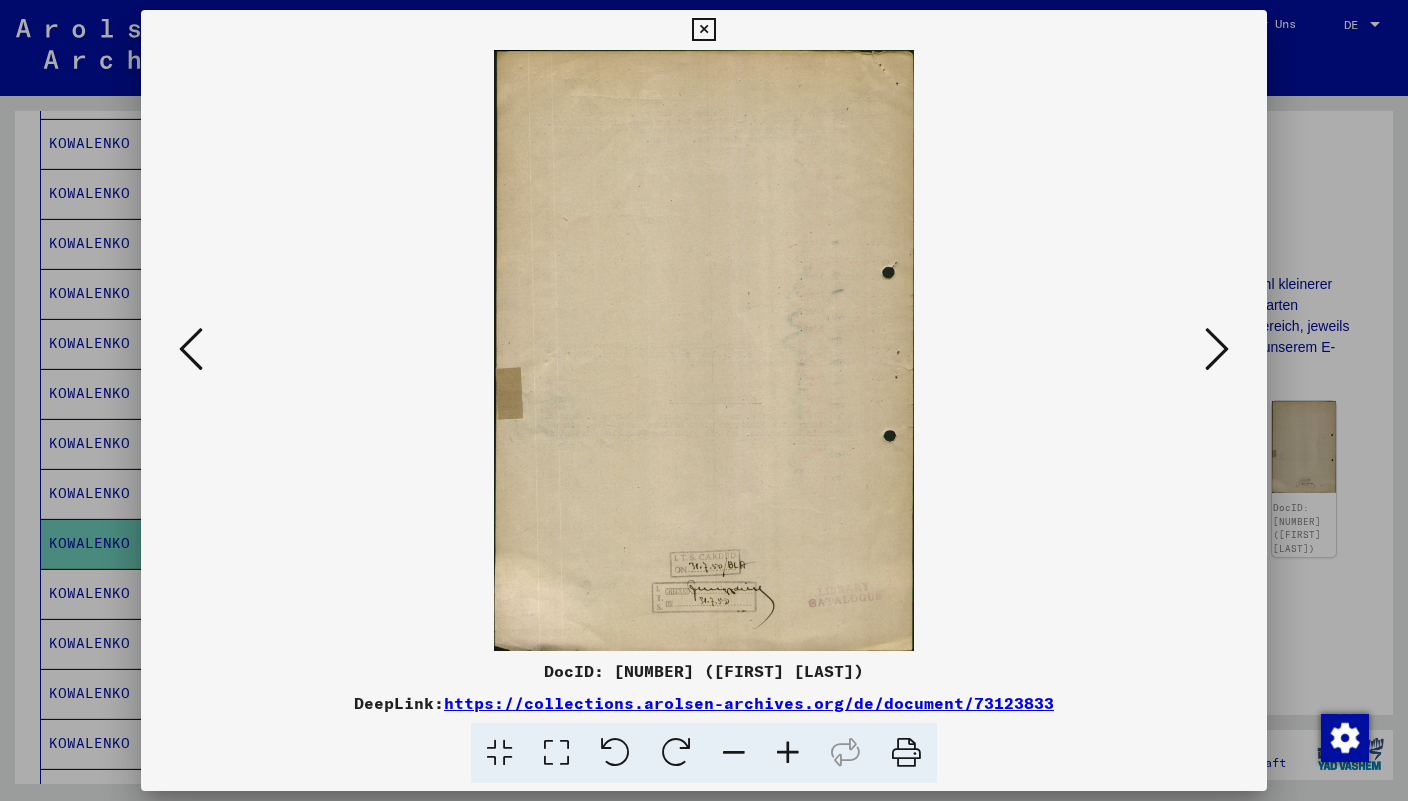 click at bounding box center [1217, 349] 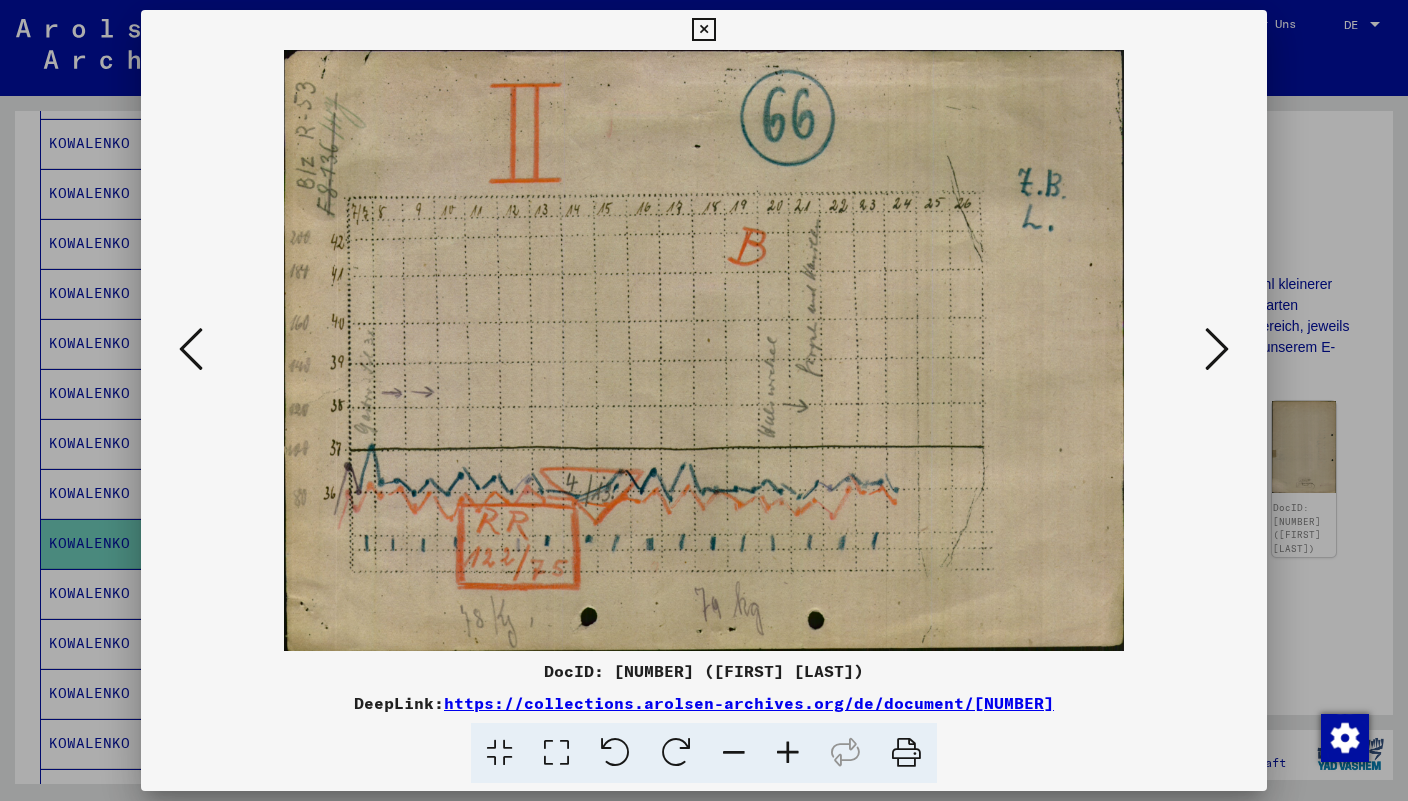 click at bounding box center [1217, 349] 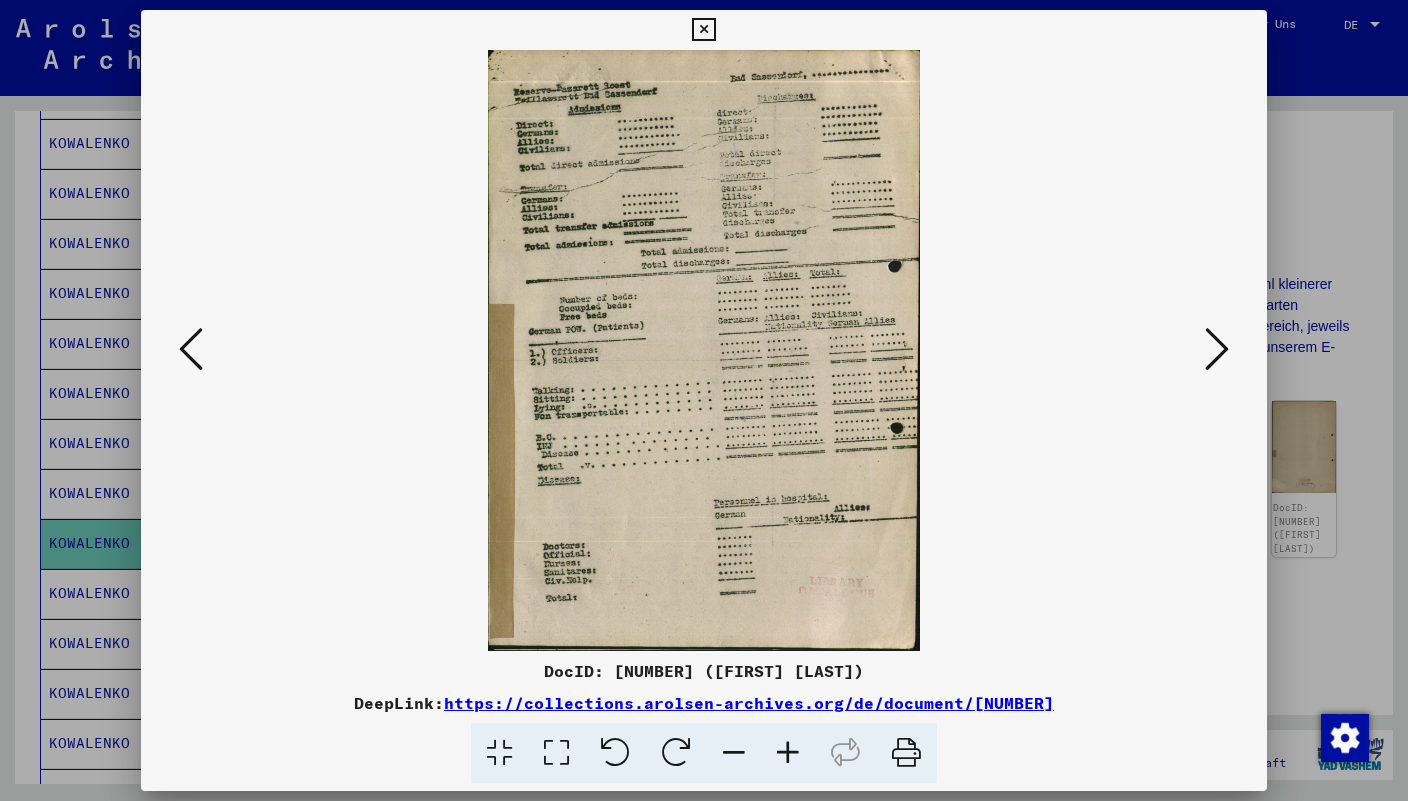 click at bounding box center (191, 349) 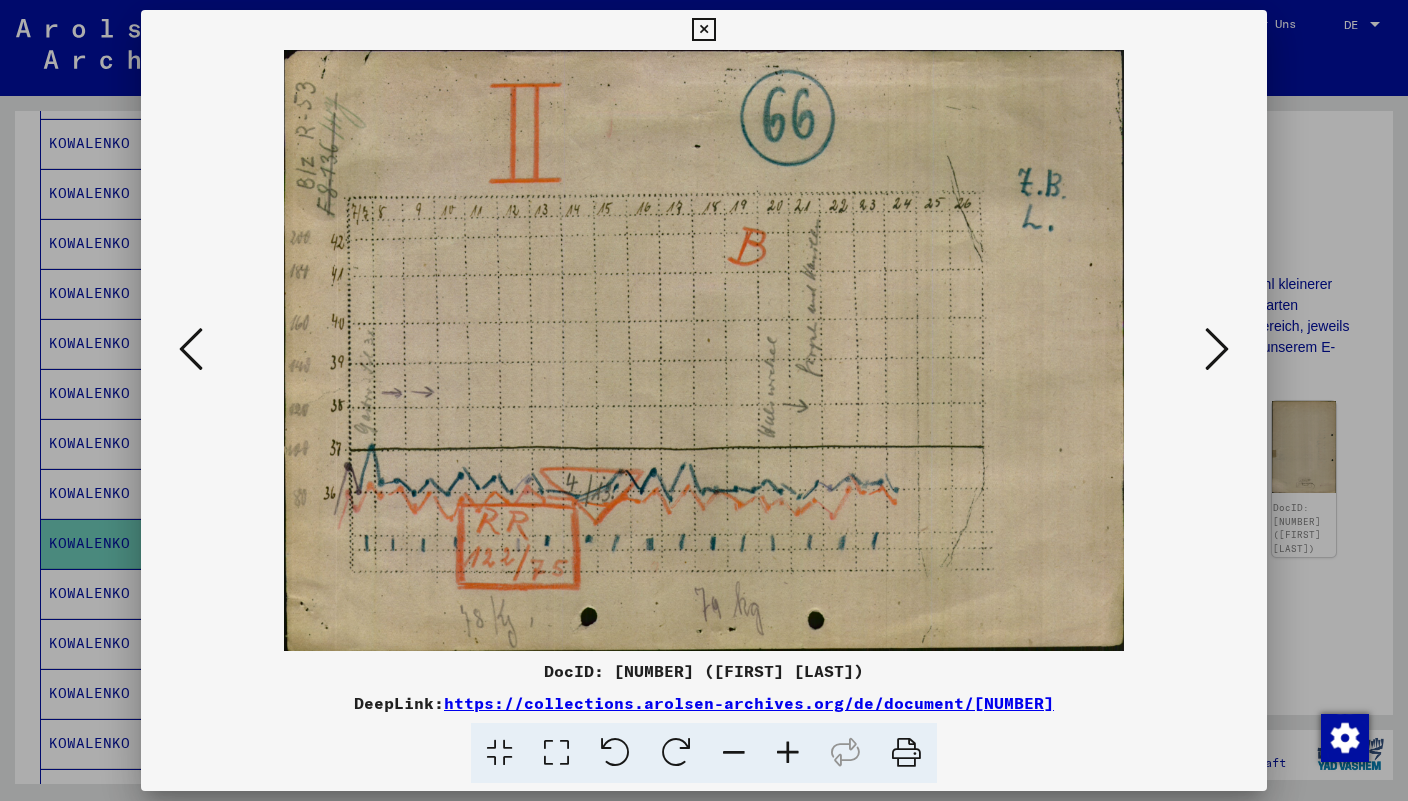 click at bounding box center [191, 349] 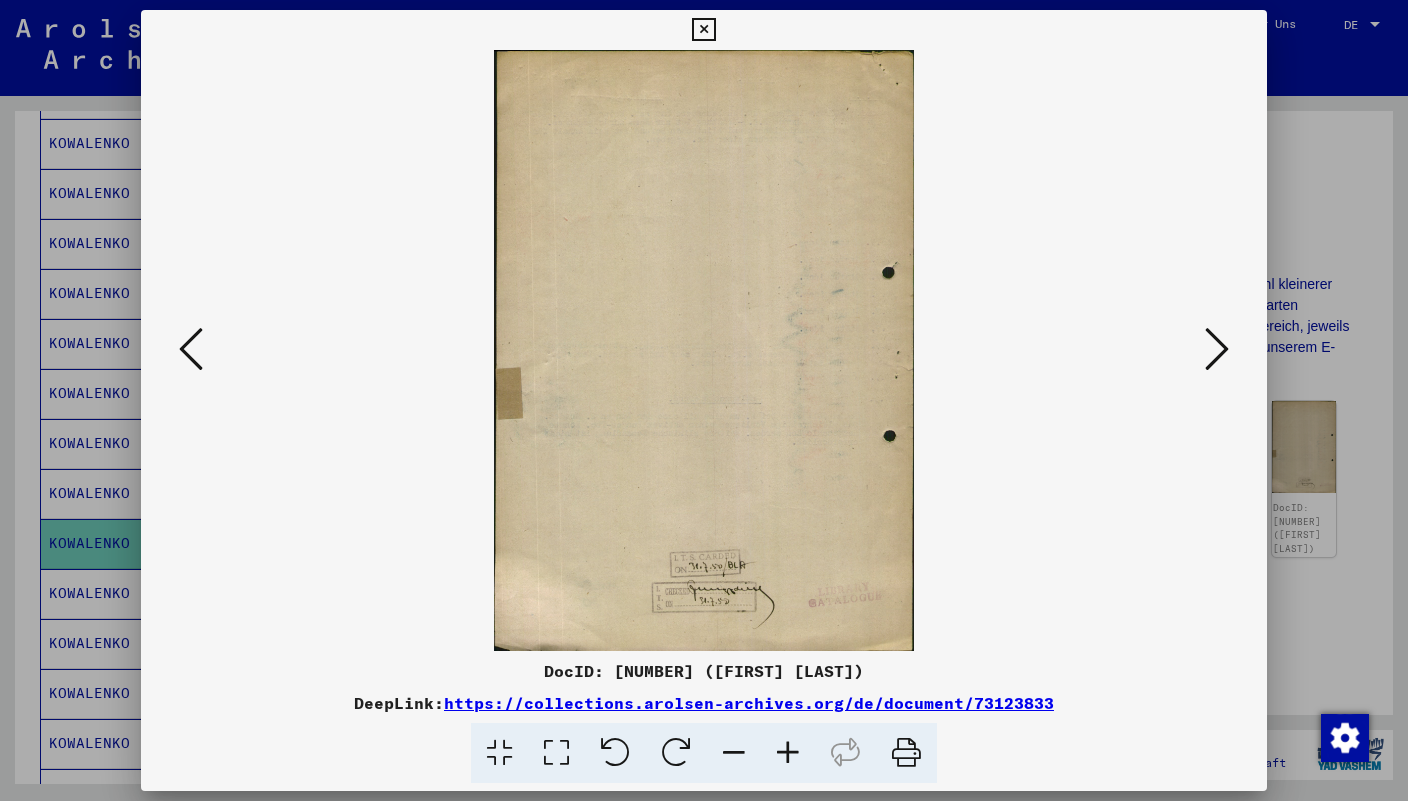 click at bounding box center (191, 349) 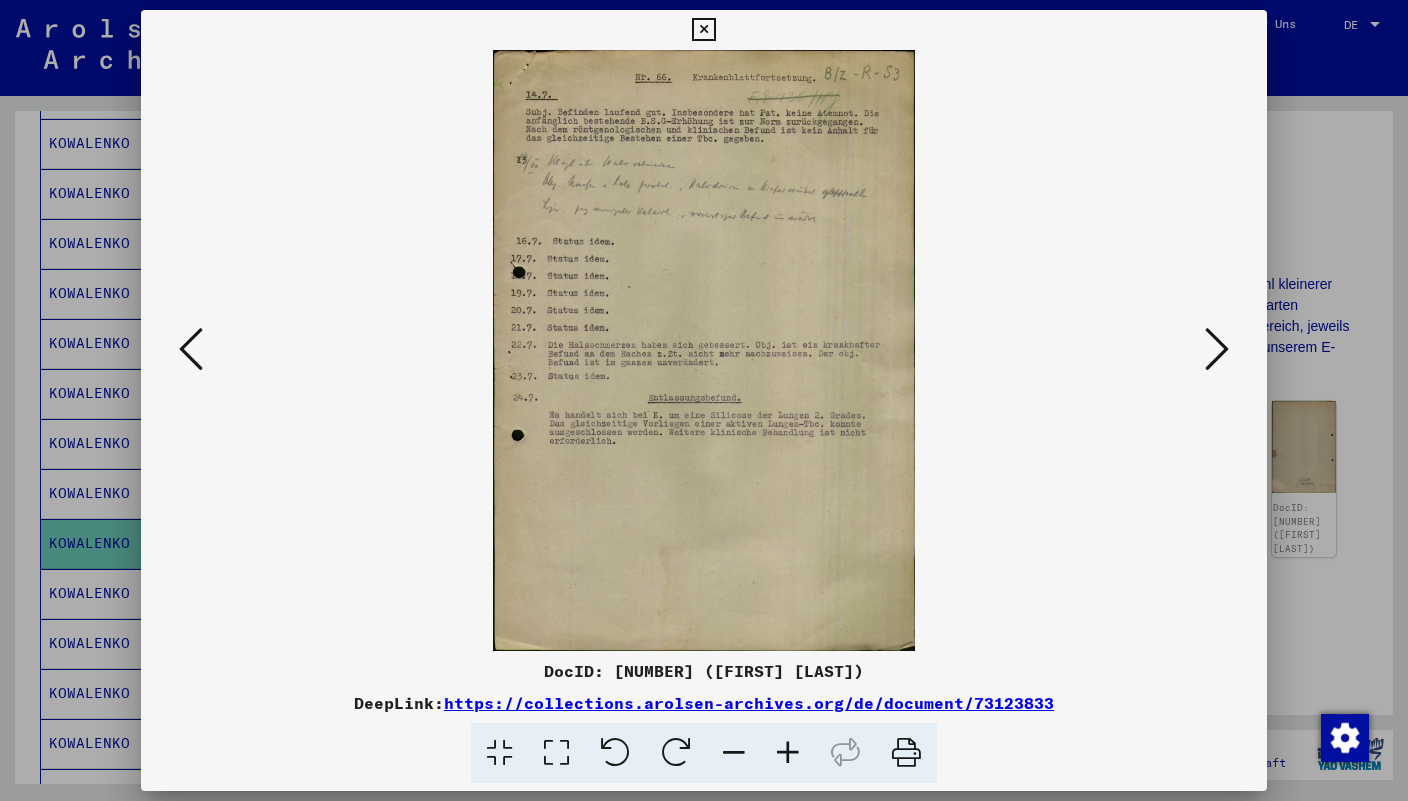 click at bounding box center (191, 349) 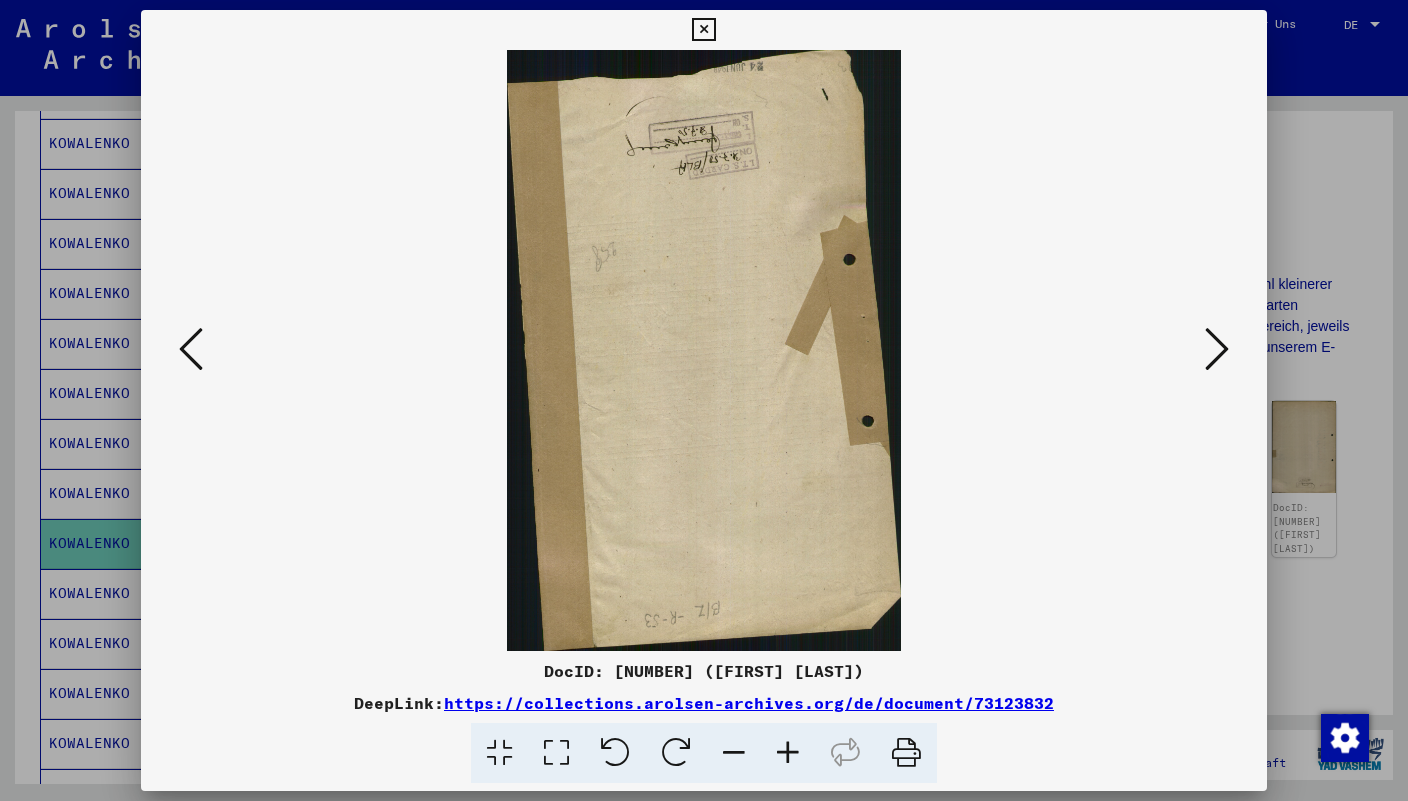 click at bounding box center [191, 349] 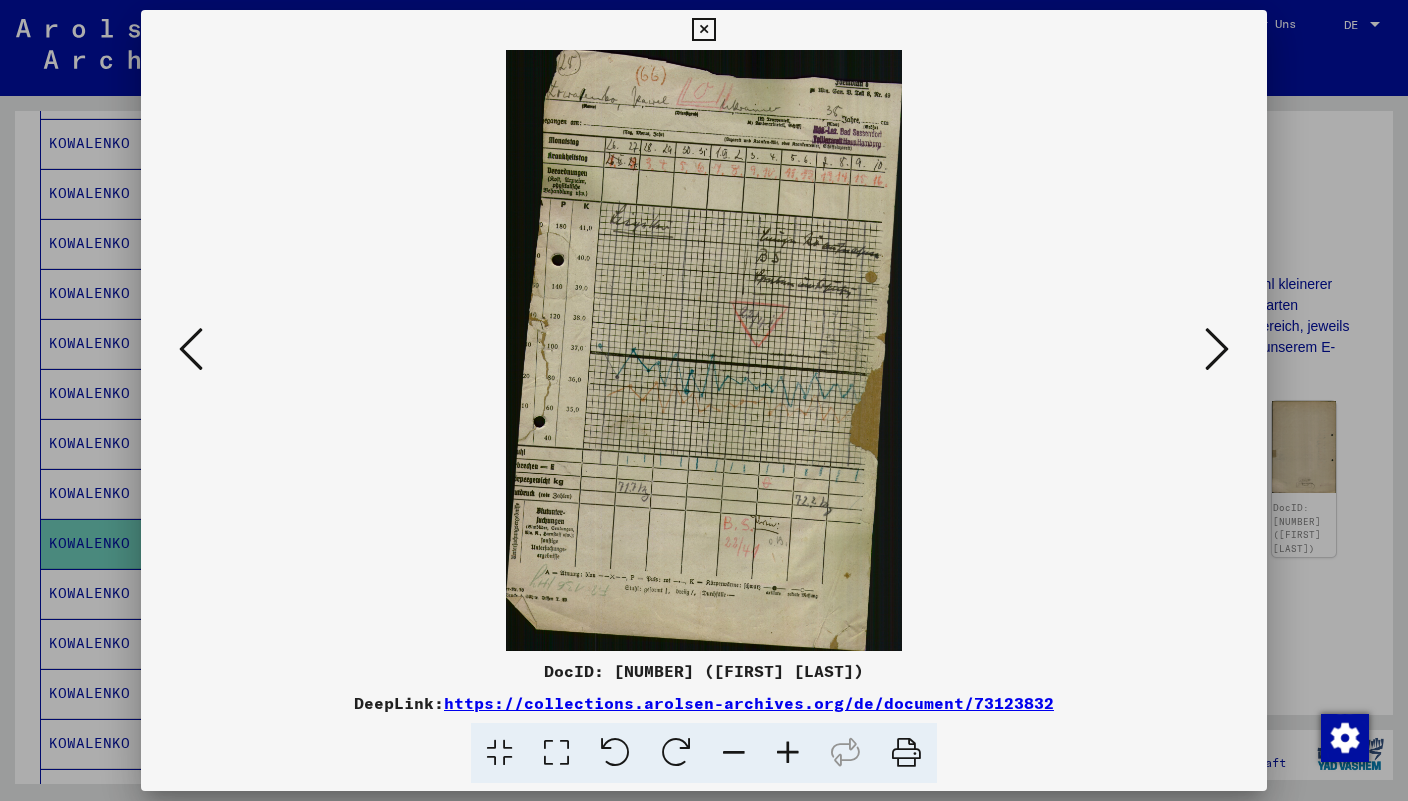 click at bounding box center [191, 349] 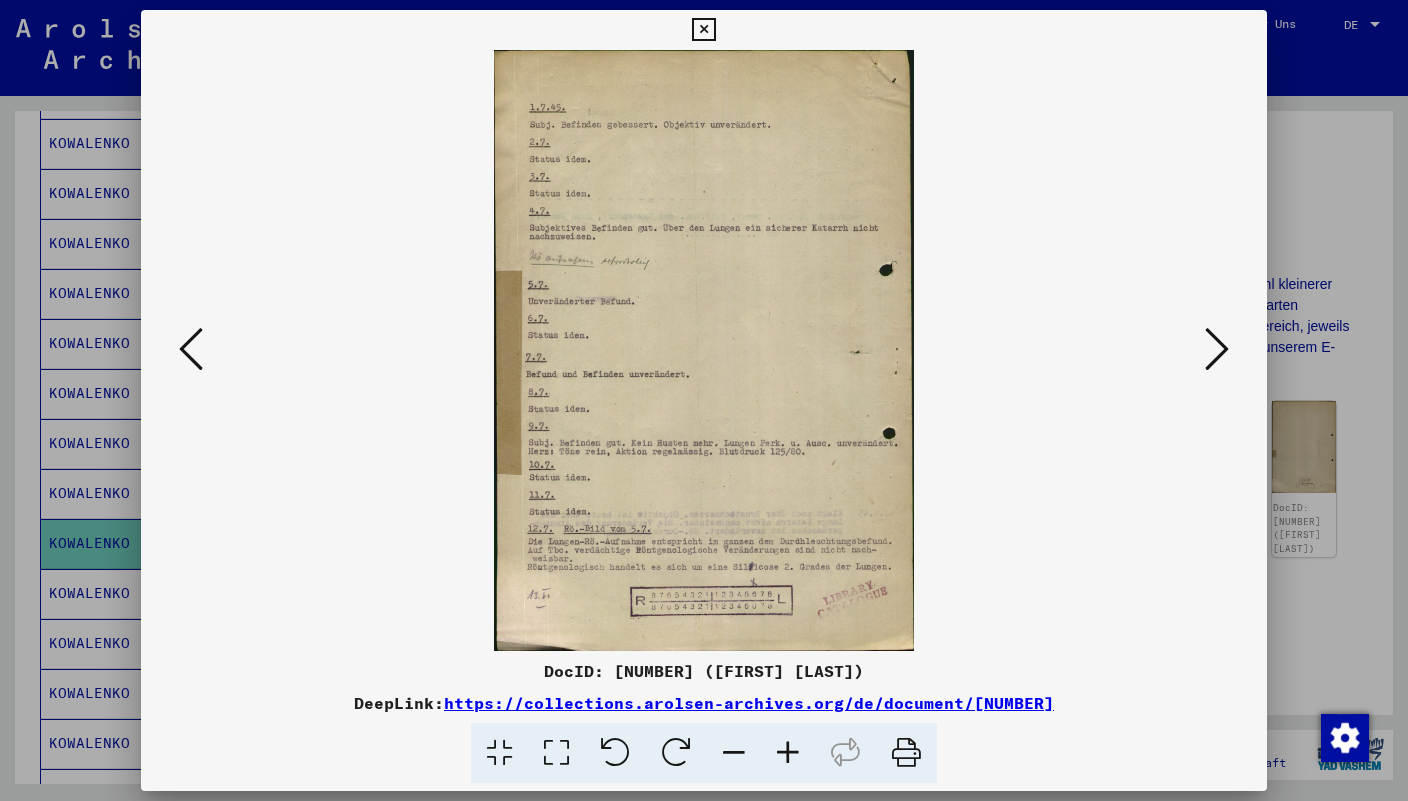click at bounding box center (191, 349) 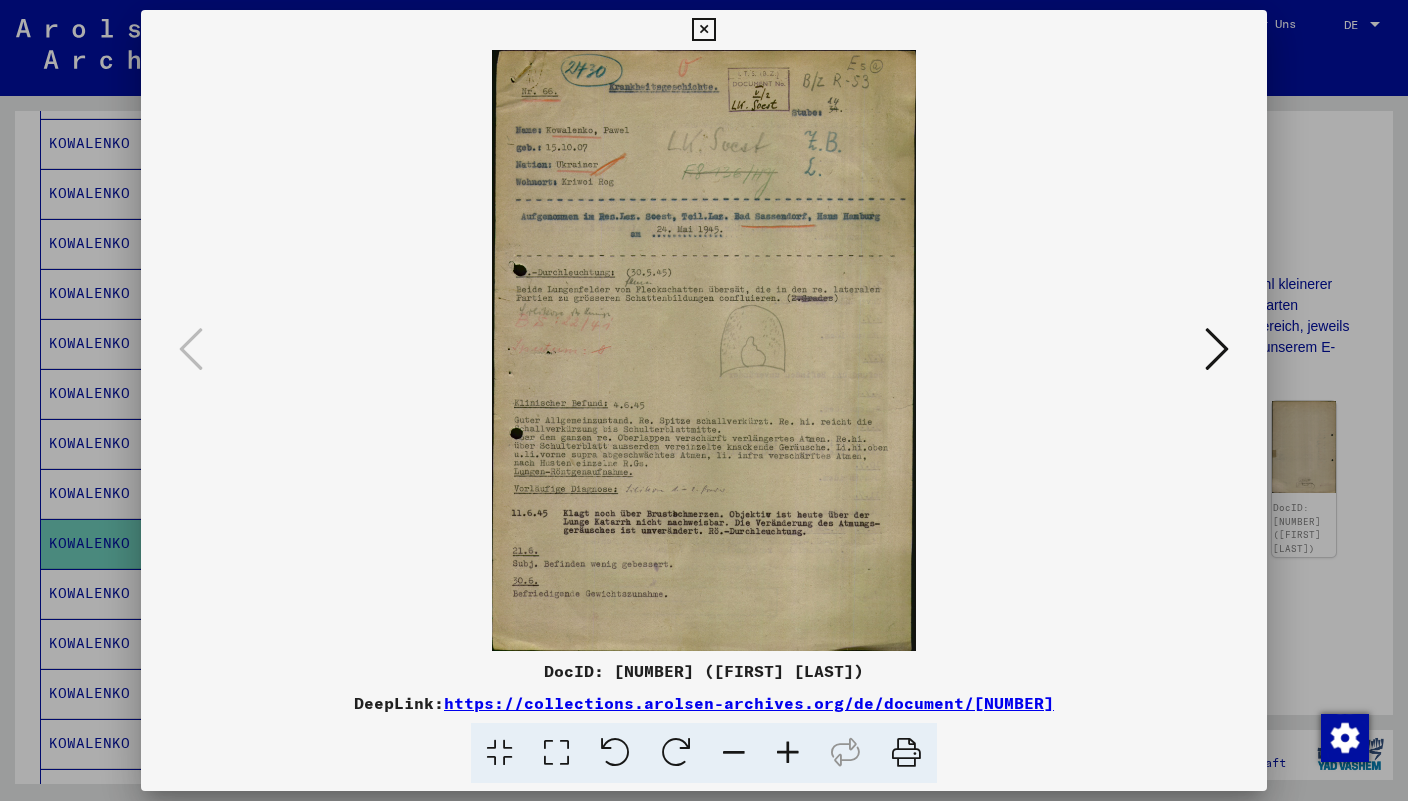 click at bounding box center [703, 30] 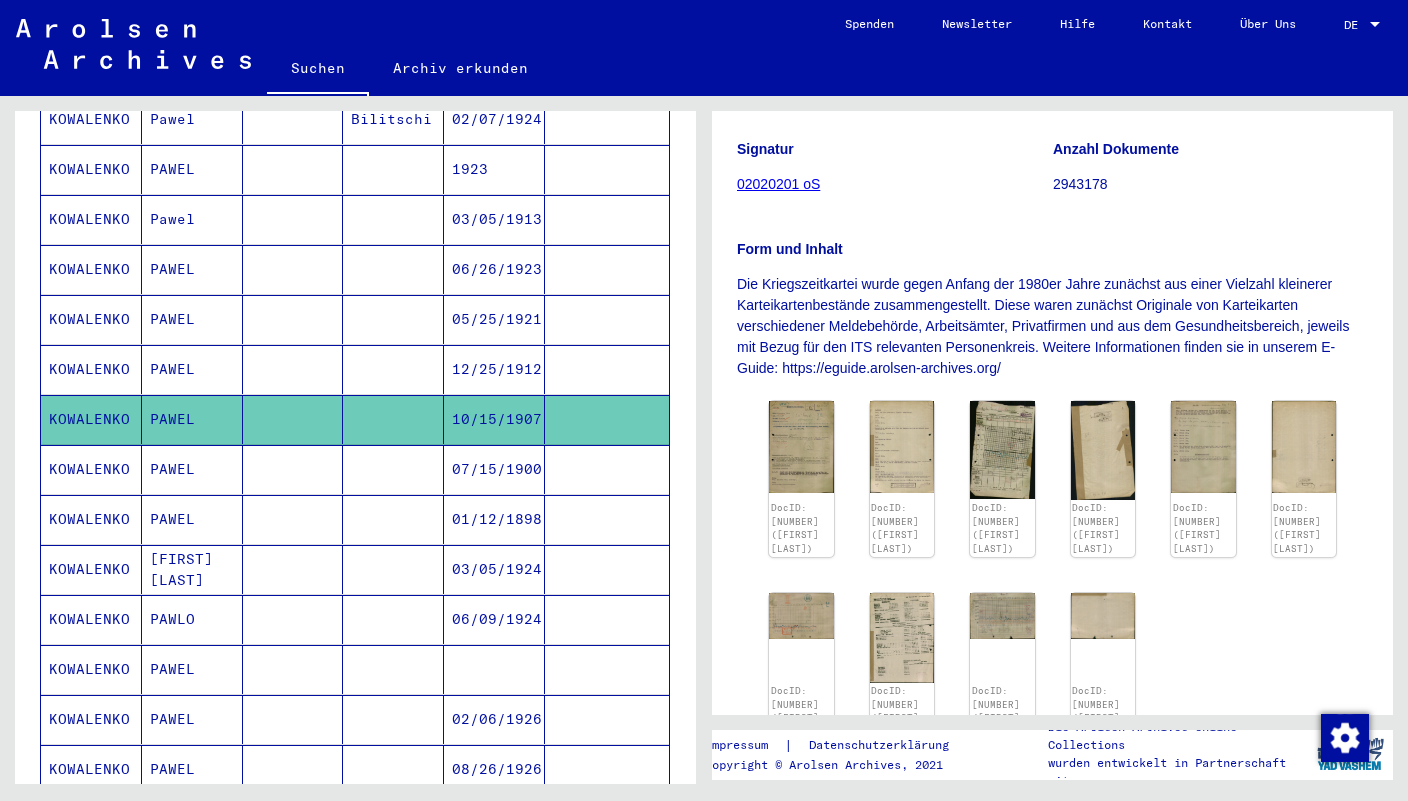 scroll, scrollTop: 632, scrollLeft: 0, axis: vertical 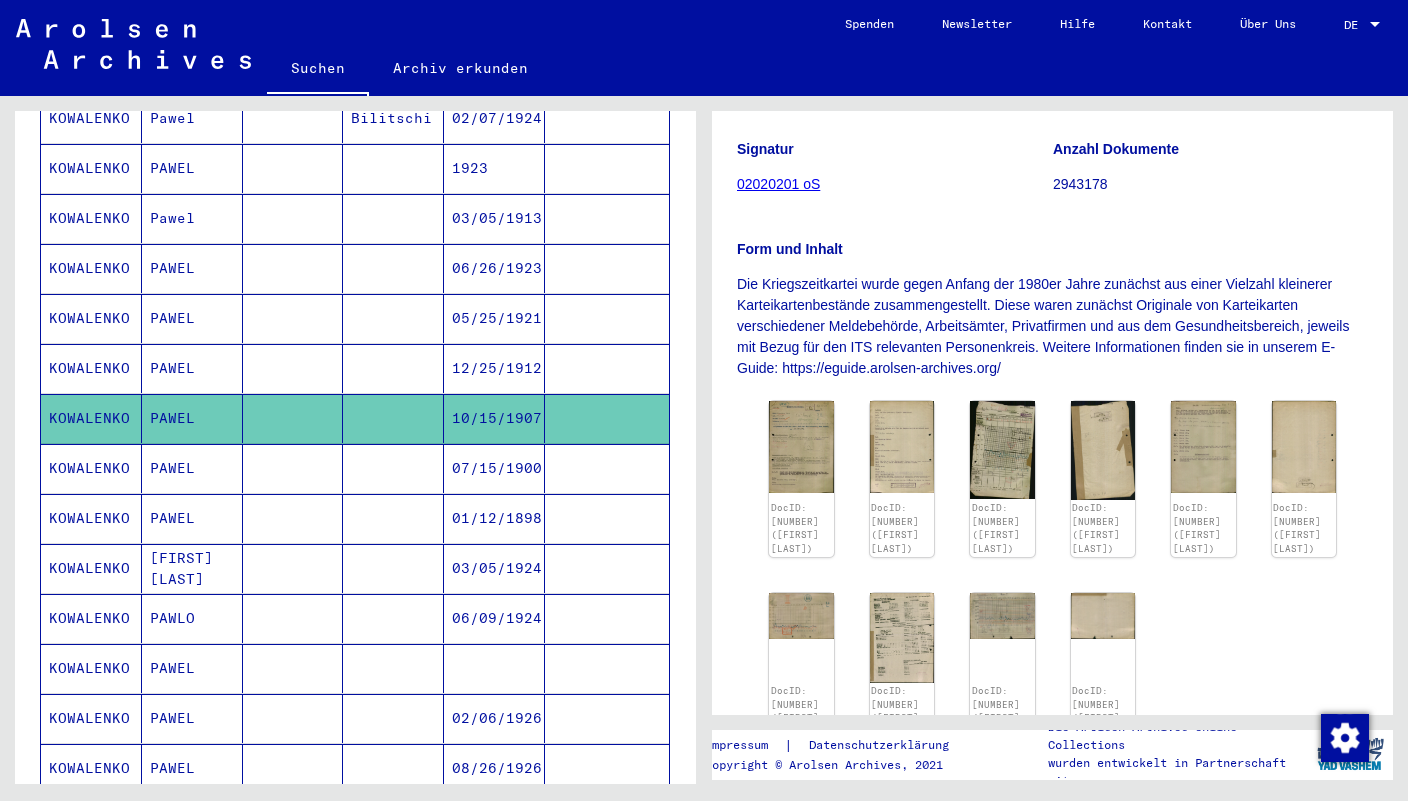click on "PAWEL" at bounding box center [192, 518] 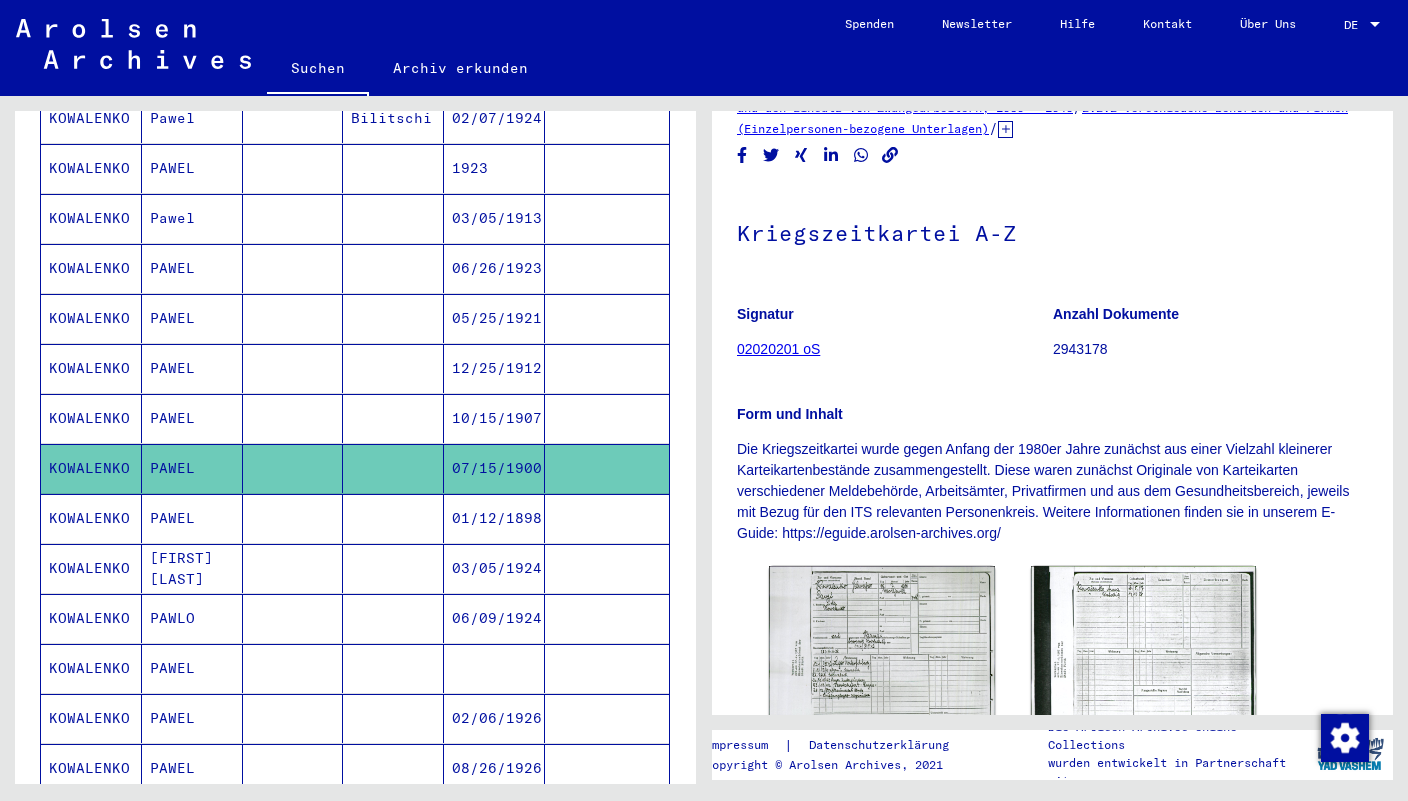scroll, scrollTop: 89, scrollLeft: 0, axis: vertical 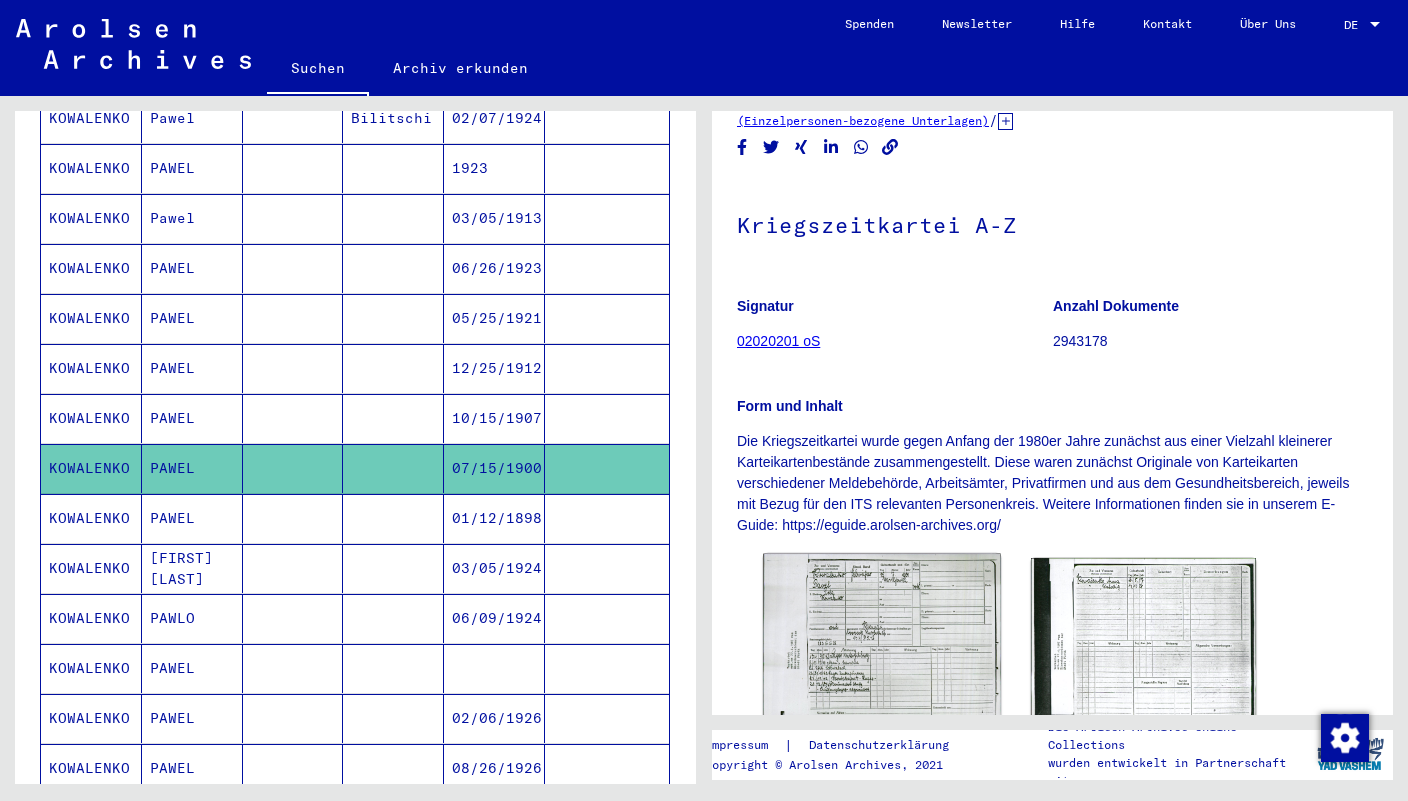 click 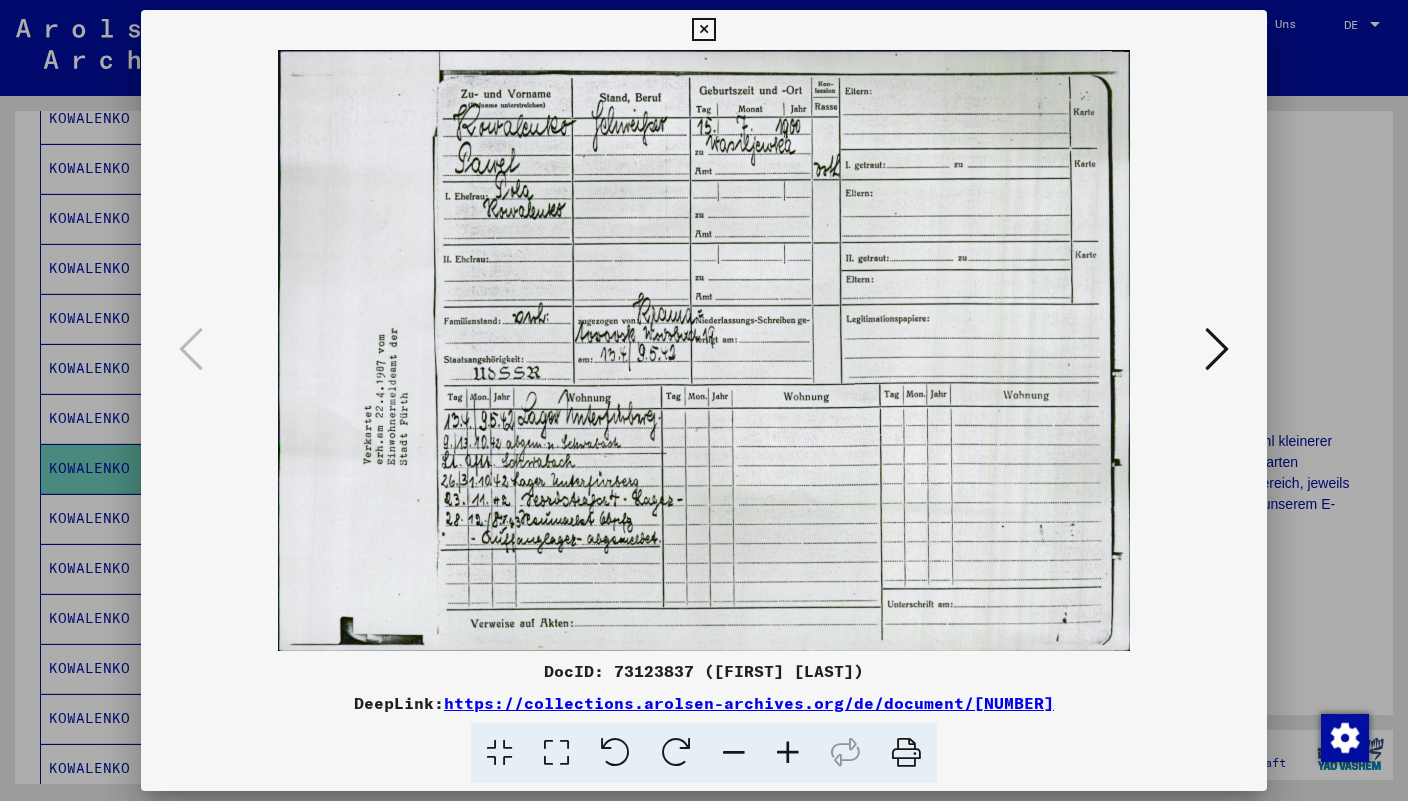 click at bounding box center (703, 30) 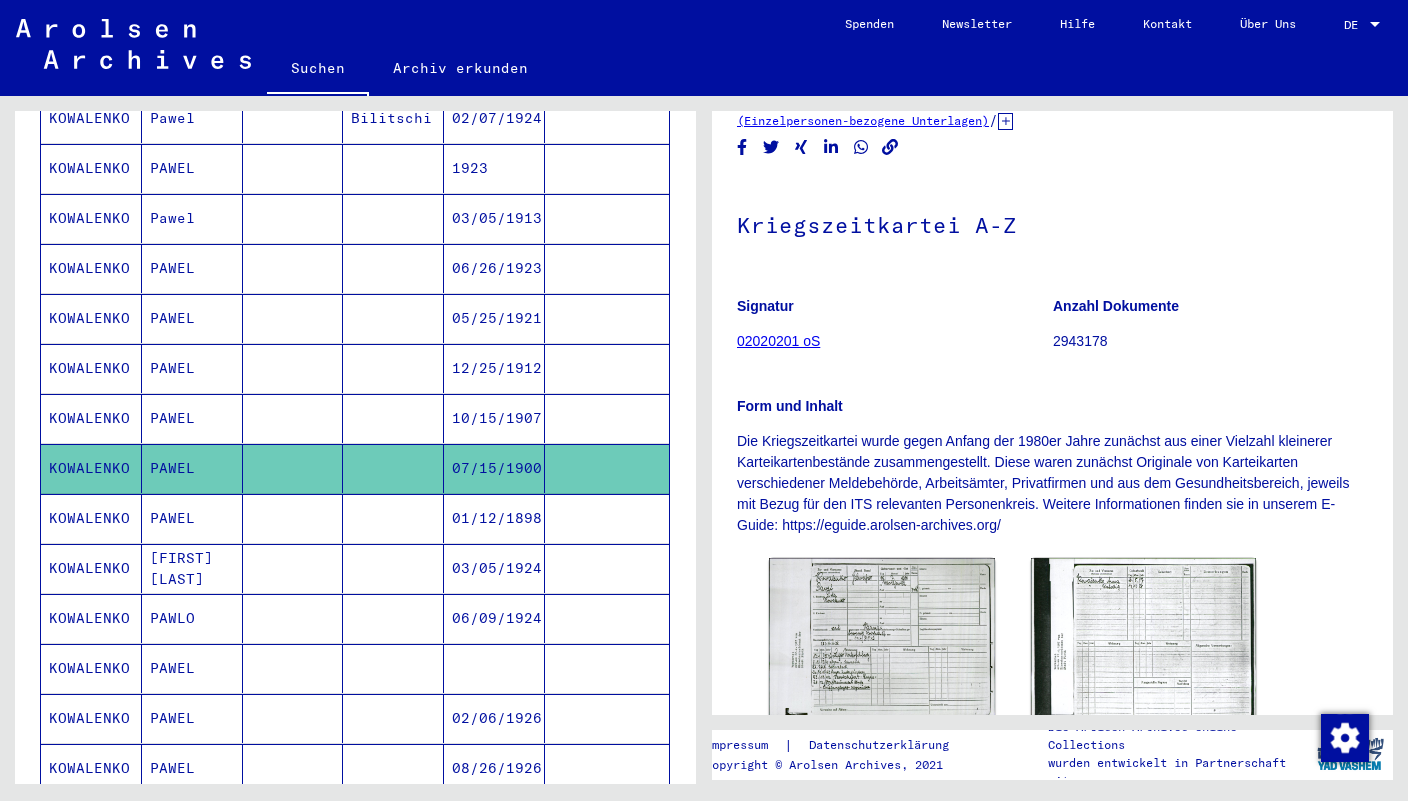 click on "PAWEL" at bounding box center [192, 568] 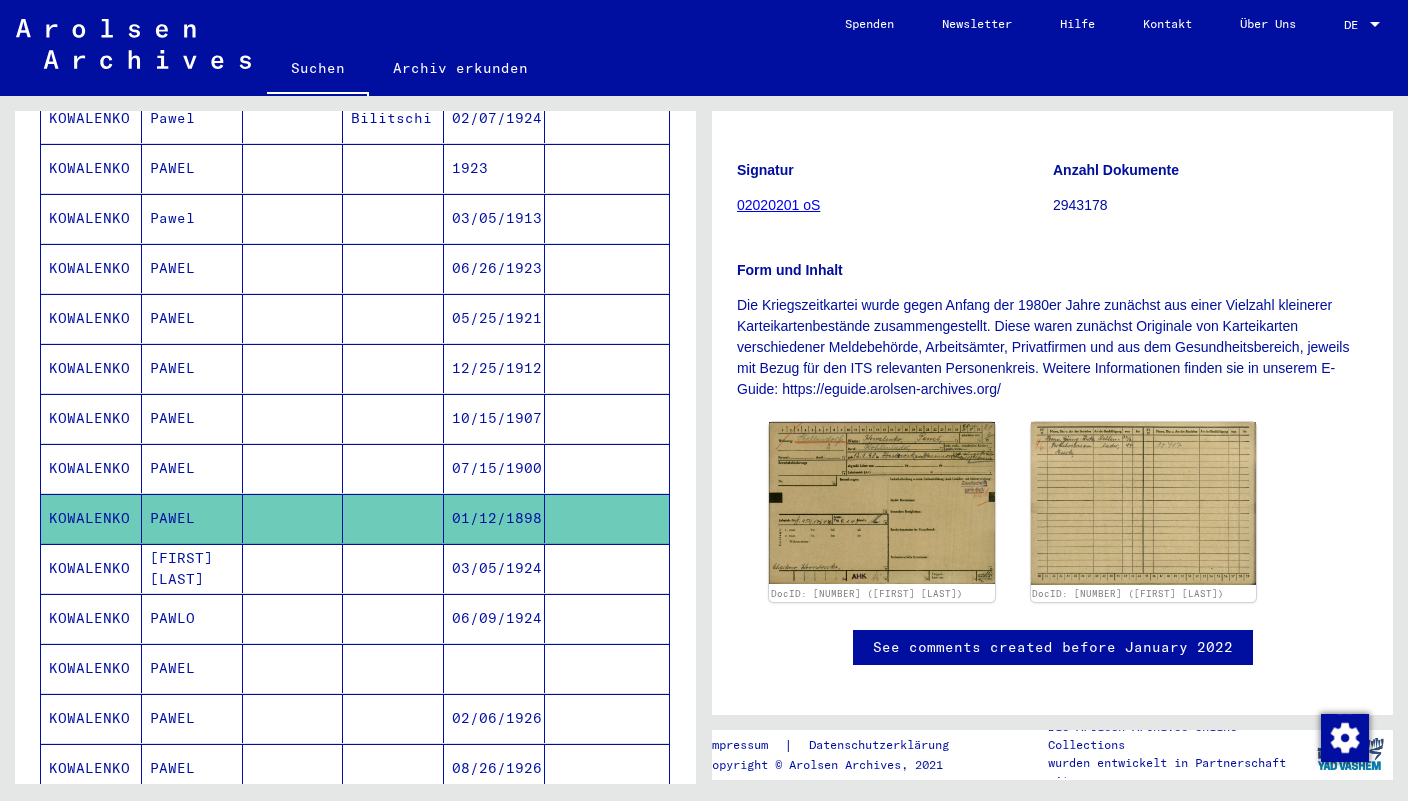 scroll, scrollTop: 251, scrollLeft: 0, axis: vertical 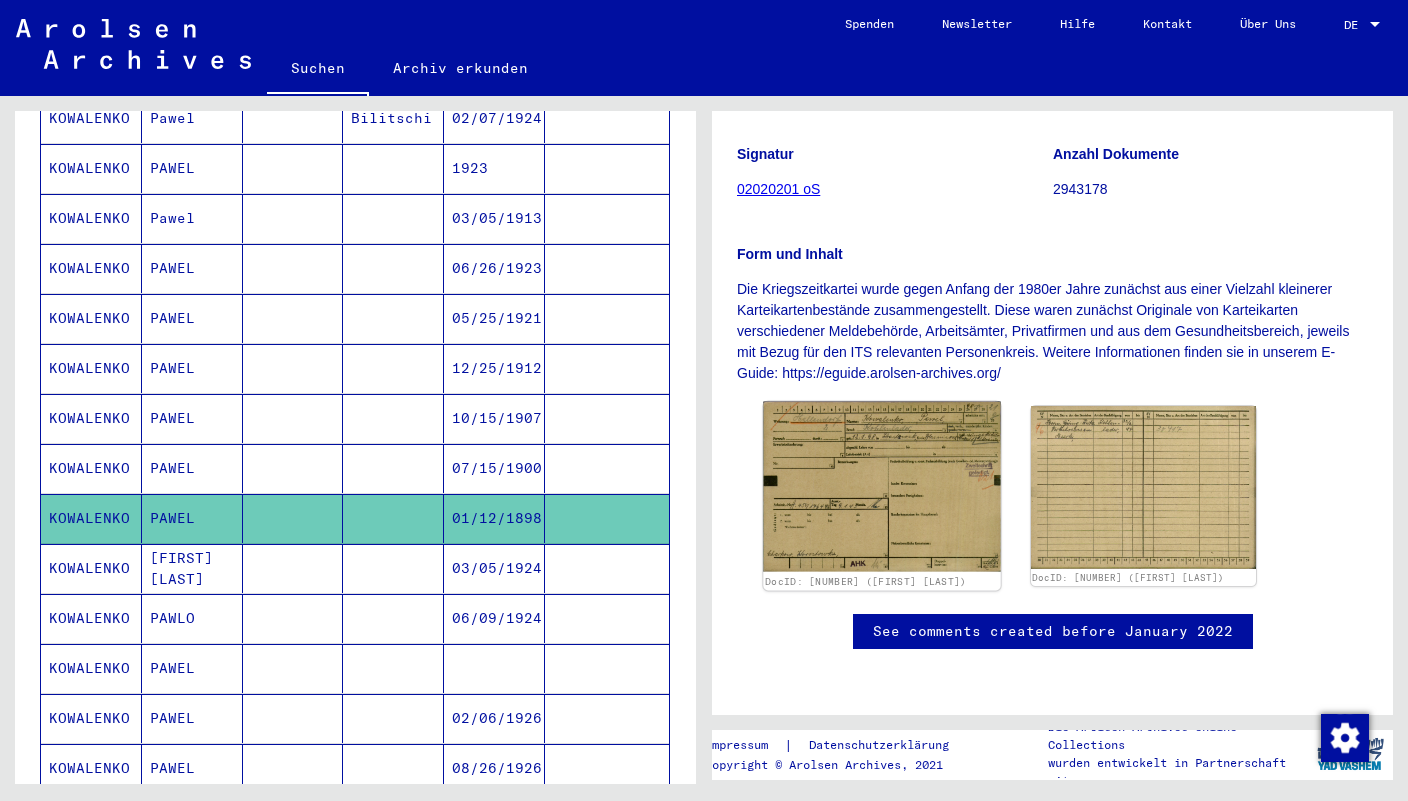 click 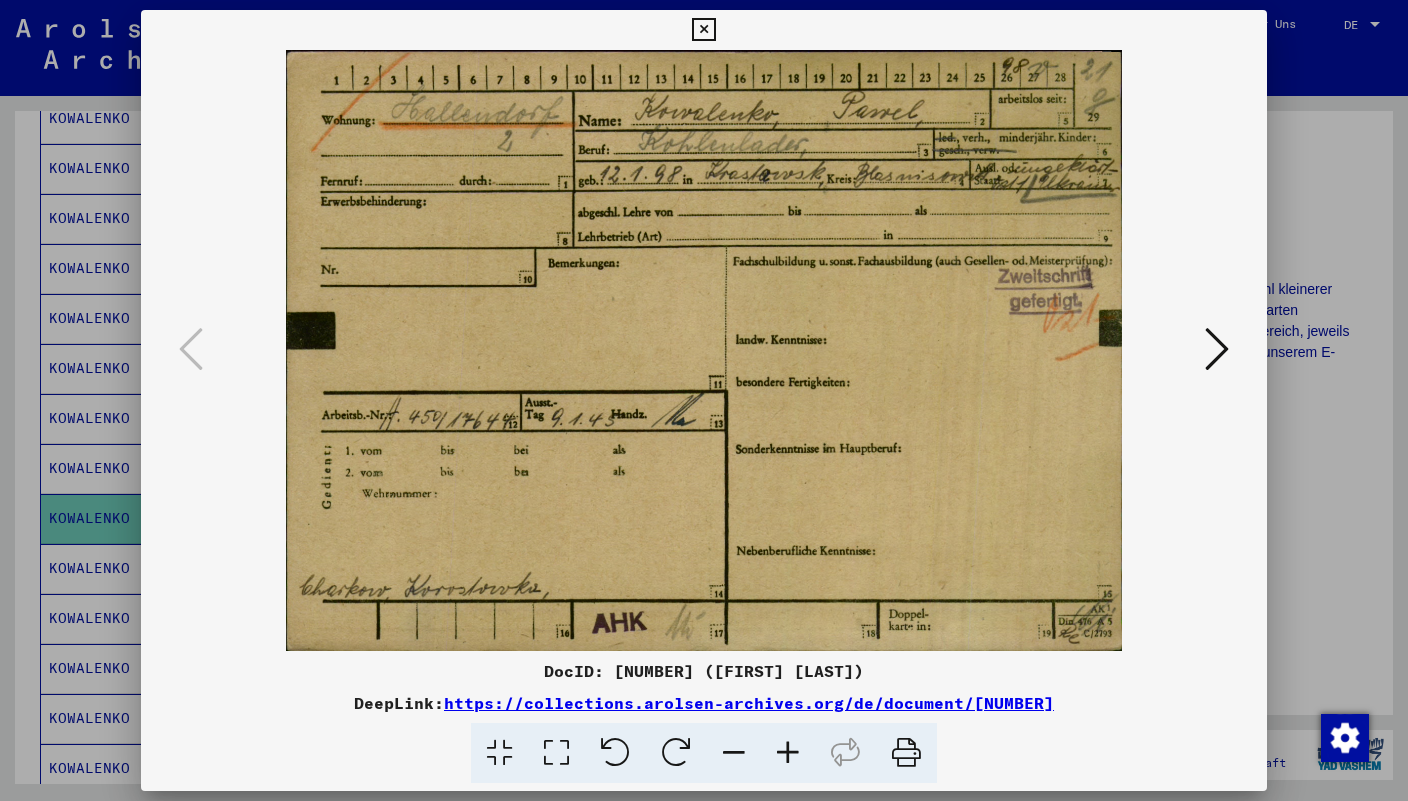 click at bounding box center (1217, 349) 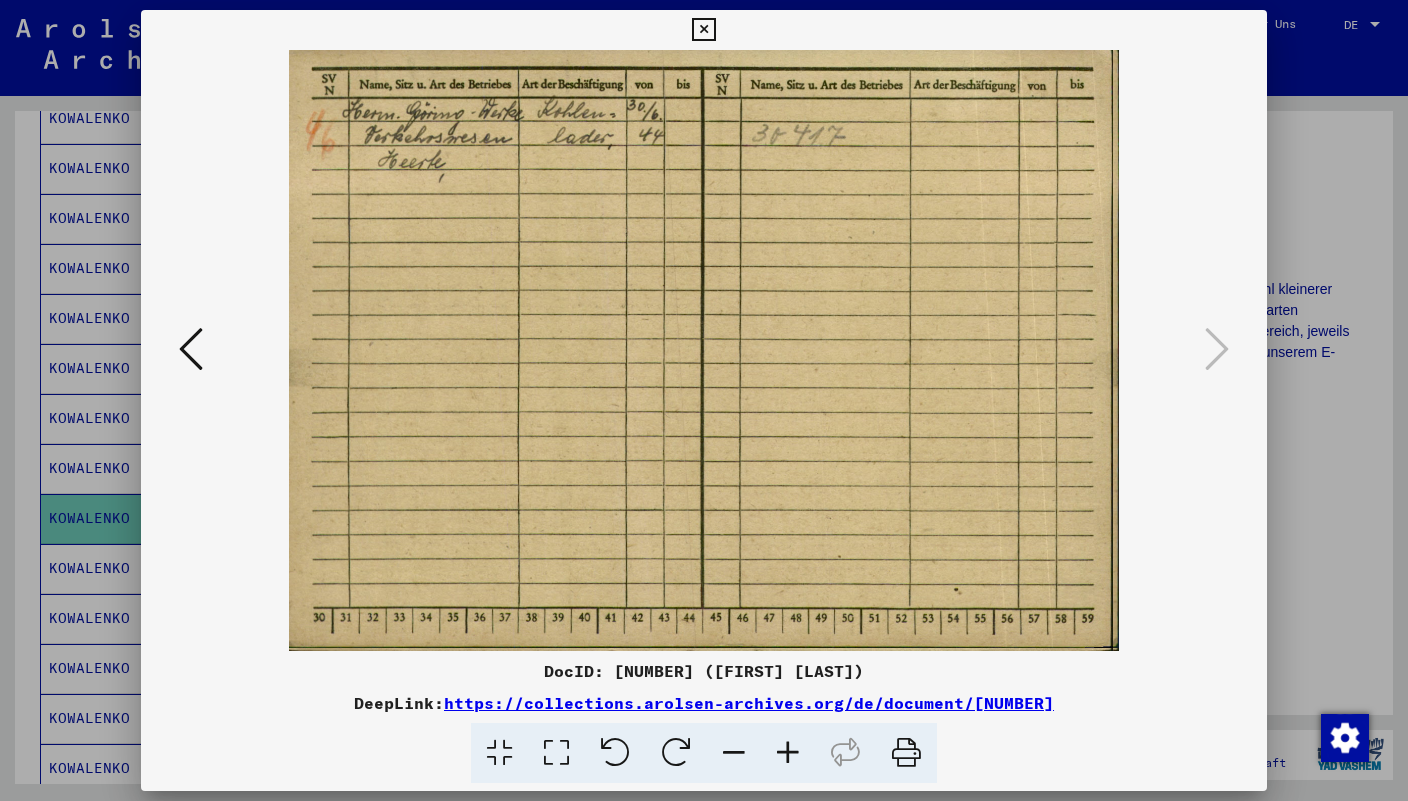 click at bounding box center (703, 30) 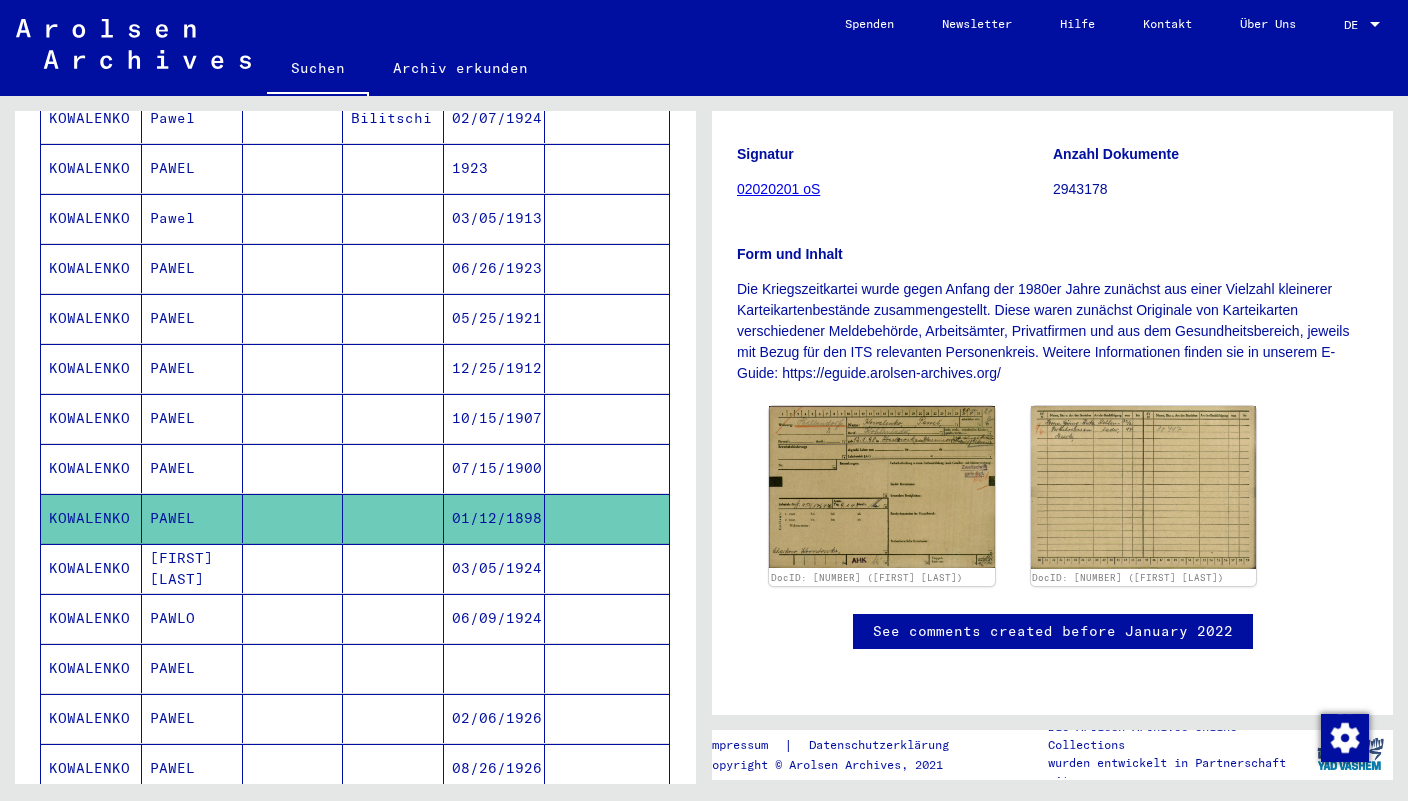 click on "[FIRST] [LAST]" at bounding box center (192, 618) 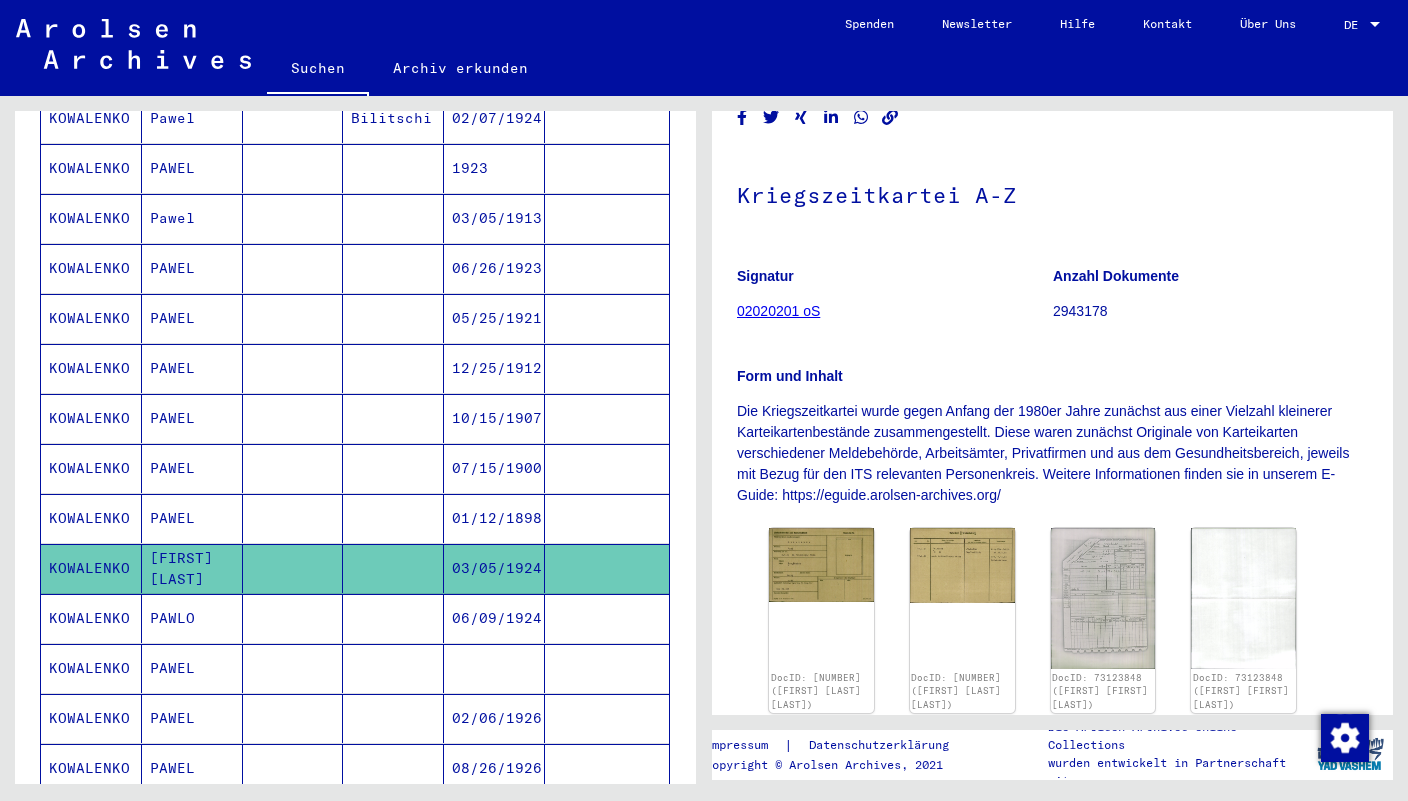 scroll, scrollTop: 220, scrollLeft: 0, axis: vertical 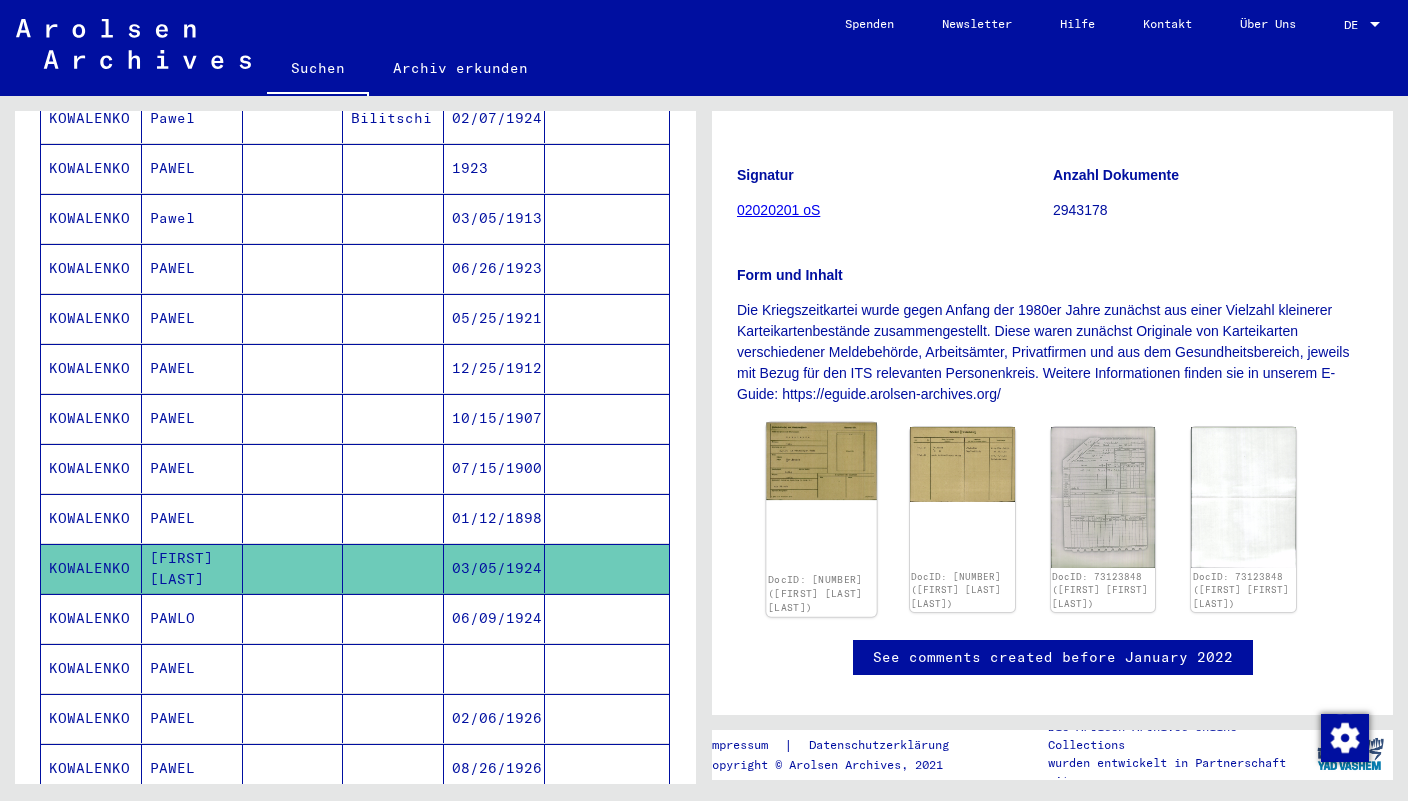 click 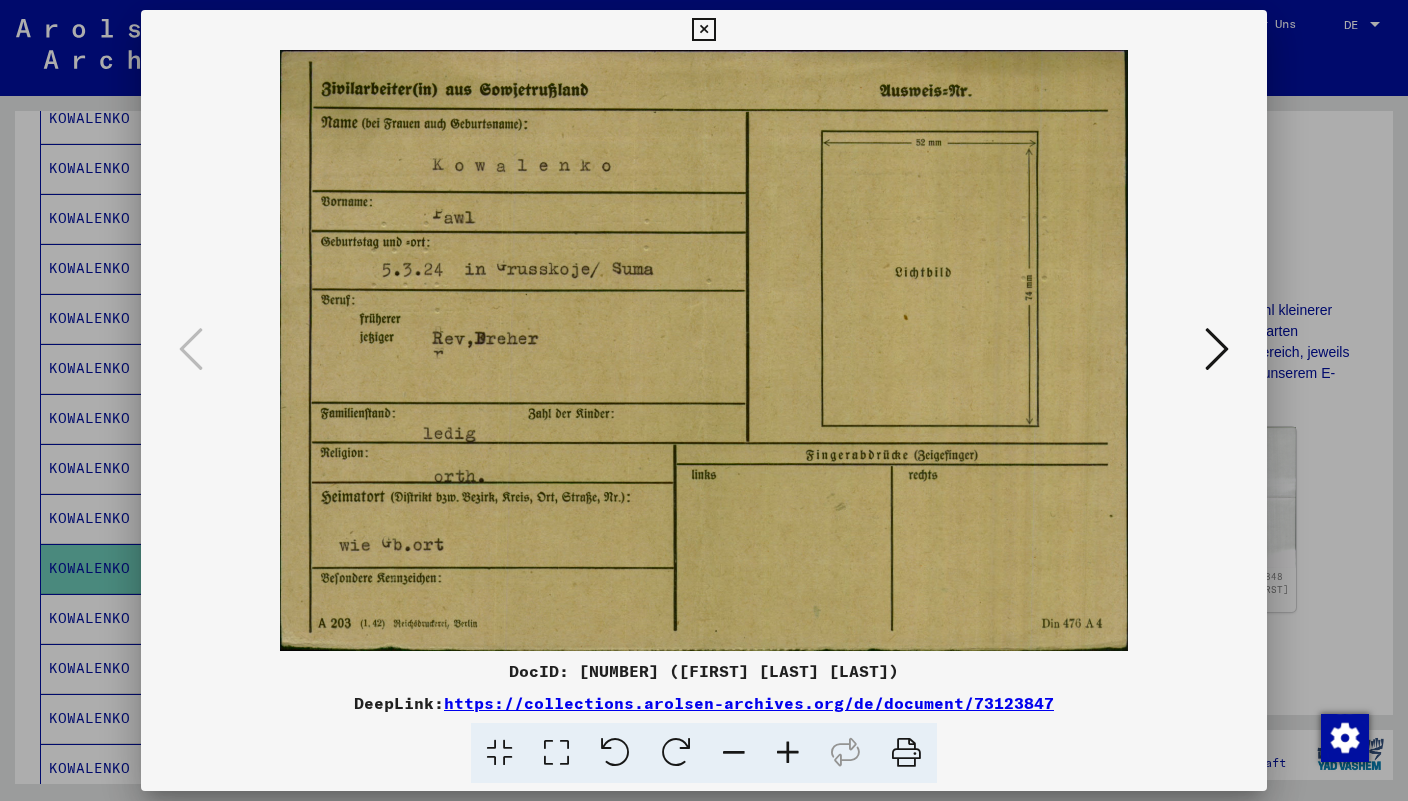 click at bounding box center (1217, 349) 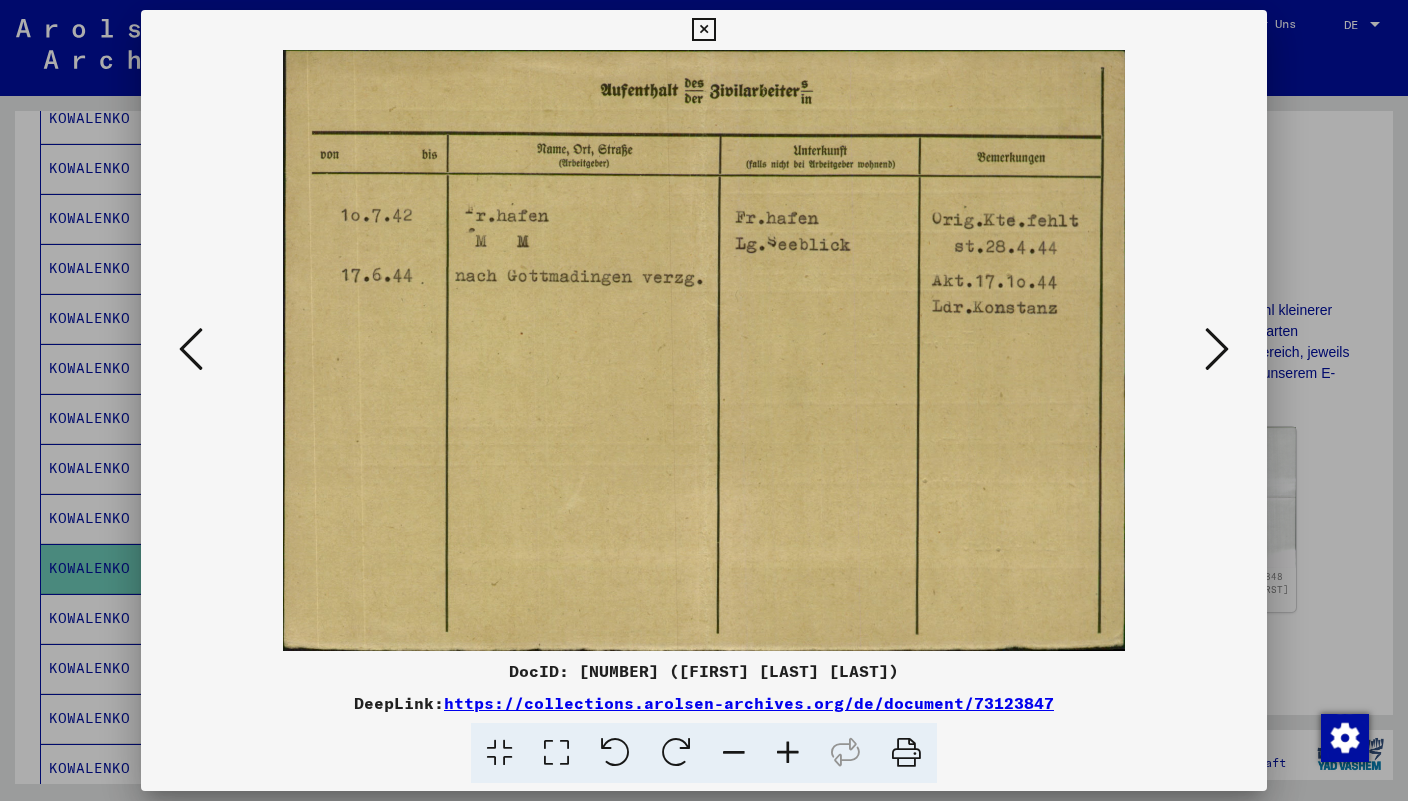click at bounding box center [703, 30] 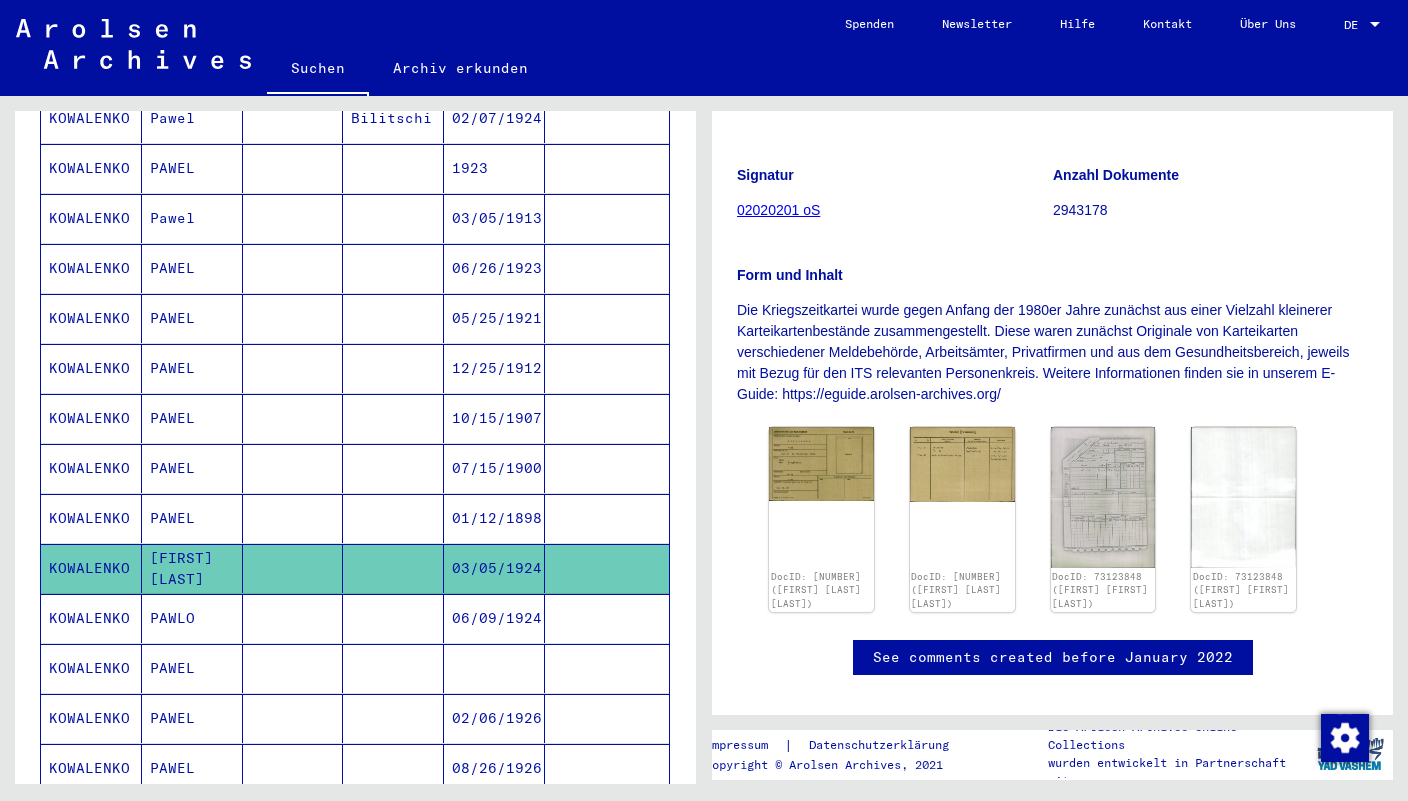 scroll, scrollTop: 222, scrollLeft: 0, axis: vertical 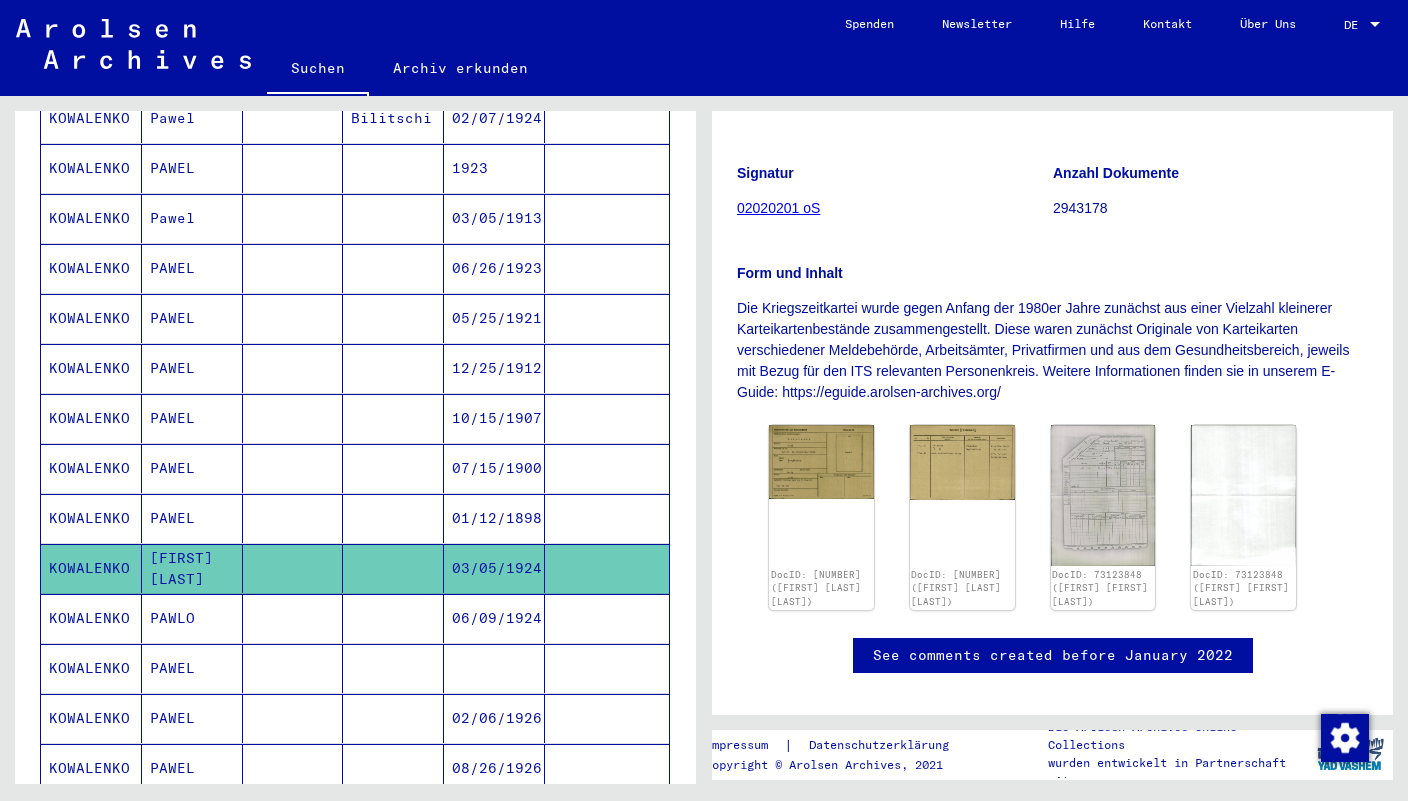 click on "PAWLO" at bounding box center [192, 668] 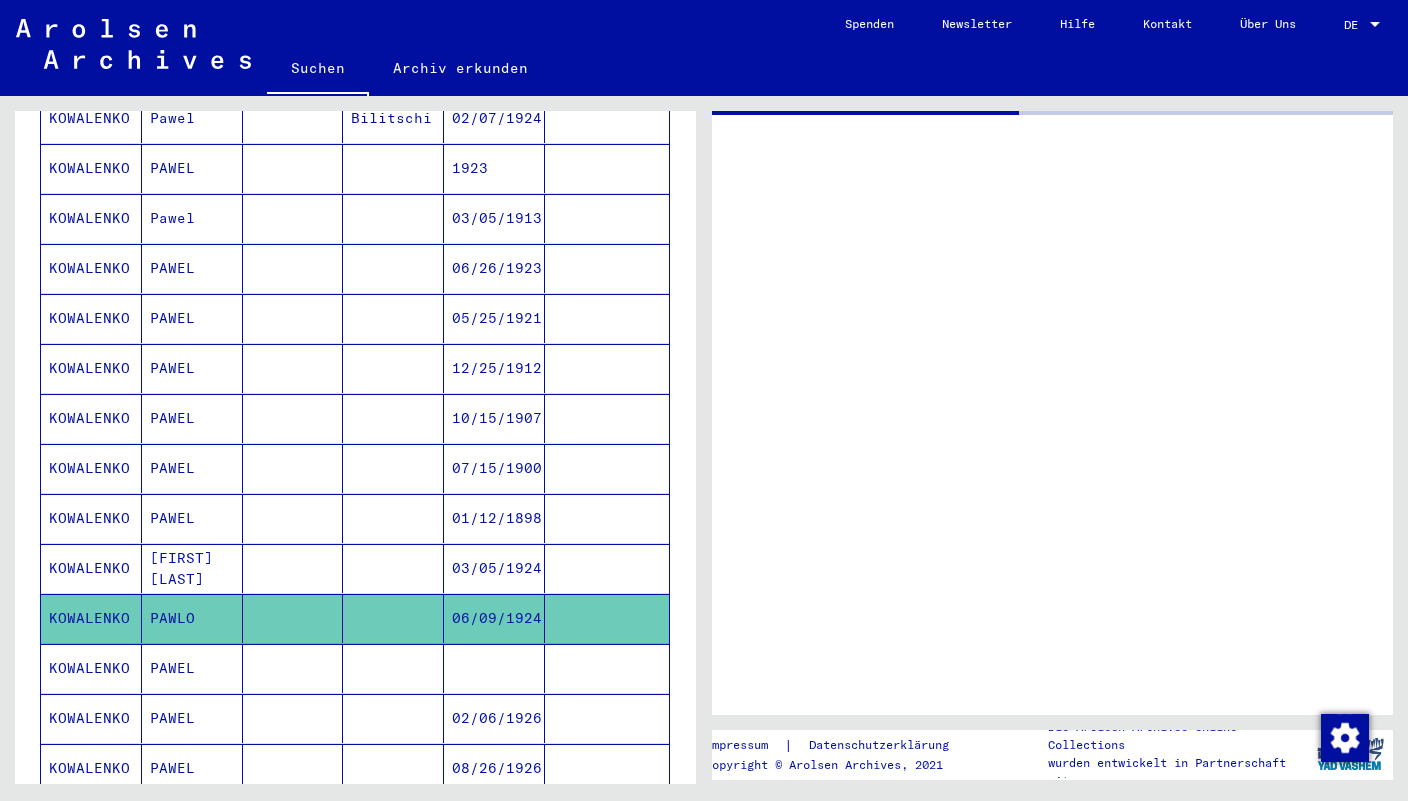 scroll, scrollTop: 0, scrollLeft: 0, axis: both 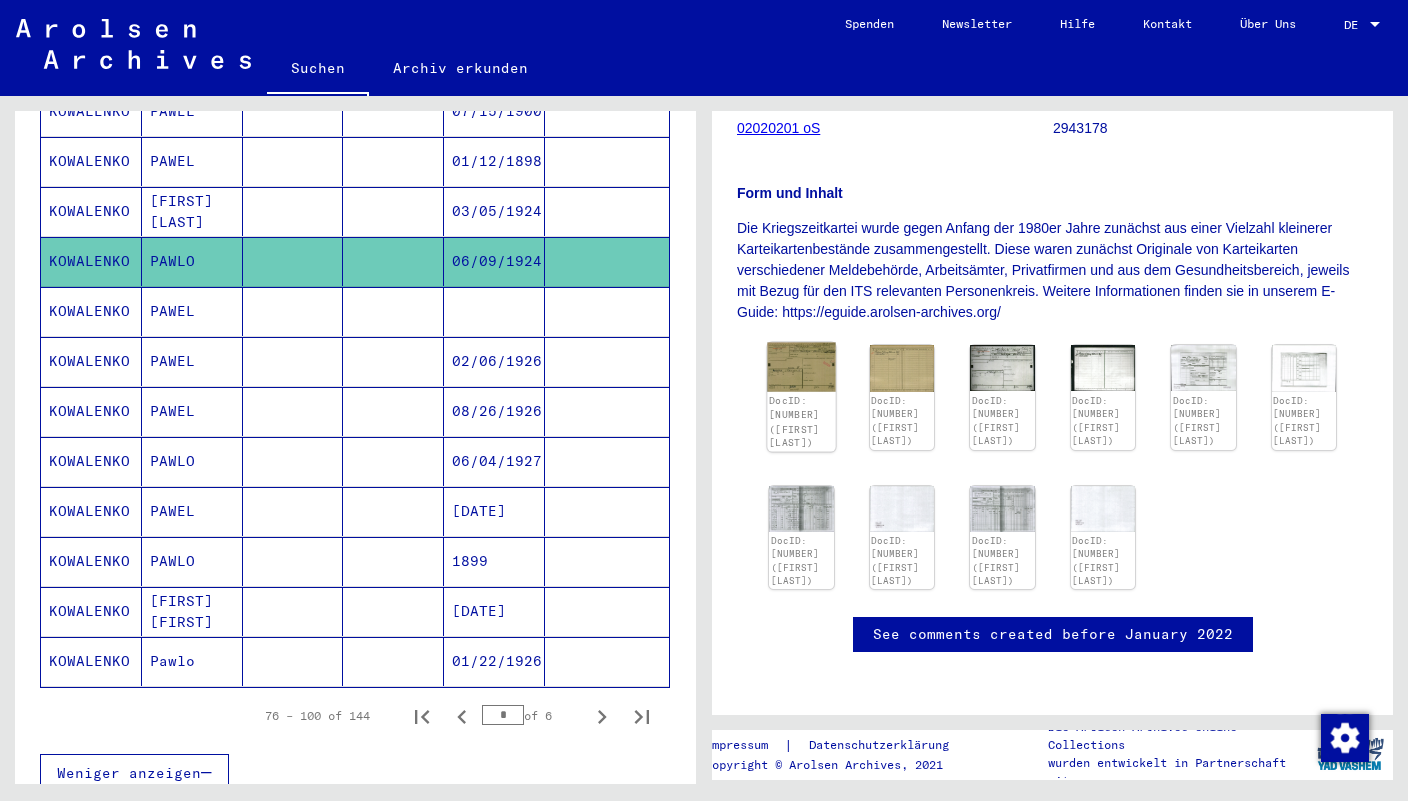 click 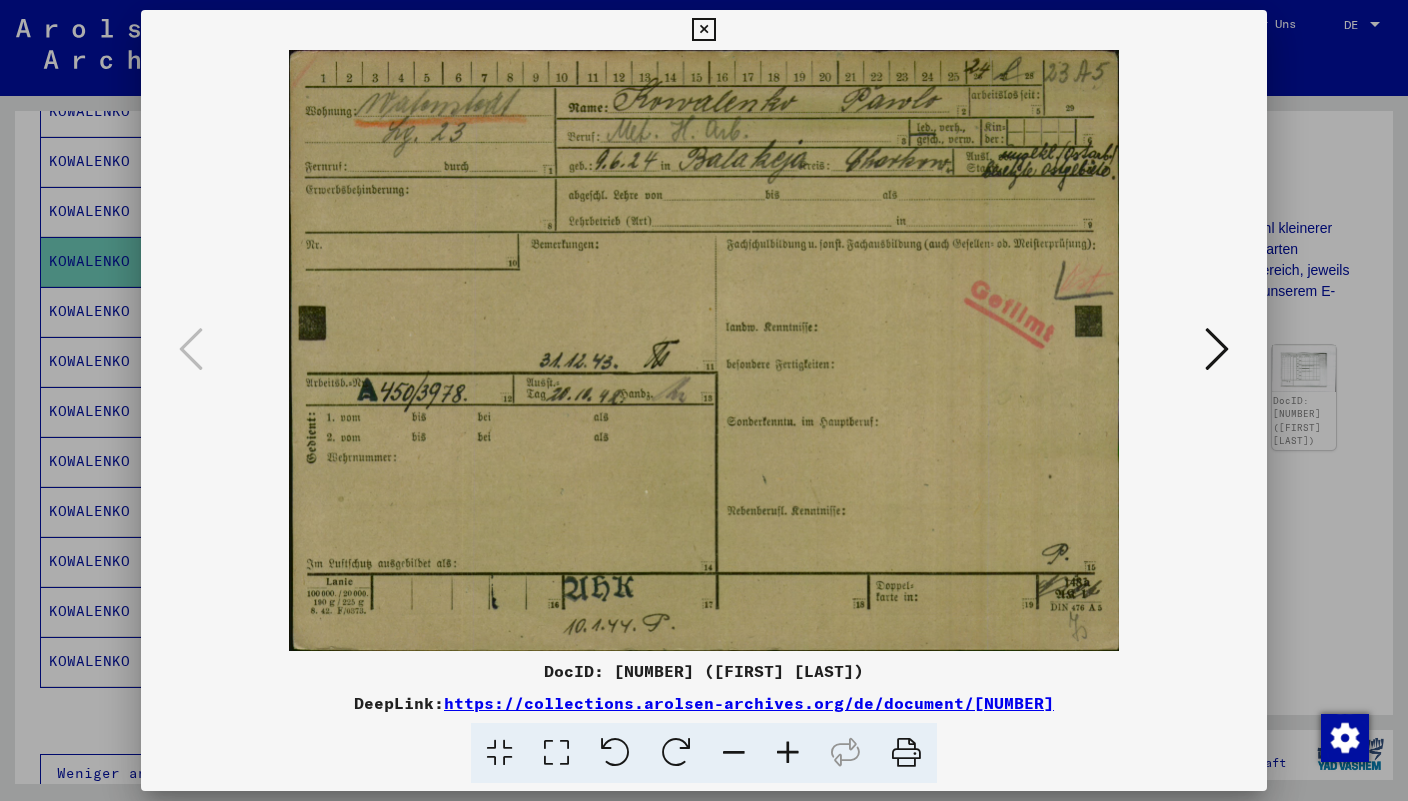 click at bounding box center [1217, 349] 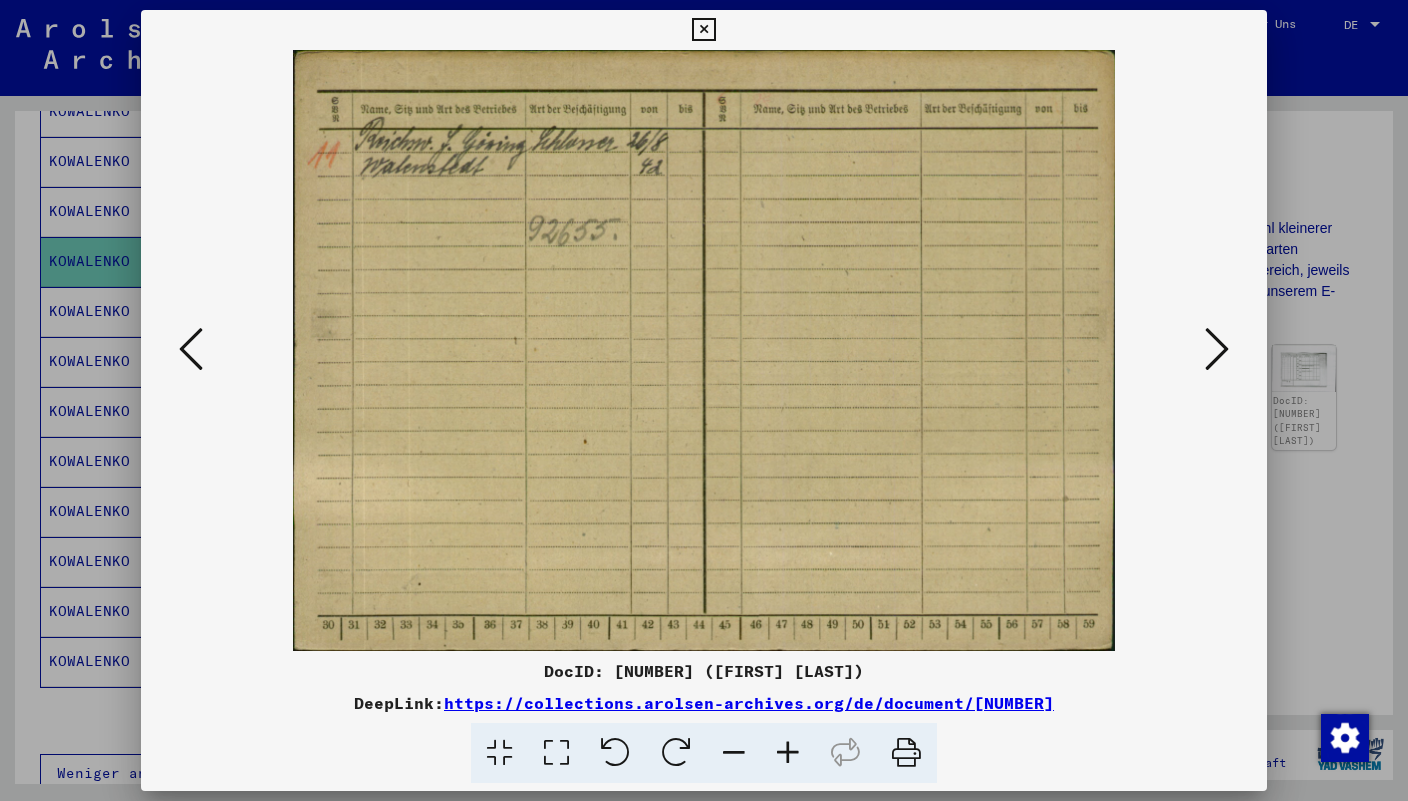 click at bounding box center (703, 30) 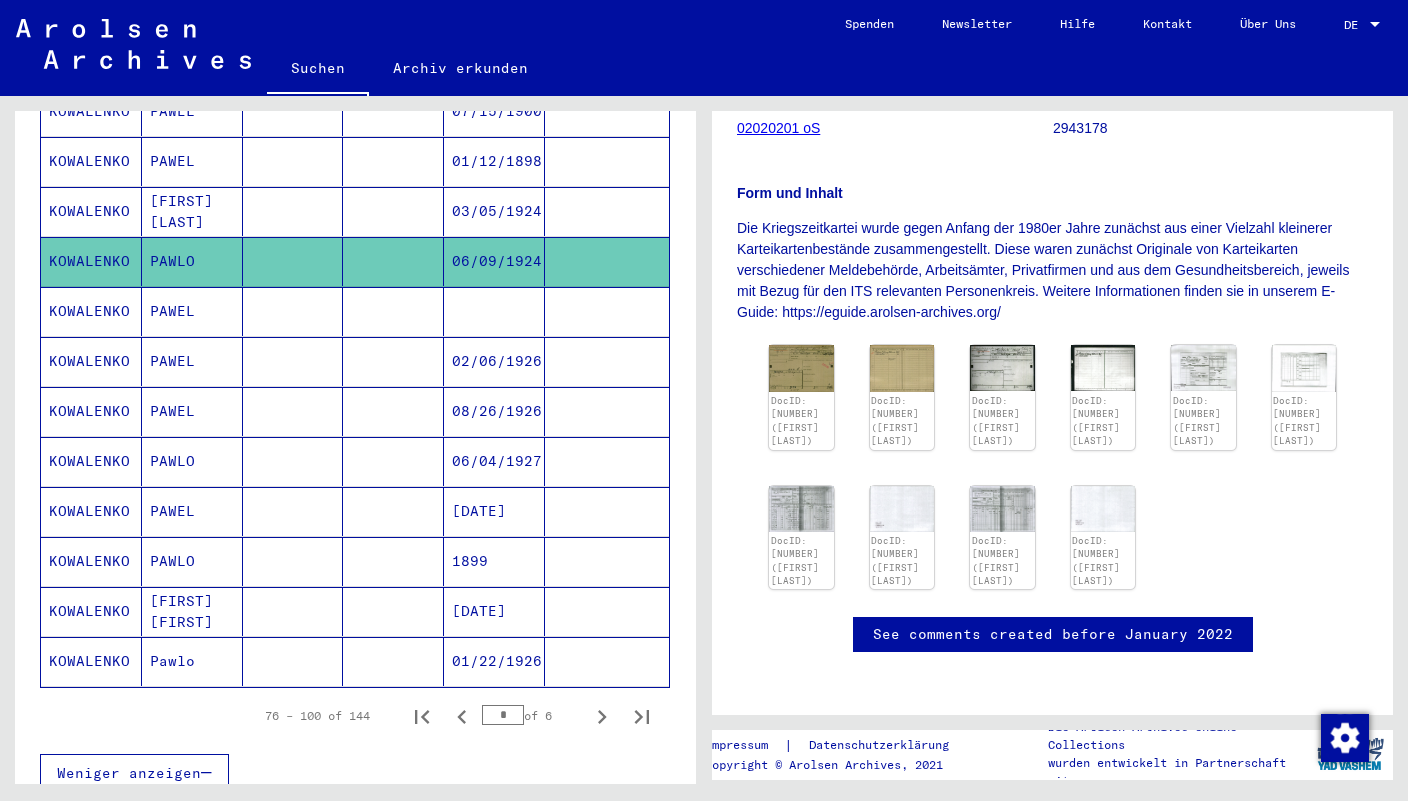 click on "PAWEL" at bounding box center [192, 361] 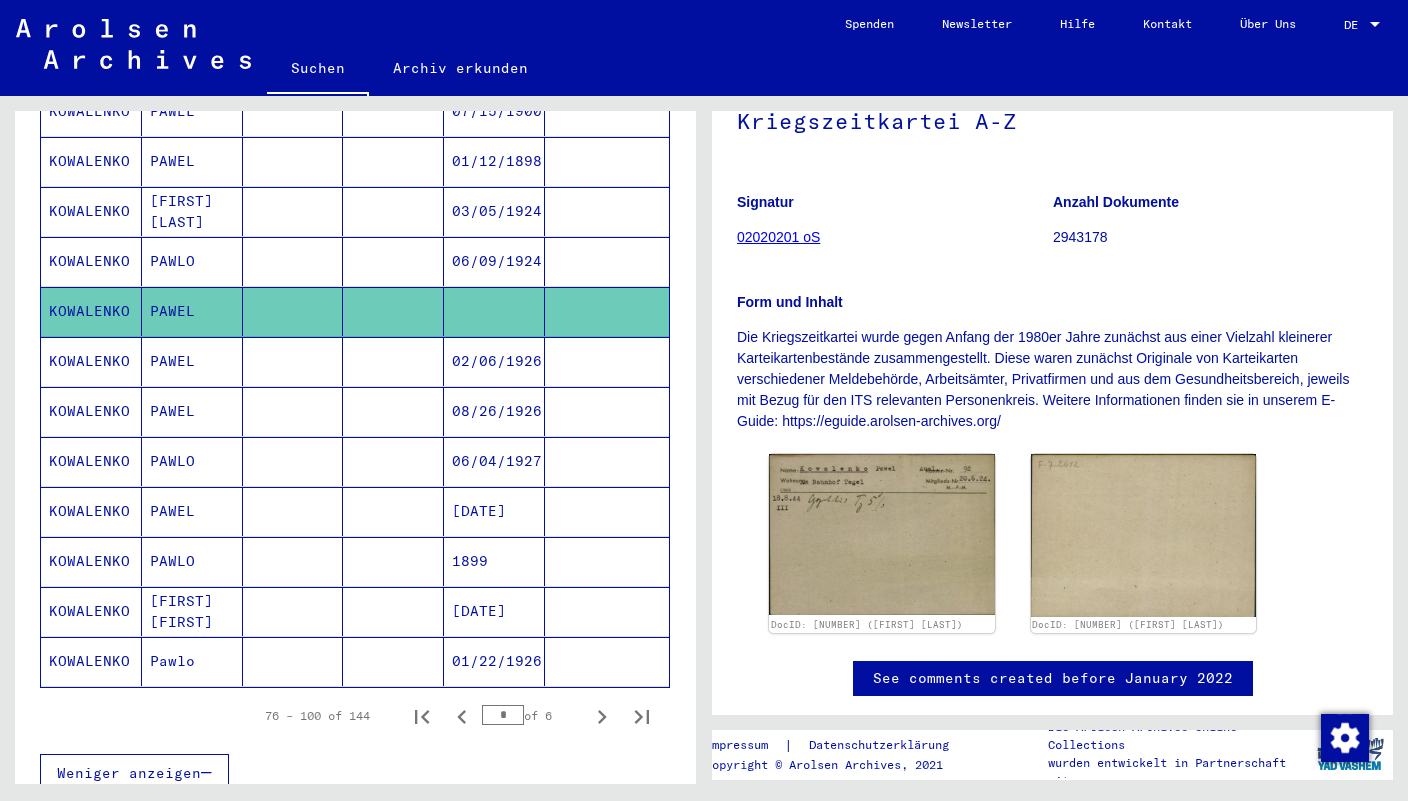 scroll, scrollTop: 205, scrollLeft: 0, axis: vertical 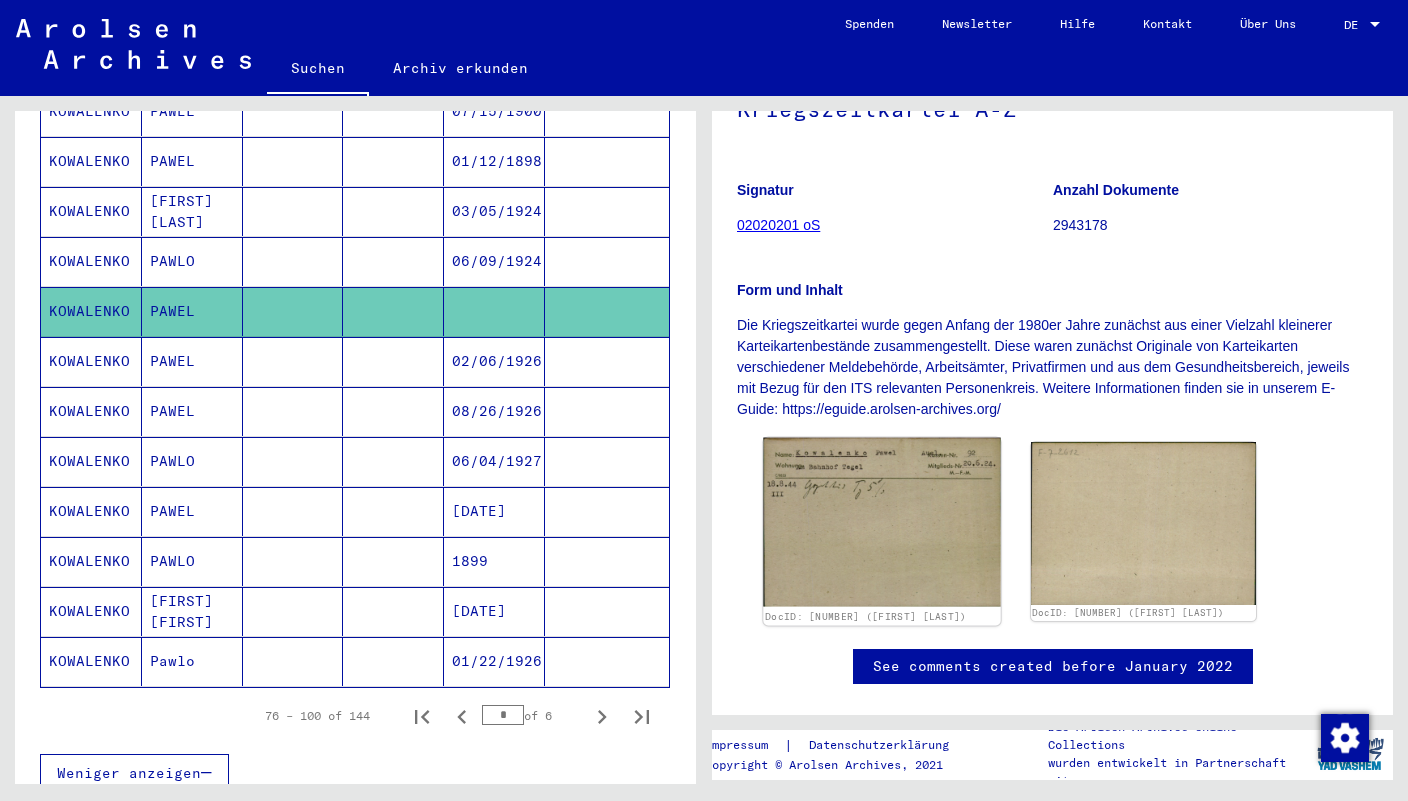 click 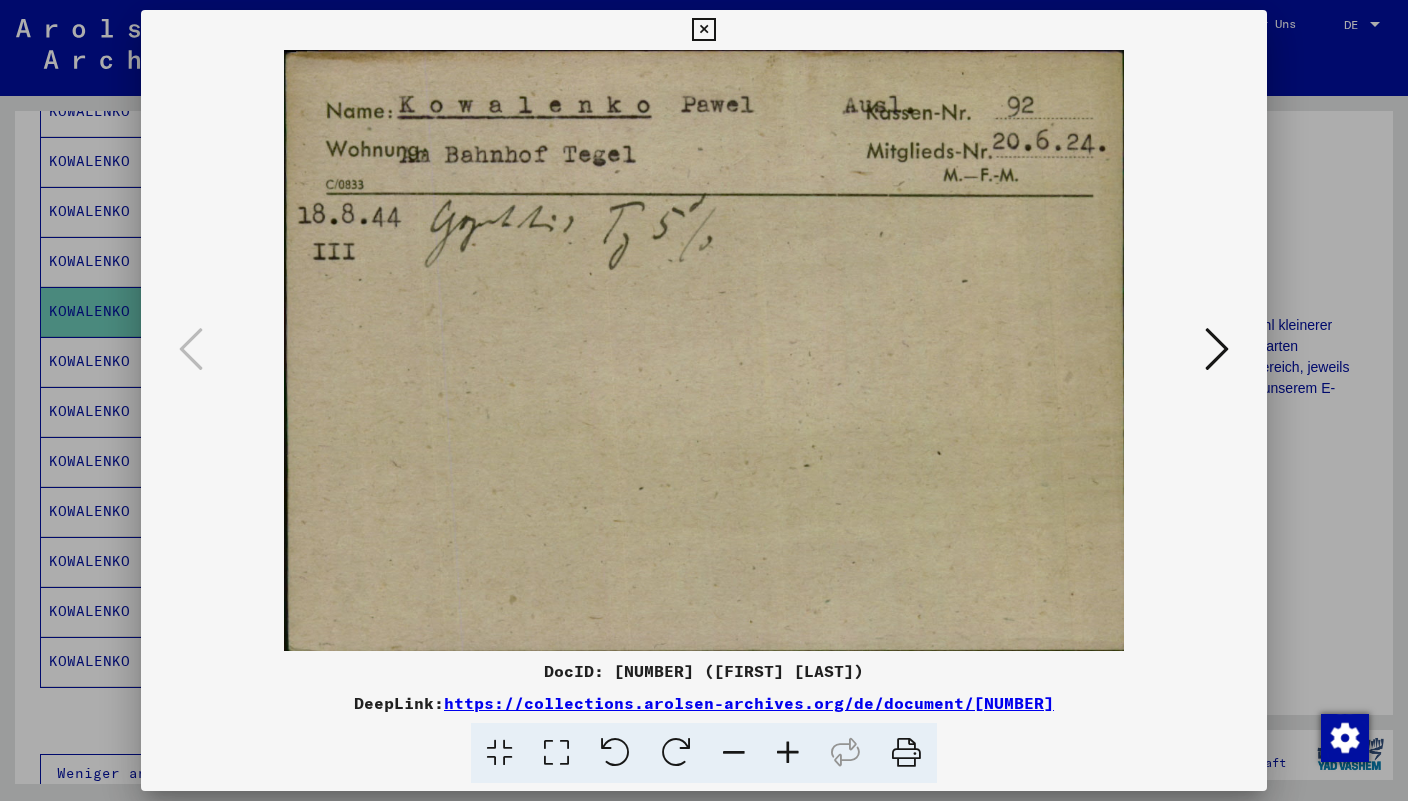 click at bounding box center [703, 30] 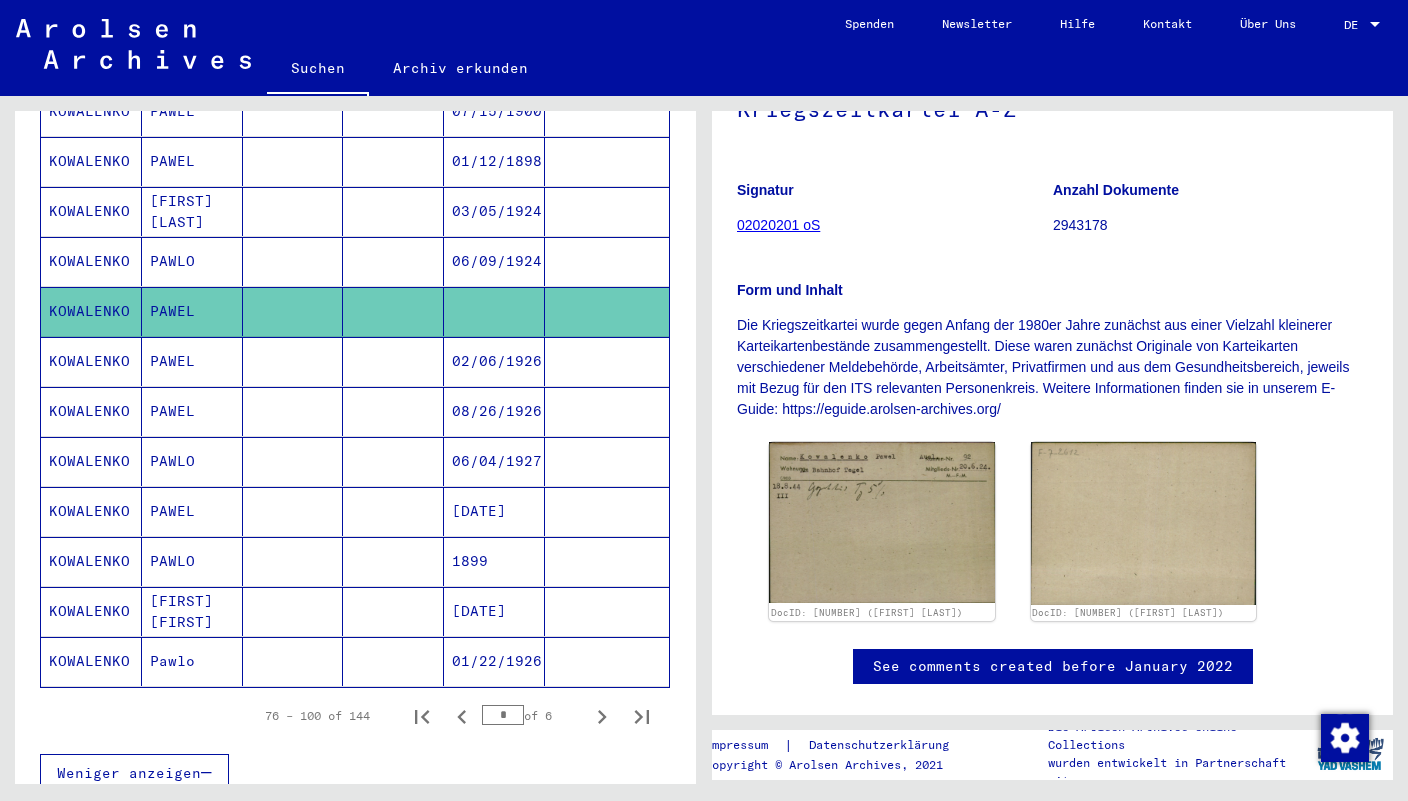 click on "PAWEL" at bounding box center [192, 411] 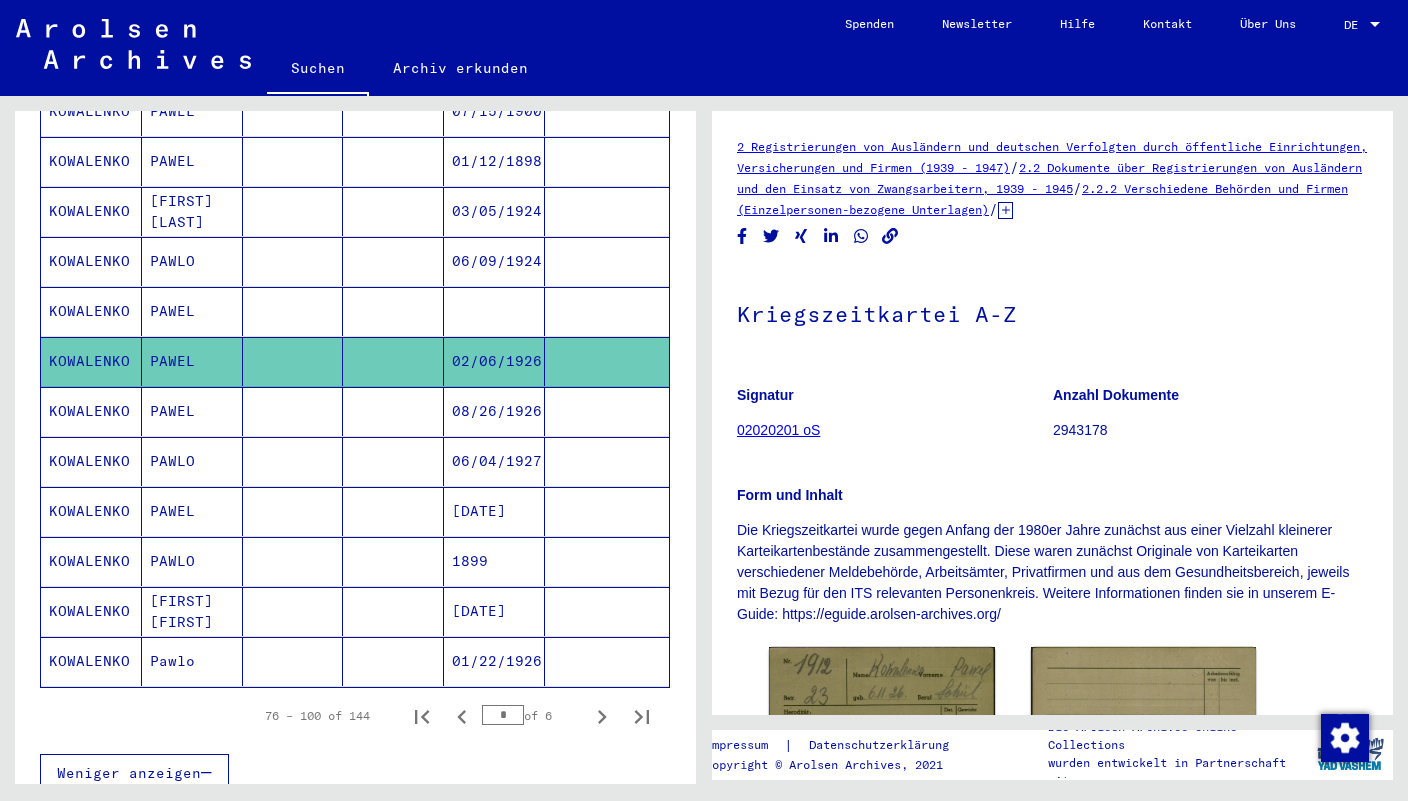 scroll, scrollTop: 333, scrollLeft: 0, axis: vertical 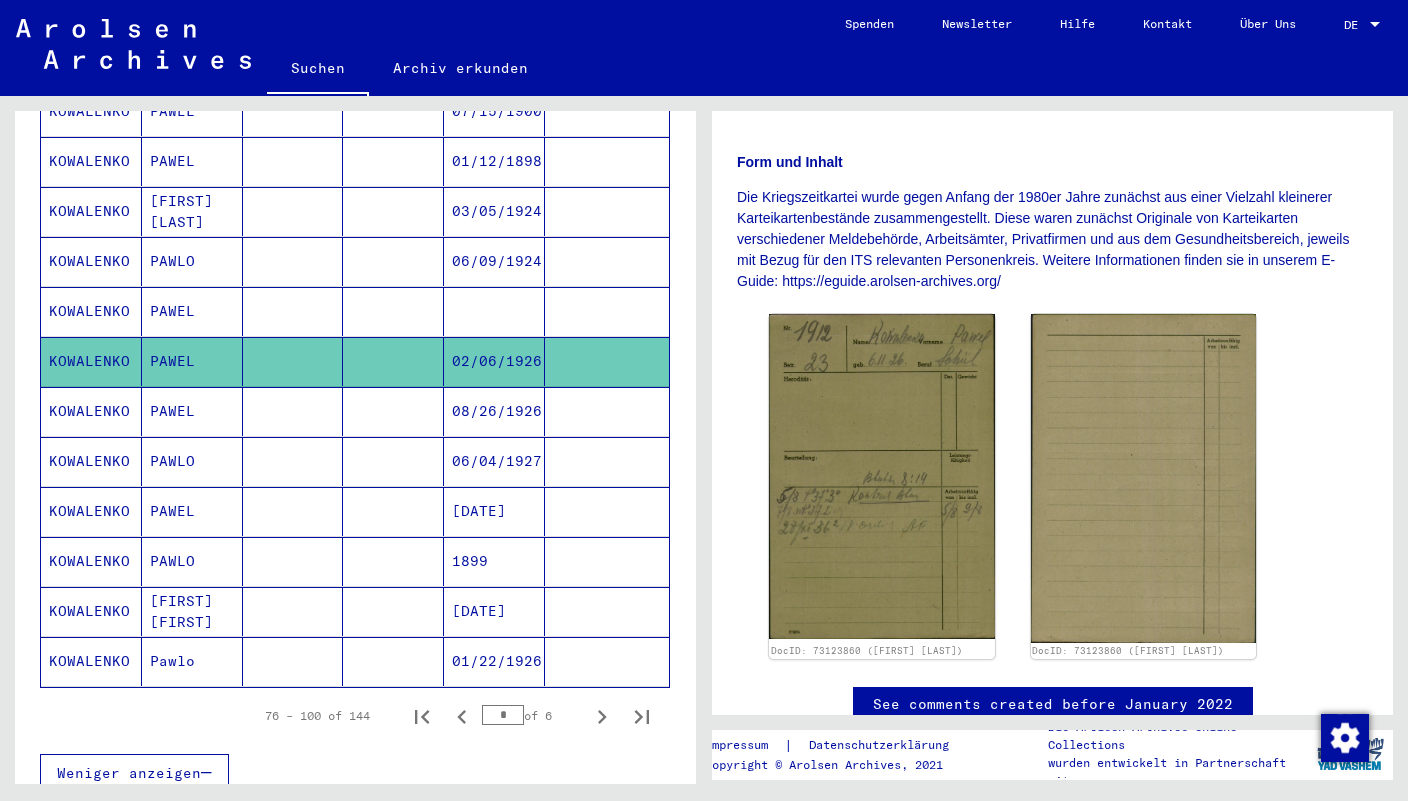 click on "PAWEL" at bounding box center [192, 461] 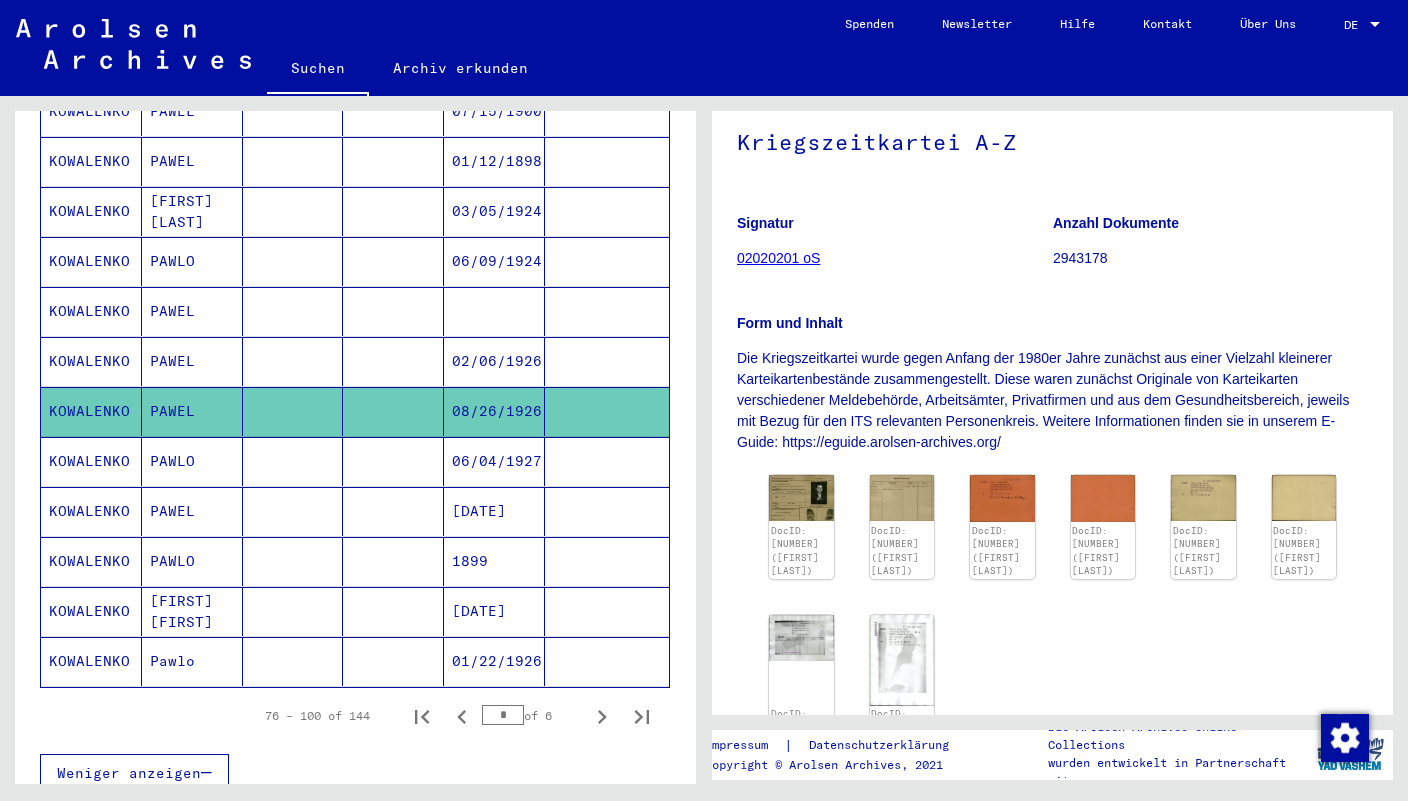 scroll, scrollTop: 174, scrollLeft: 0, axis: vertical 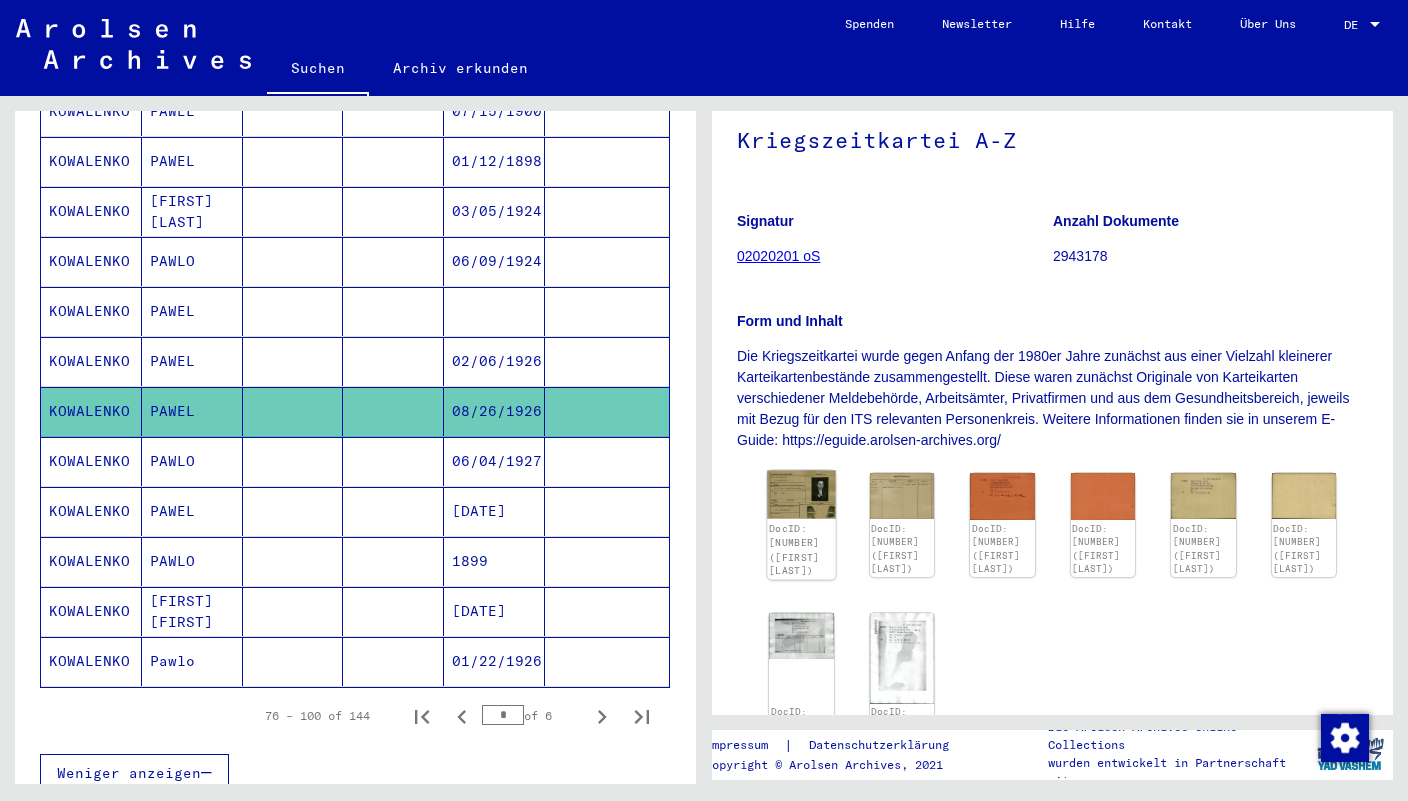 click 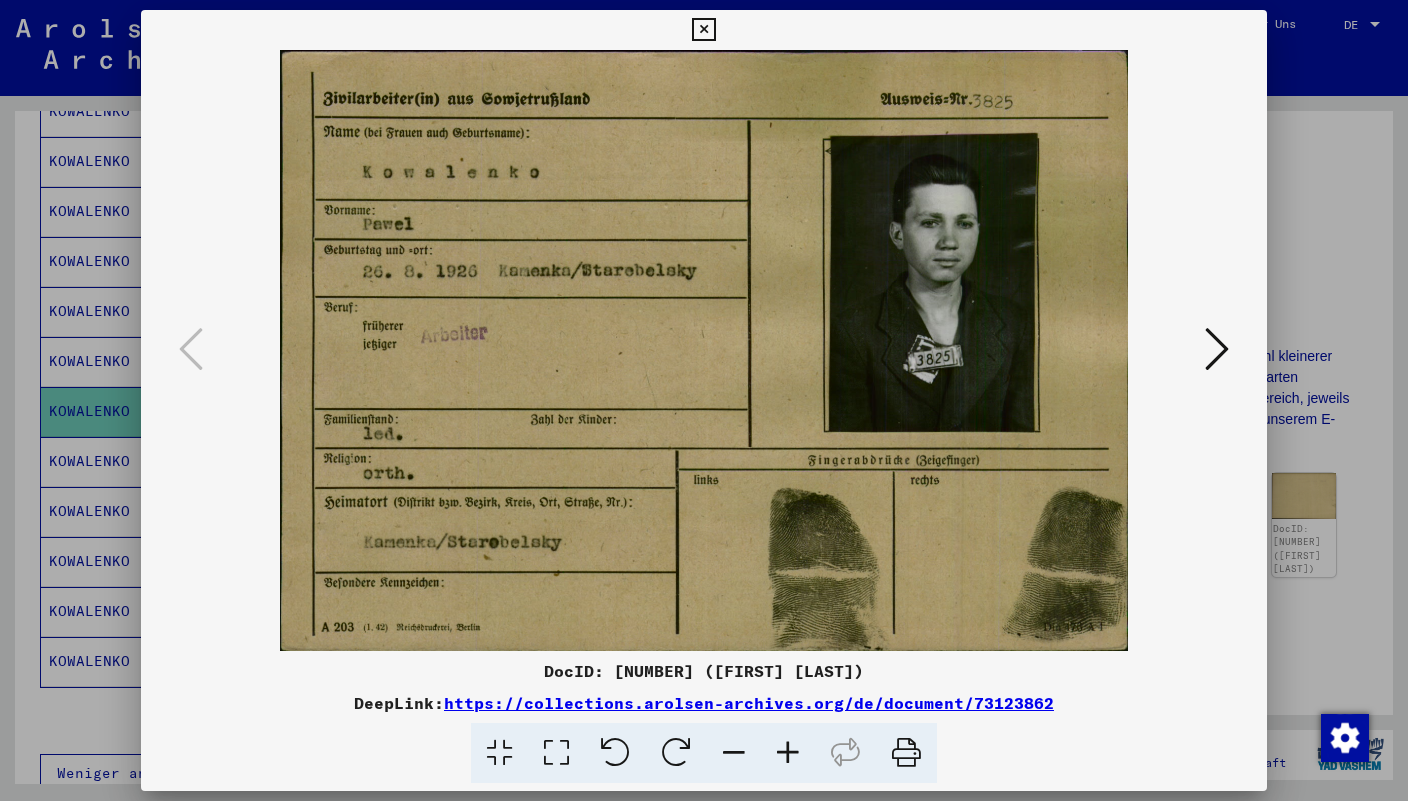 click at bounding box center (1217, 349) 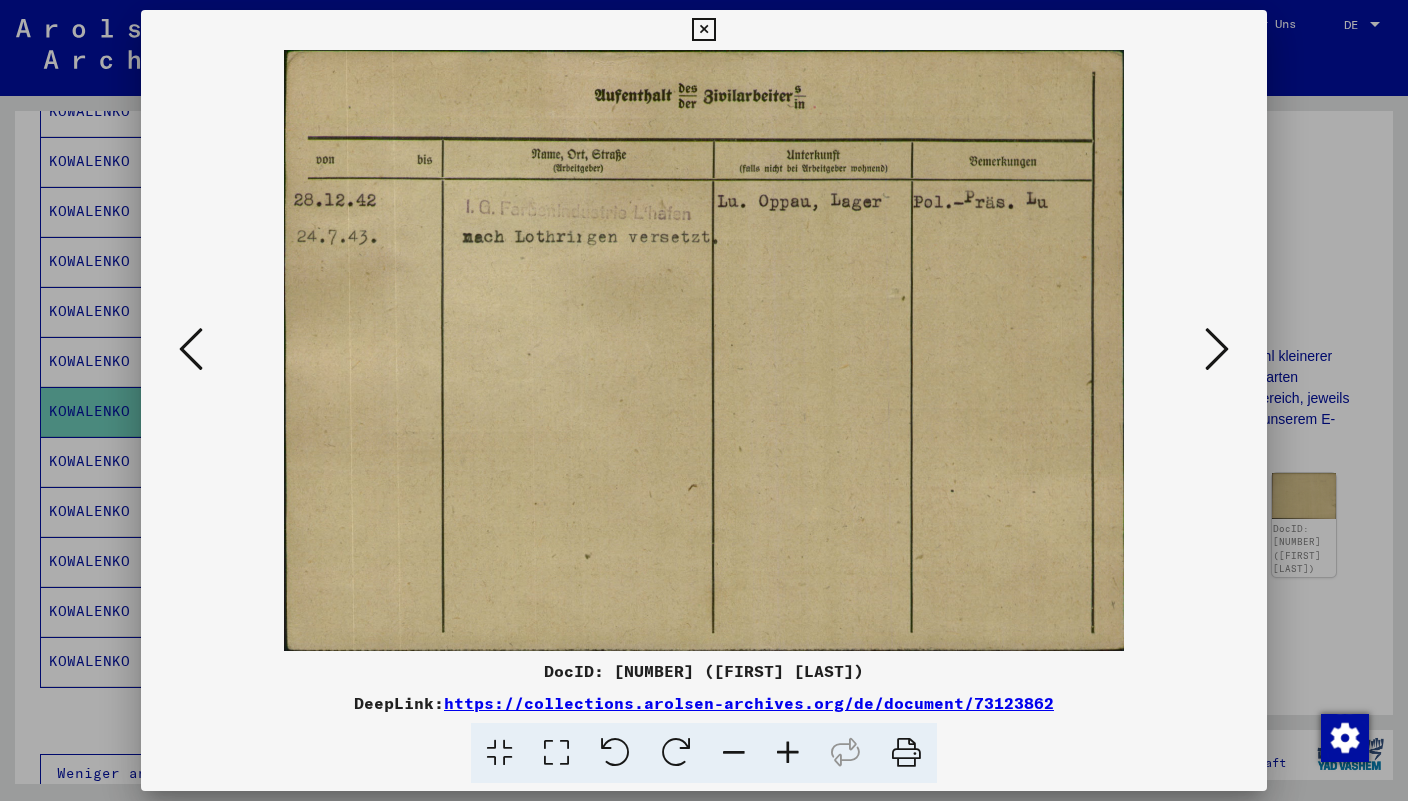 click at bounding box center (703, 30) 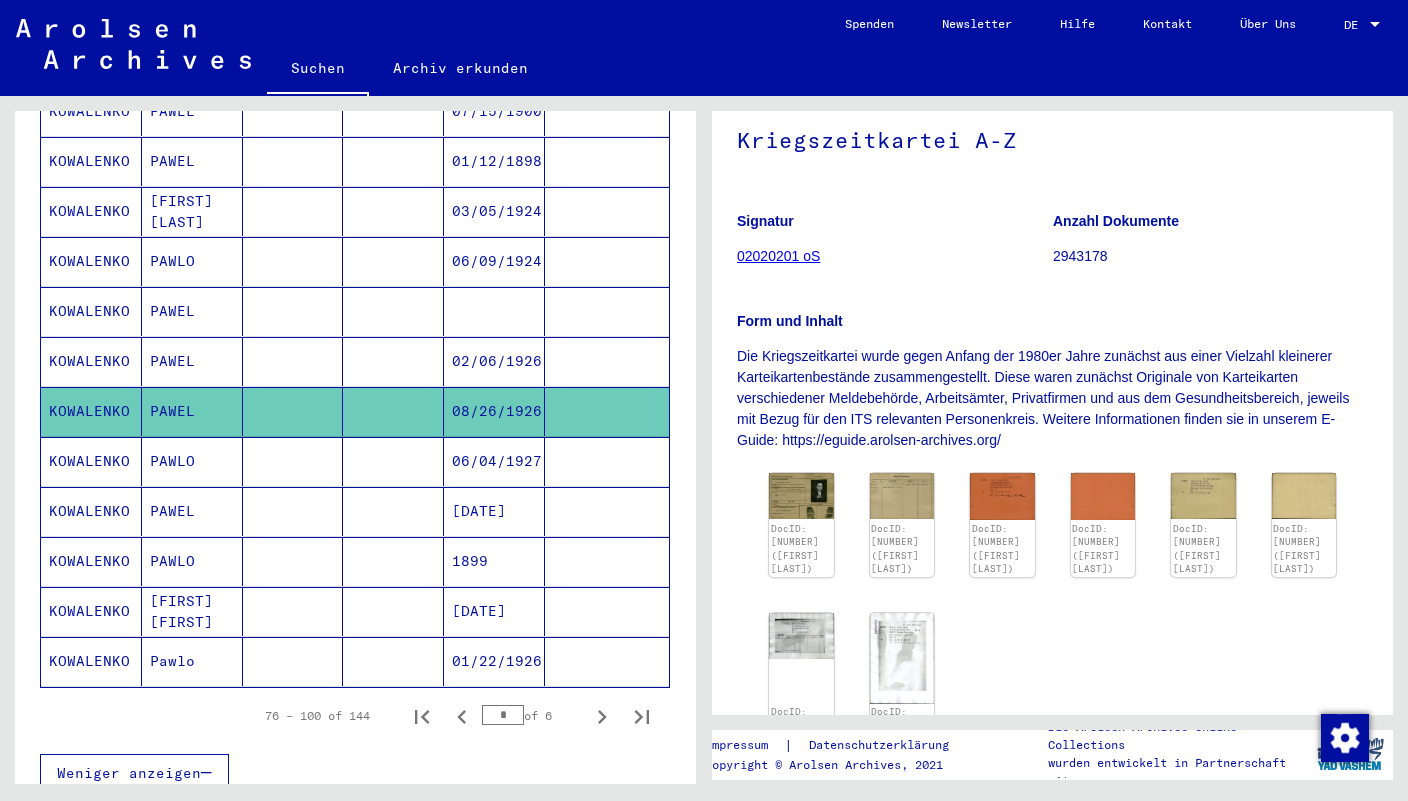 click on "PAWLO" at bounding box center [192, 611] 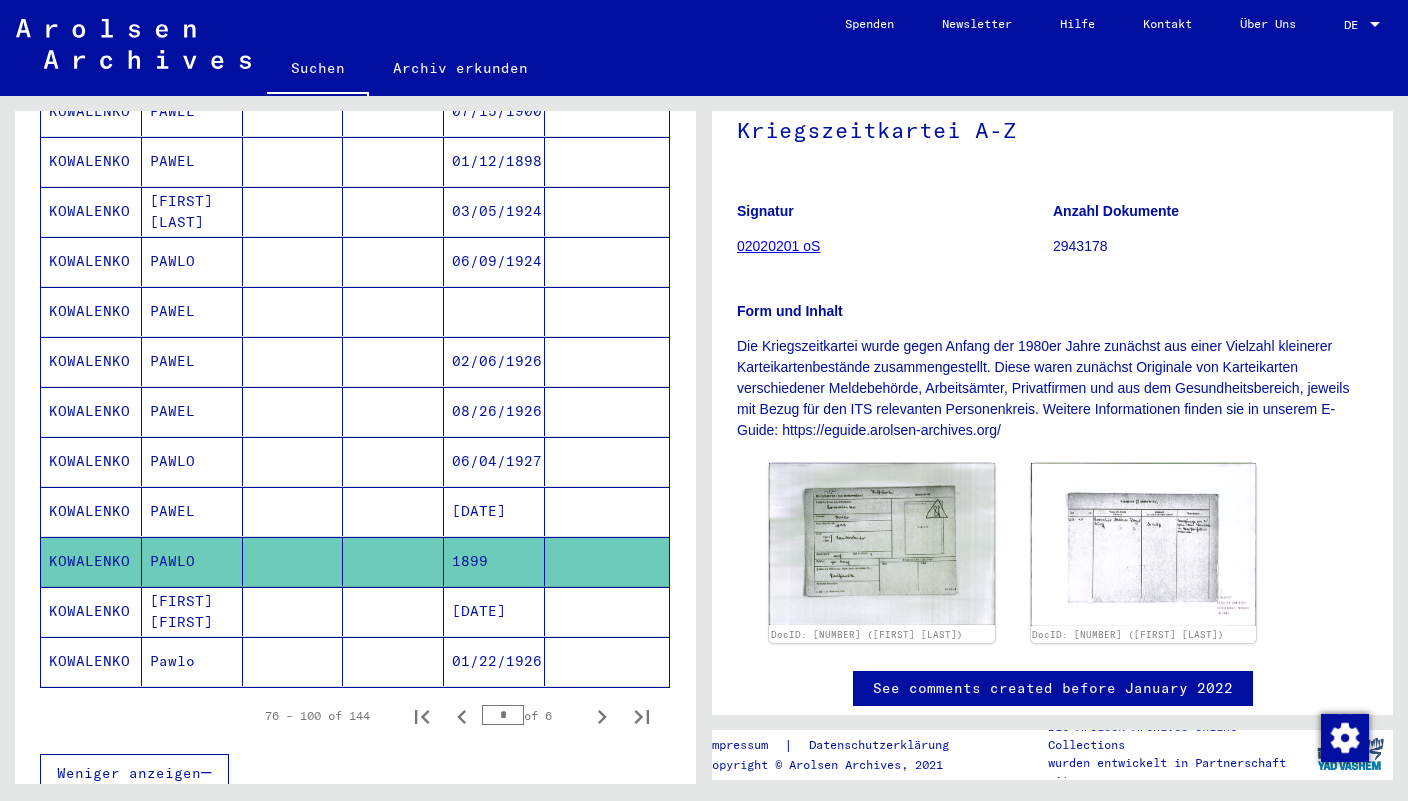 scroll, scrollTop: 232, scrollLeft: 0, axis: vertical 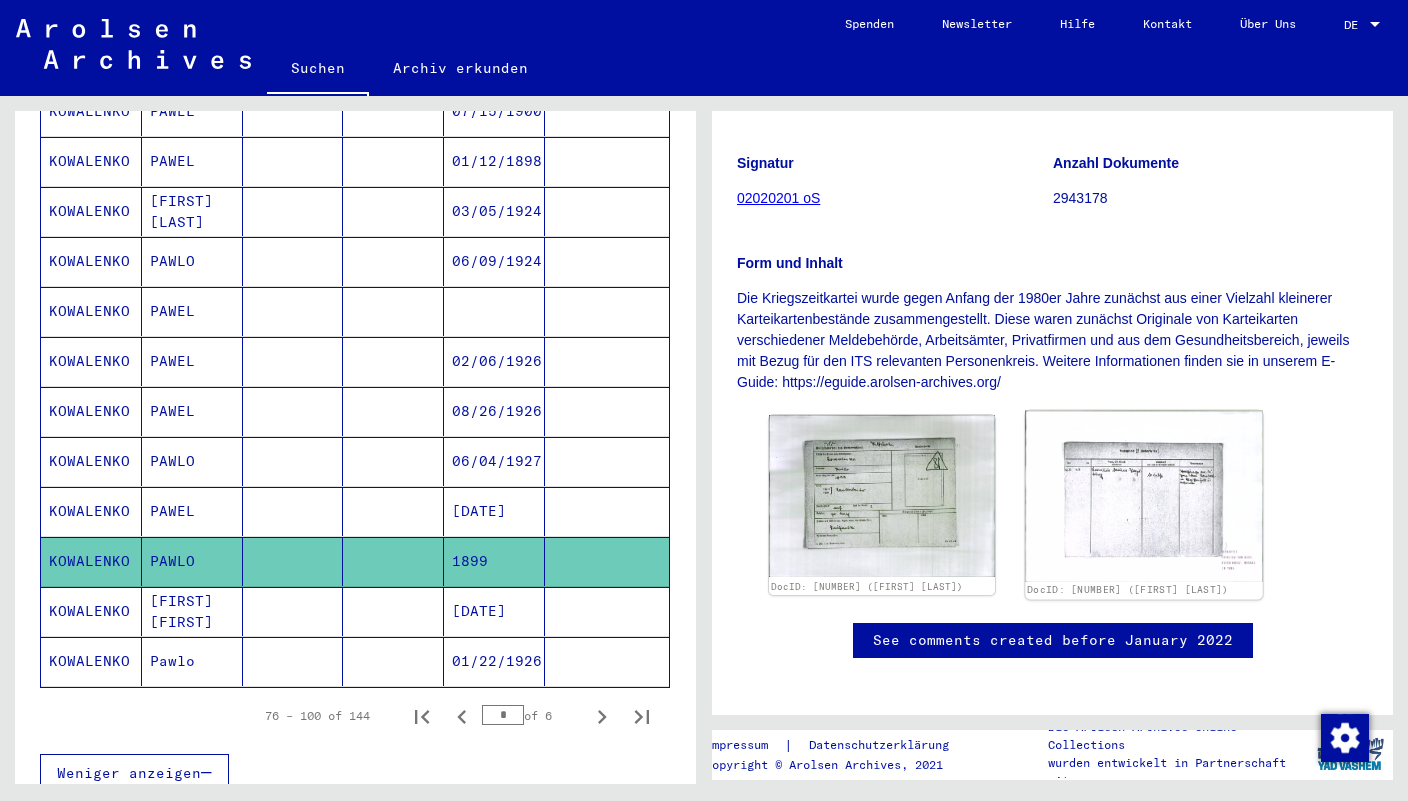 click 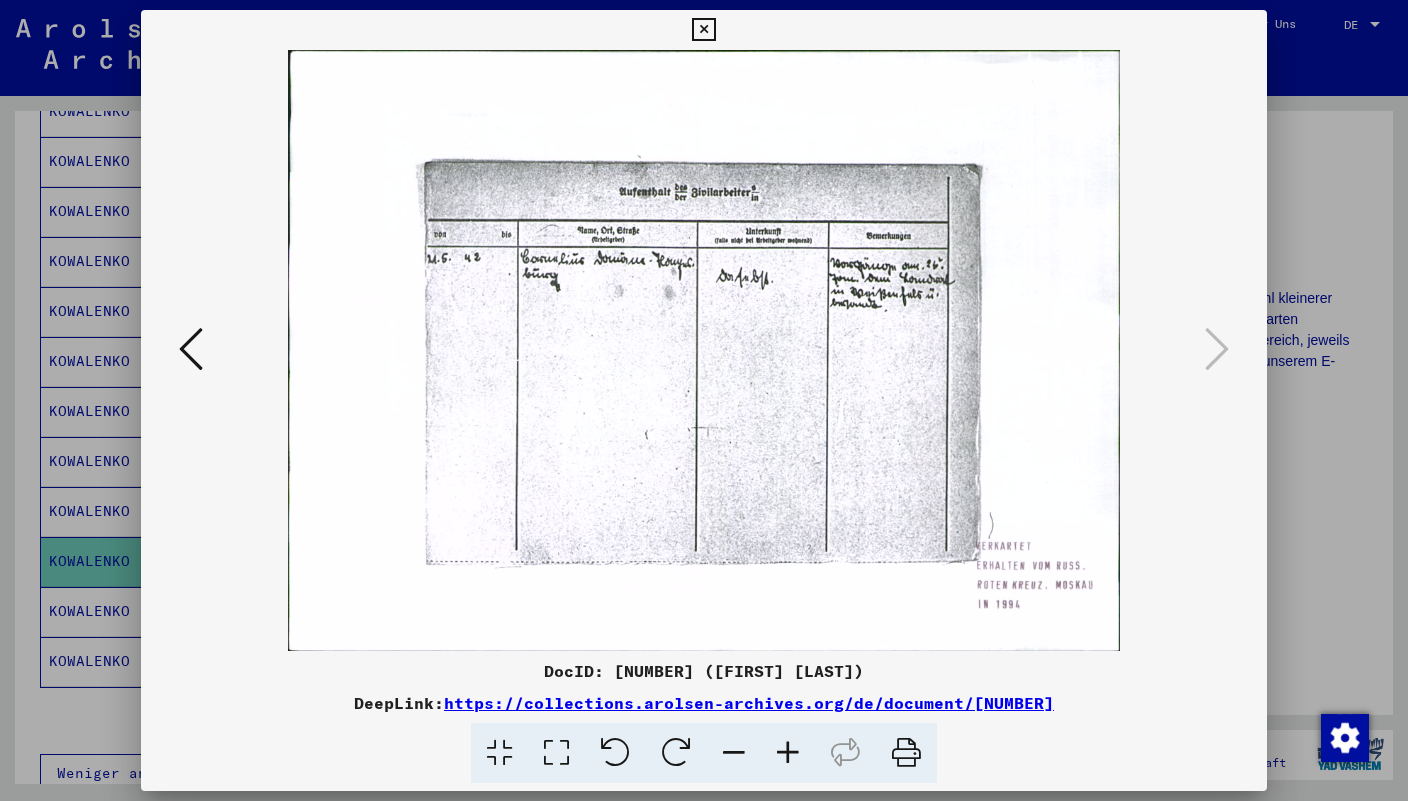 click at bounding box center (703, 30) 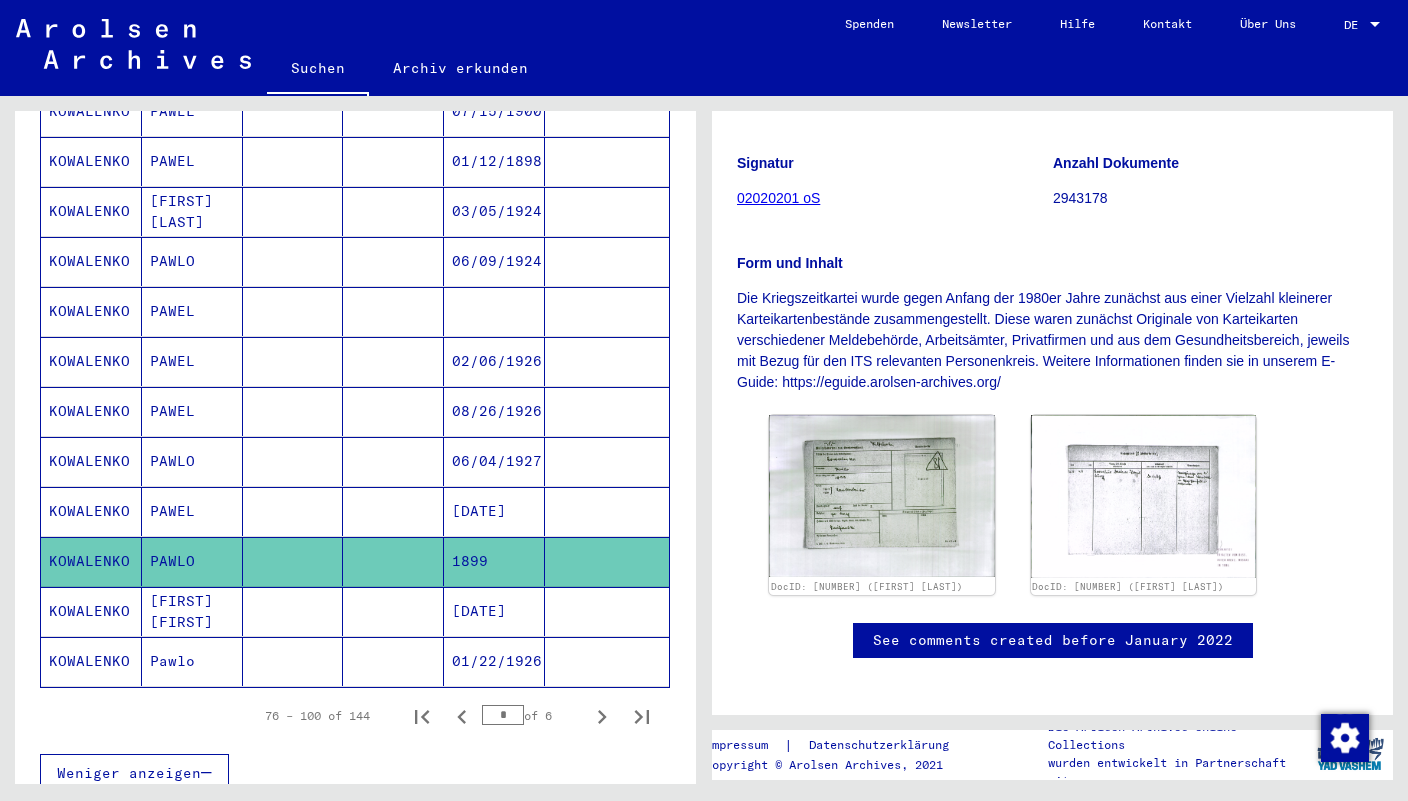 click on "[FIRST] [FIRST]" at bounding box center (192, 661) 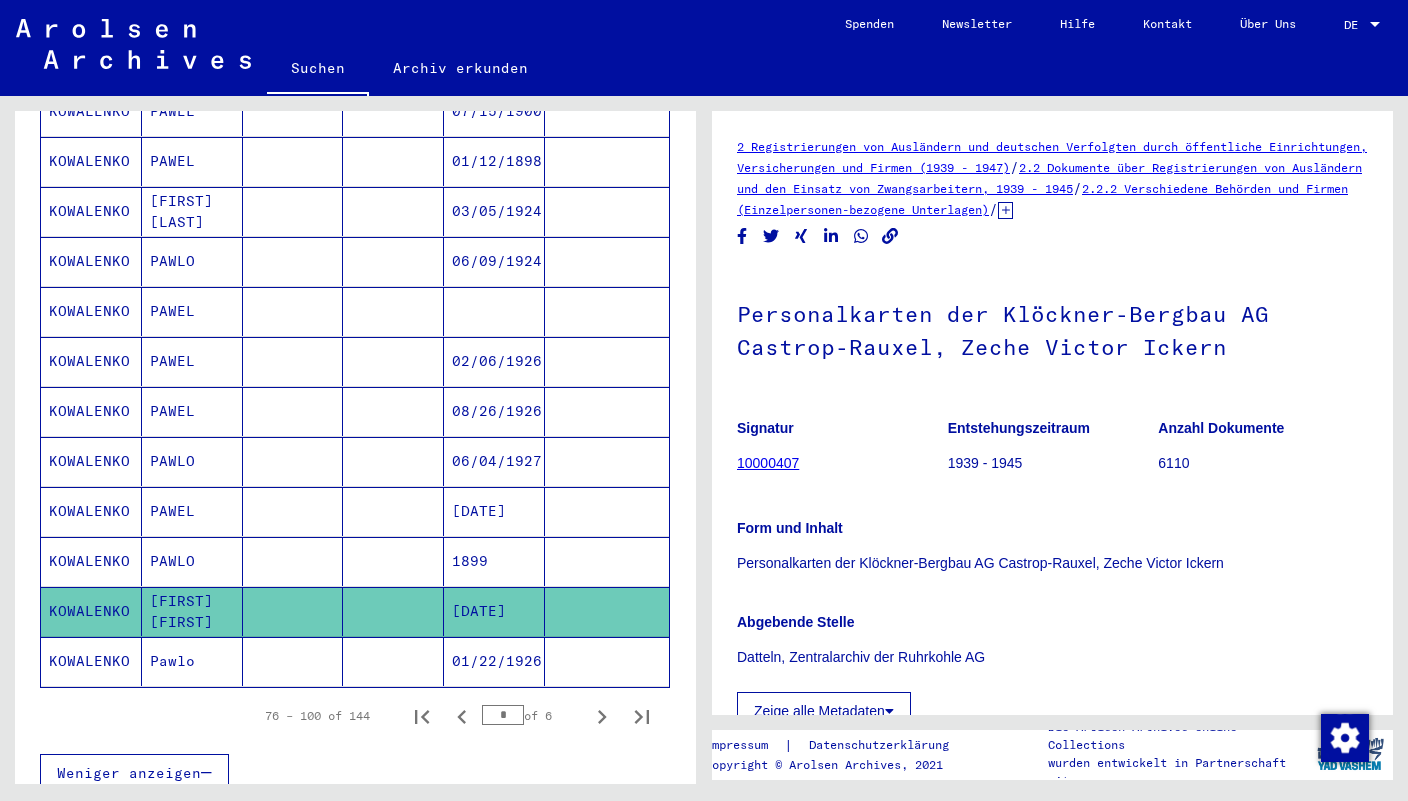 click on "Pawlo" 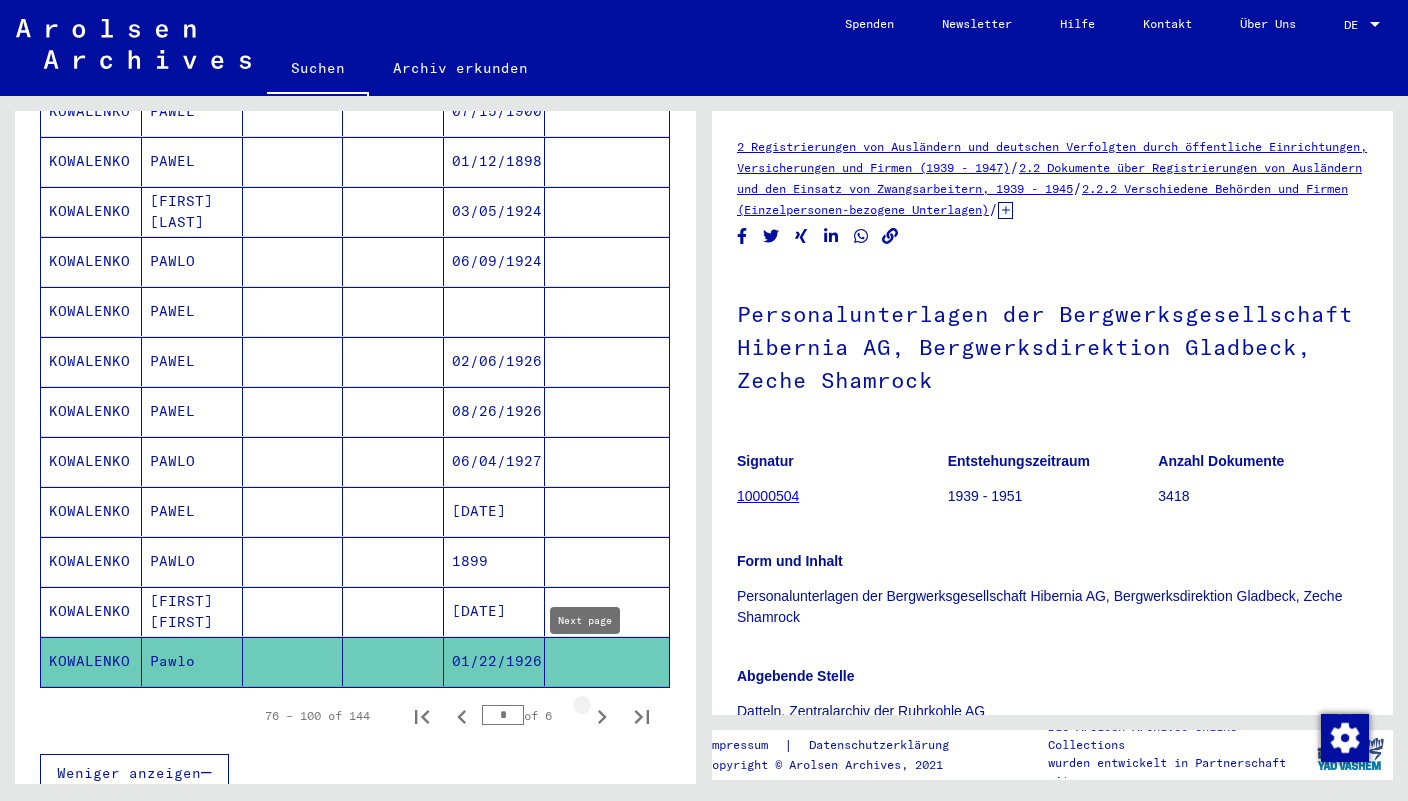 click 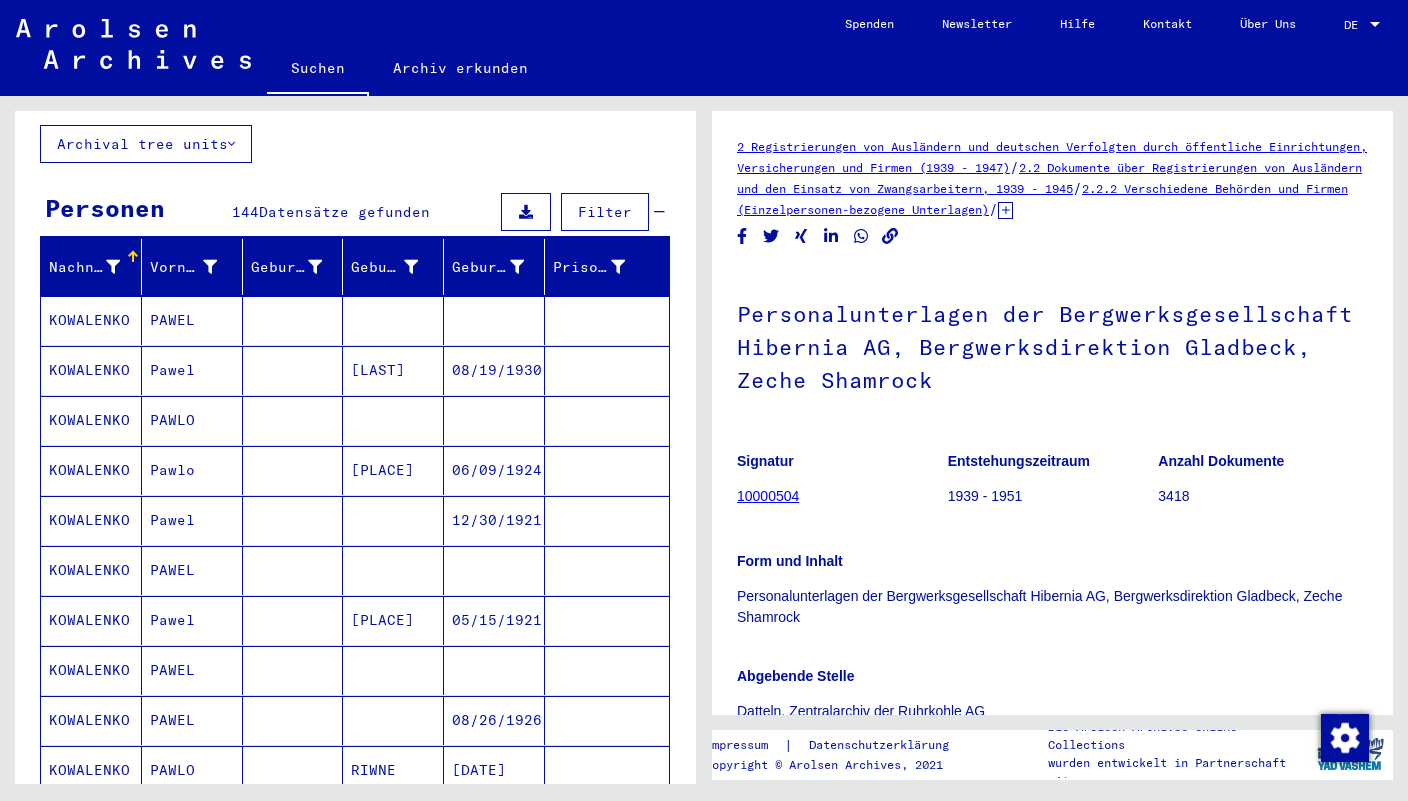 scroll, scrollTop: 0, scrollLeft: 0, axis: both 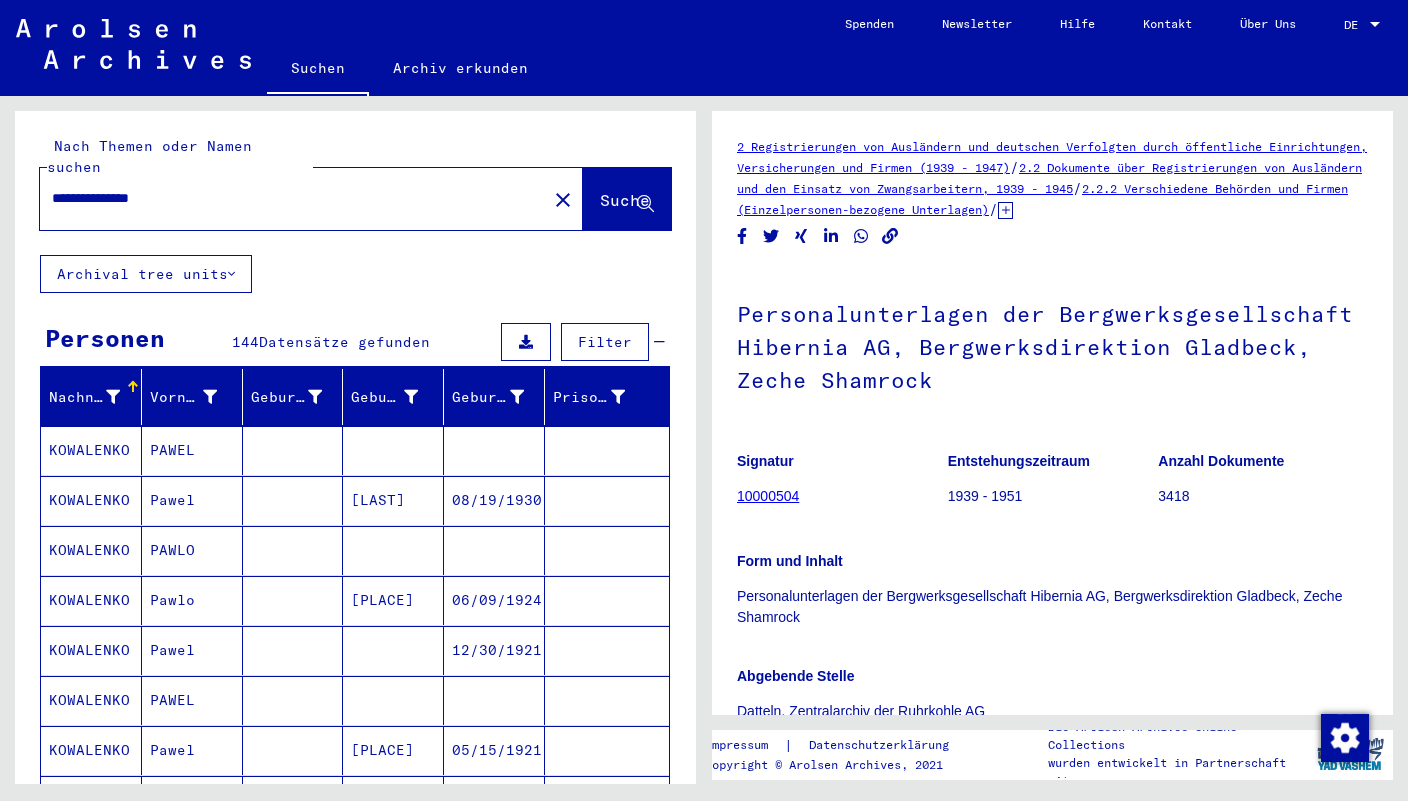 click on "PAWEL" at bounding box center [192, 500] 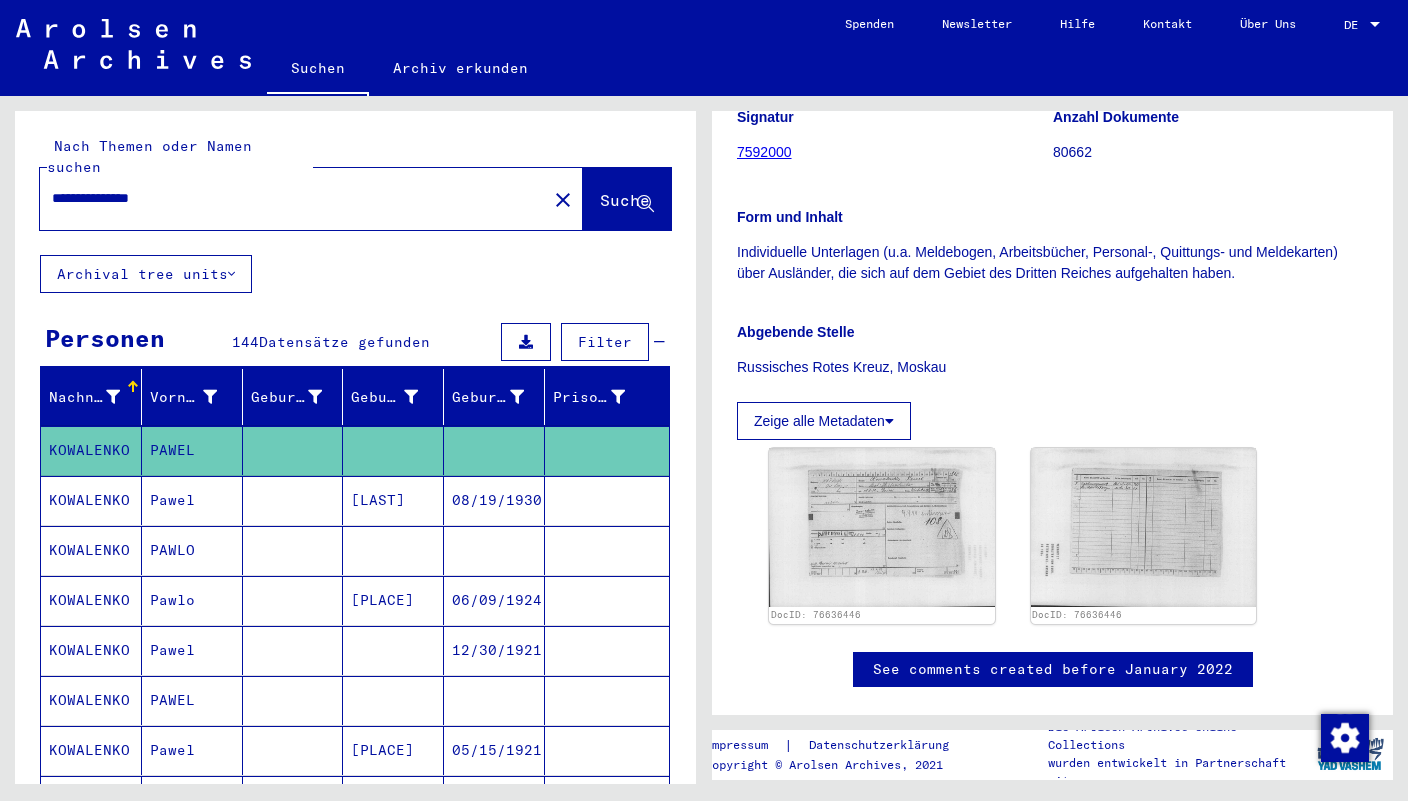 scroll, scrollTop: 398, scrollLeft: 0, axis: vertical 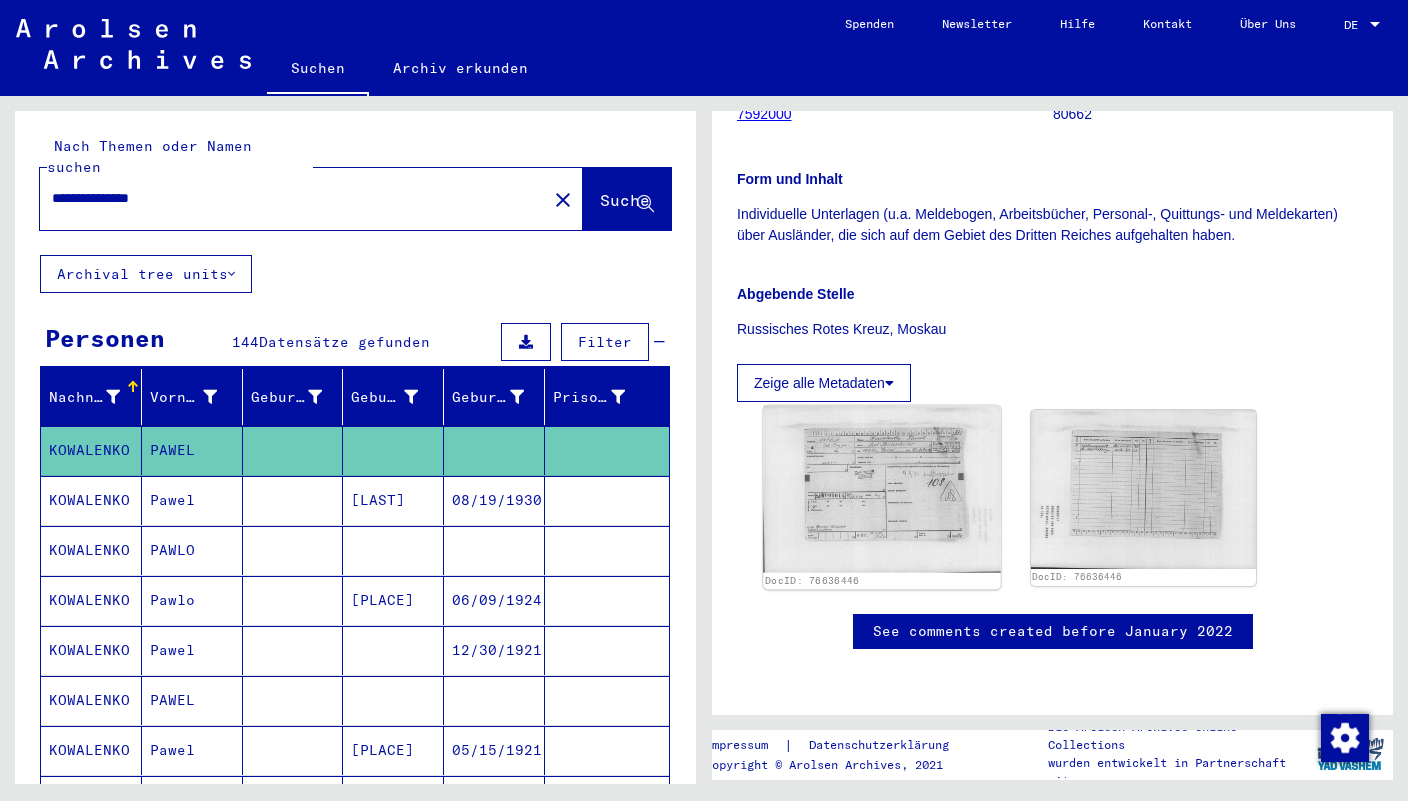 click 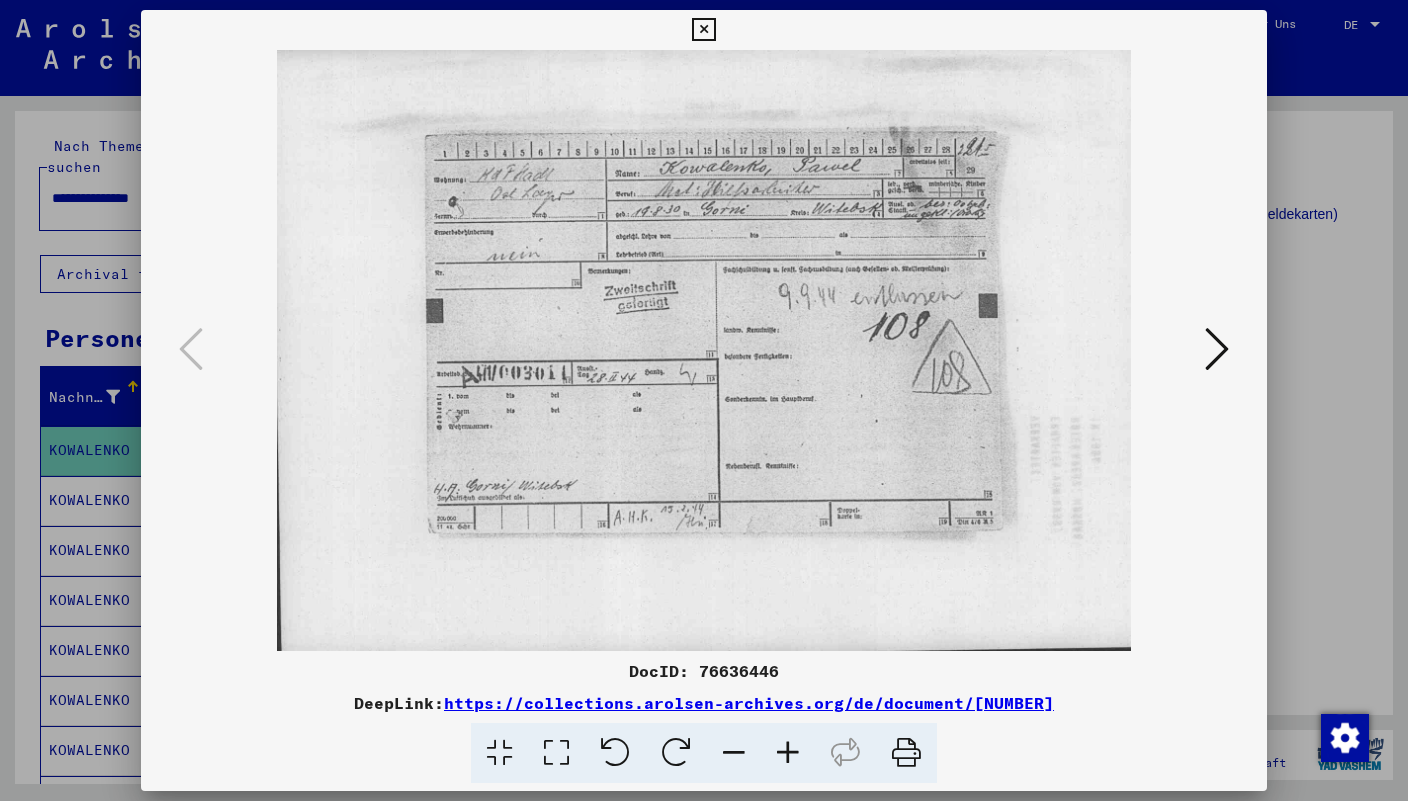 scroll, scrollTop: 395, scrollLeft: 0, axis: vertical 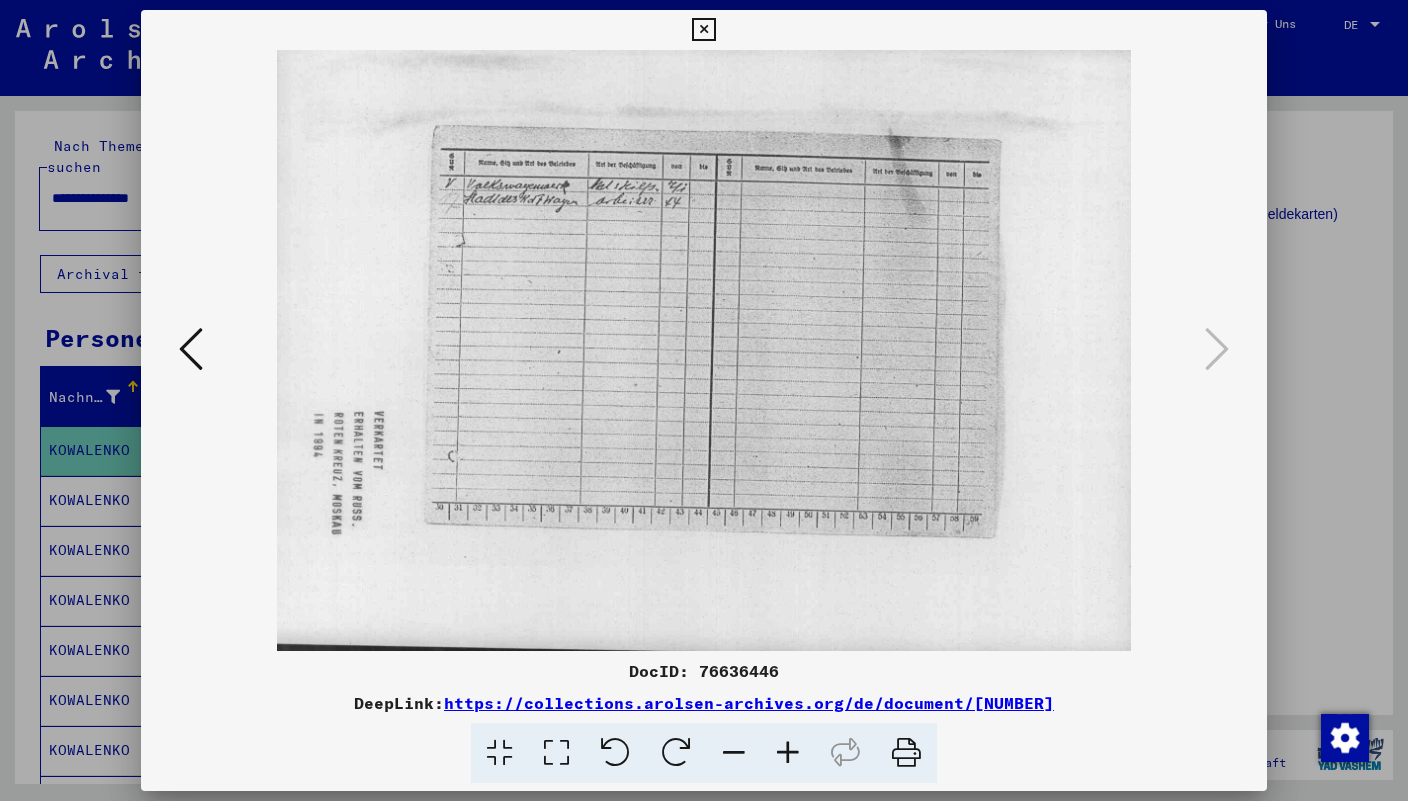 click at bounding box center (703, 30) 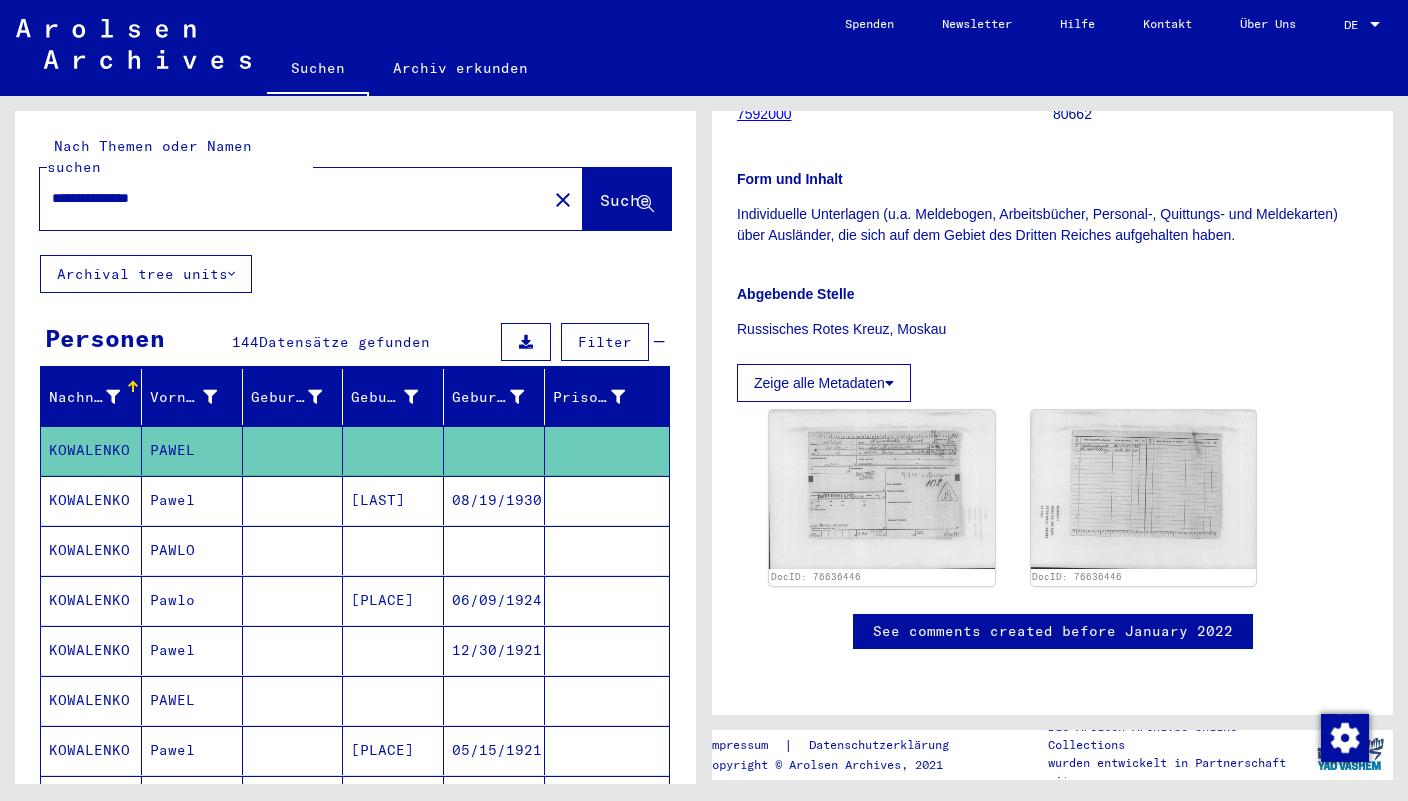 click on "Pawel" at bounding box center [192, 550] 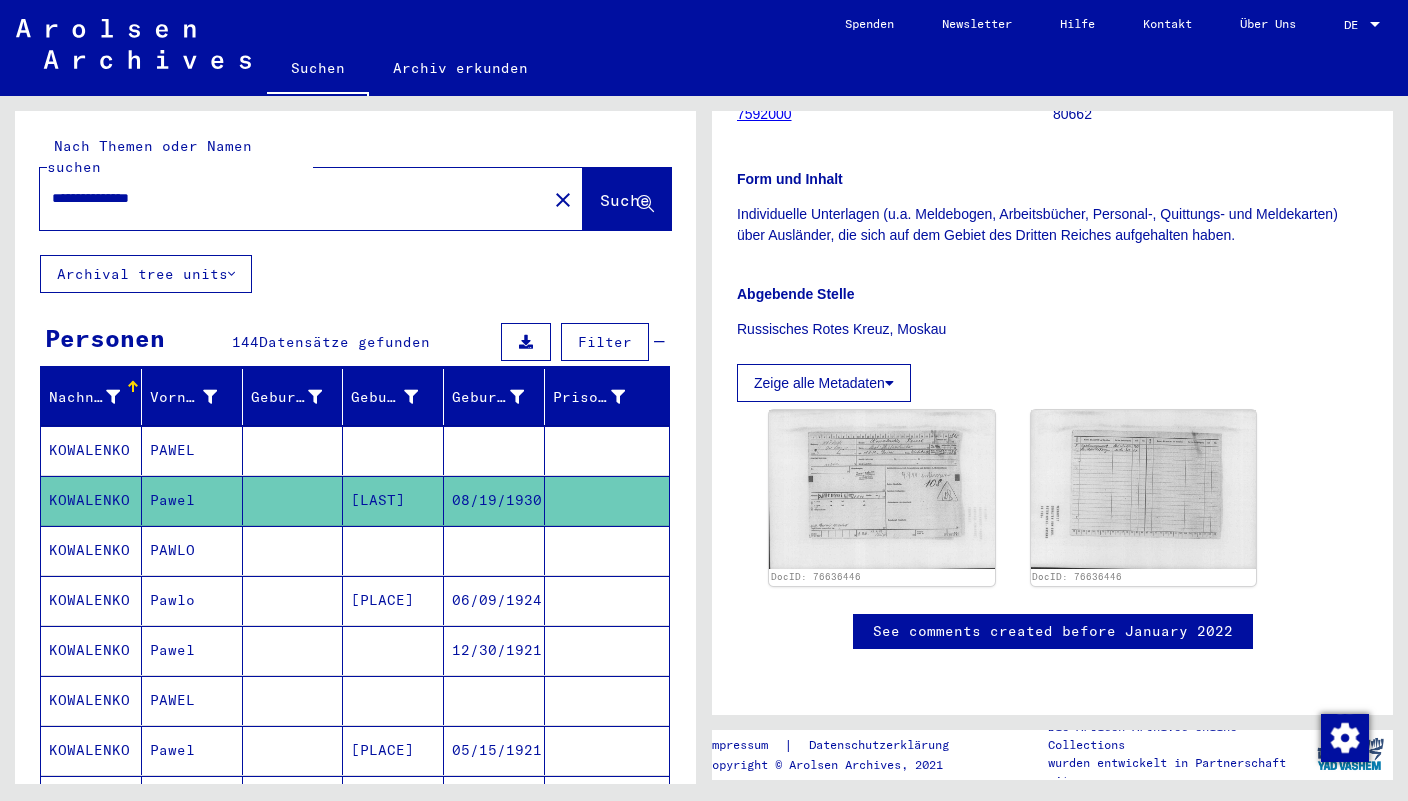 click on "PAWLO" at bounding box center [192, 600] 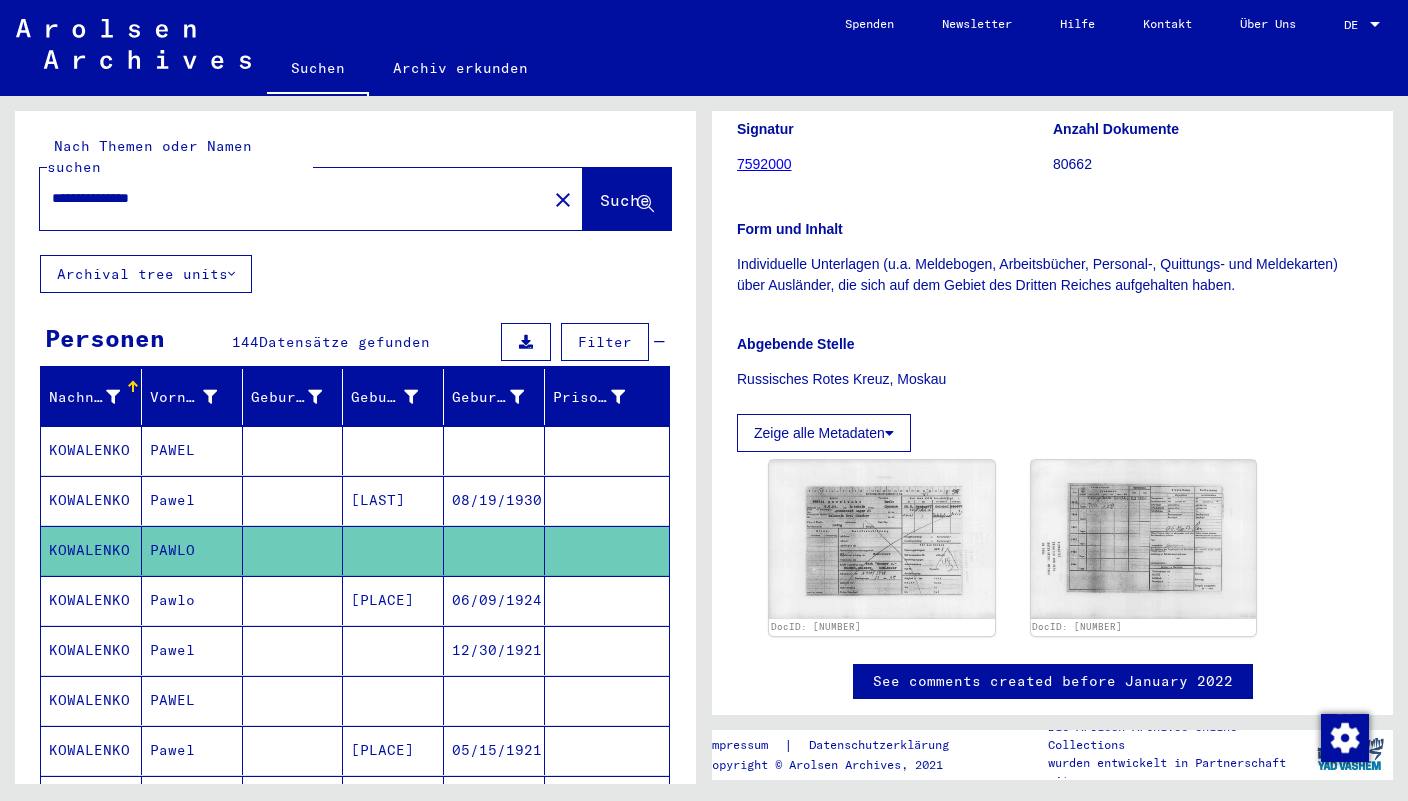 scroll, scrollTop: 398, scrollLeft: 0, axis: vertical 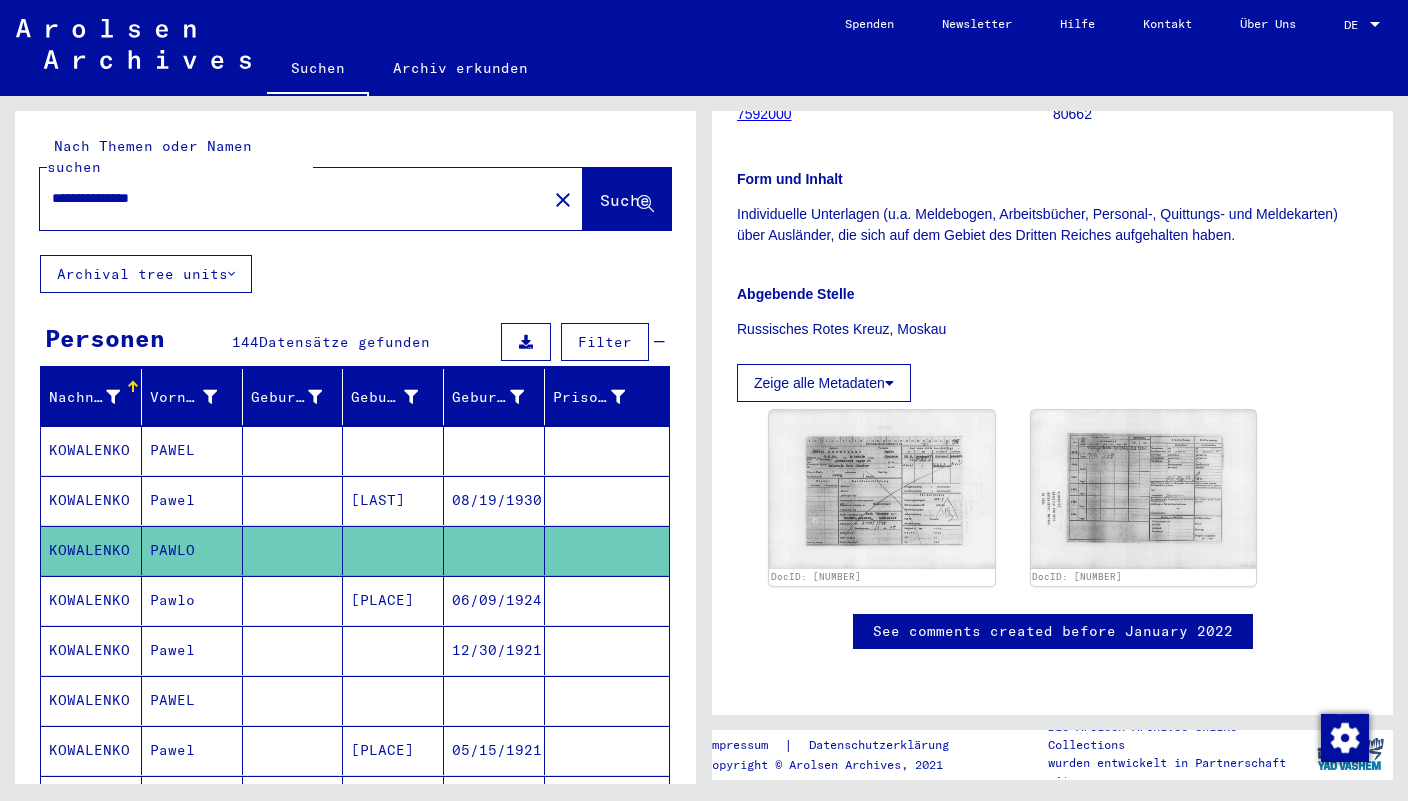 click on "KOWALENKO" at bounding box center [91, 650] 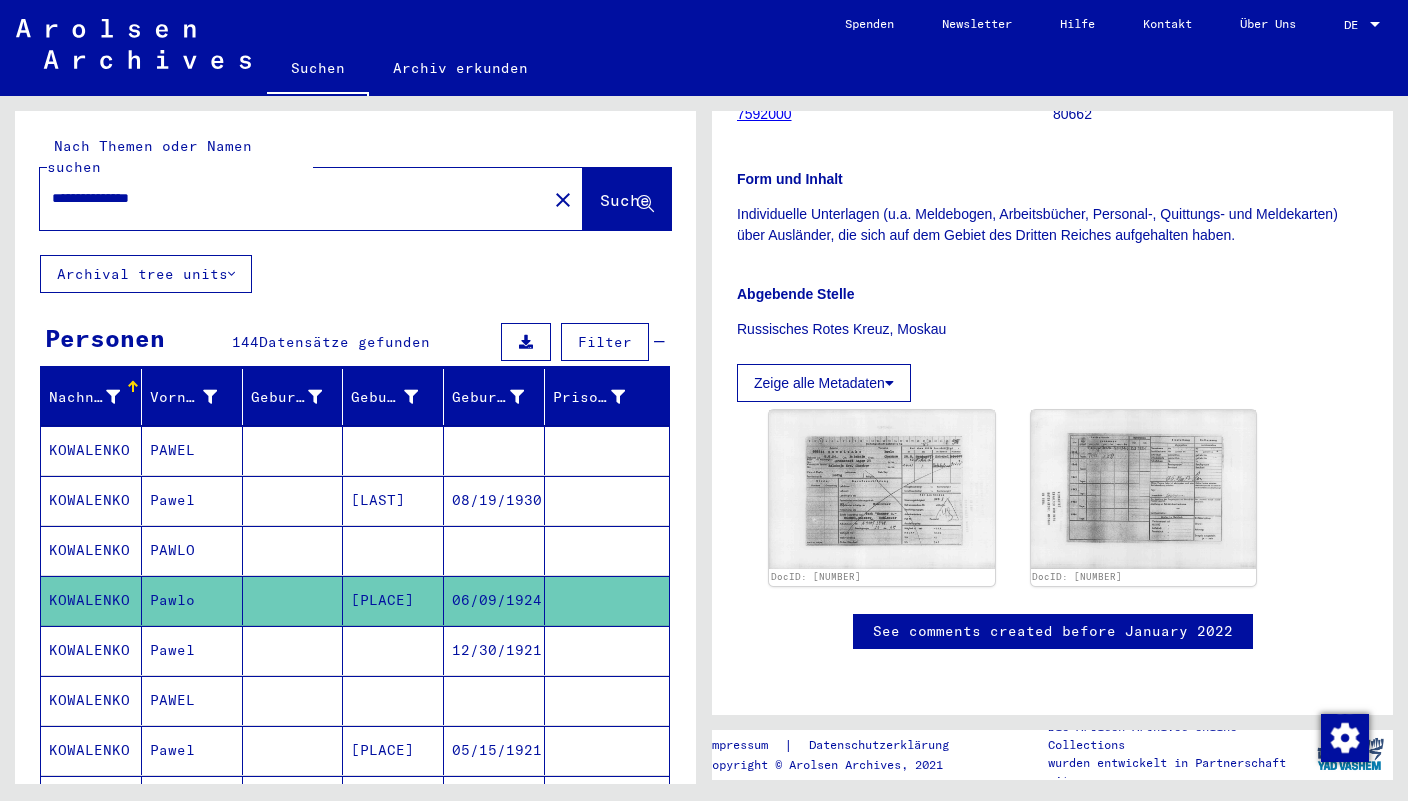 click on "Pawel" at bounding box center (192, 700) 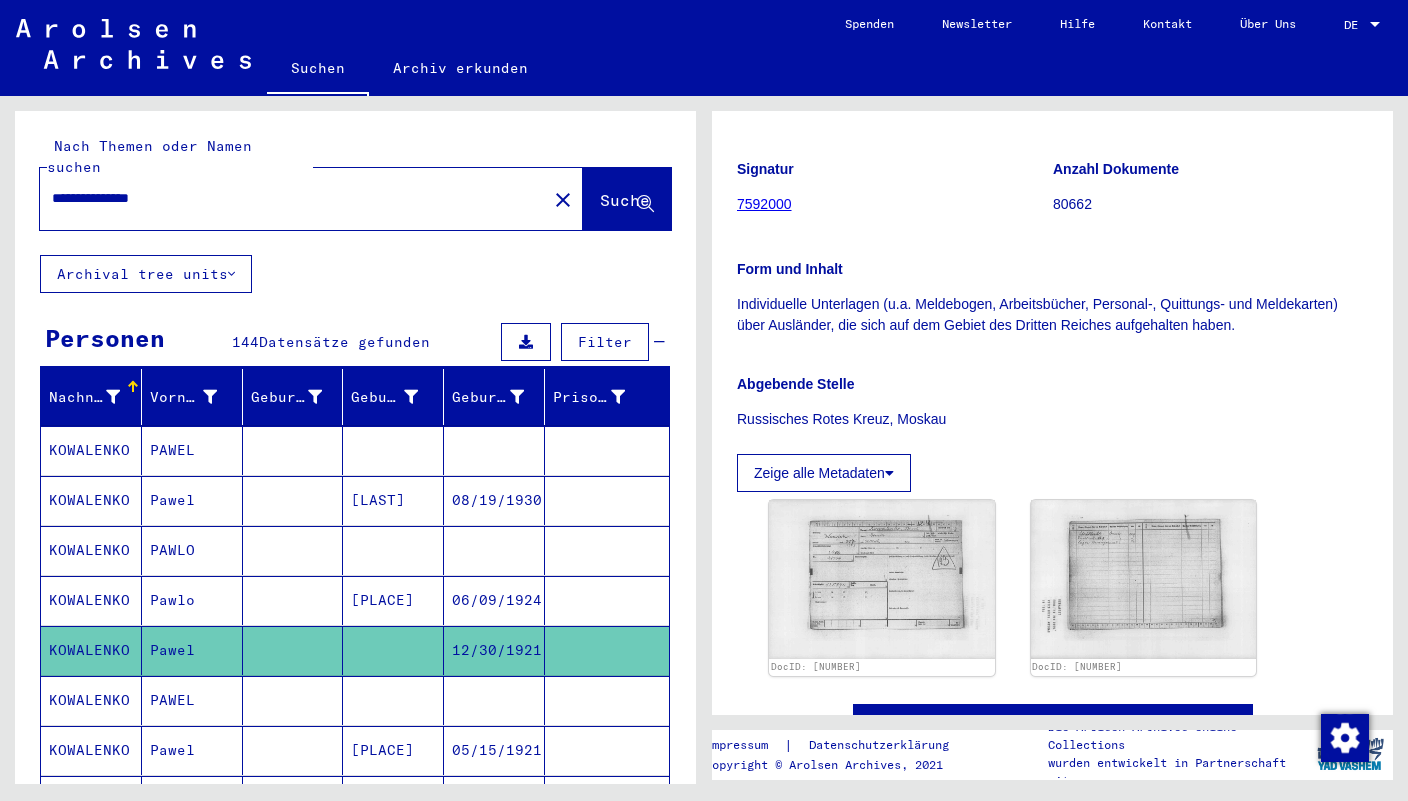 scroll, scrollTop: 398, scrollLeft: 0, axis: vertical 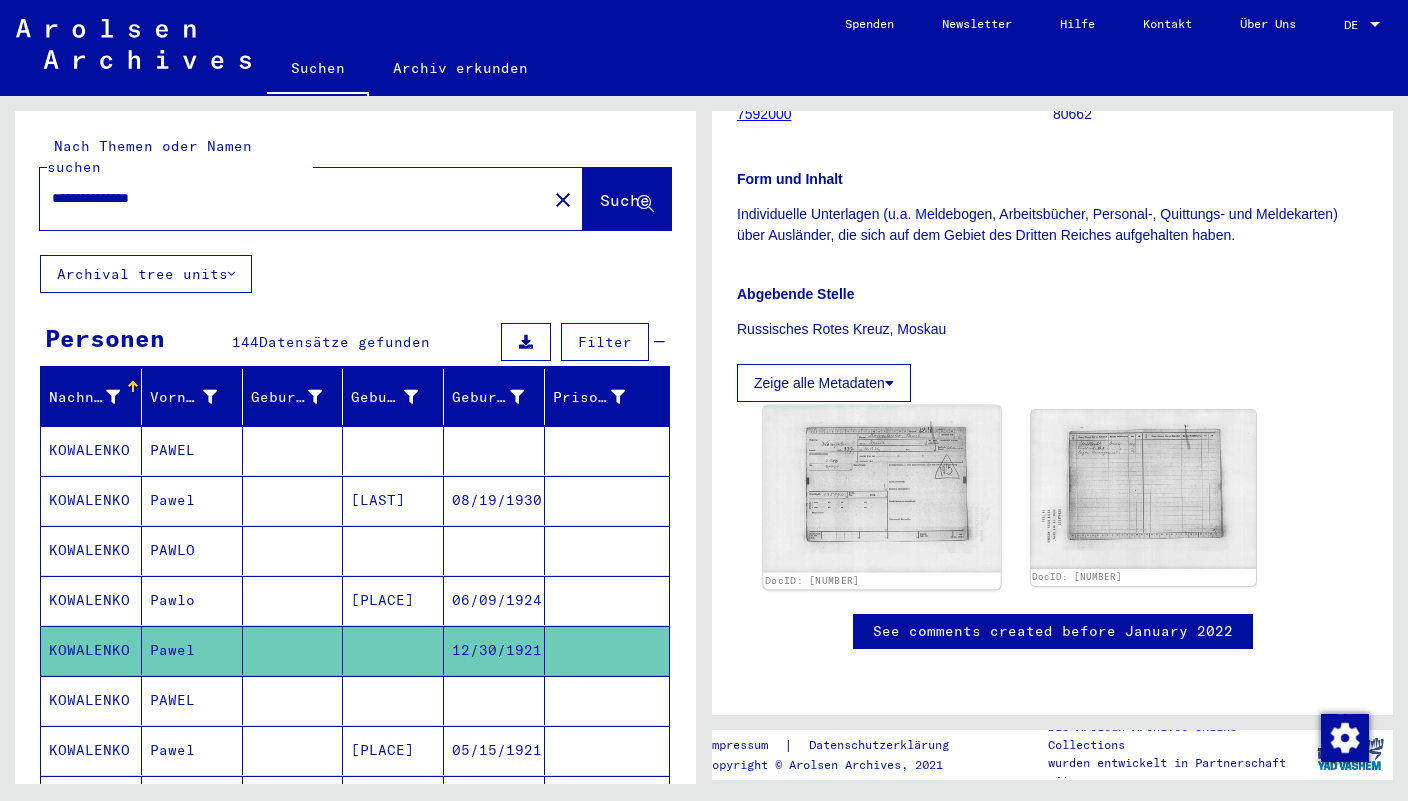 click 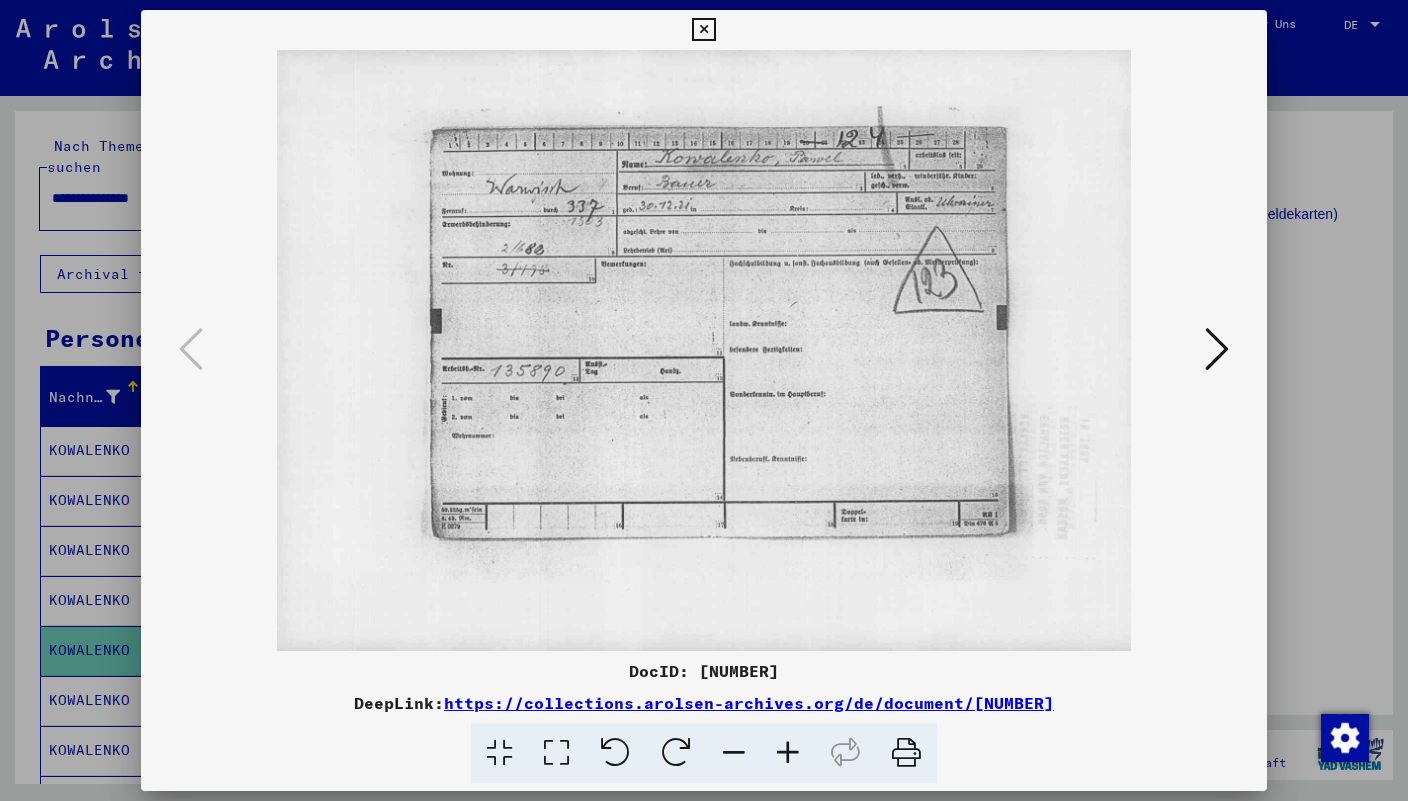 click at bounding box center [1217, 349] 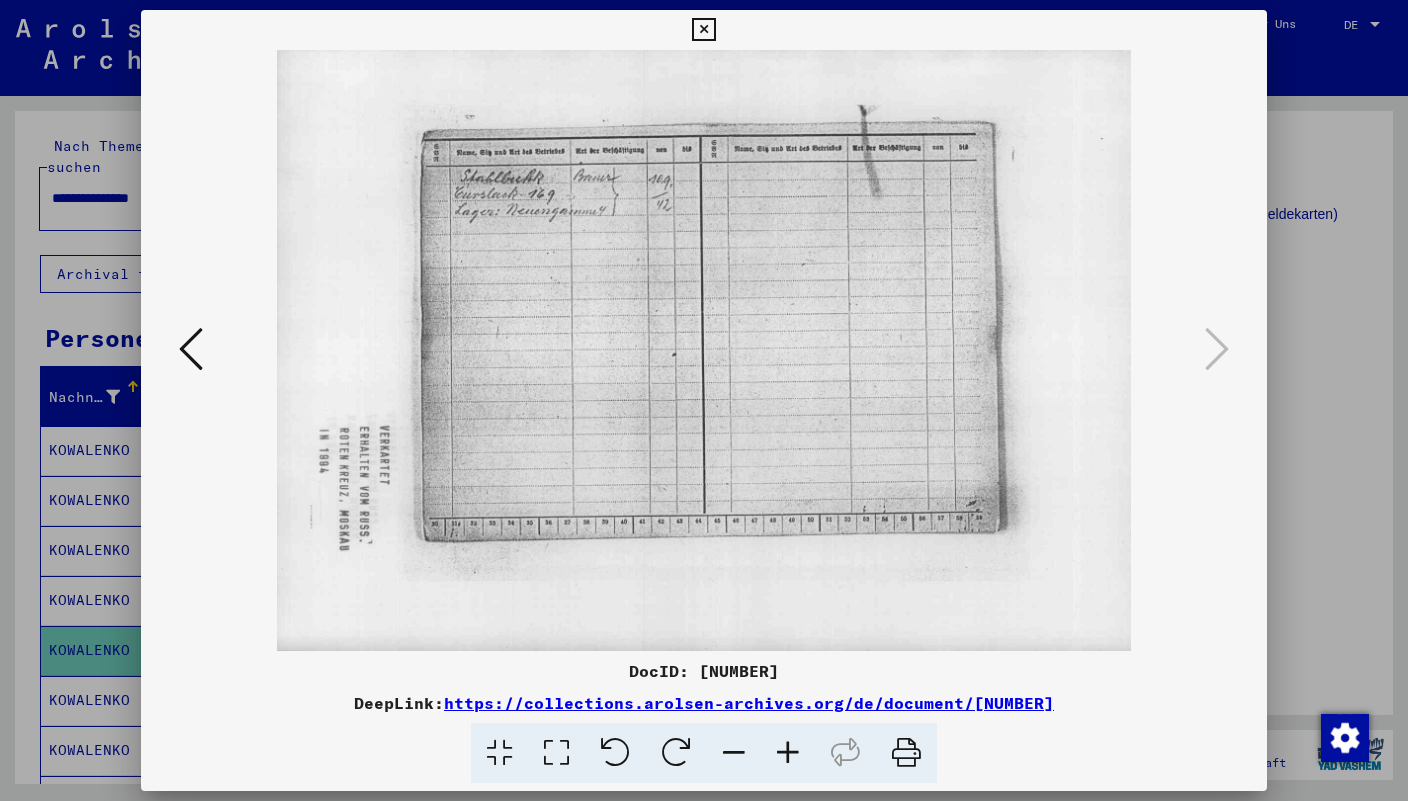 click at bounding box center (703, 30) 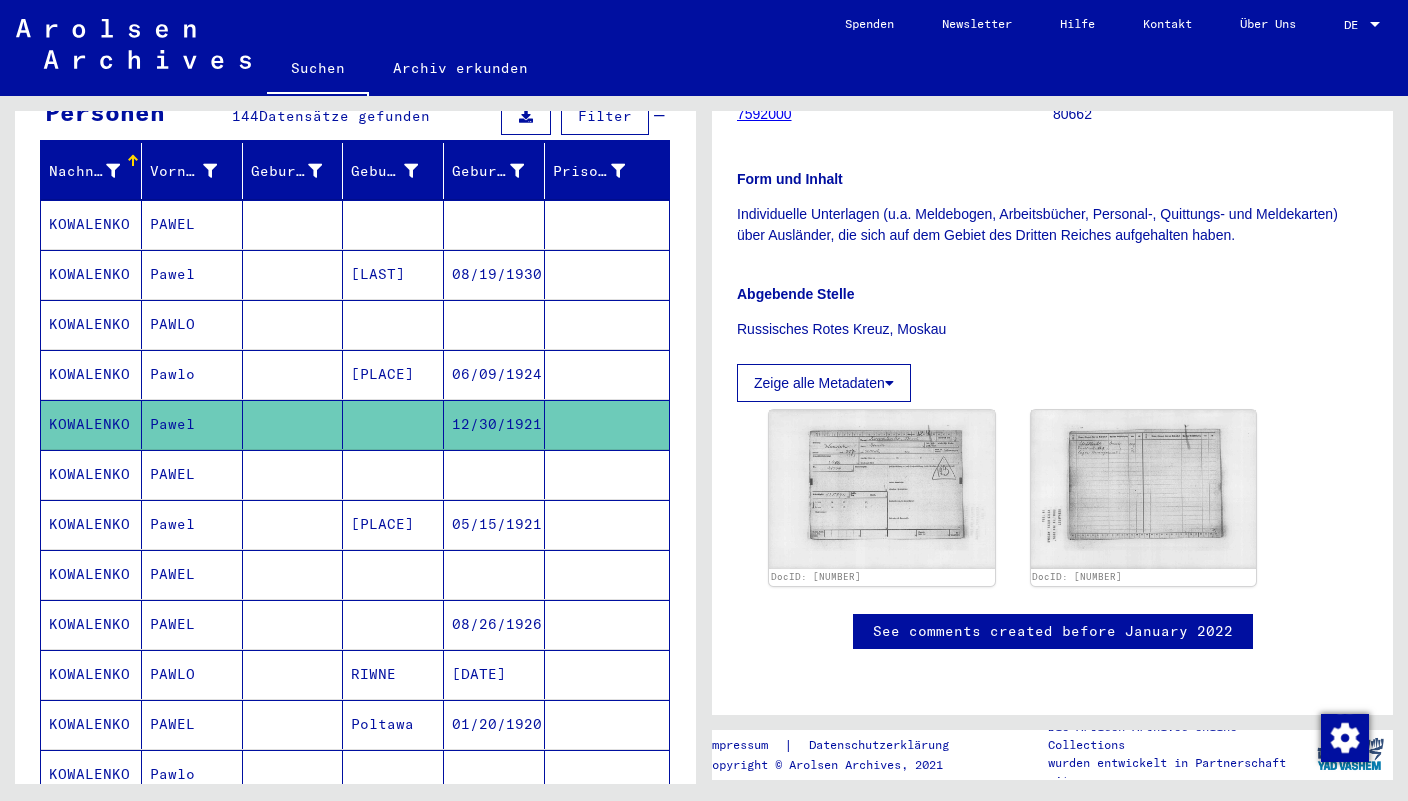 scroll, scrollTop: 250, scrollLeft: 0, axis: vertical 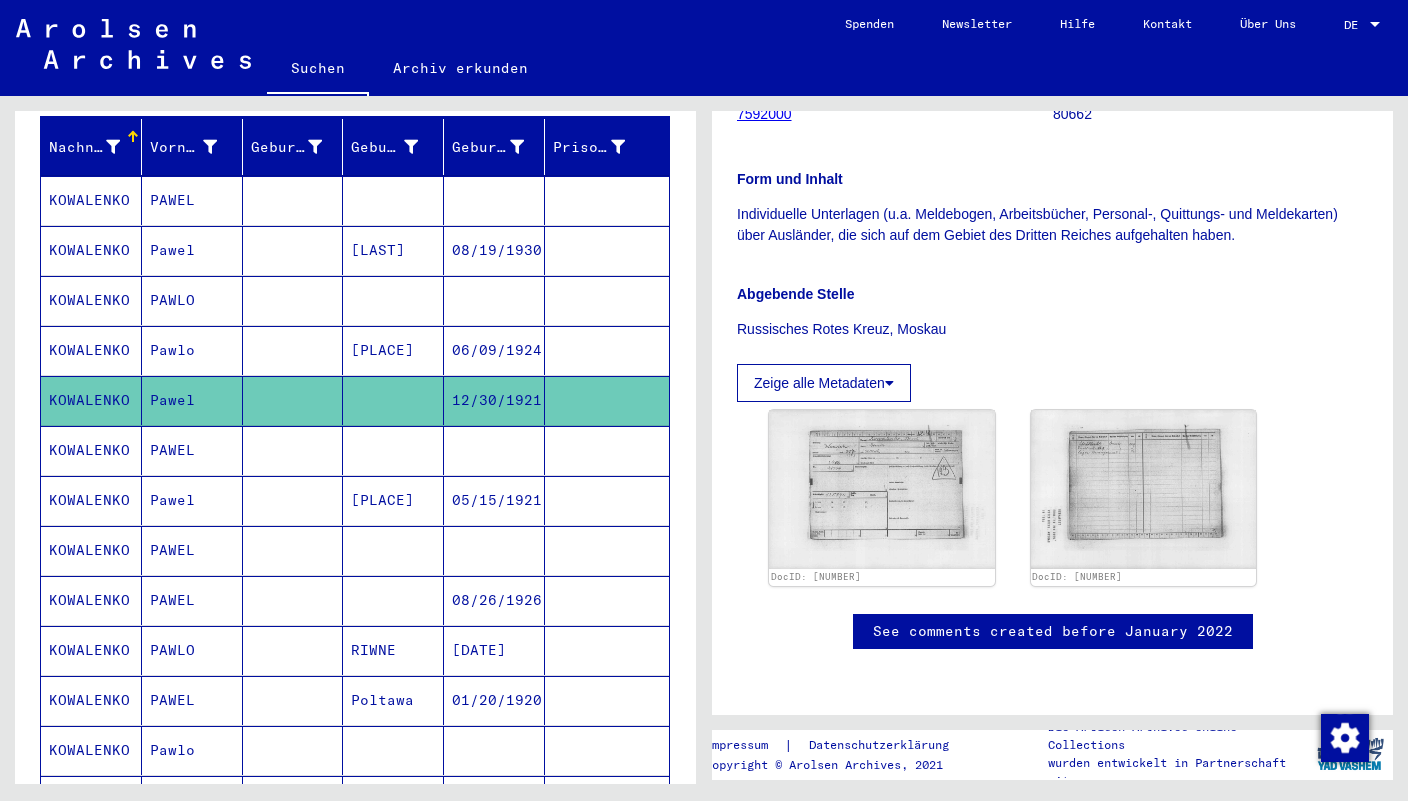 click on "PAWEL" at bounding box center (192, 500) 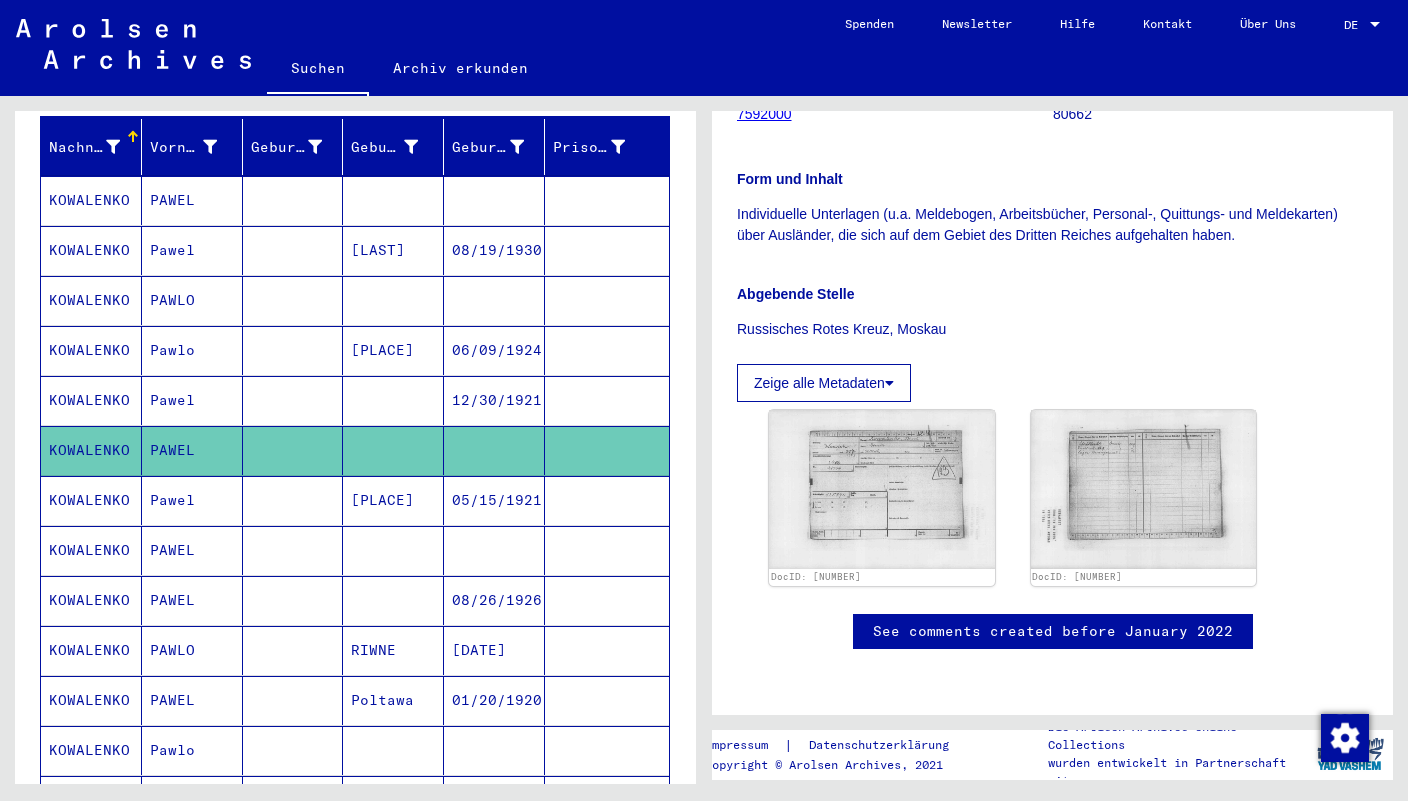 click on "Pawel" at bounding box center [192, 550] 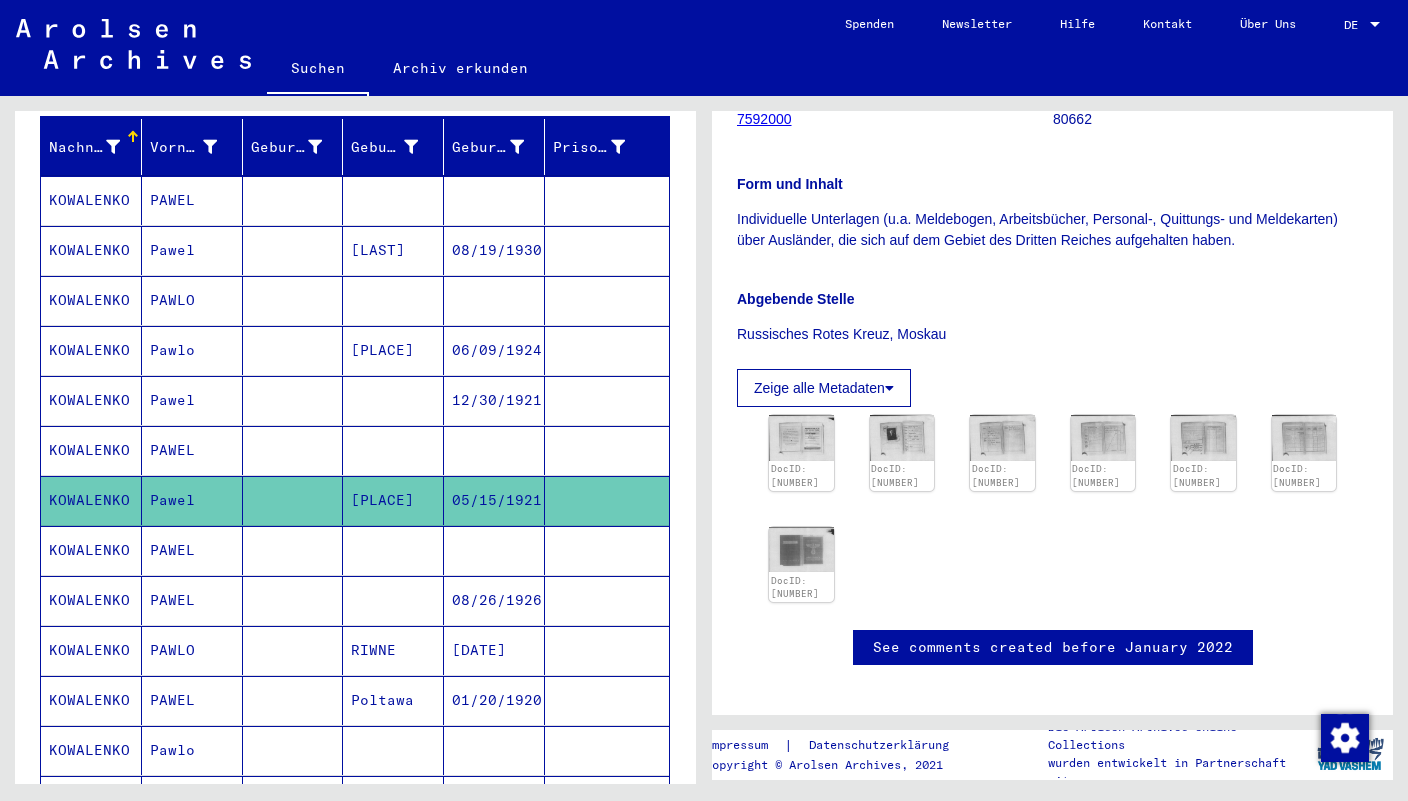 scroll, scrollTop: 372, scrollLeft: 0, axis: vertical 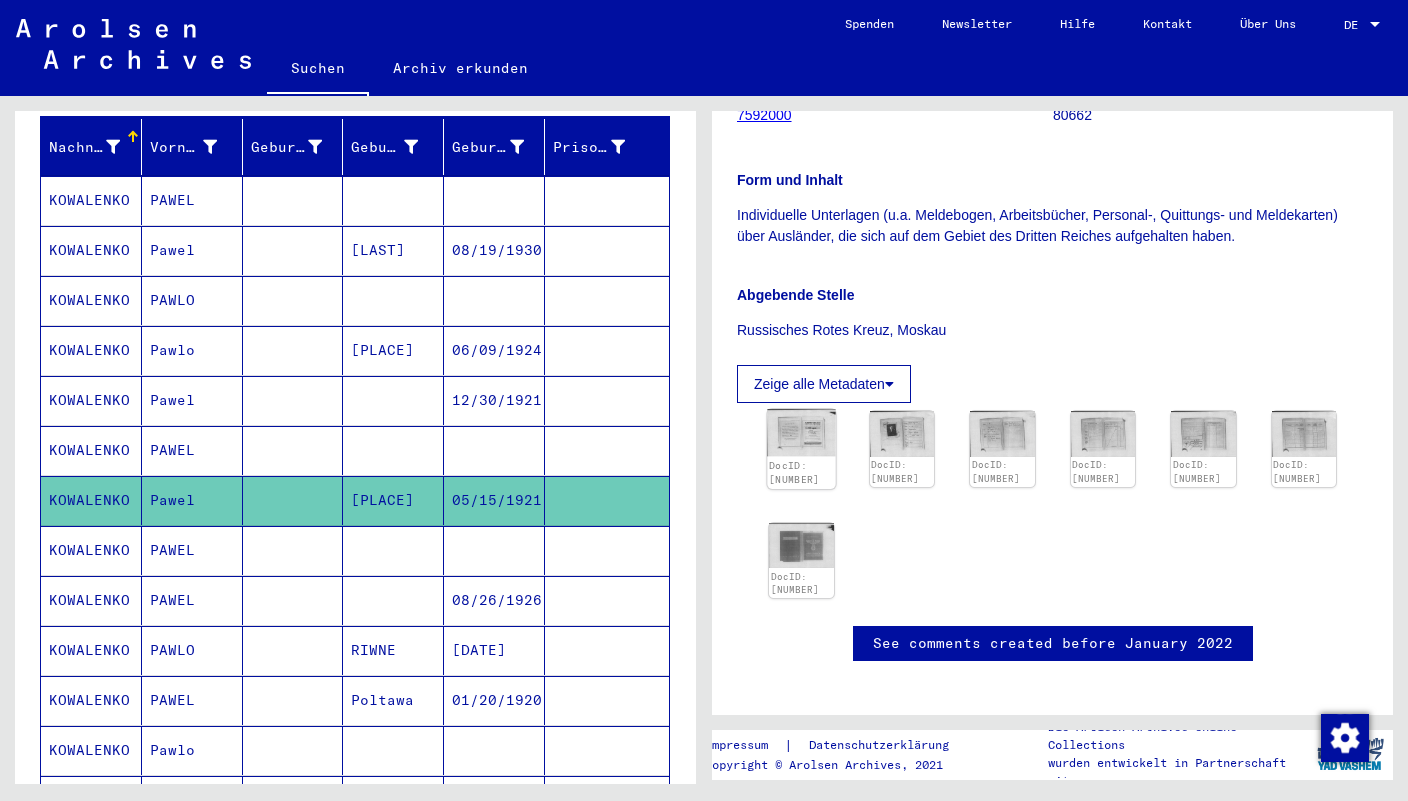 click 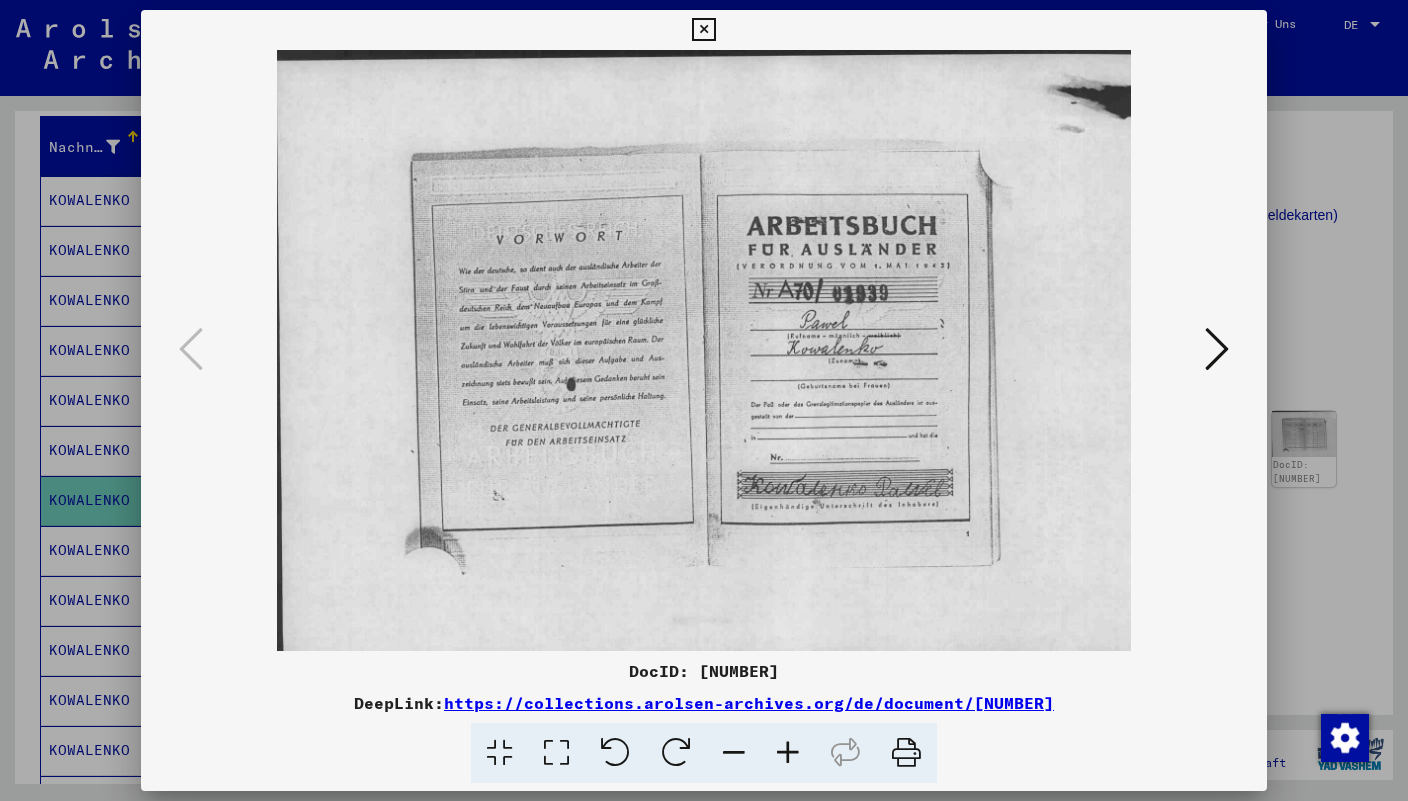 scroll, scrollTop: 372, scrollLeft: 0, axis: vertical 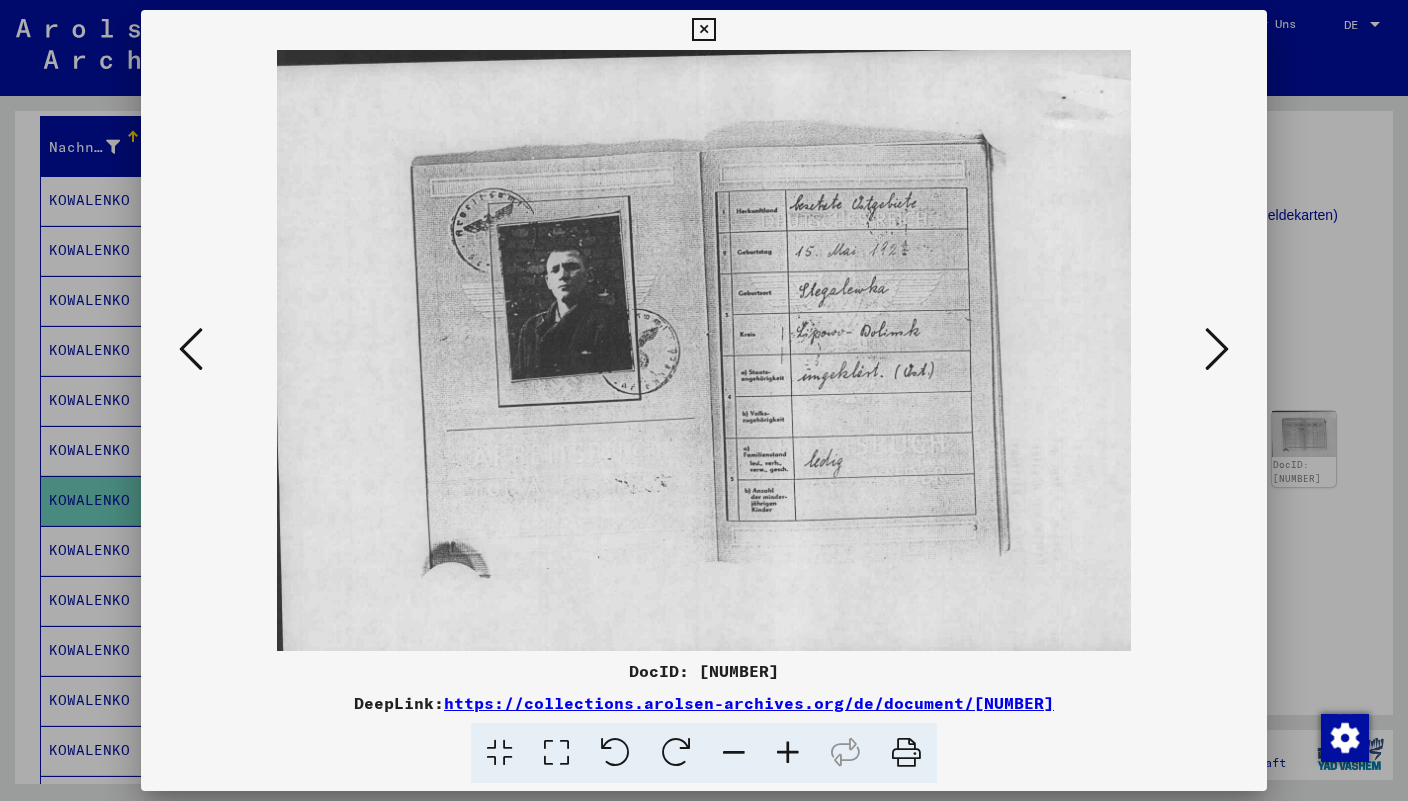click at bounding box center [1217, 349] 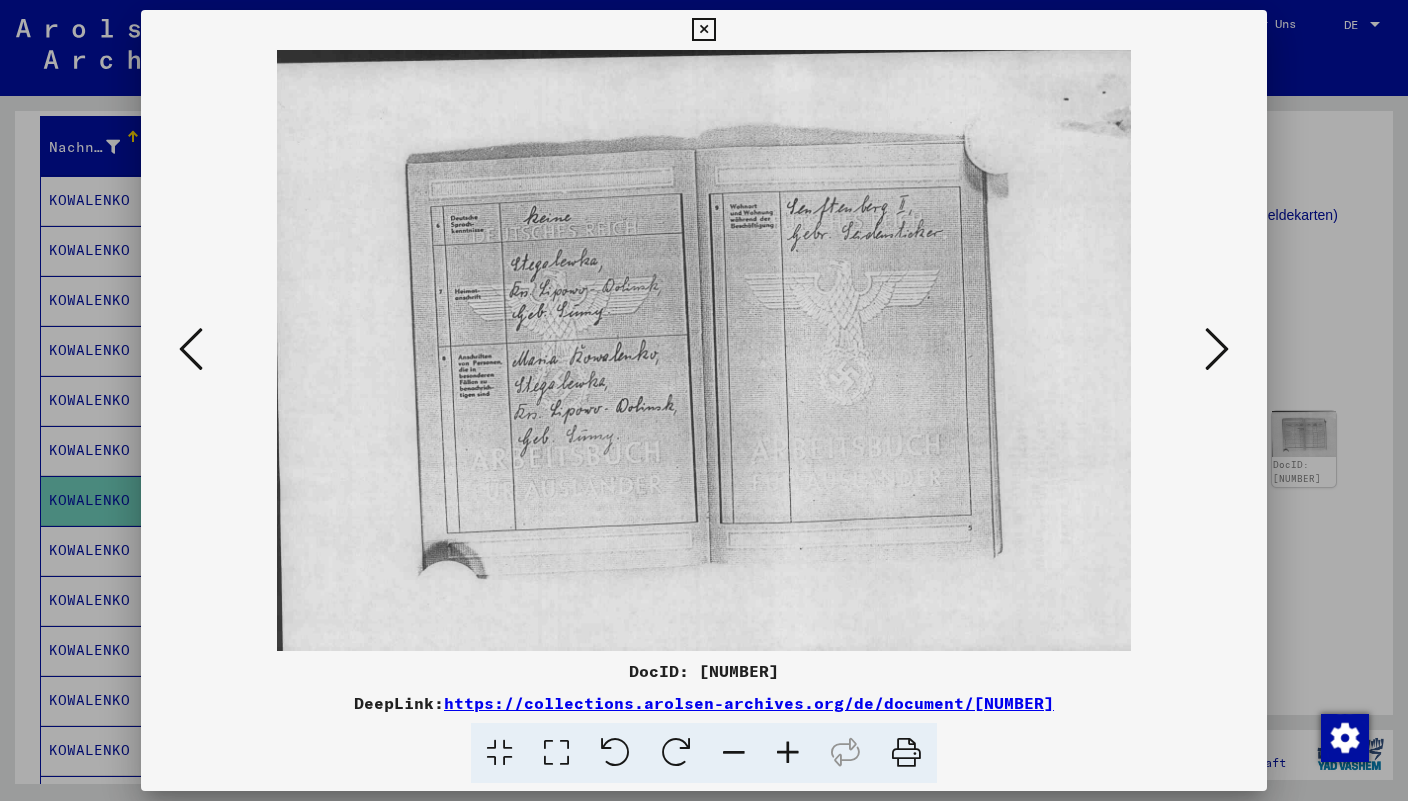 click at bounding box center (1217, 349) 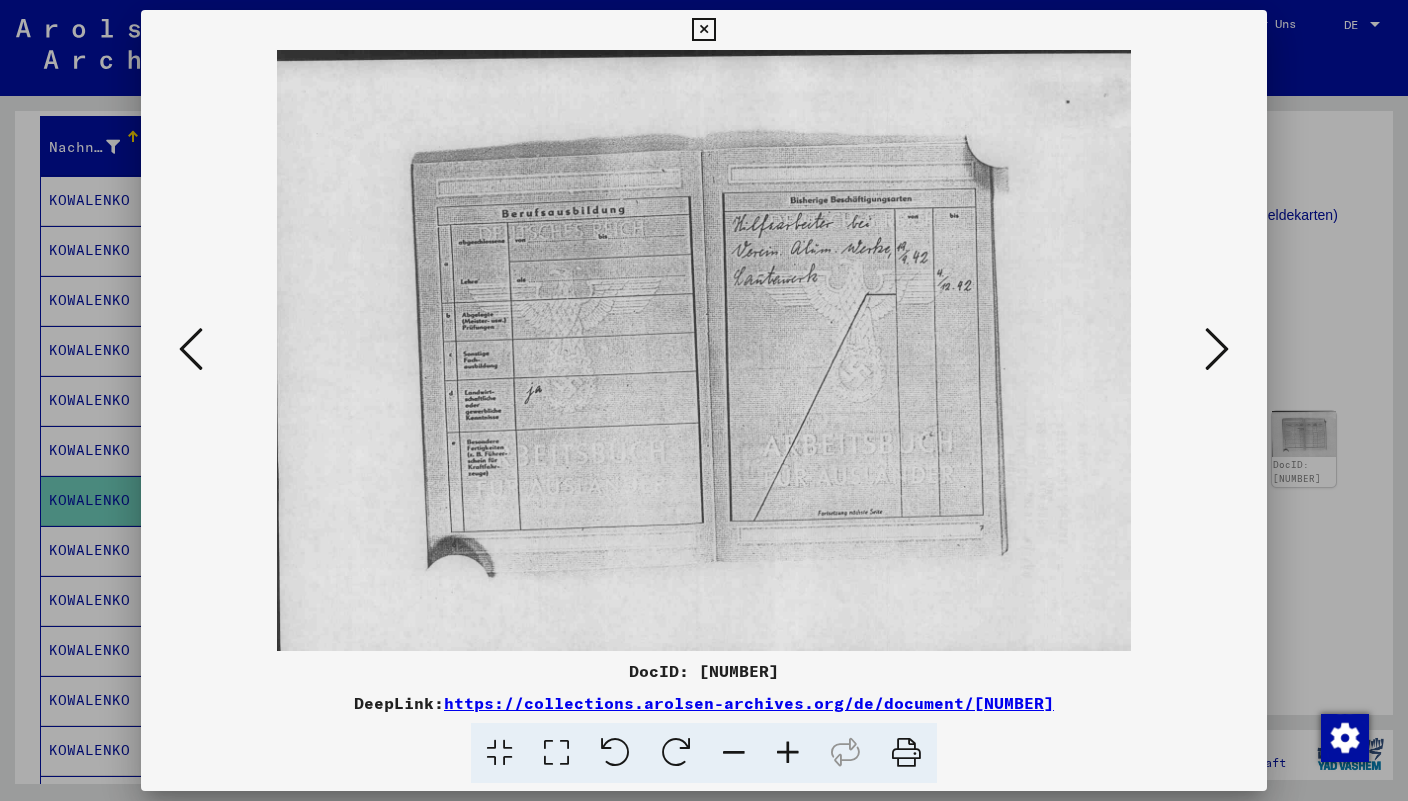 click at bounding box center (1217, 349) 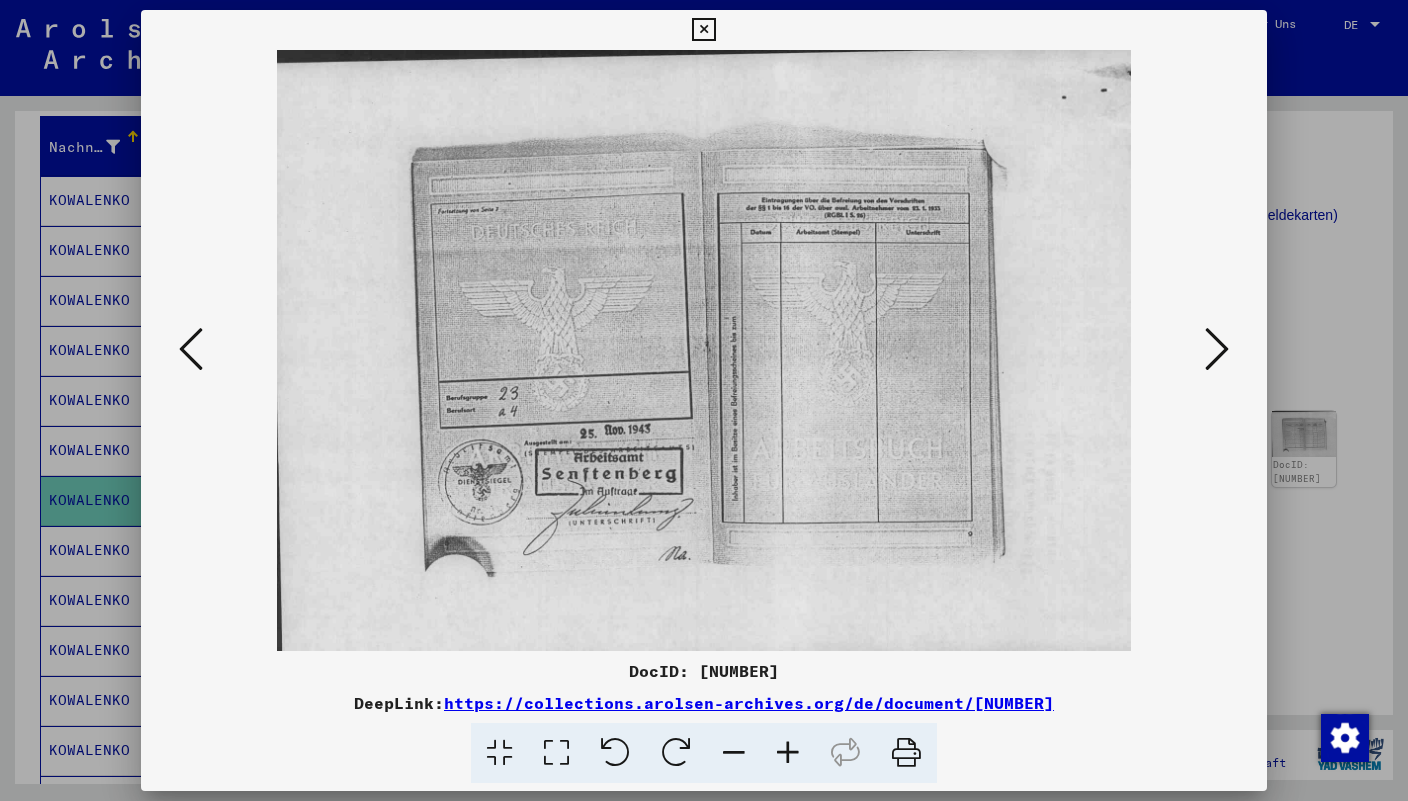 click at bounding box center [703, 30] 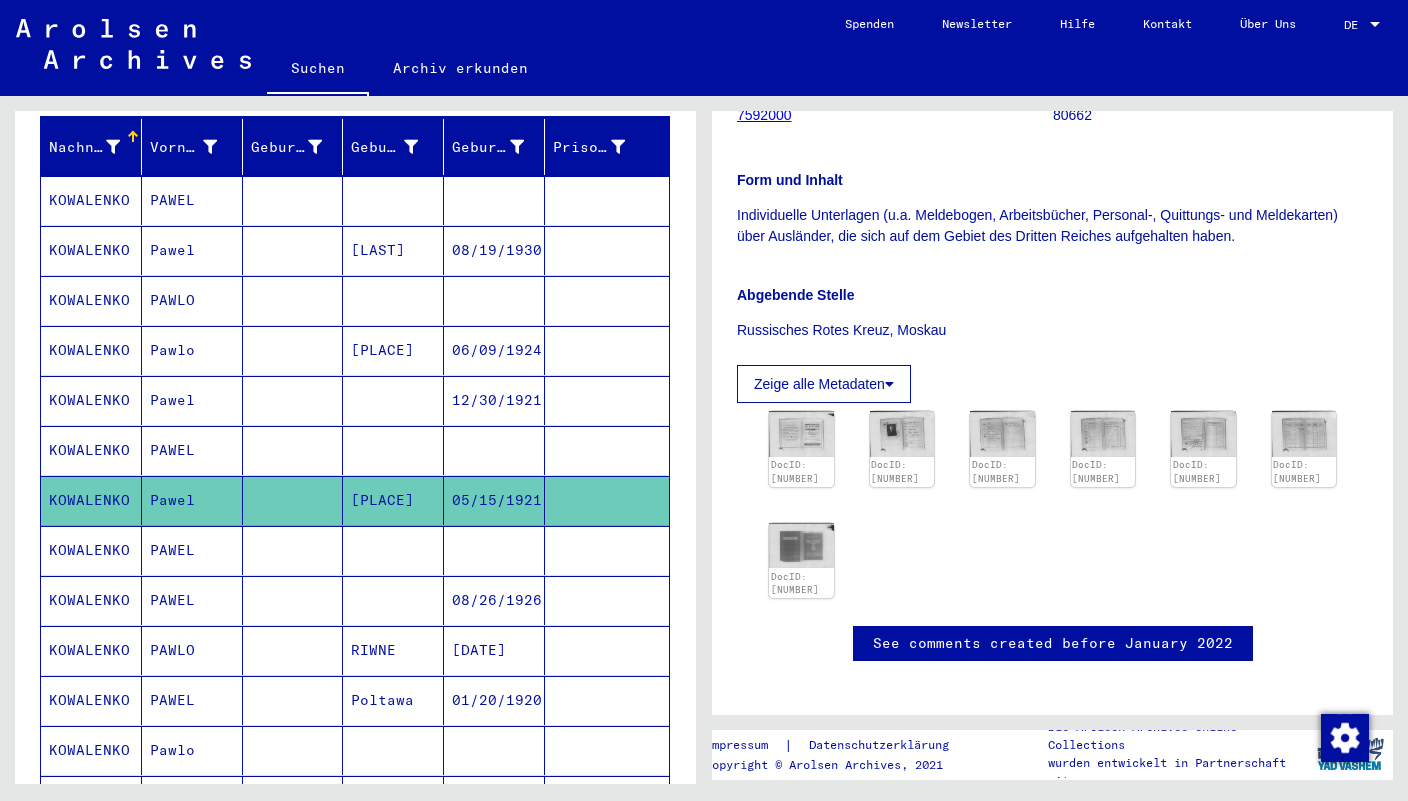 click on "PAWEL" at bounding box center (192, 600) 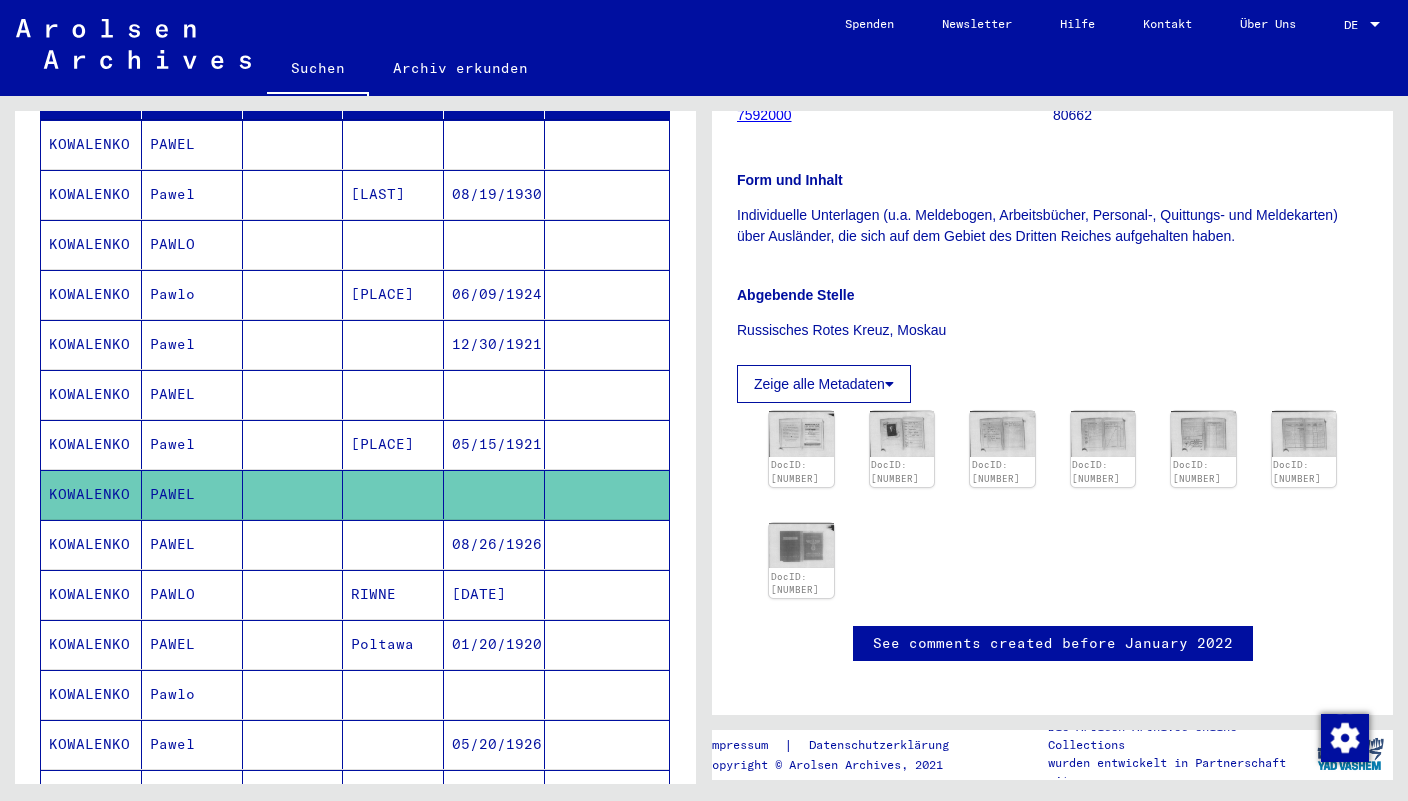 scroll, scrollTop: 308, scrollLeft: 0, axis: vertical 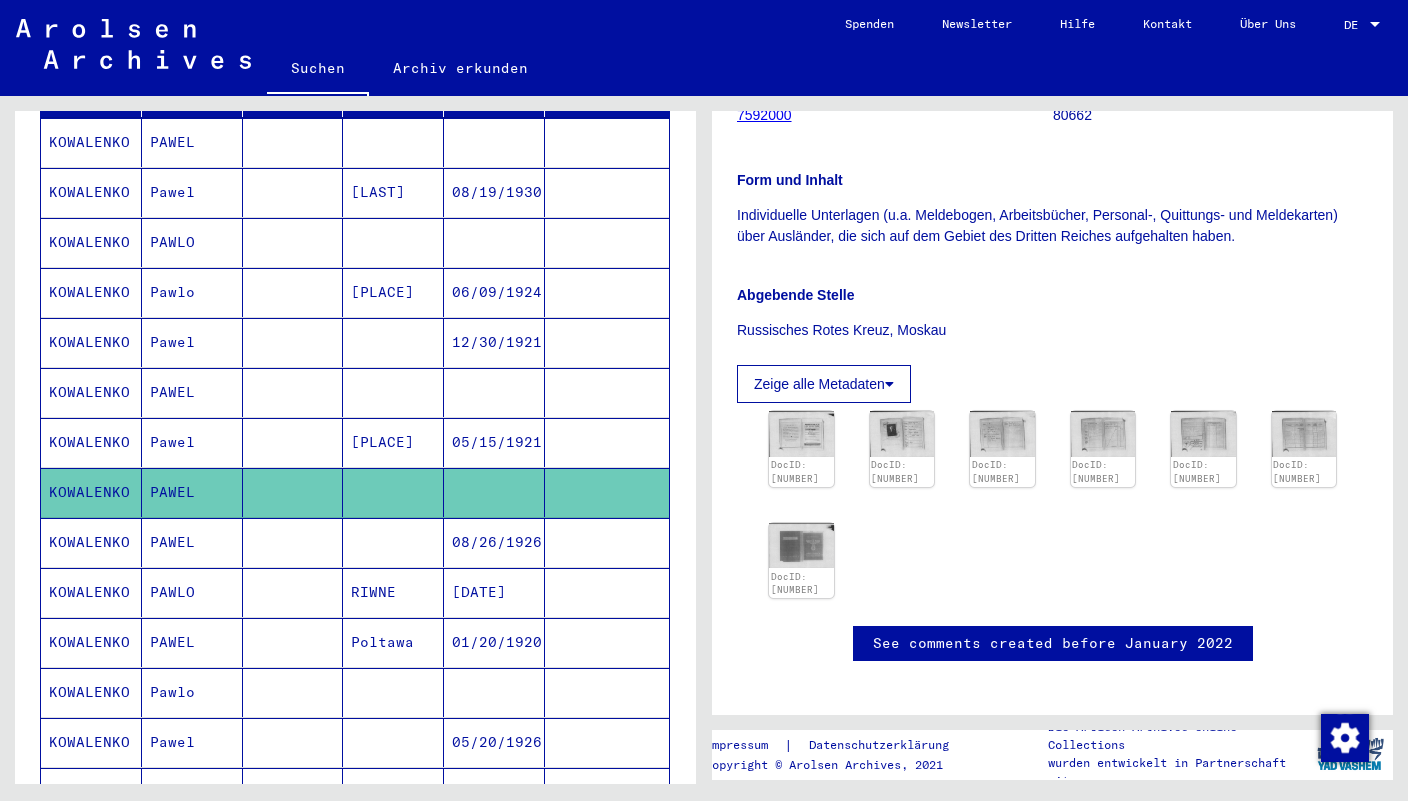 click on "PAWEL" at bounding box center [192, 592] 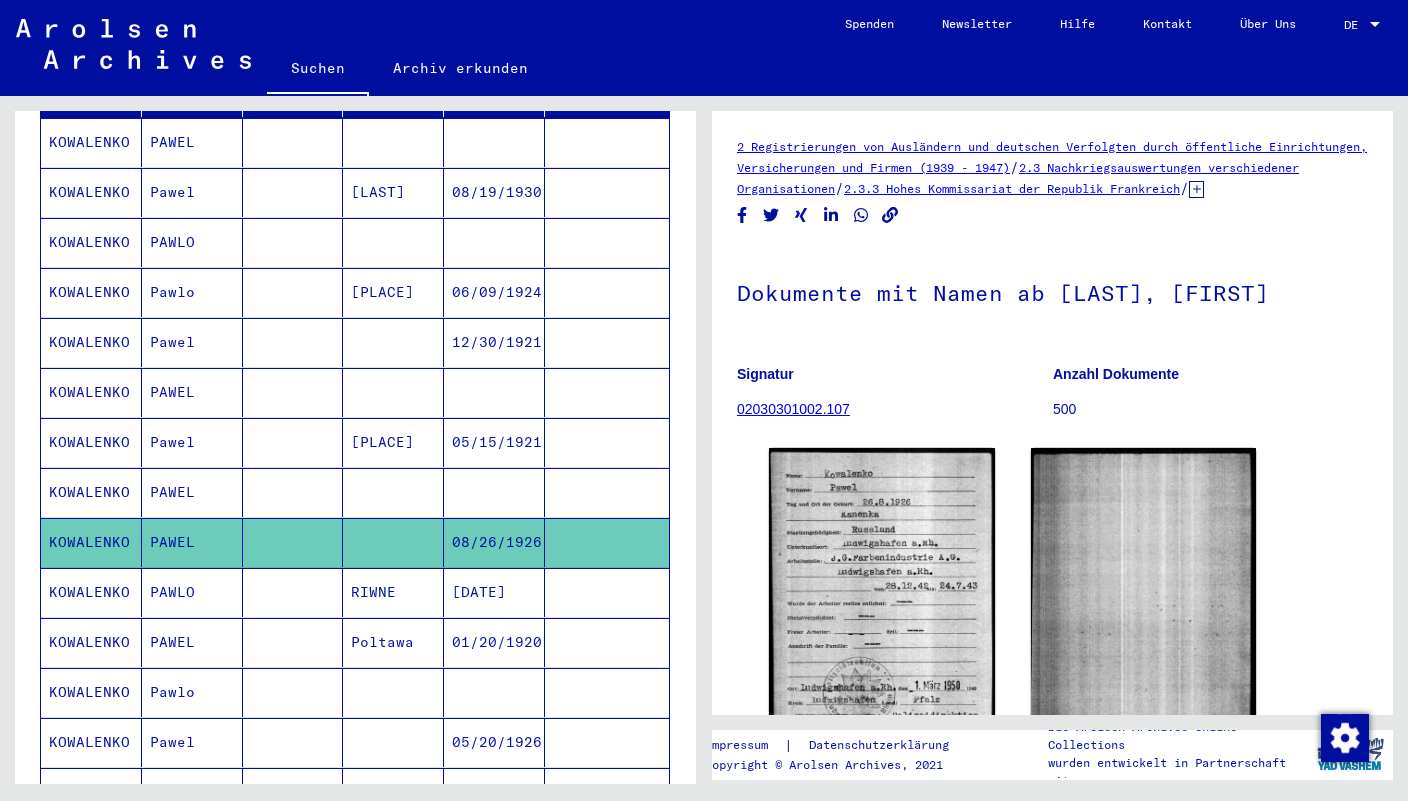 click on "PAWLO" at bounding box center (192, 642) 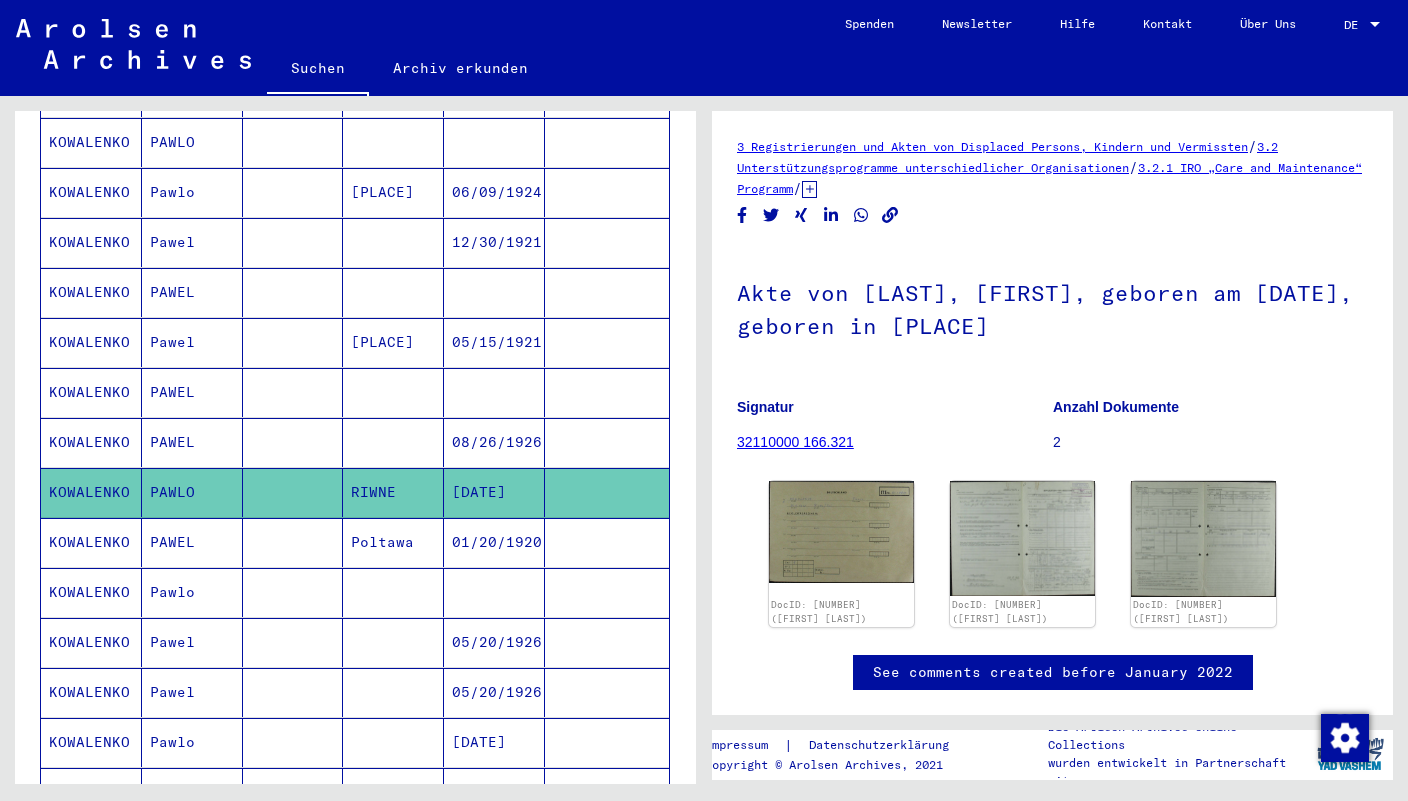 scroll, scrollTop: 411, scrollLeft: 0, axis: vertical 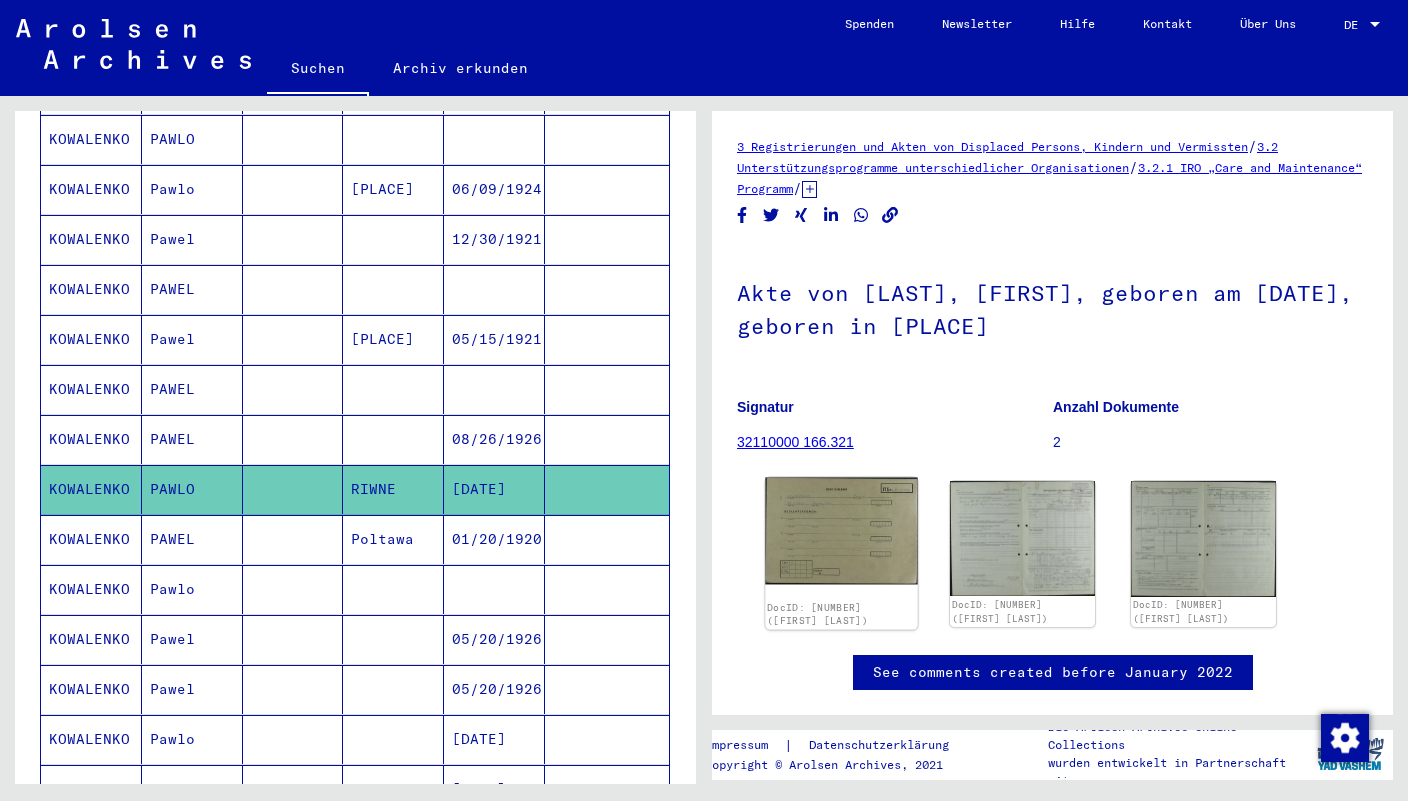 click 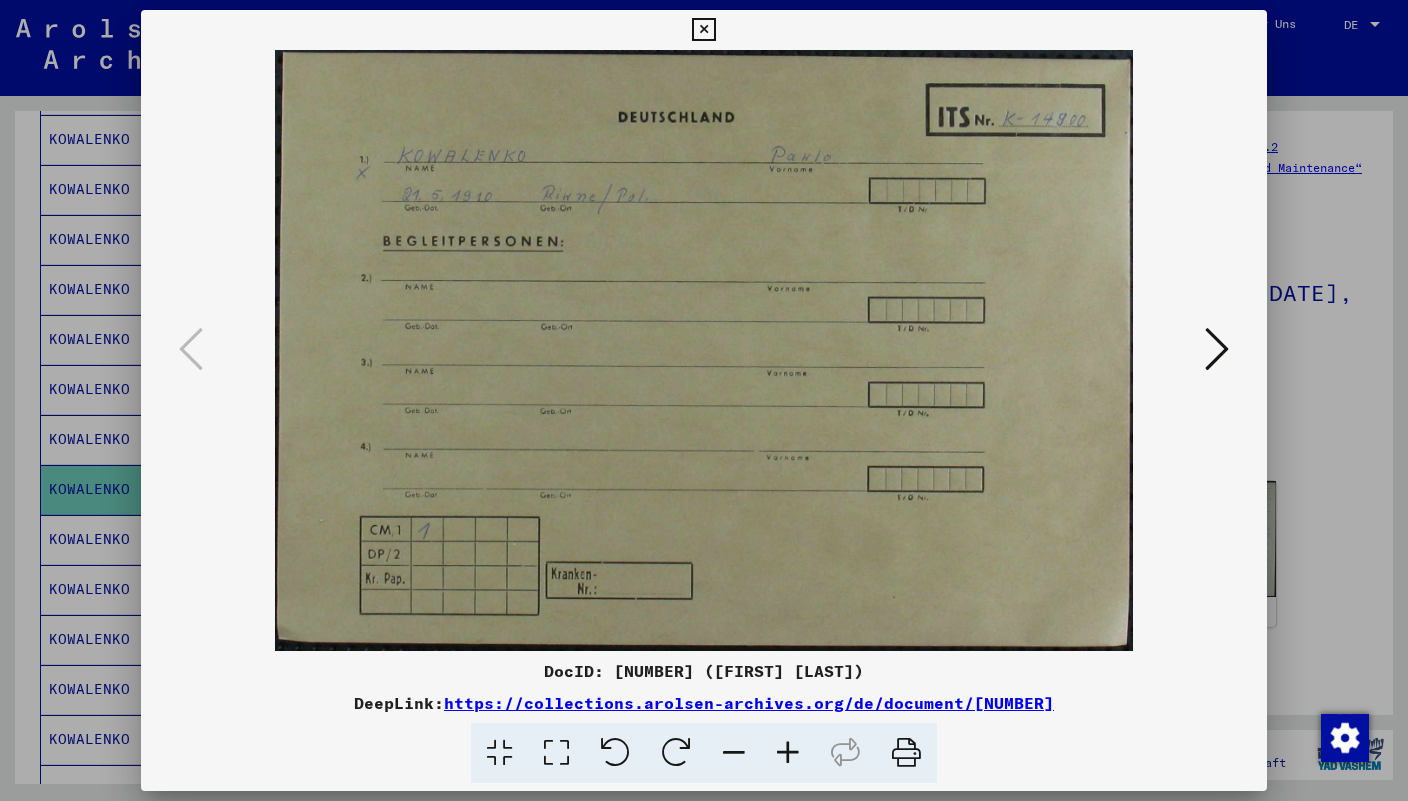 click at bounding box center (1217, 349) 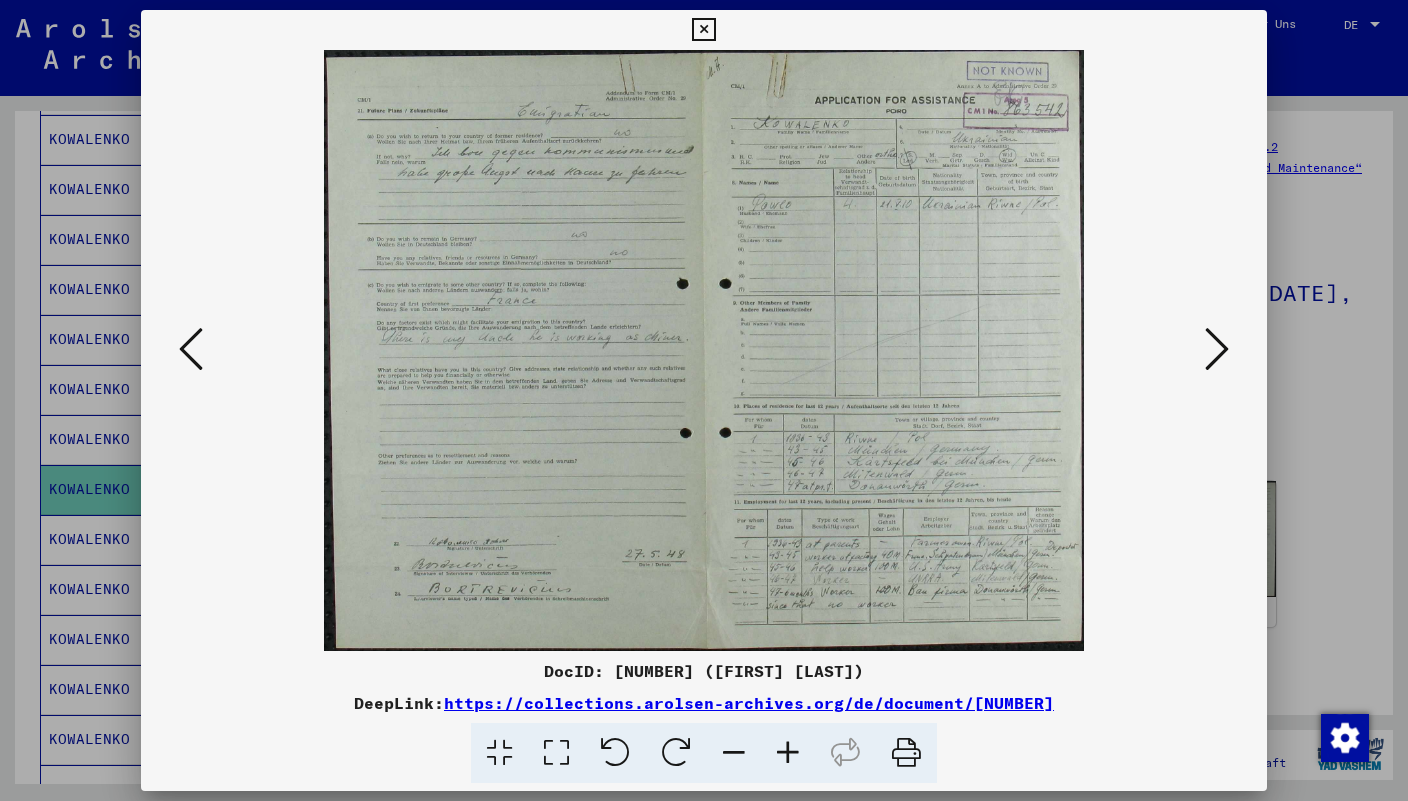 click at bounding box center [704, 350] 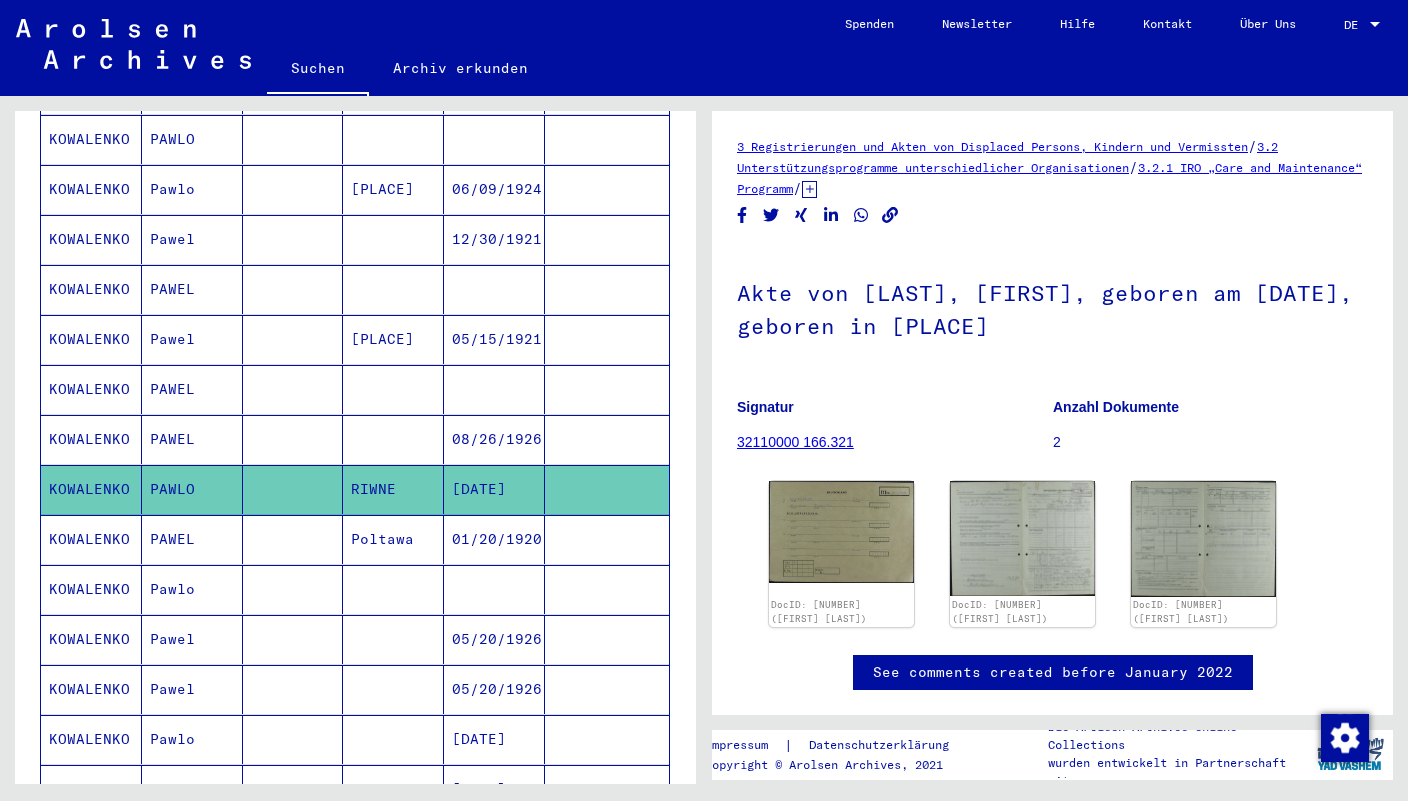click on "PAWEL" at bounding box center (192, 589) 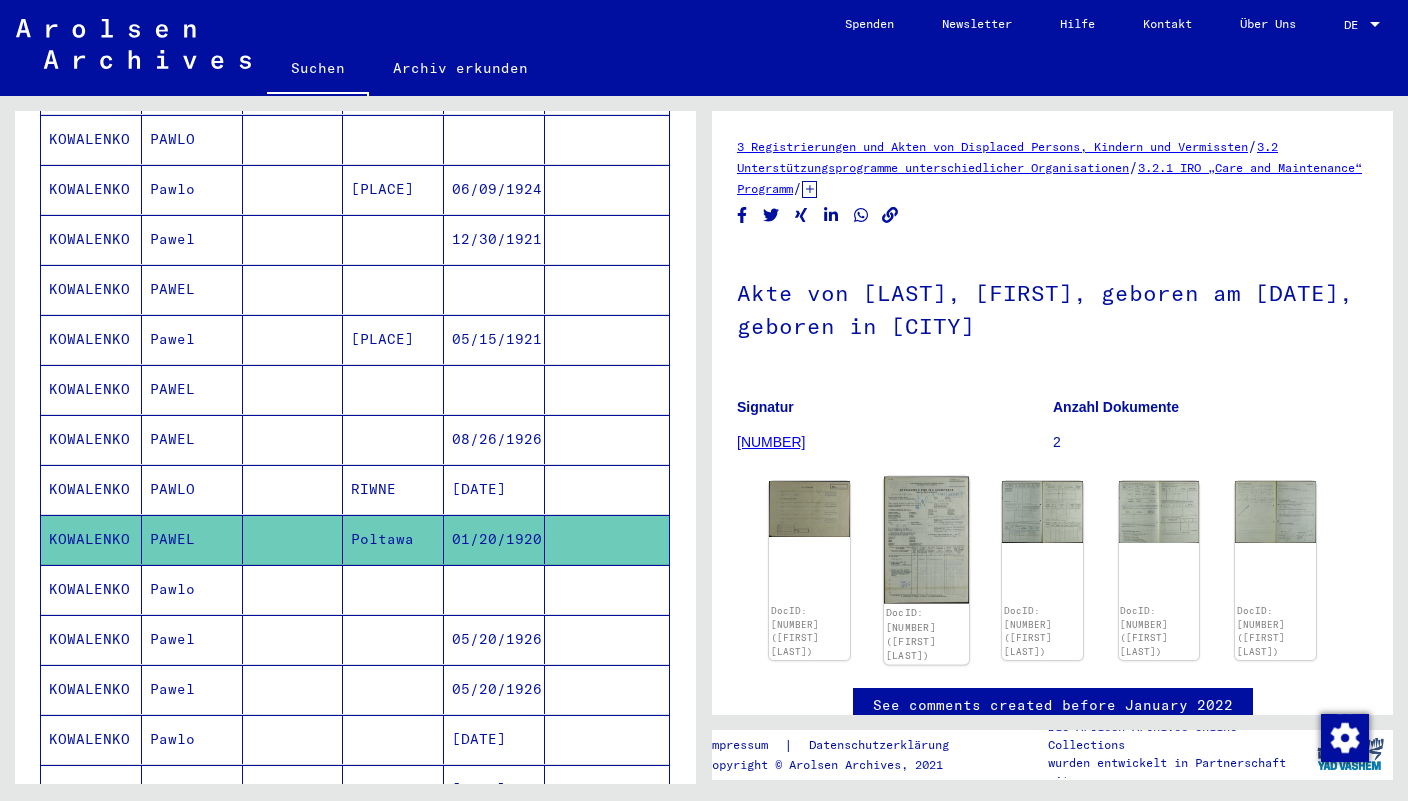 click 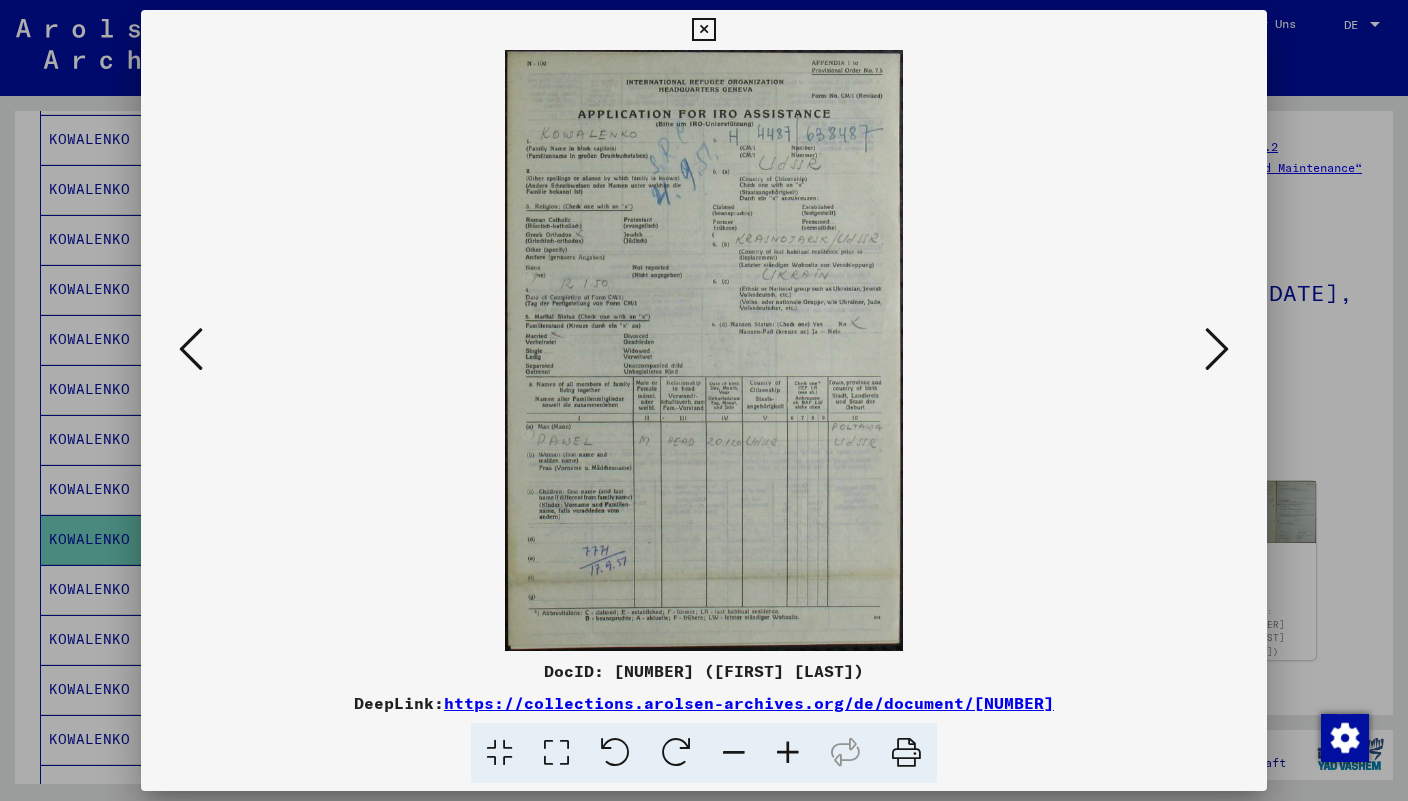 click at bounding box center (1217, 349) 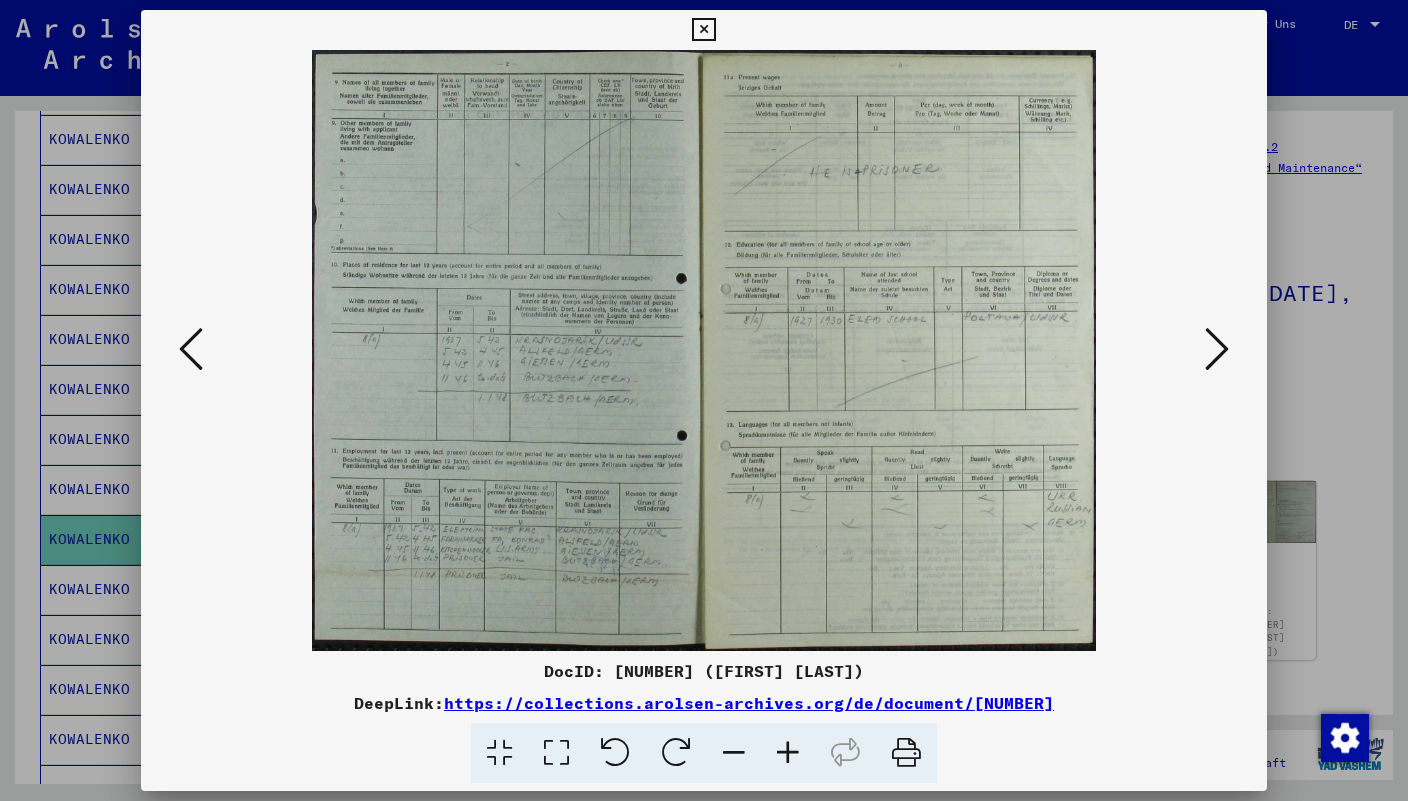 click at bounding box center [703, 30] 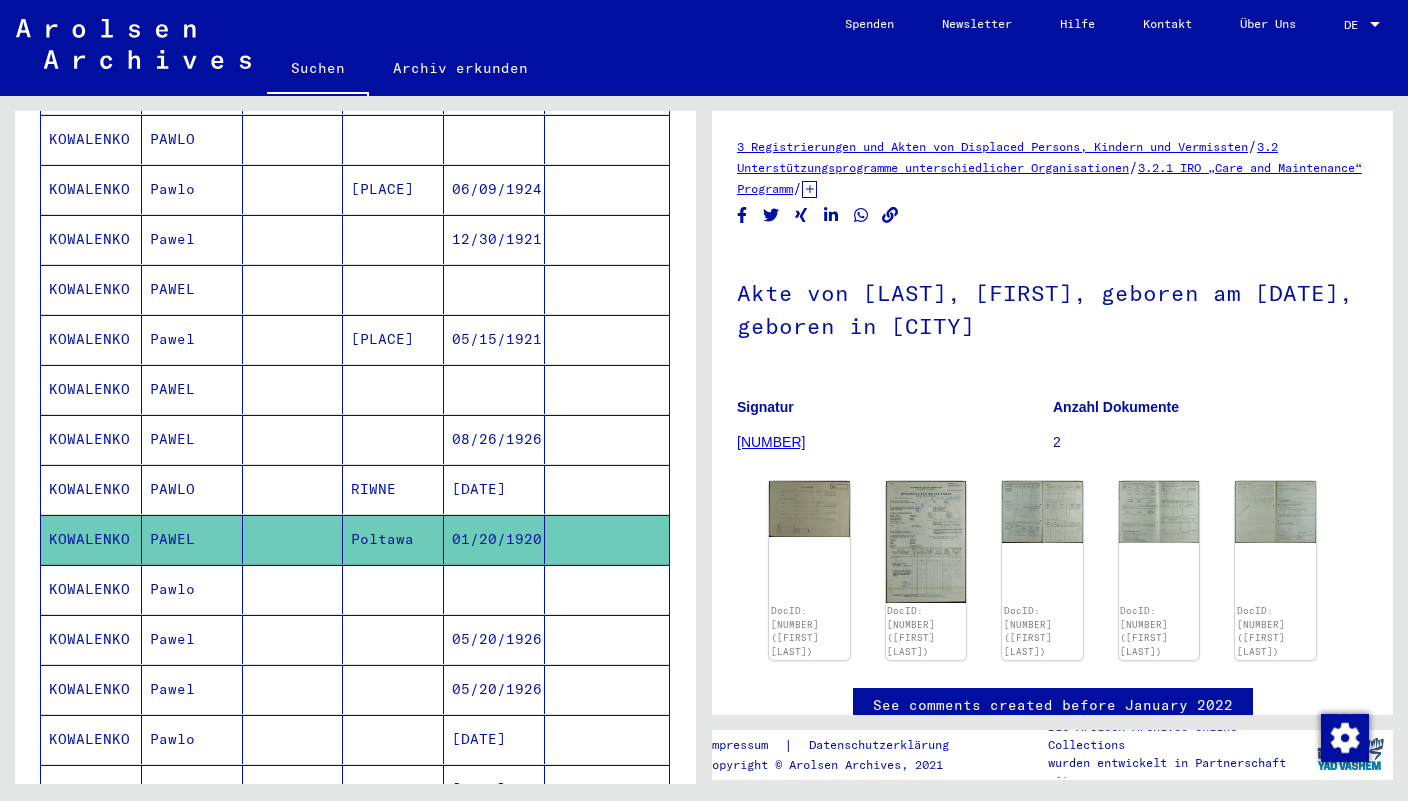 click on "Pawlo" at bounding box center (192, 639) 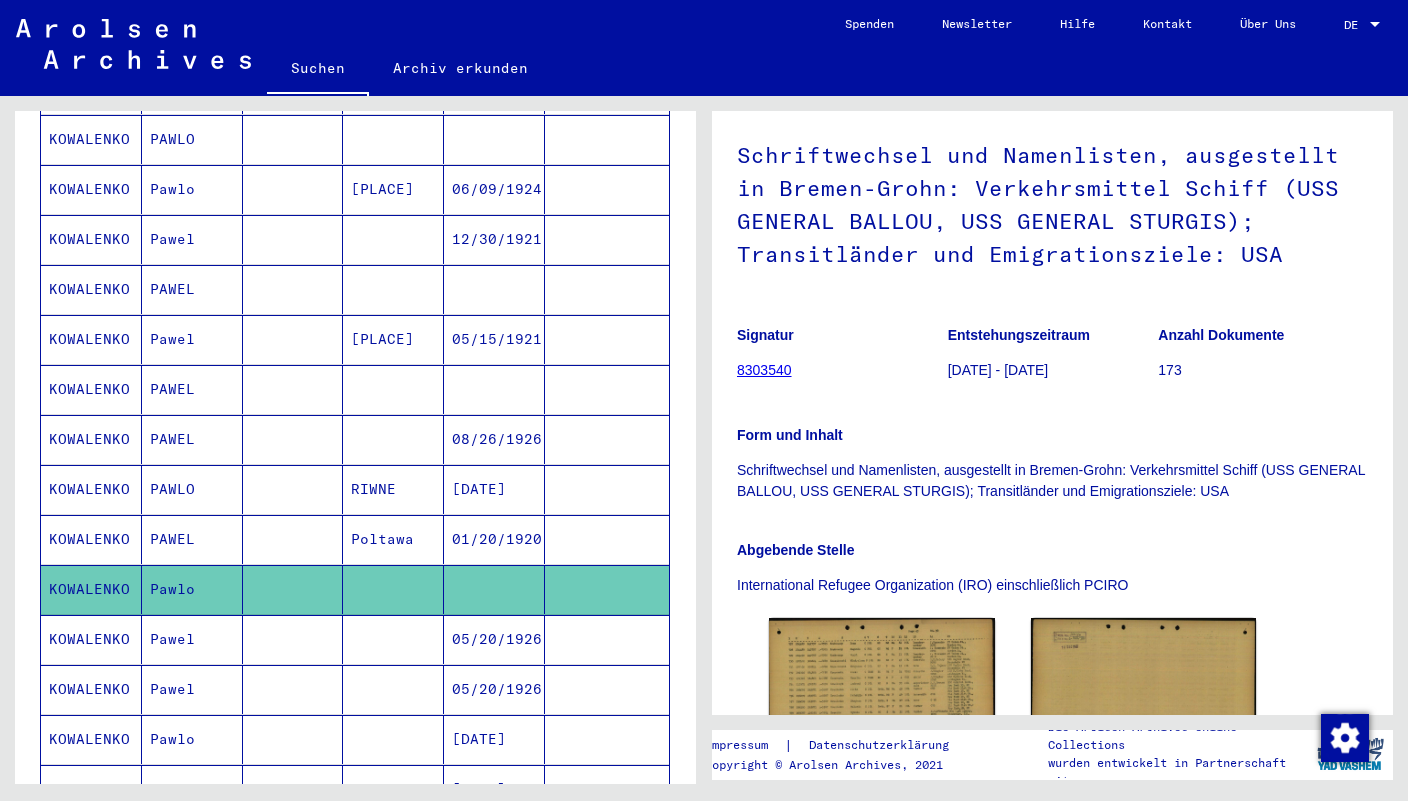 scroll, scrollTop: 176, scrollLeft: 0, axis: vertical 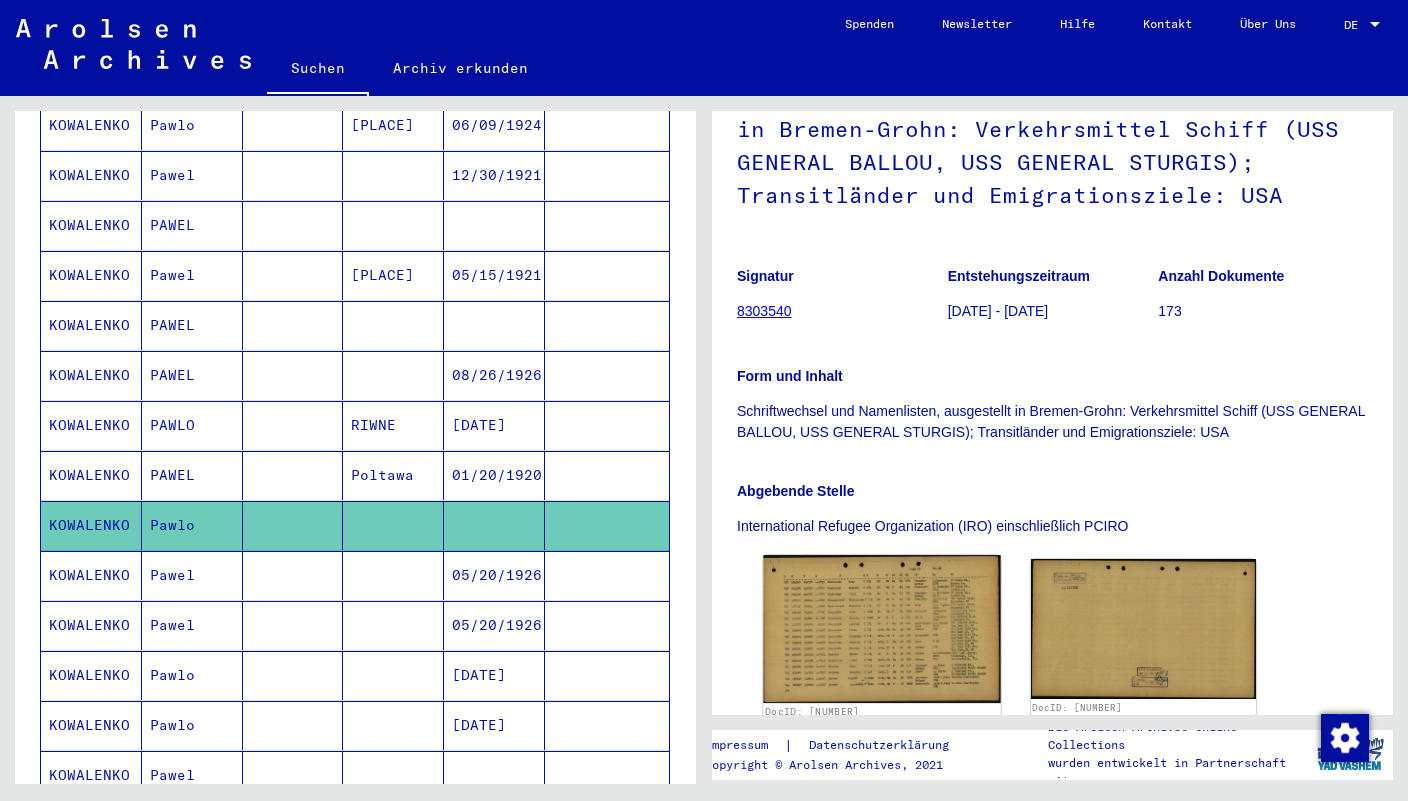 click 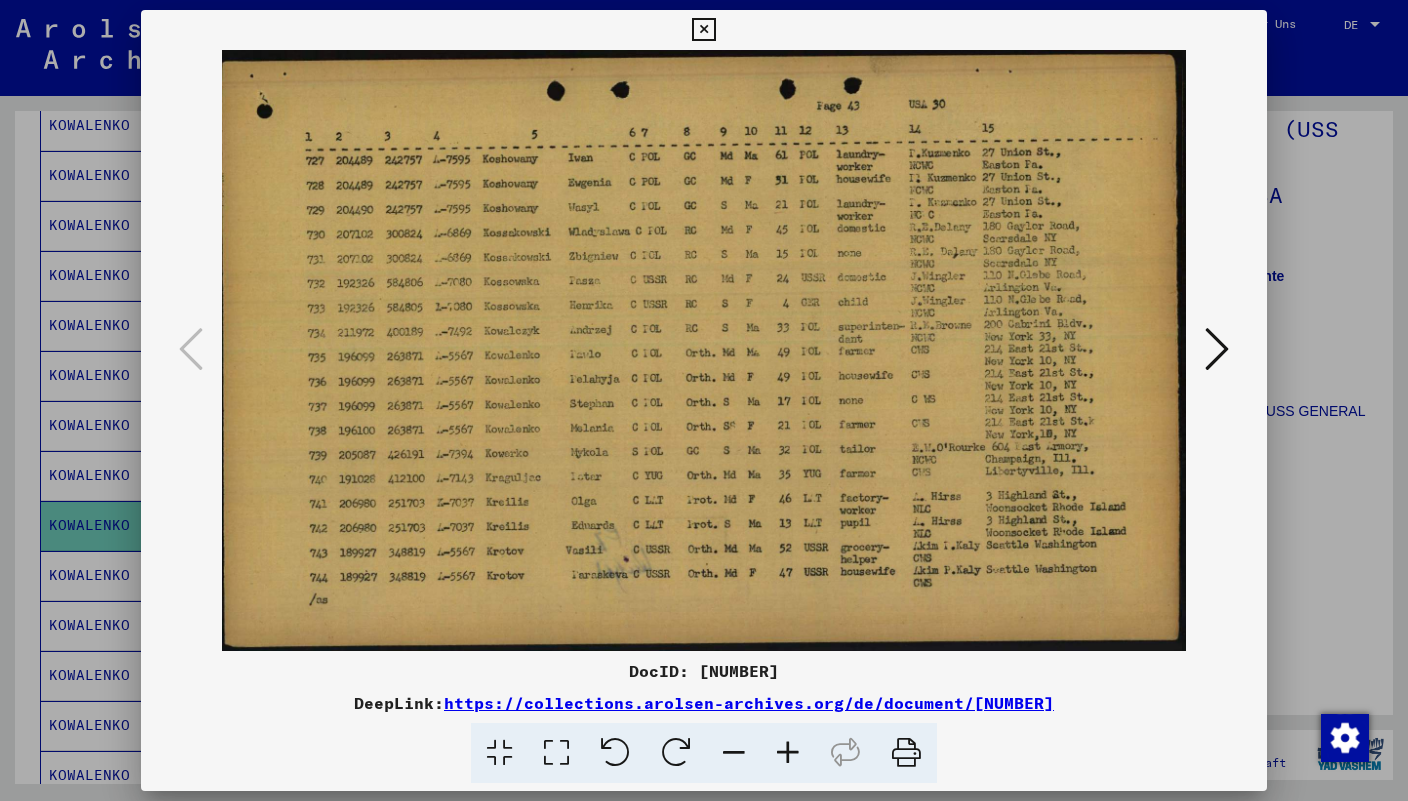 click at bounding box center (703, 30) 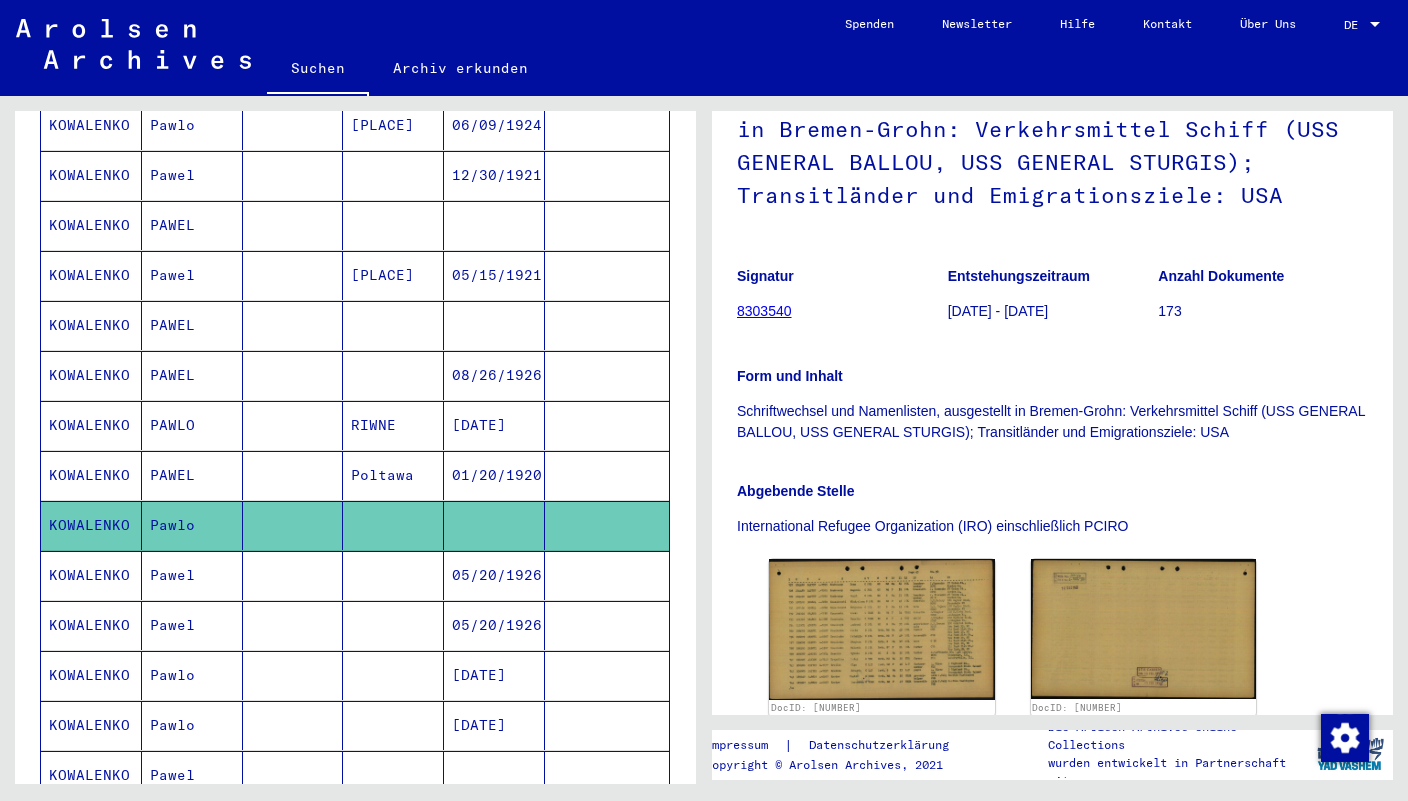 click on "Pawel" at bounding box center [192, 625] 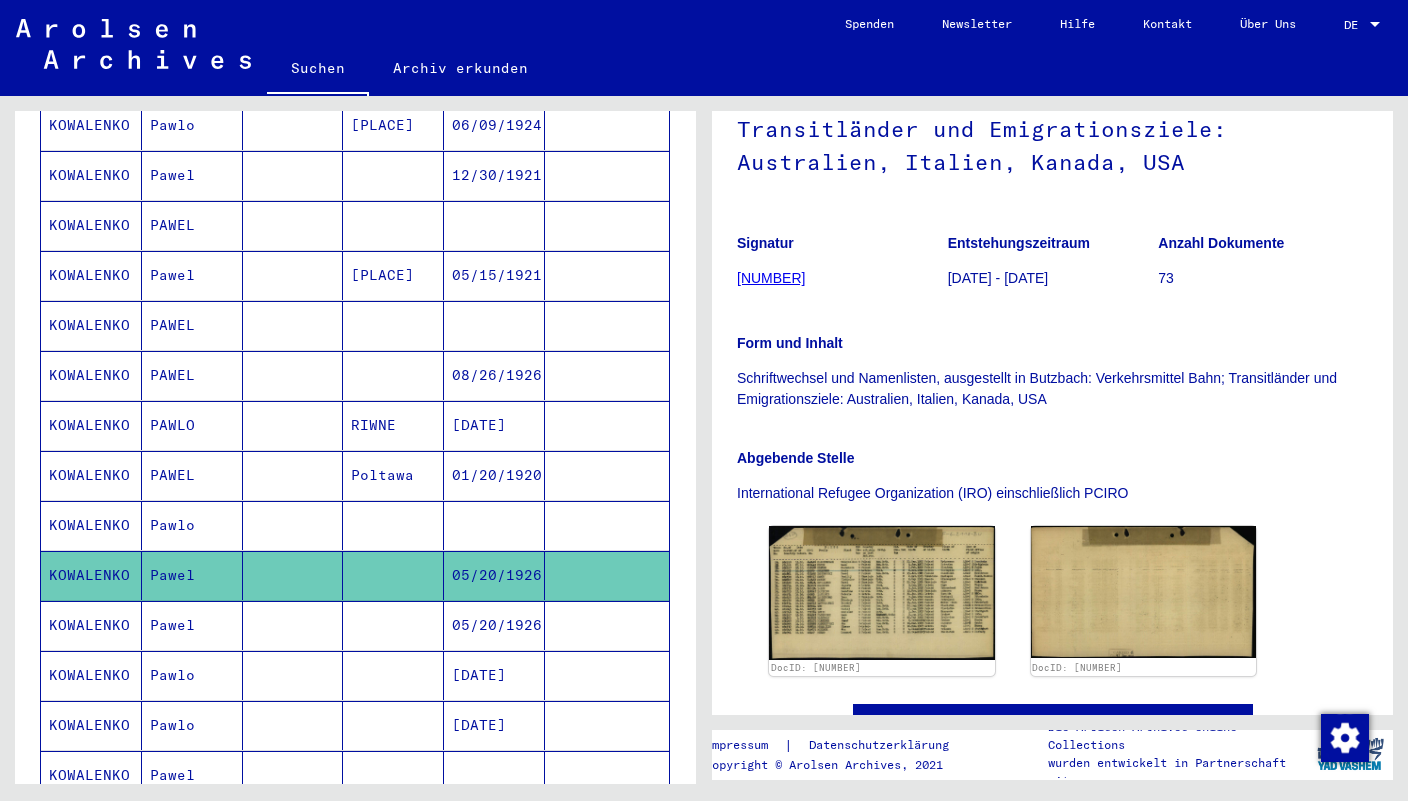 scroll, scrollTop: 326, scrollLeft: 0, axis: vertical 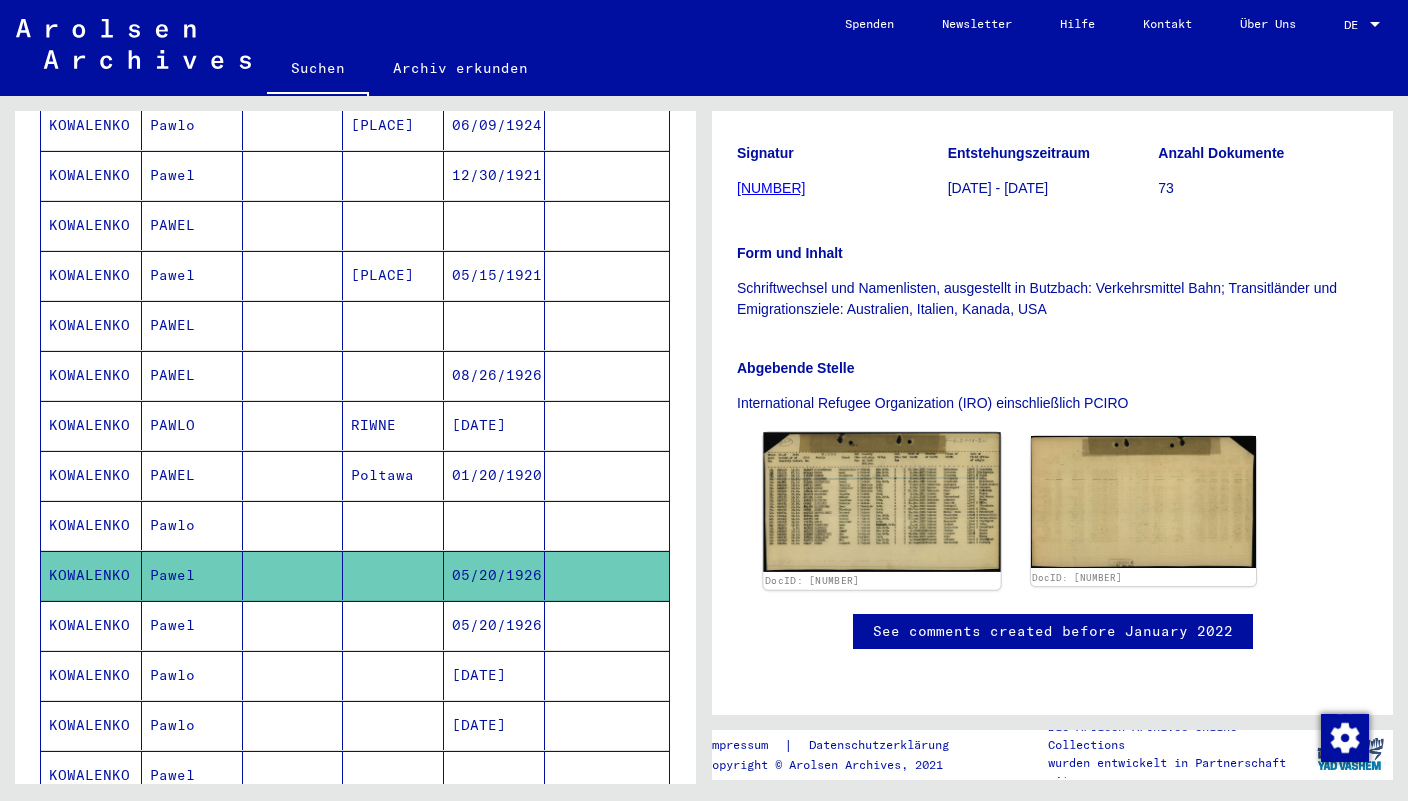 click 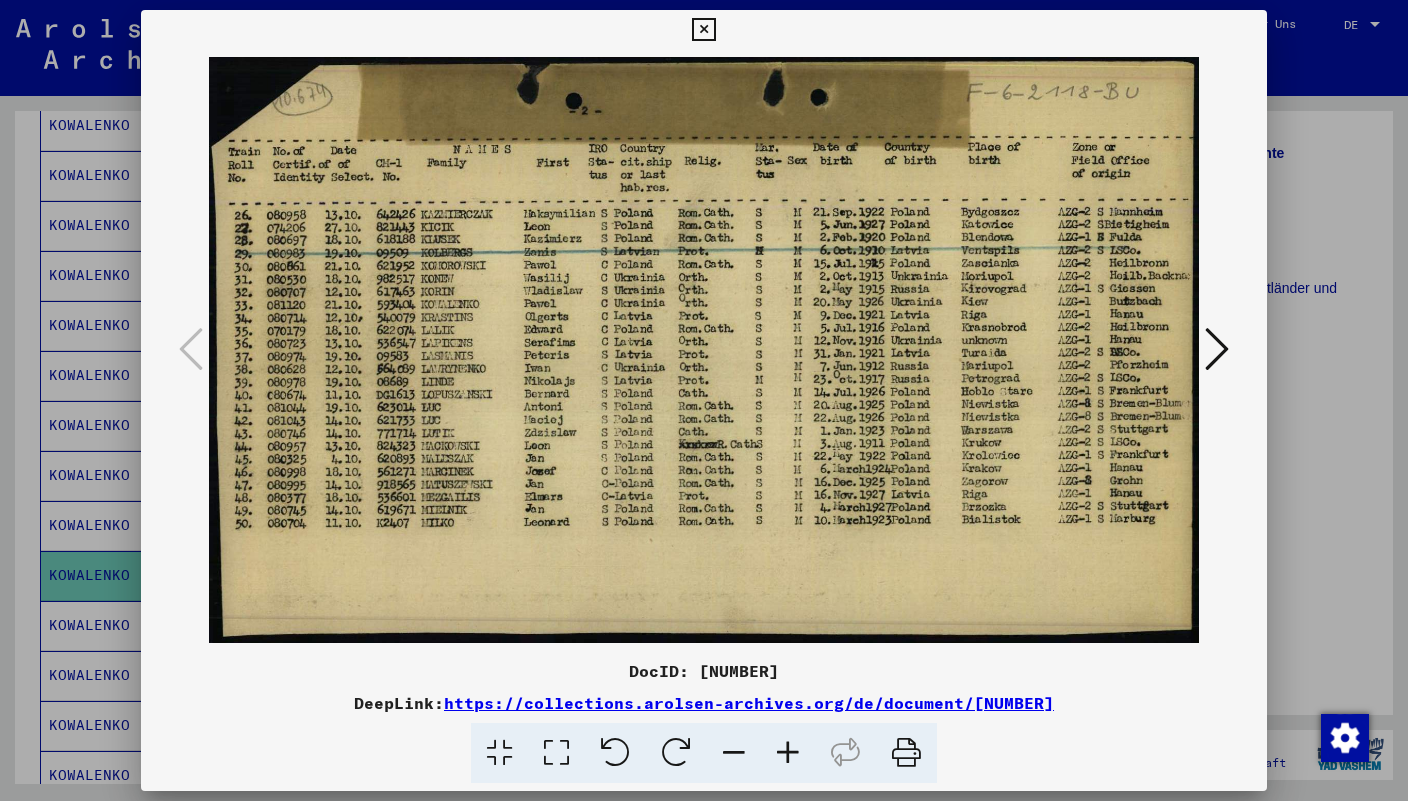 click at bounding box center (703, 30) 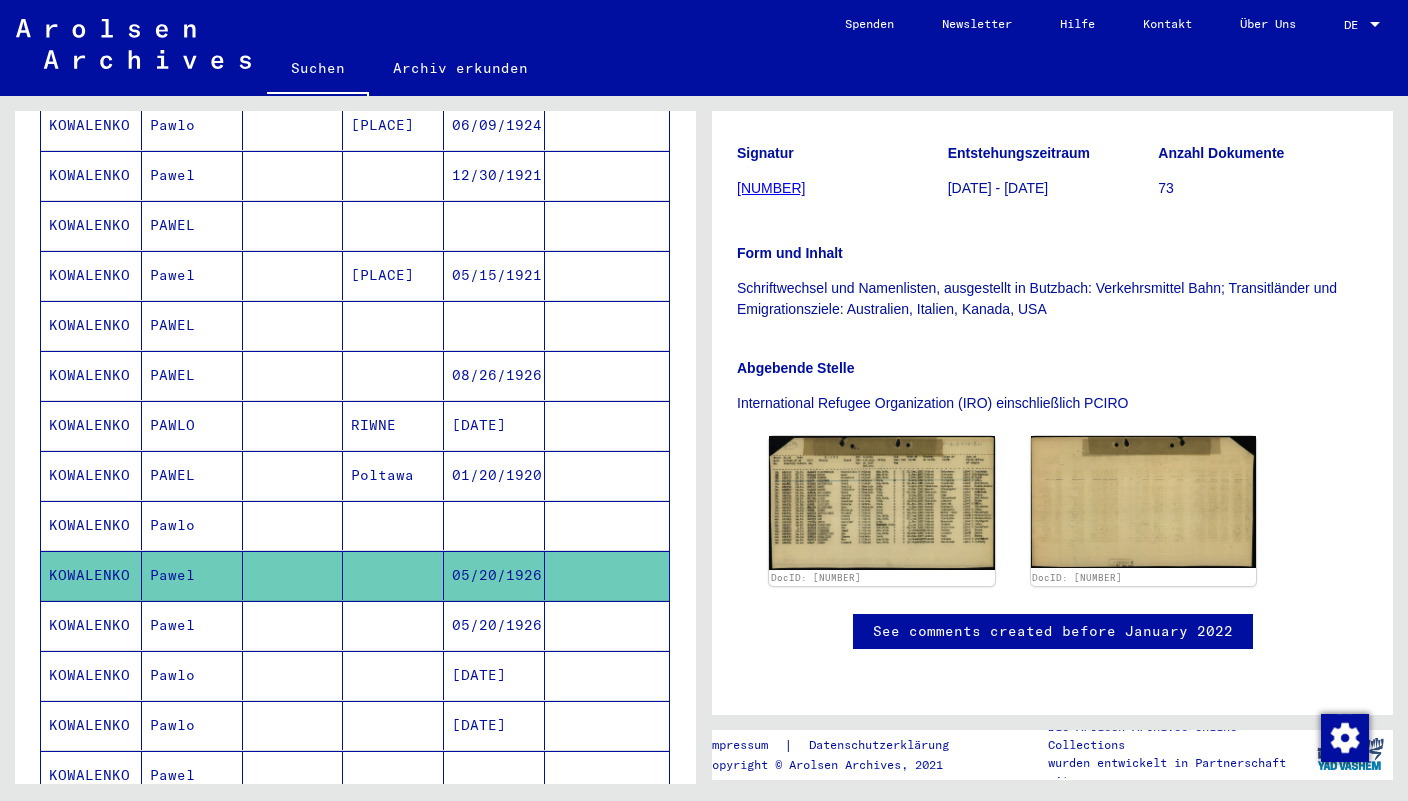 click at bounding box center (293, 725) 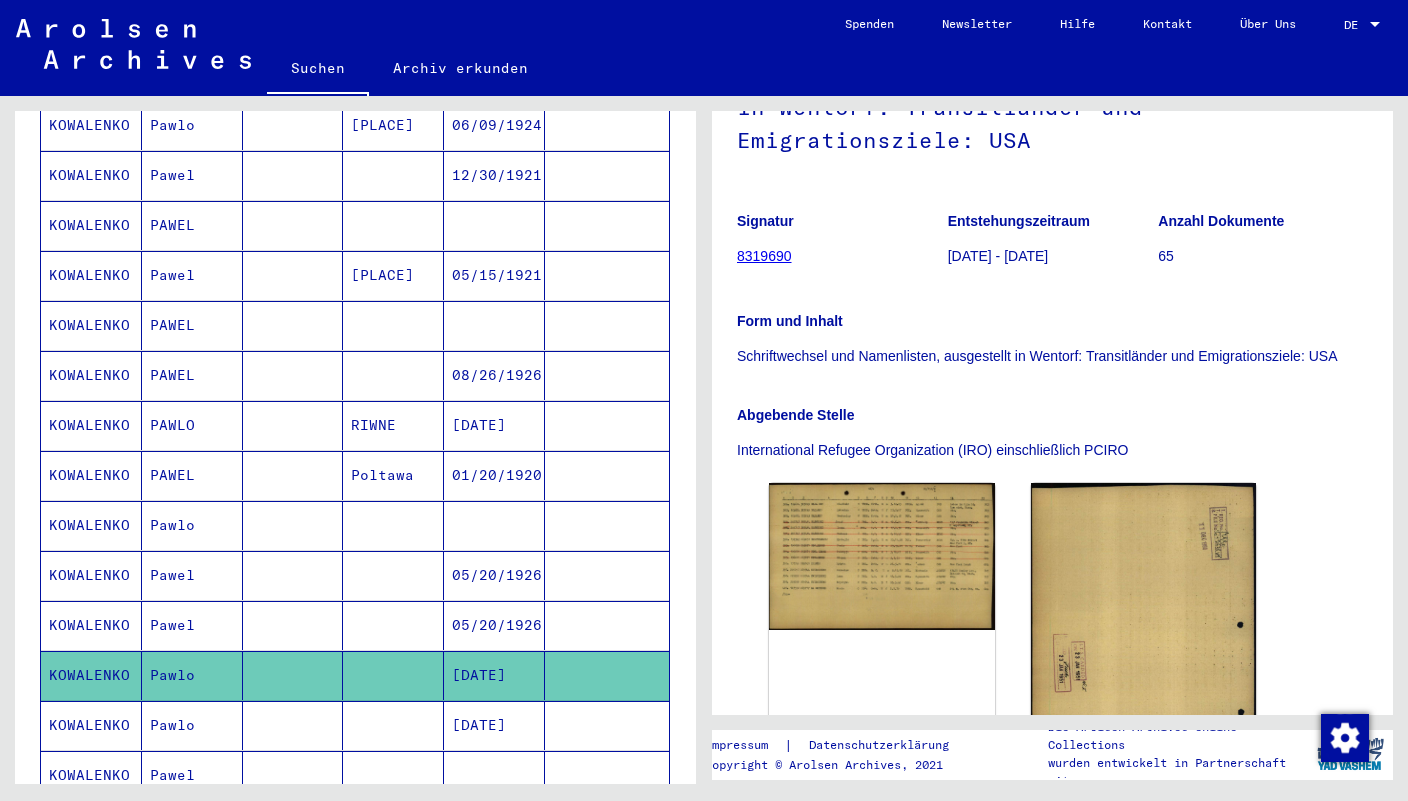 scroll, scrollTop: 235, scrollLeft: 0, axis: vertical 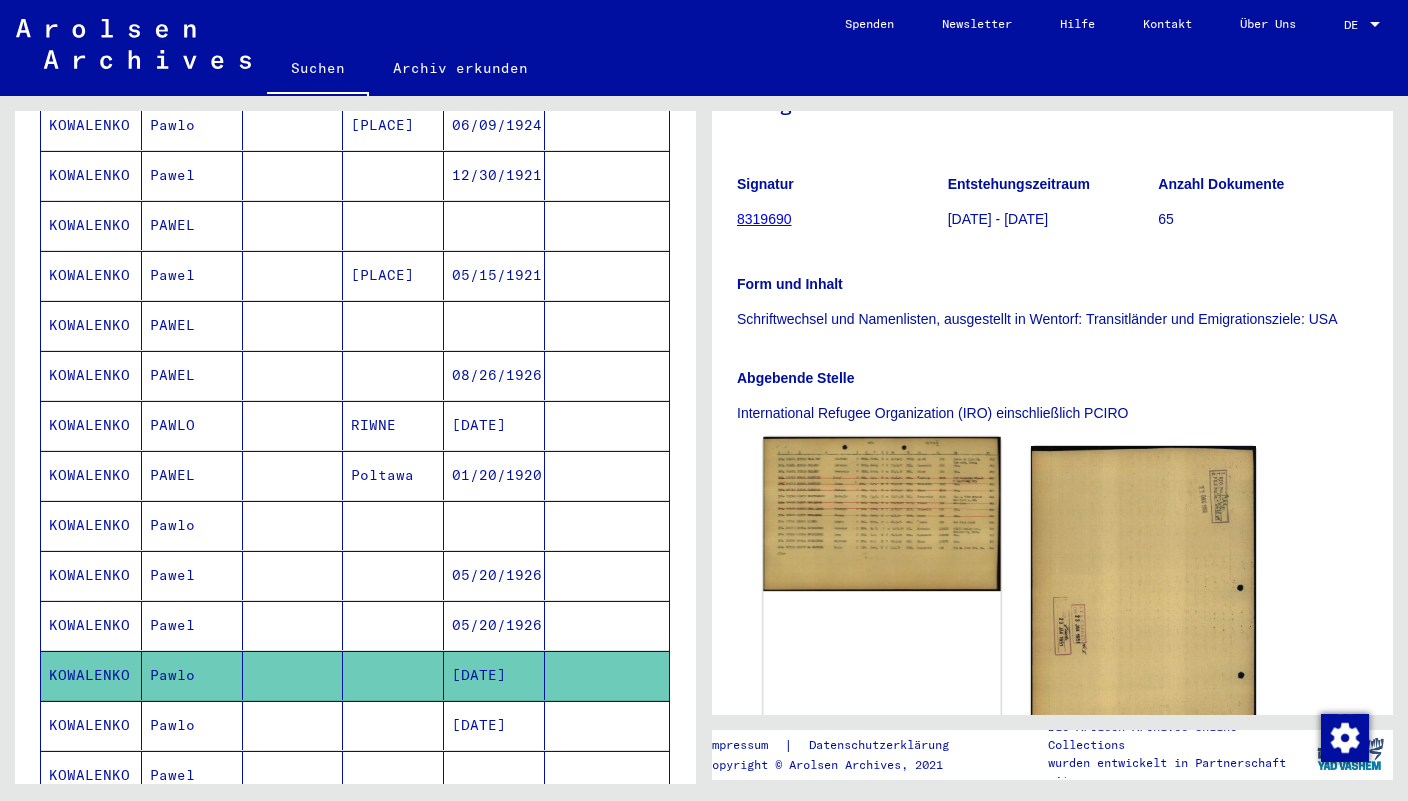 click 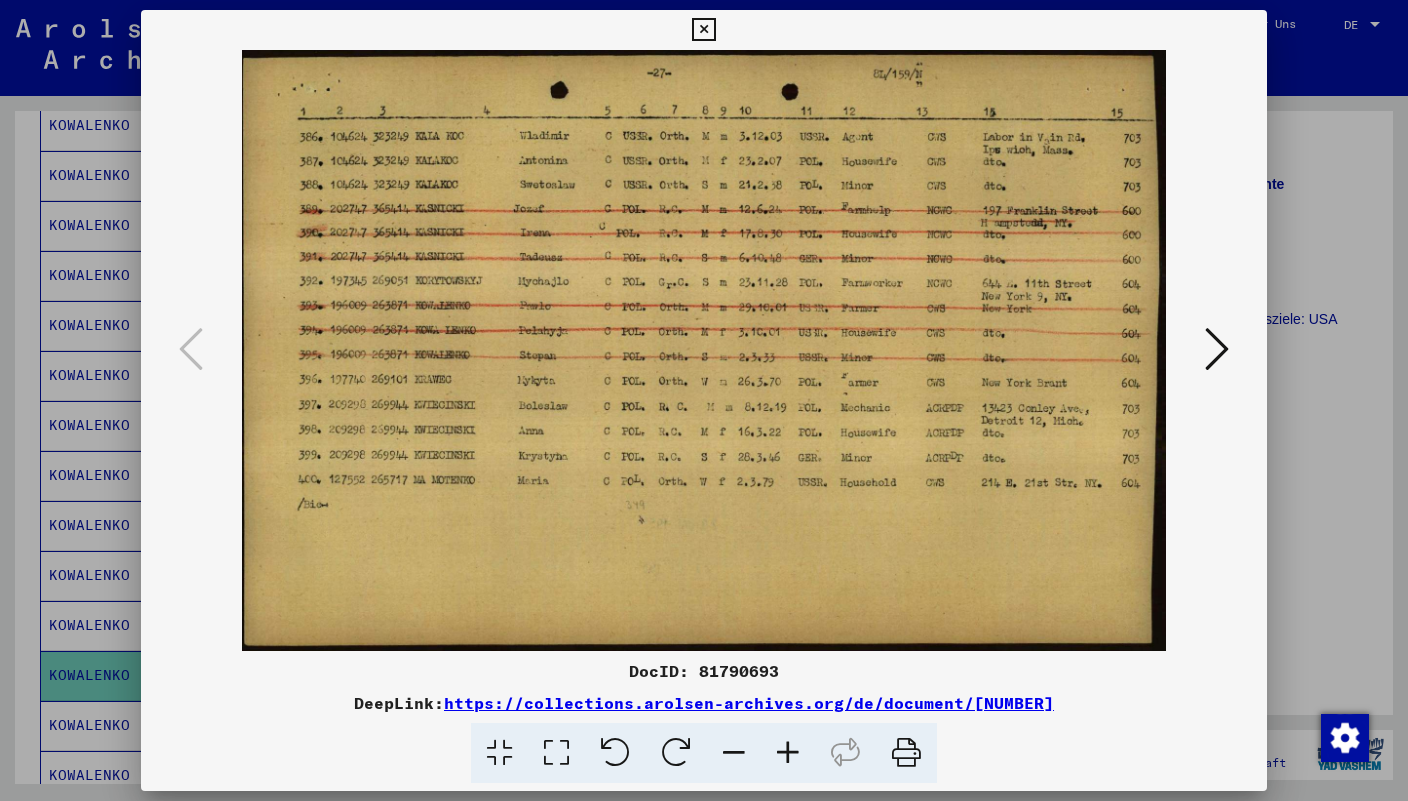 click at bounding box center [703, 30] 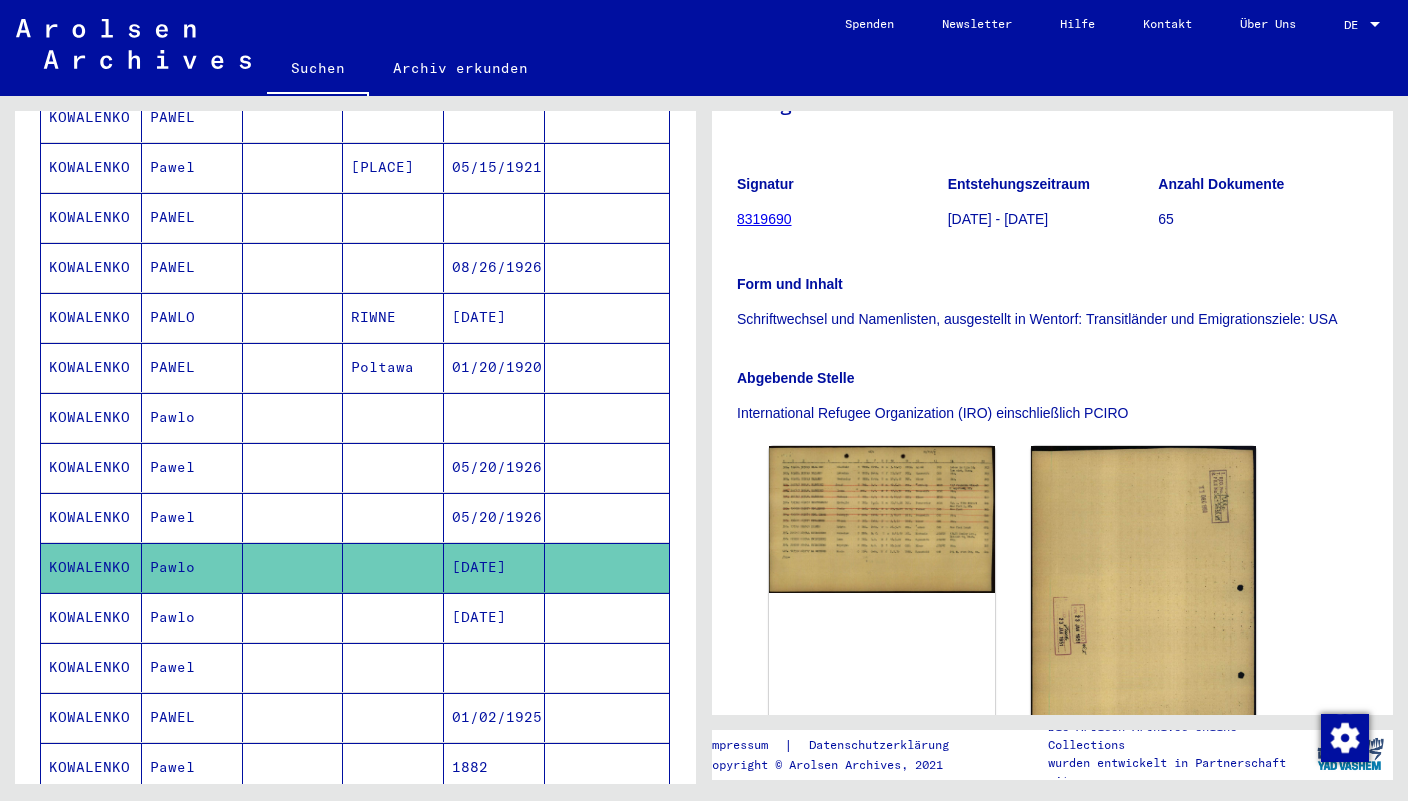 scroll, scrollTop: 581, scrollLeft: 0, axis: vertical 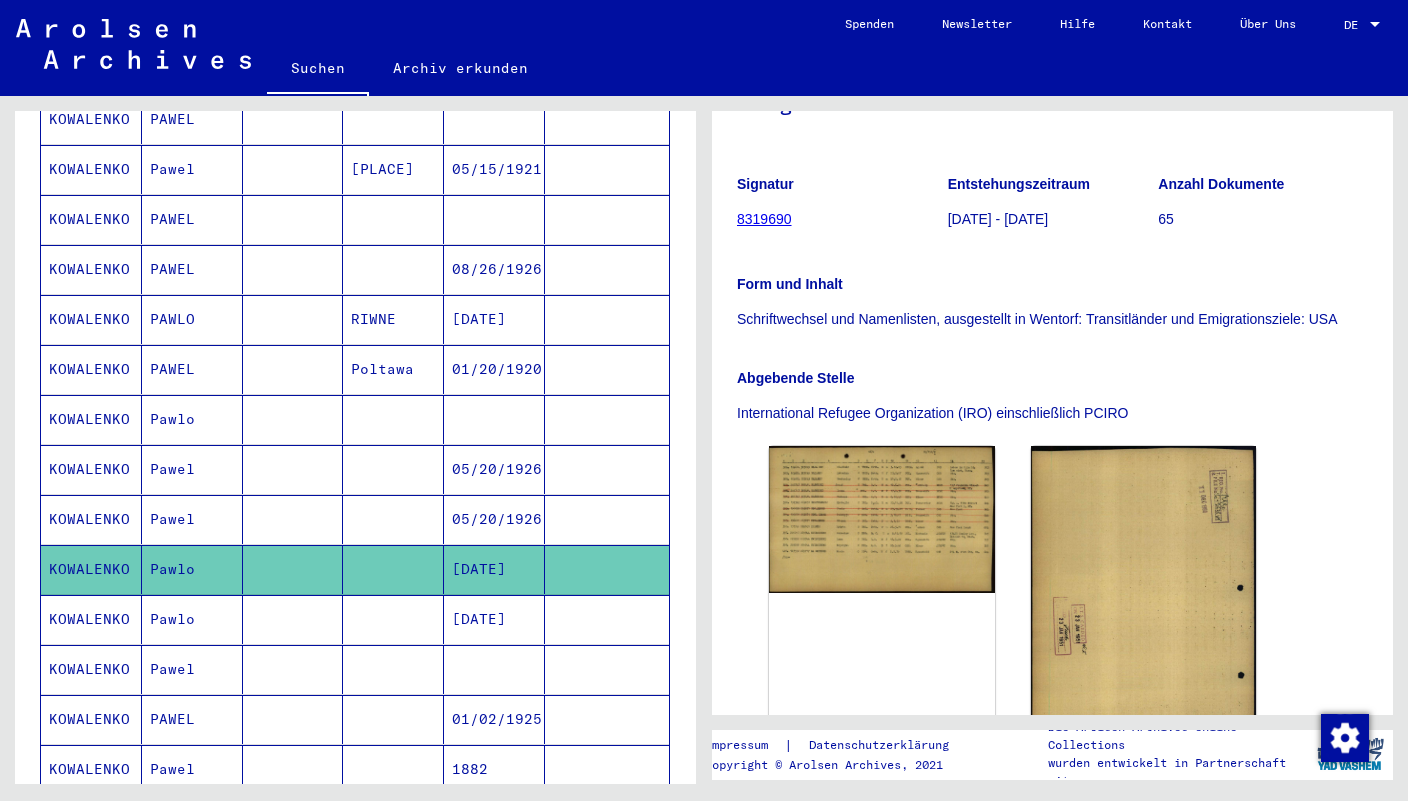 click on "Pawlo" at bounding box center [192, 669] 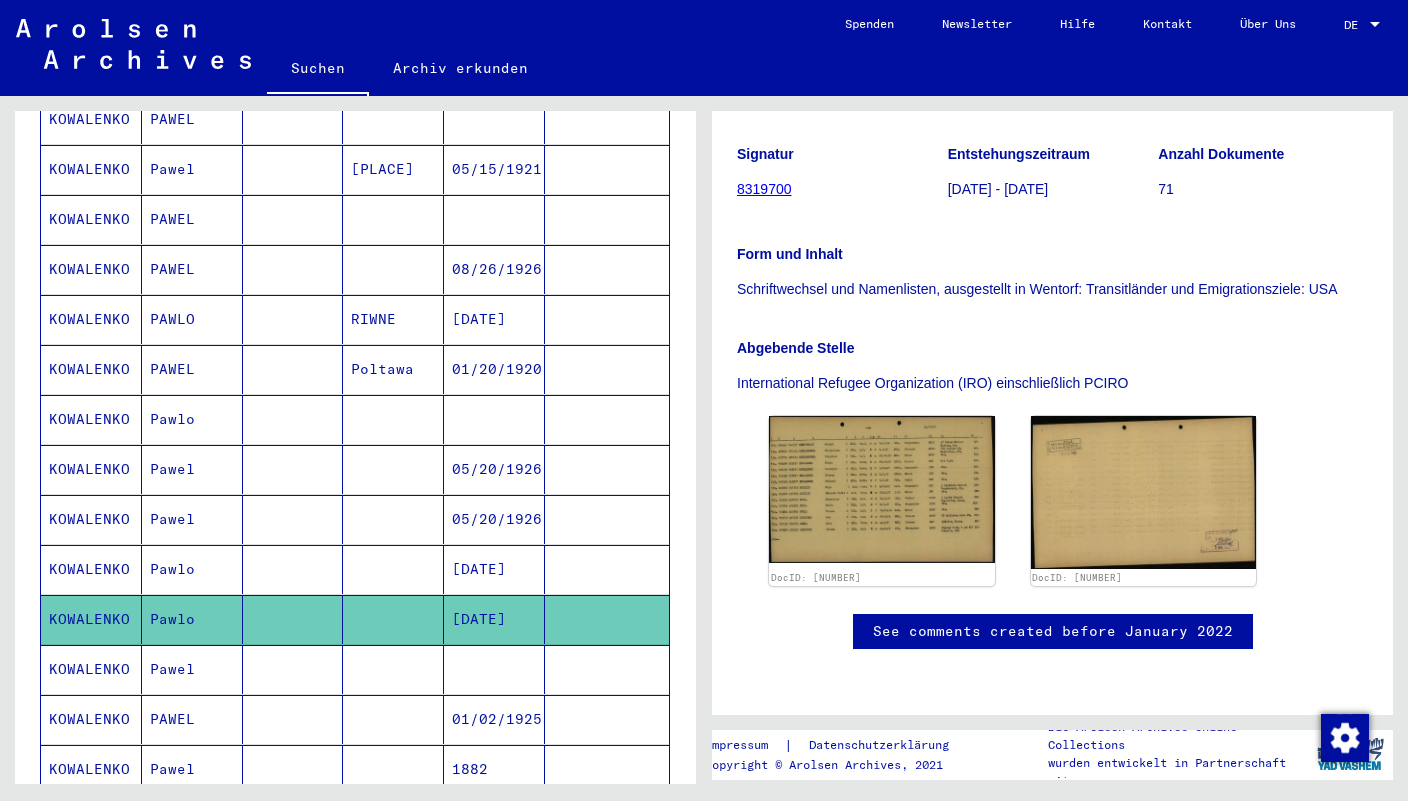 click 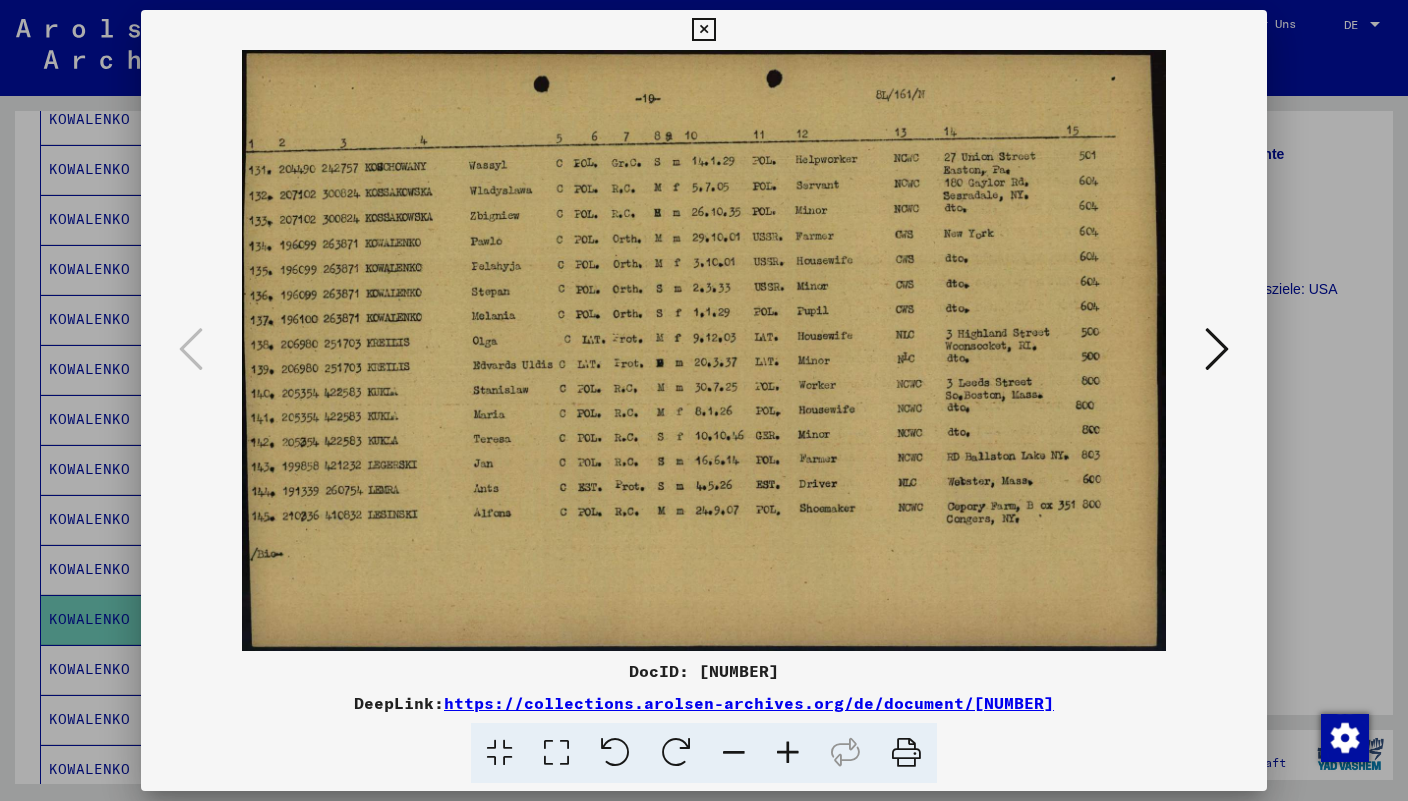 click at bounding box center (703, 30) 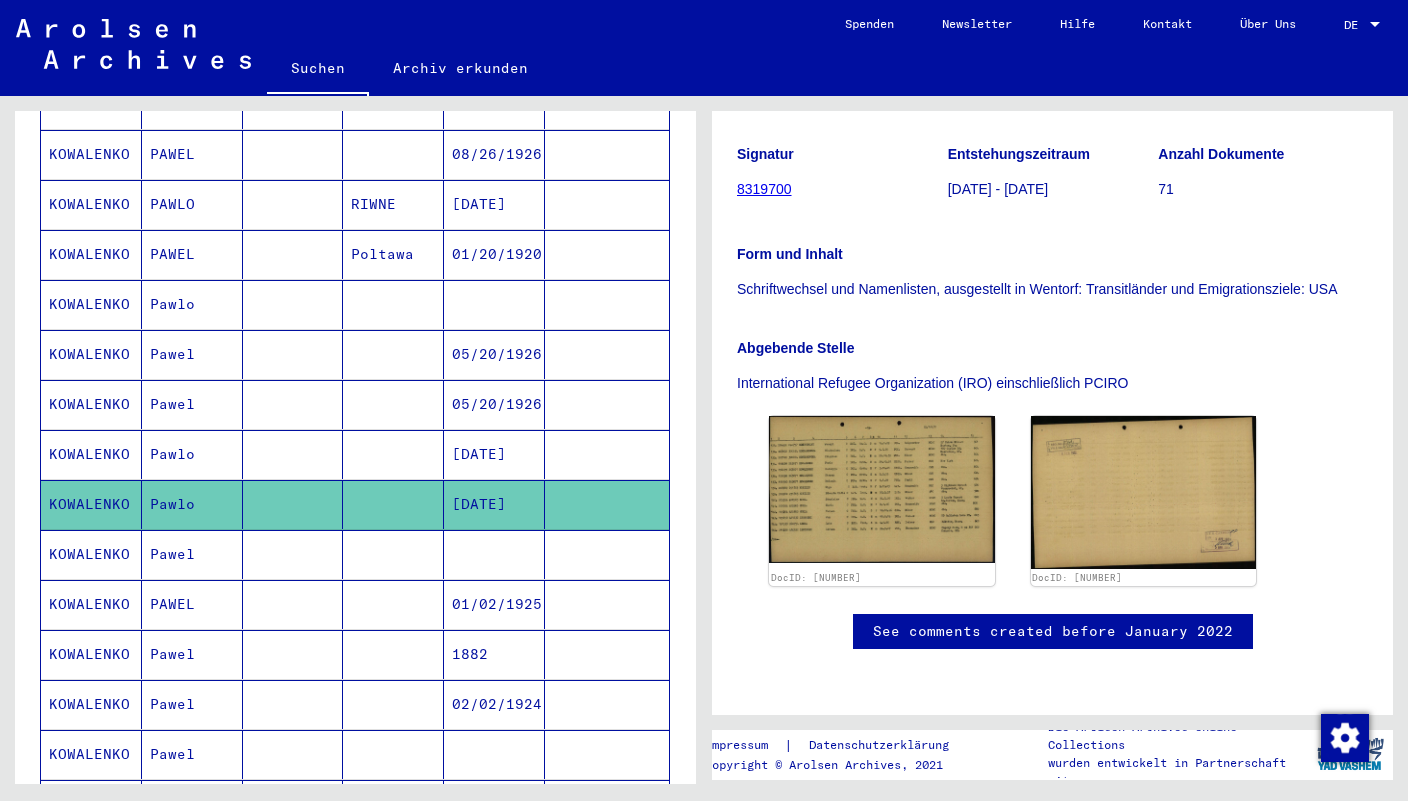 scroll, scrollTop: 721, scrollLeft: 0, axis: vertical 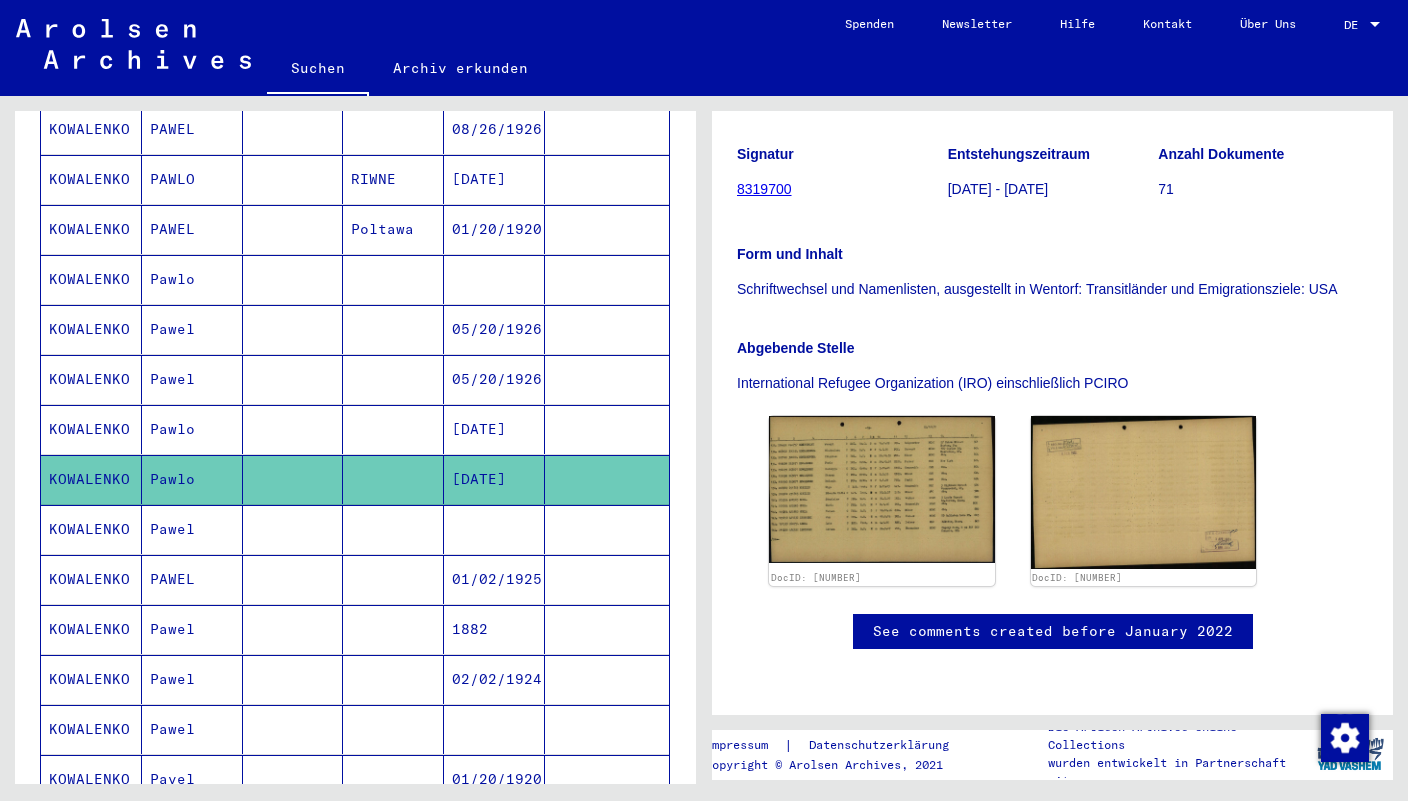 click on "Pawel" at bounding box center [192, 579] 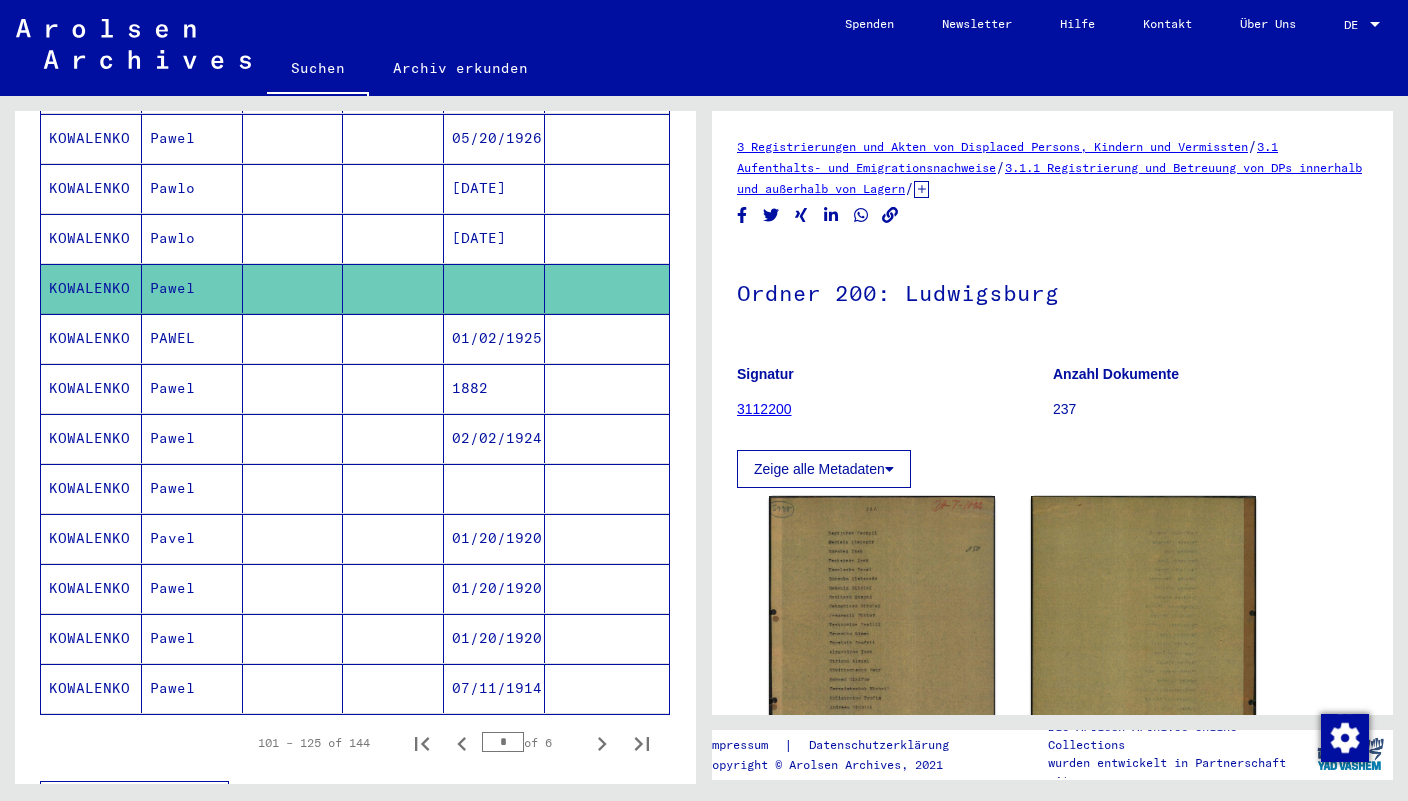 scroll, scrollTop: 982, scrollLeft: 0, axis: vertical 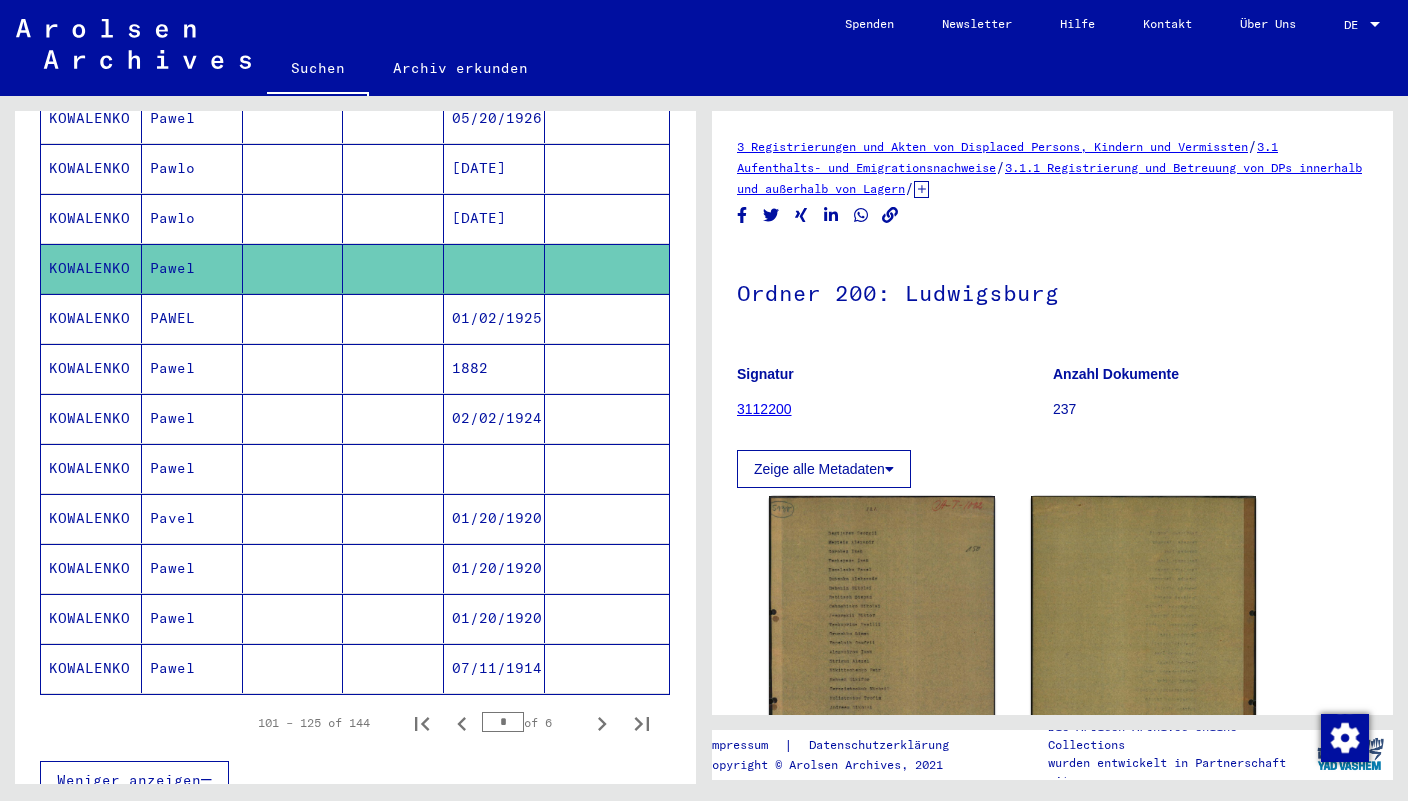 click on "PAWEL" at bounding box center [192, 368] 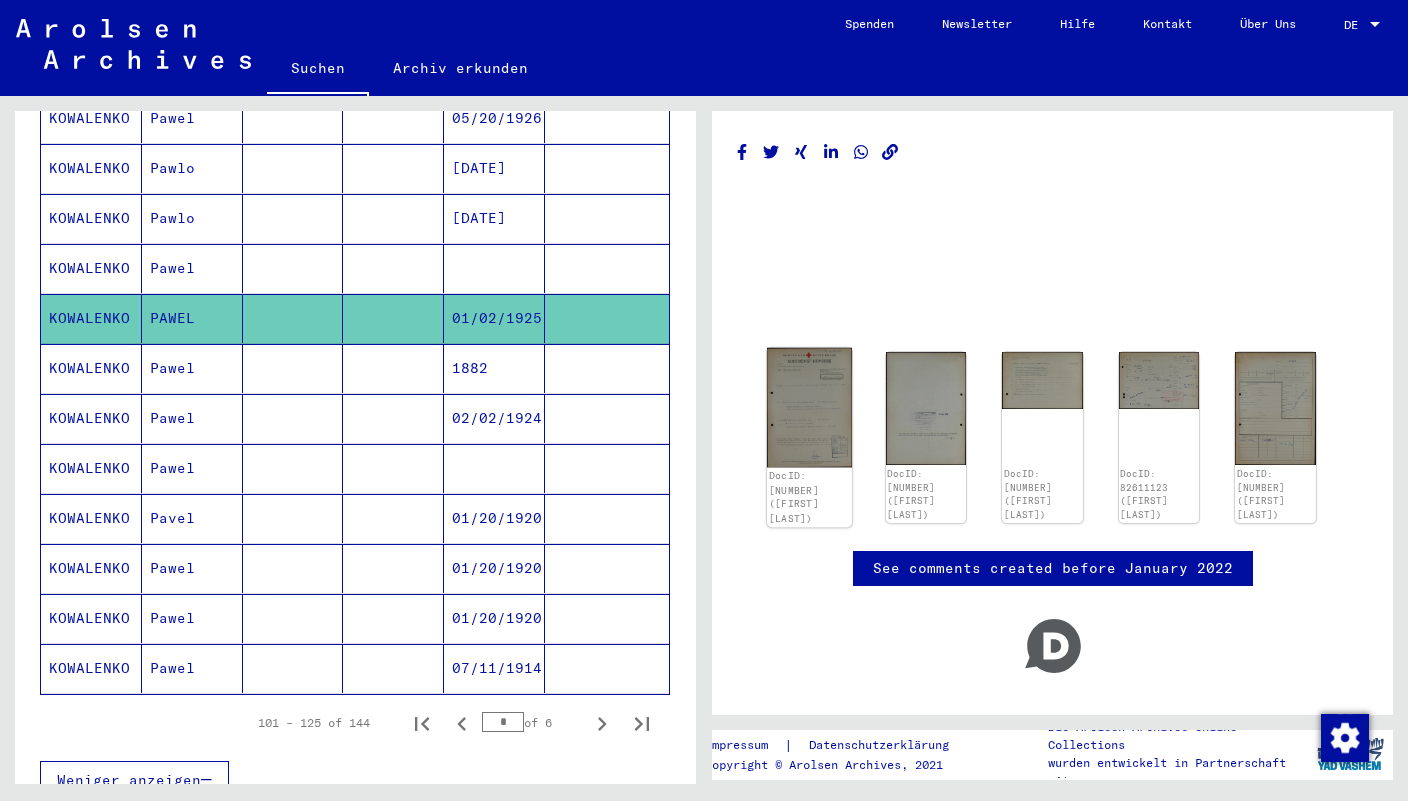 click 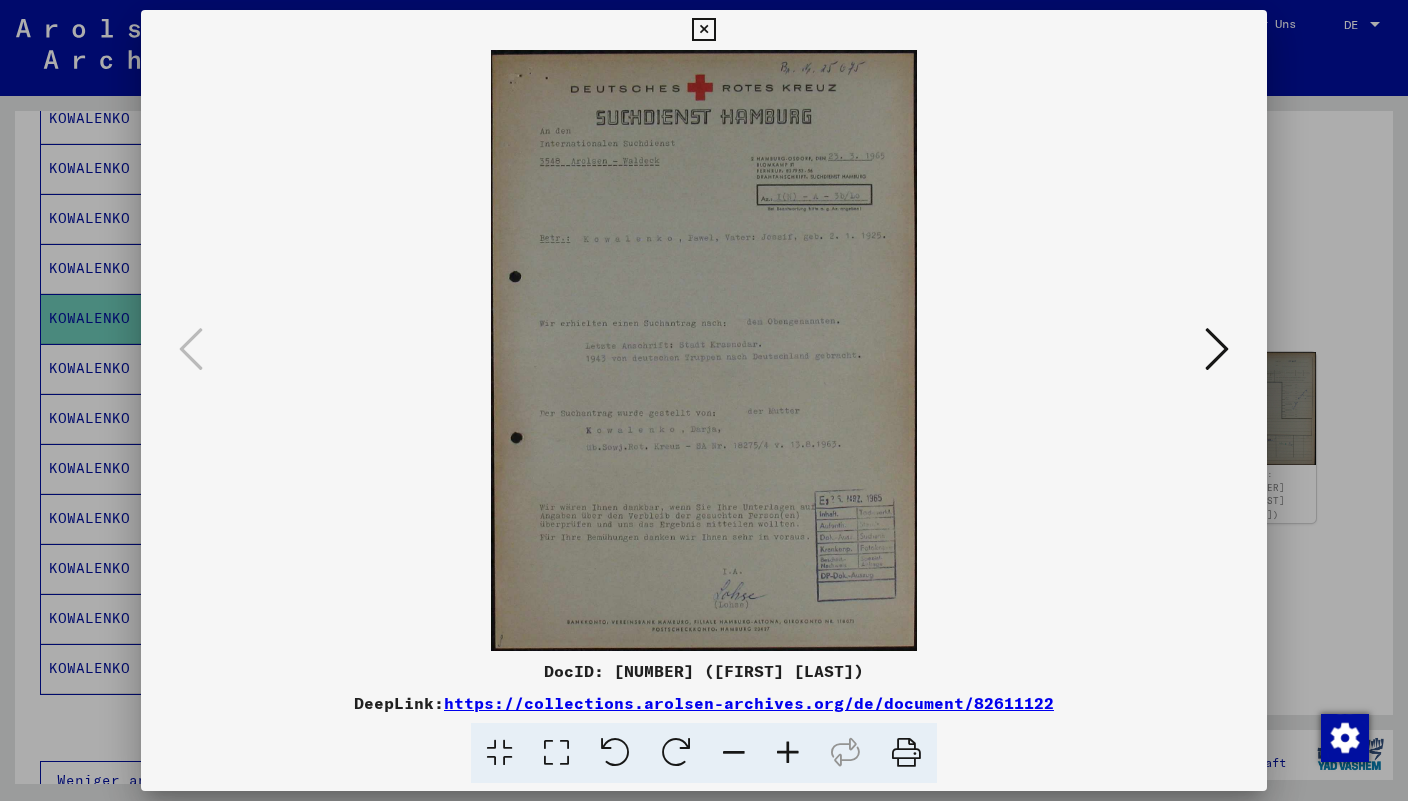 click at bounding box center (703, 30) 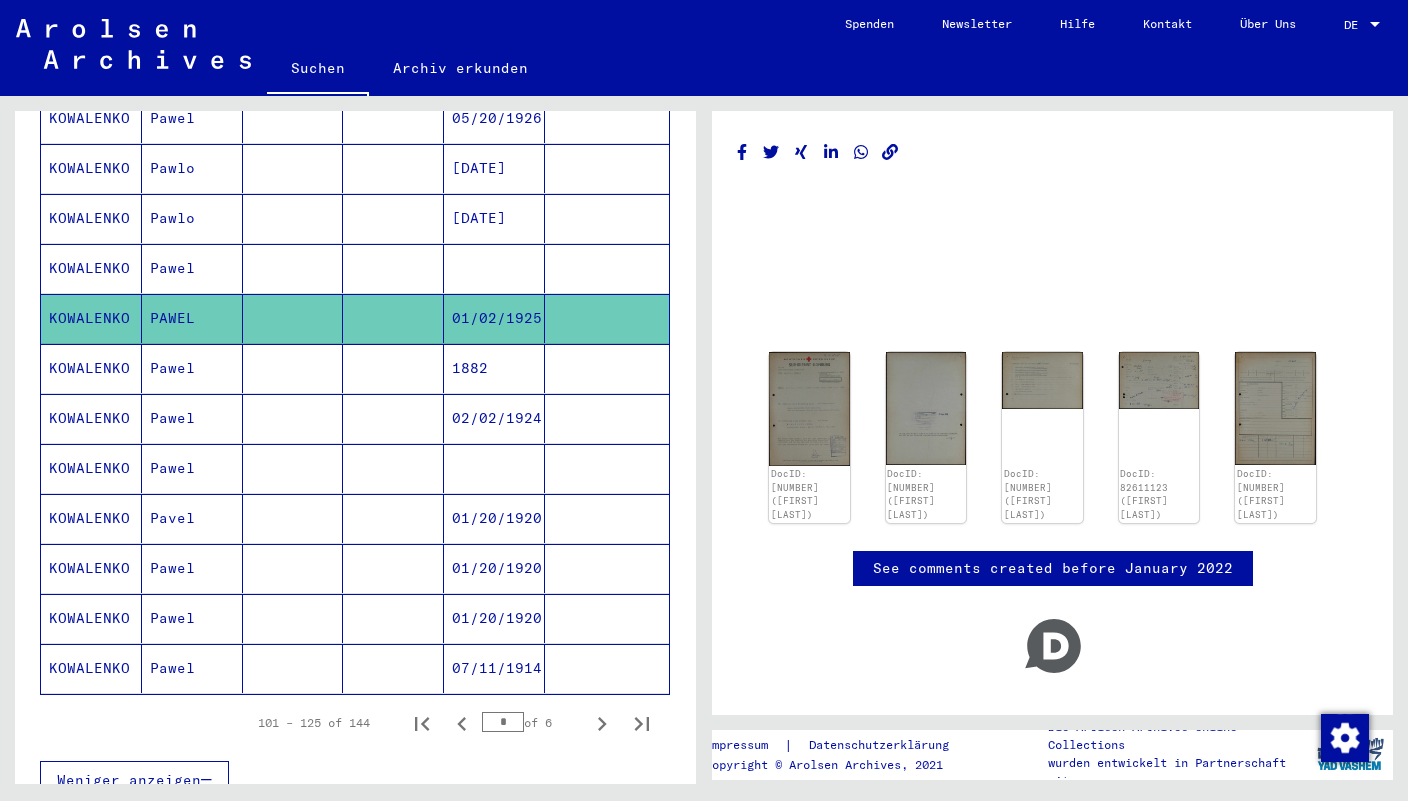 click on "Pawel" at bounding box center [192, 468] 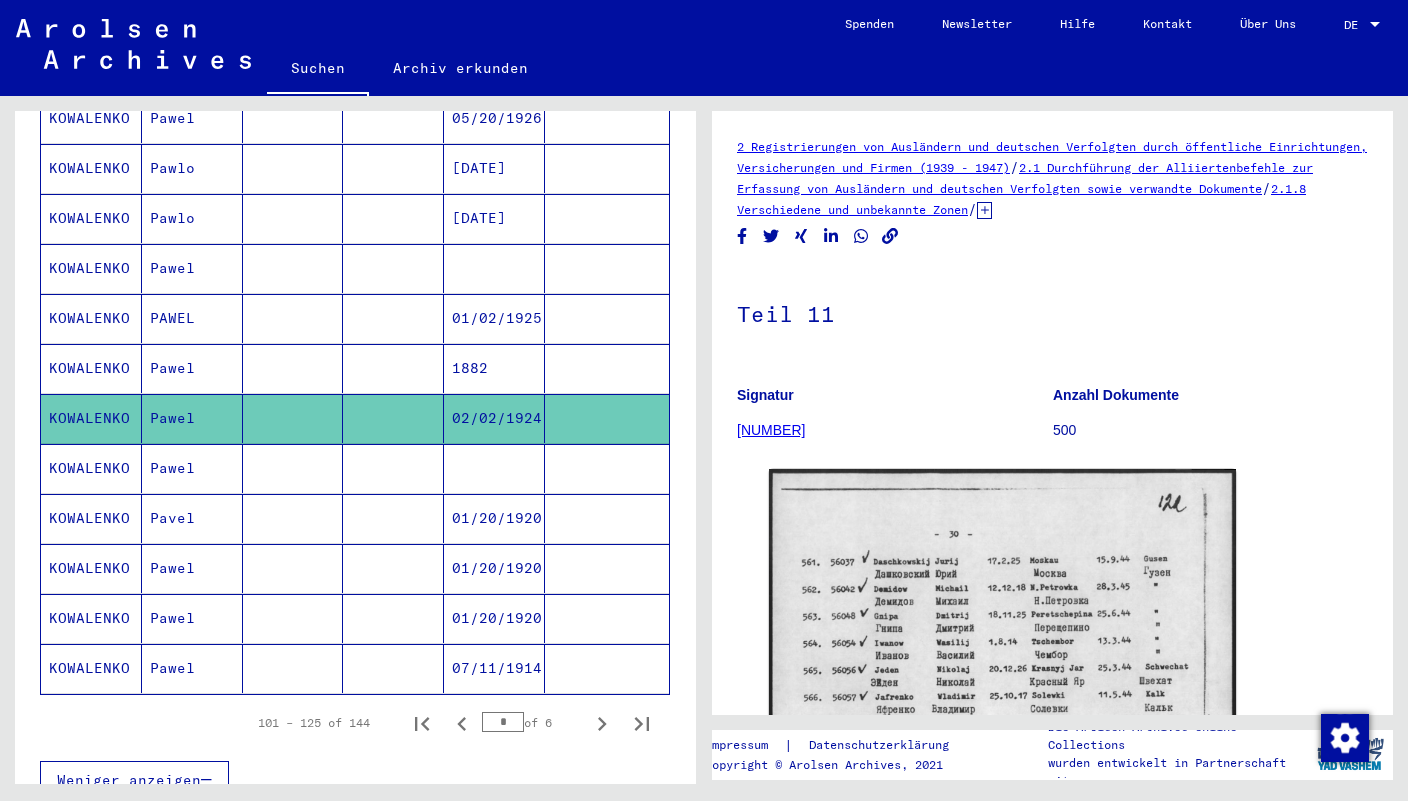 click on "Pawel" at bounding box center (192, 518) 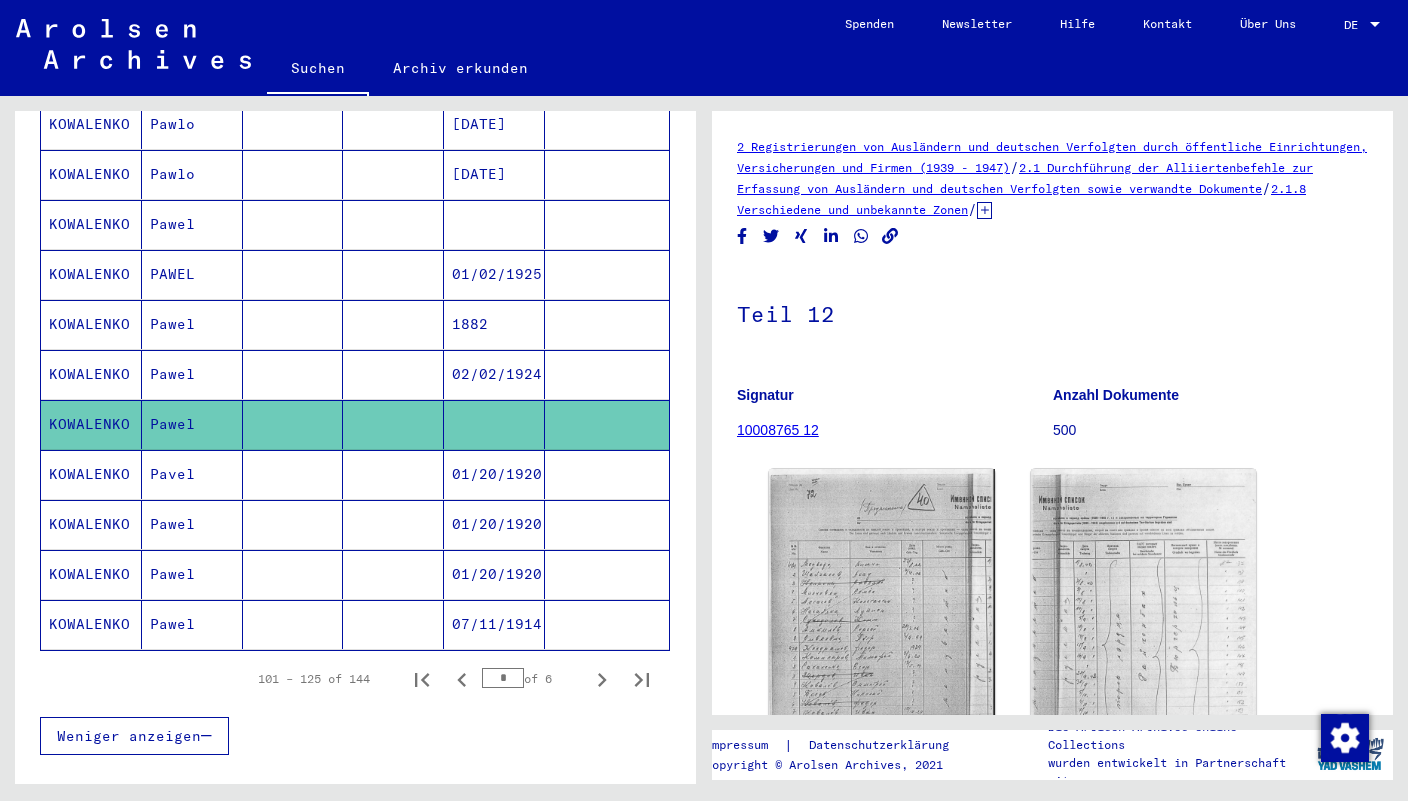 scroll, scrollTop: 1041, scrollLeft: 0, axis: vertical 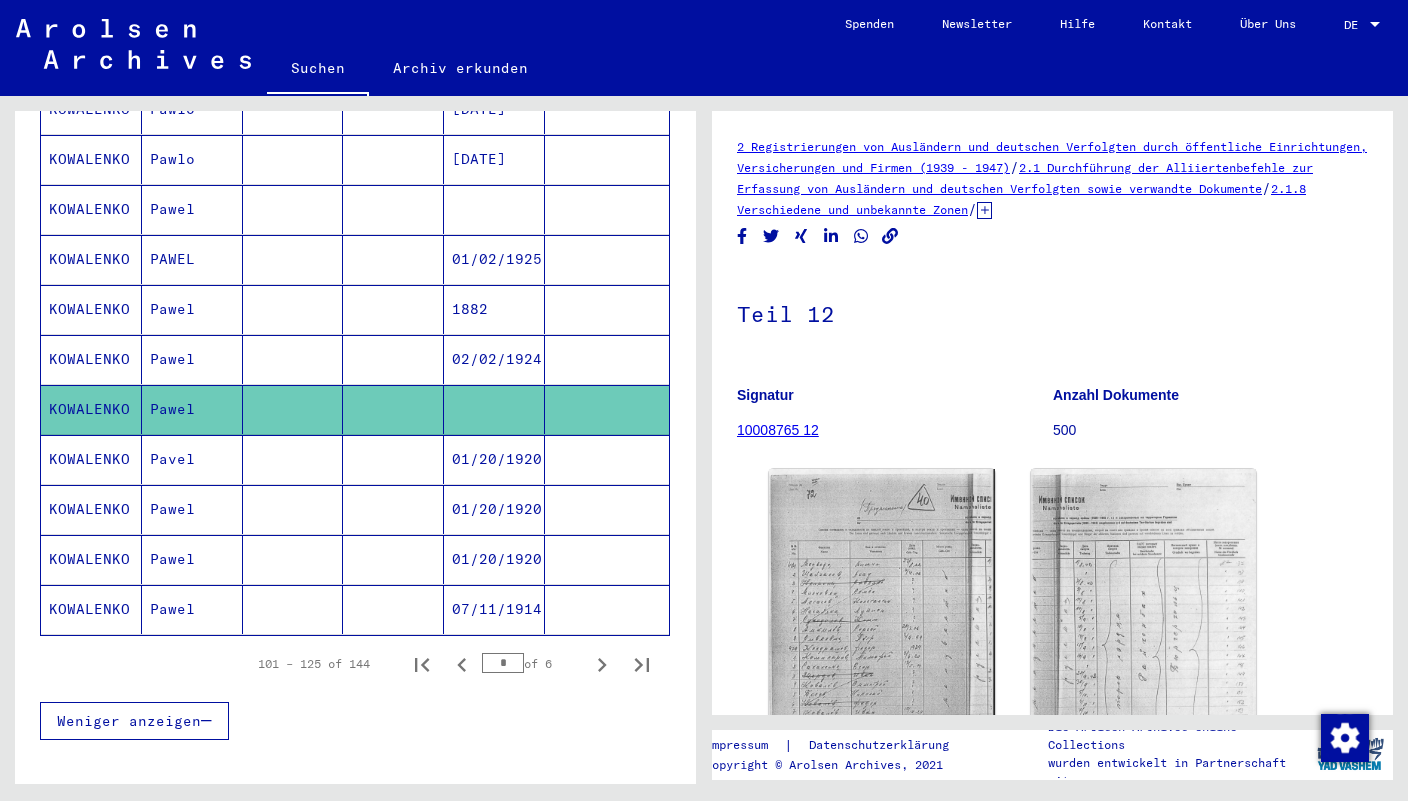 click on "Pavel" at bounding box center [192, 509] 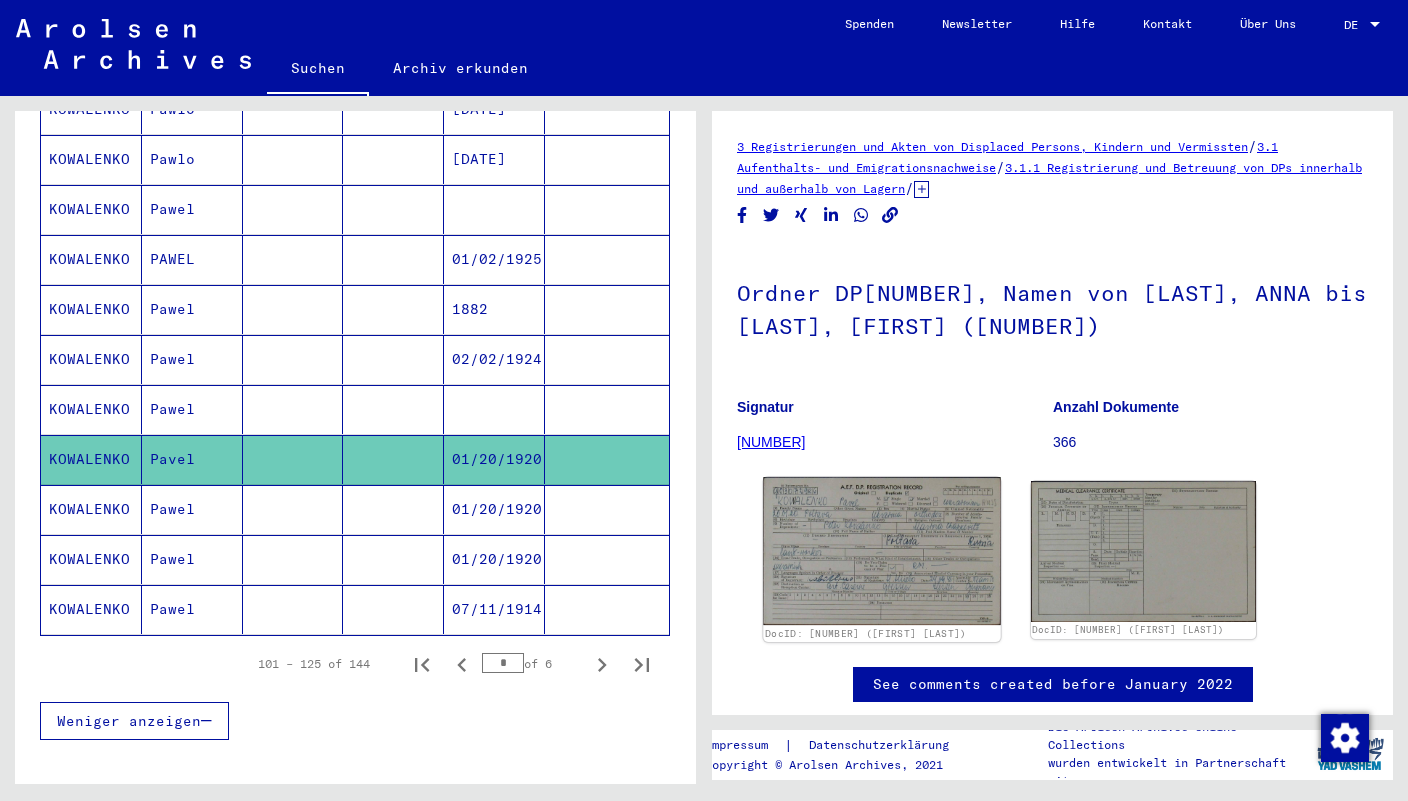 click 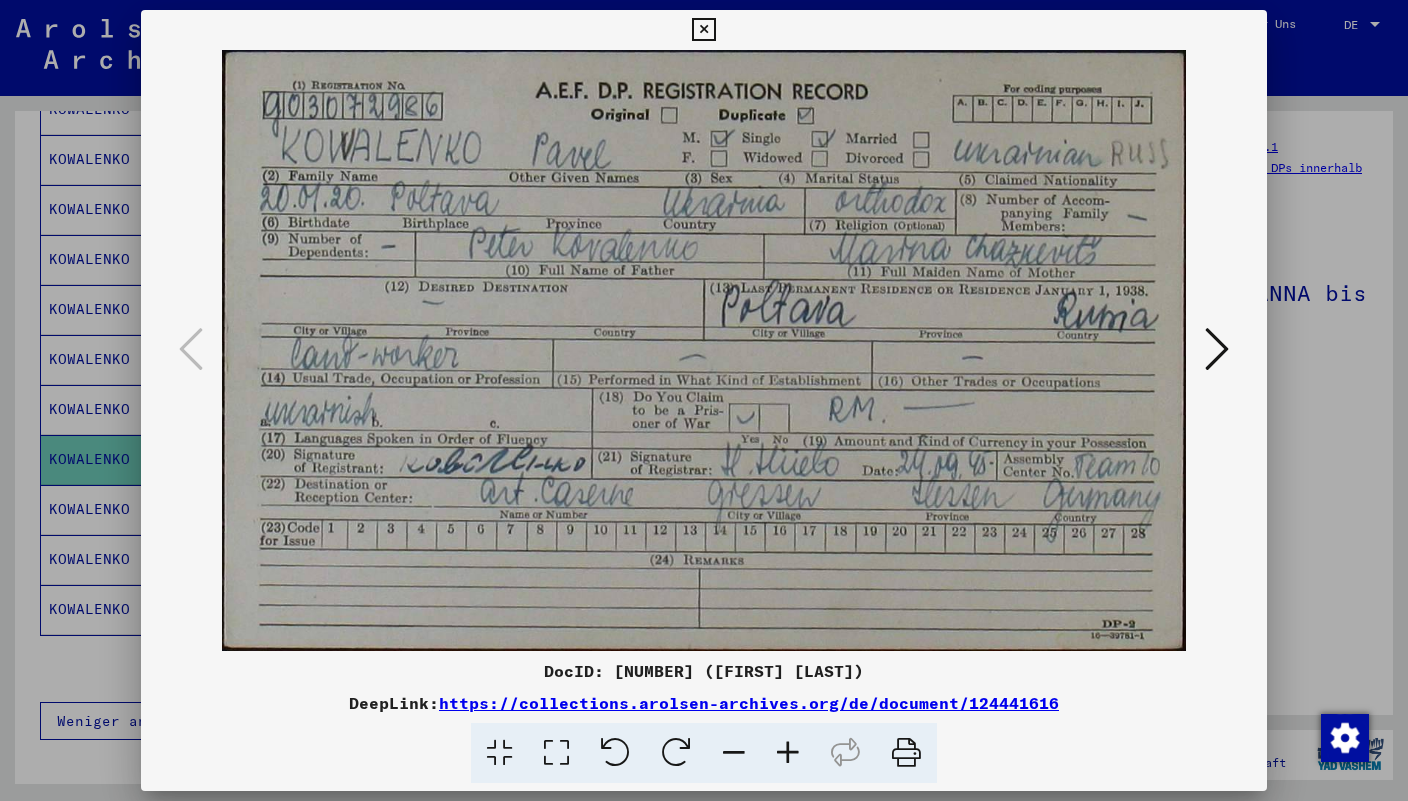 click at bounding box center [703, 30] 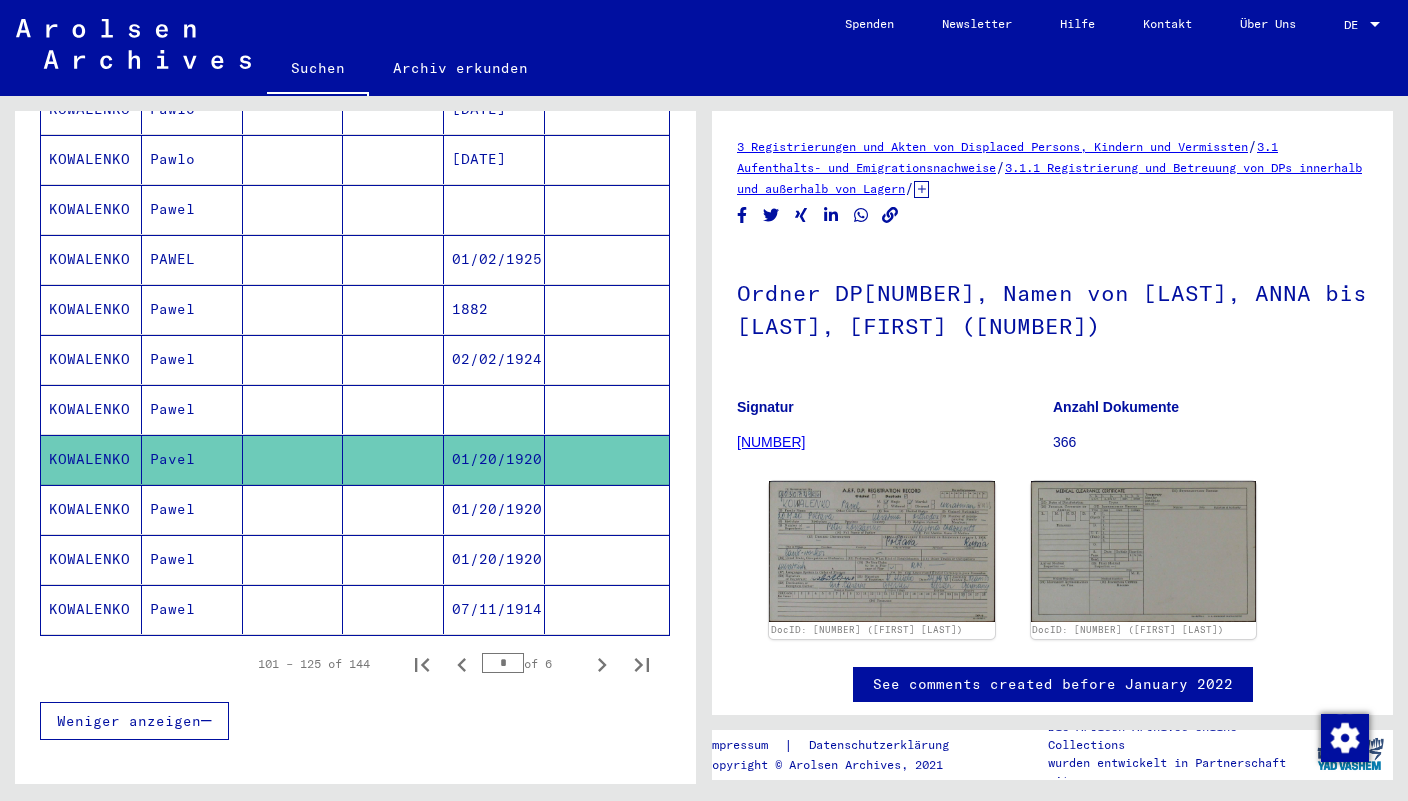 click on "Pawel" at bounding box center [192, 559] 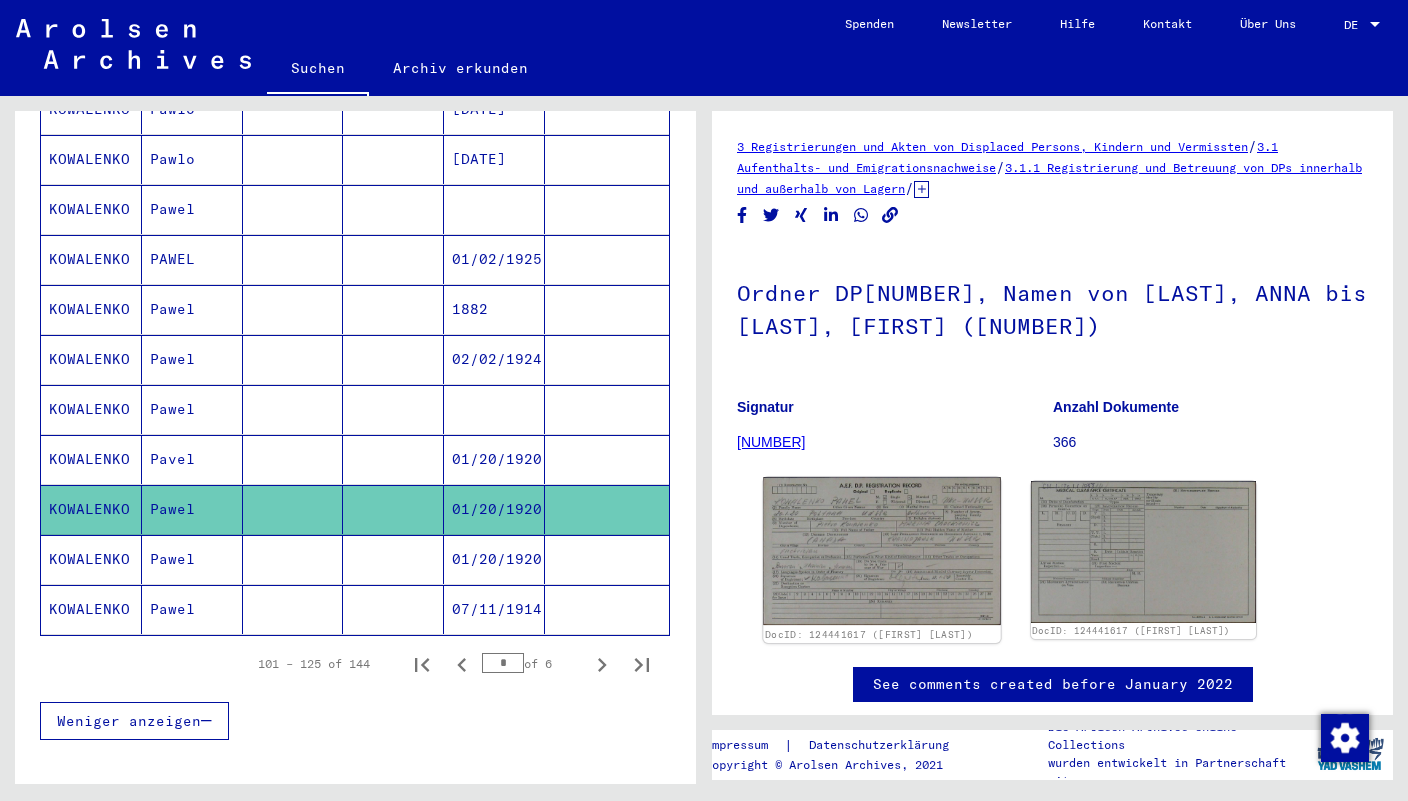 click 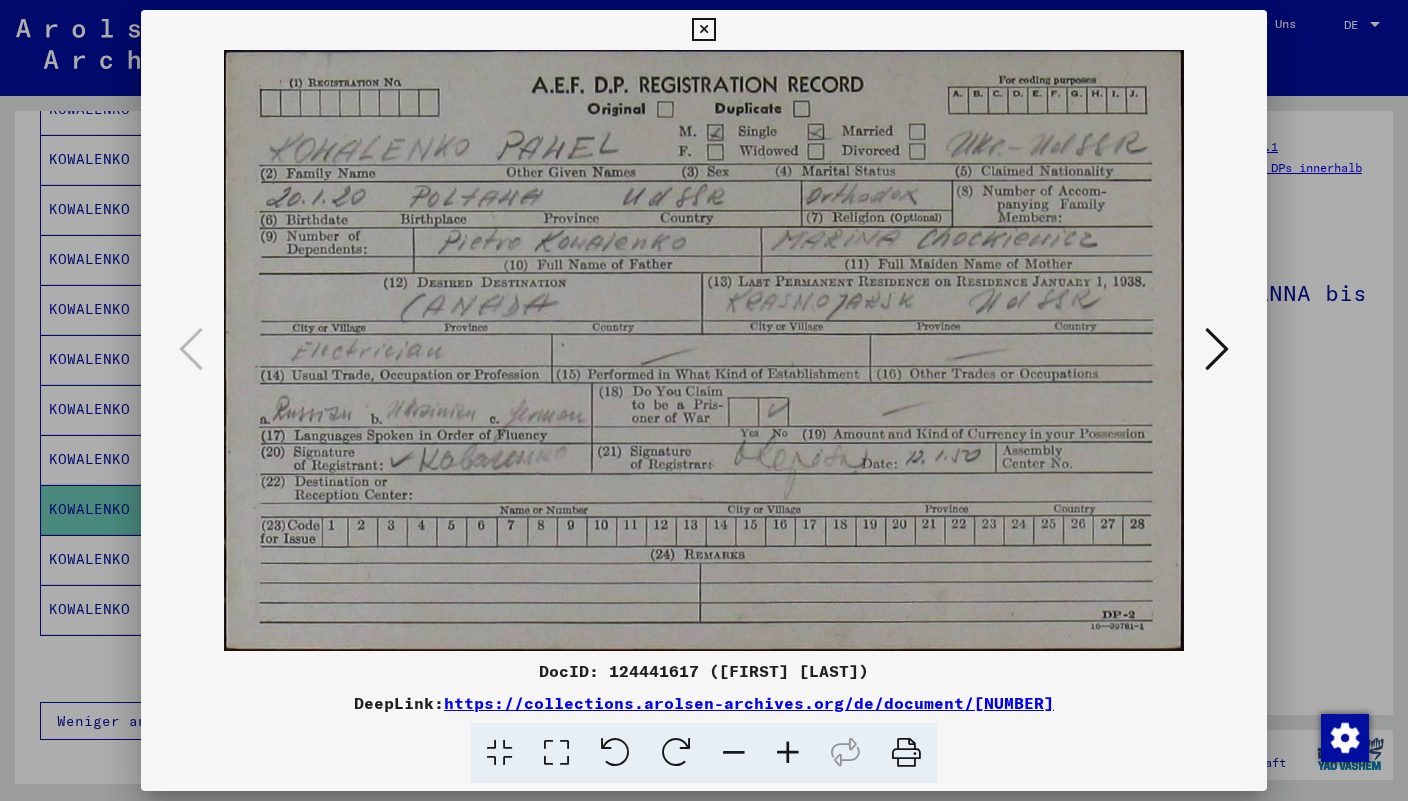 click at bounding box center [703, 30] 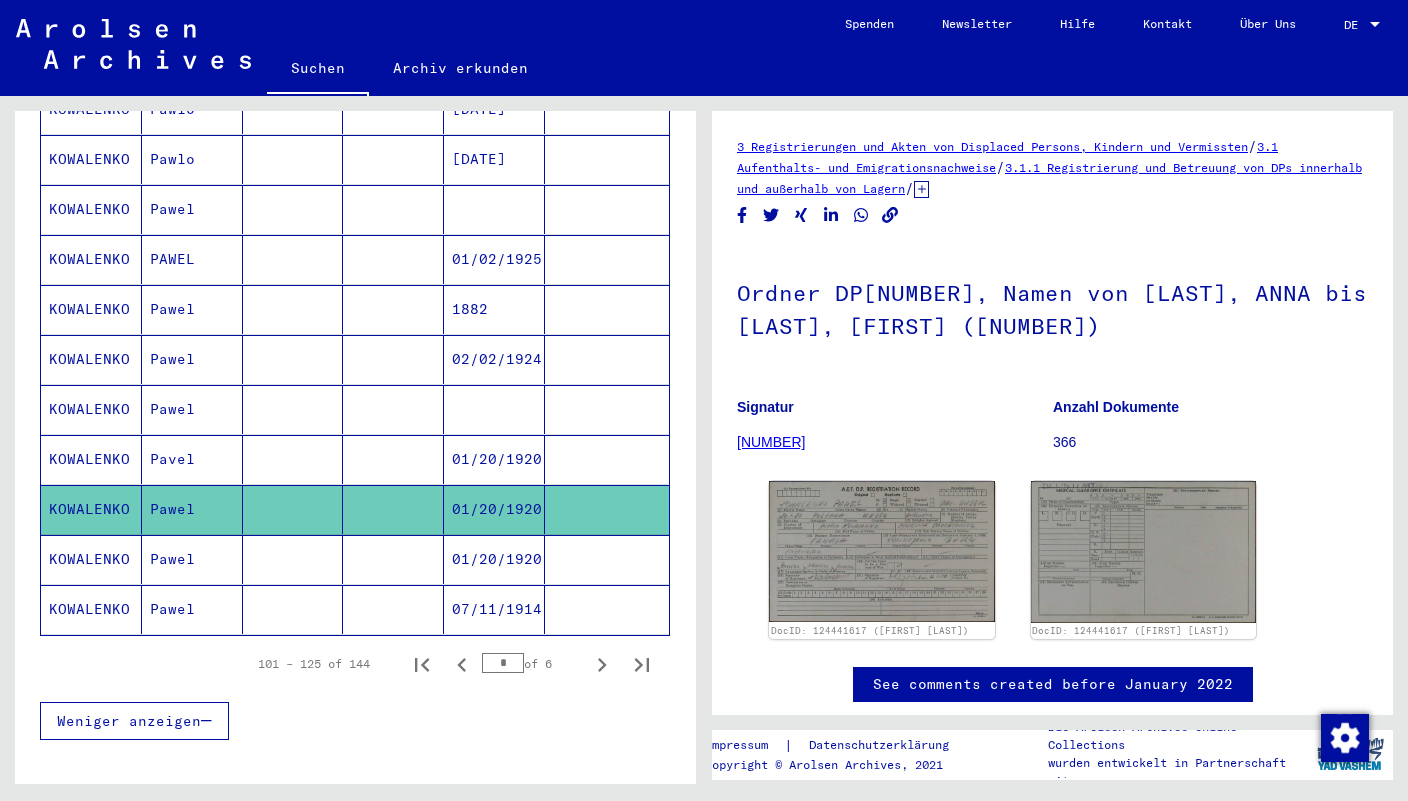 click on "Pawel" at bounding box center (192, 609) 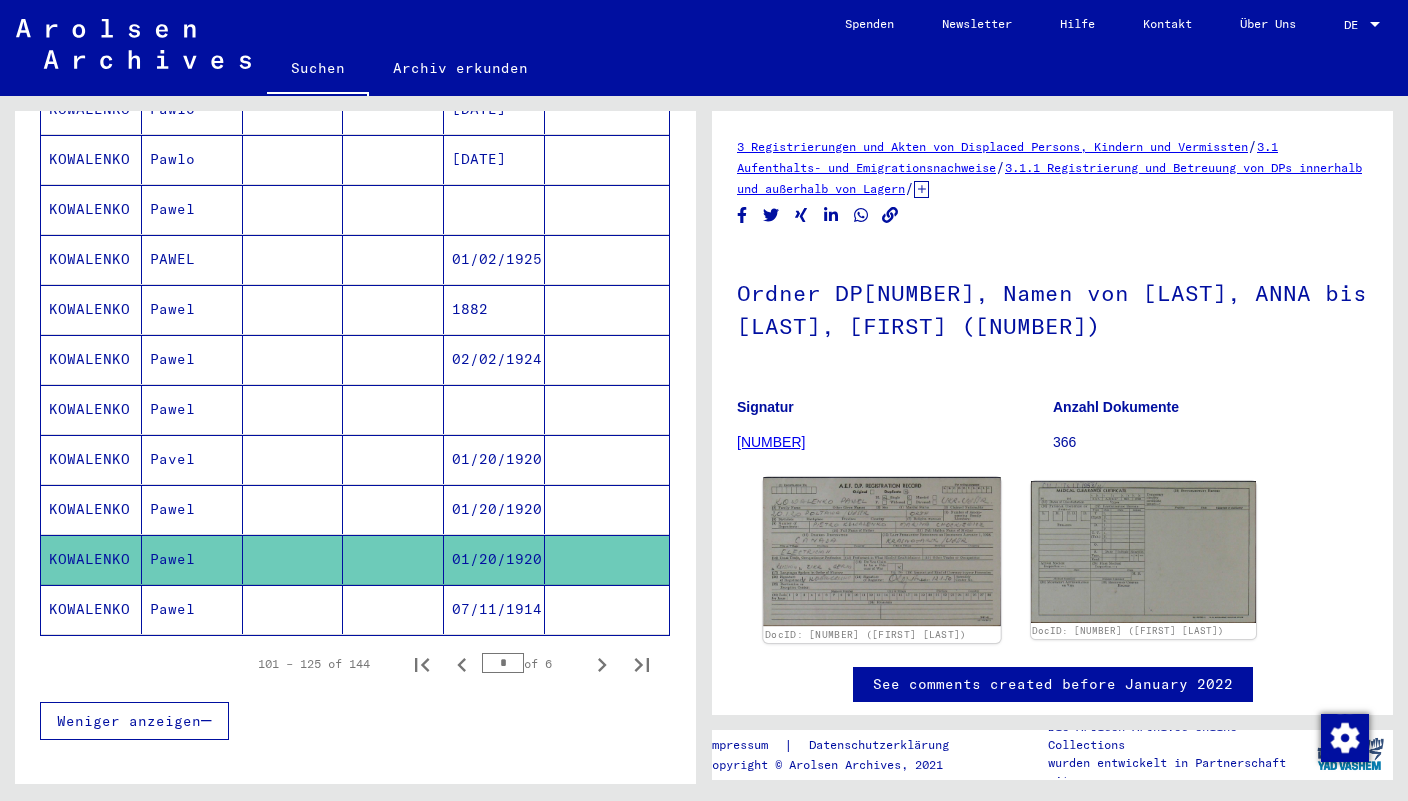 click 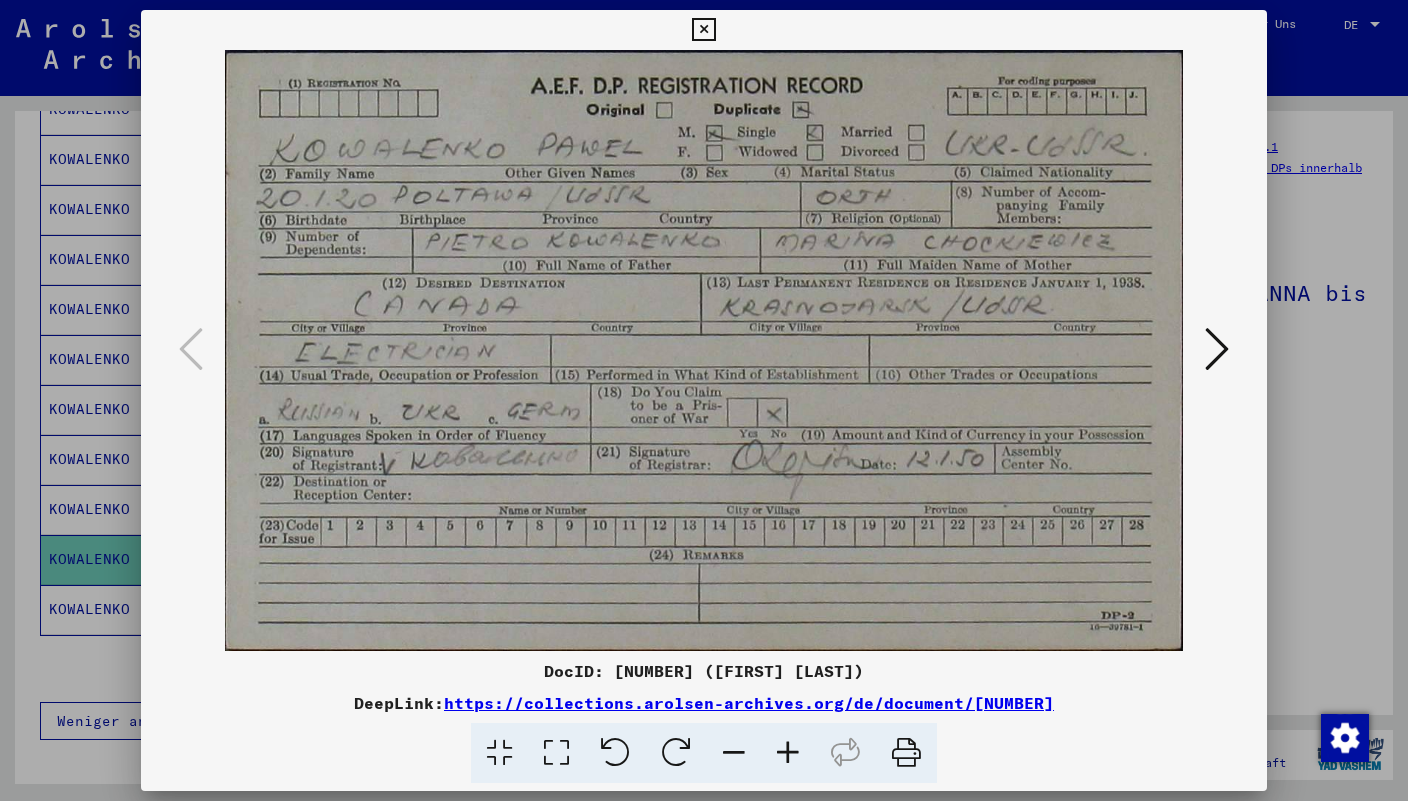 click at bounding box center (1217, 349) 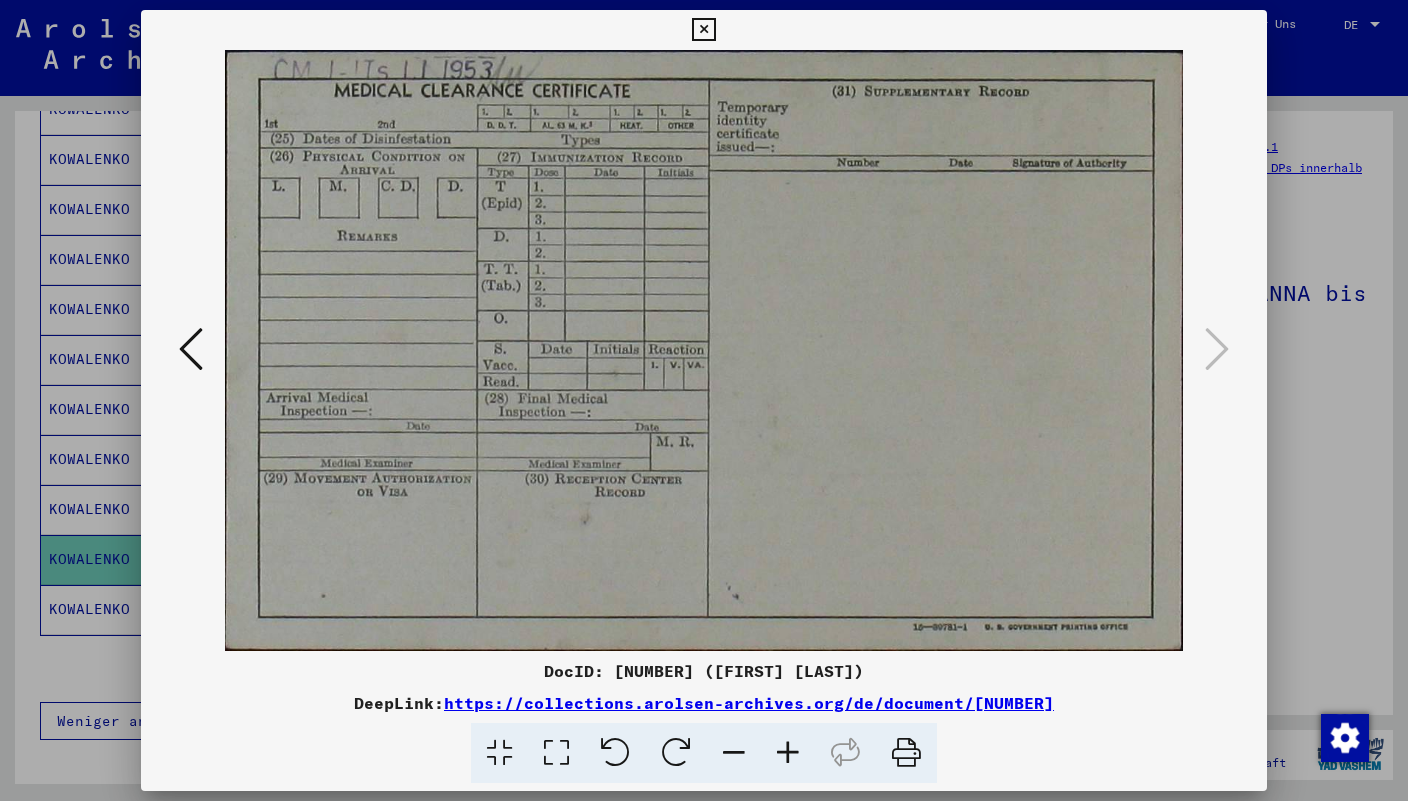 click at bounding box center (703, 30) 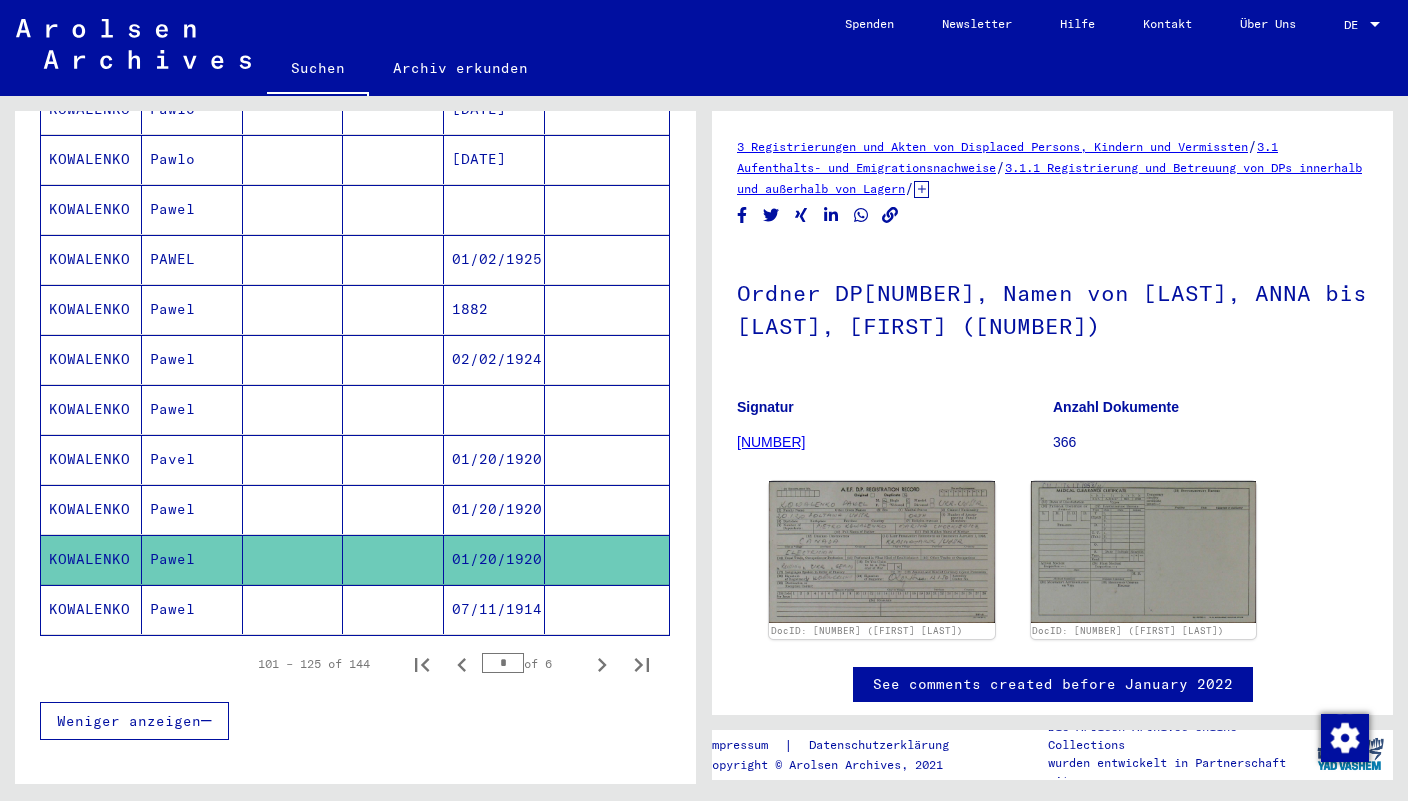 click on "Pawel" 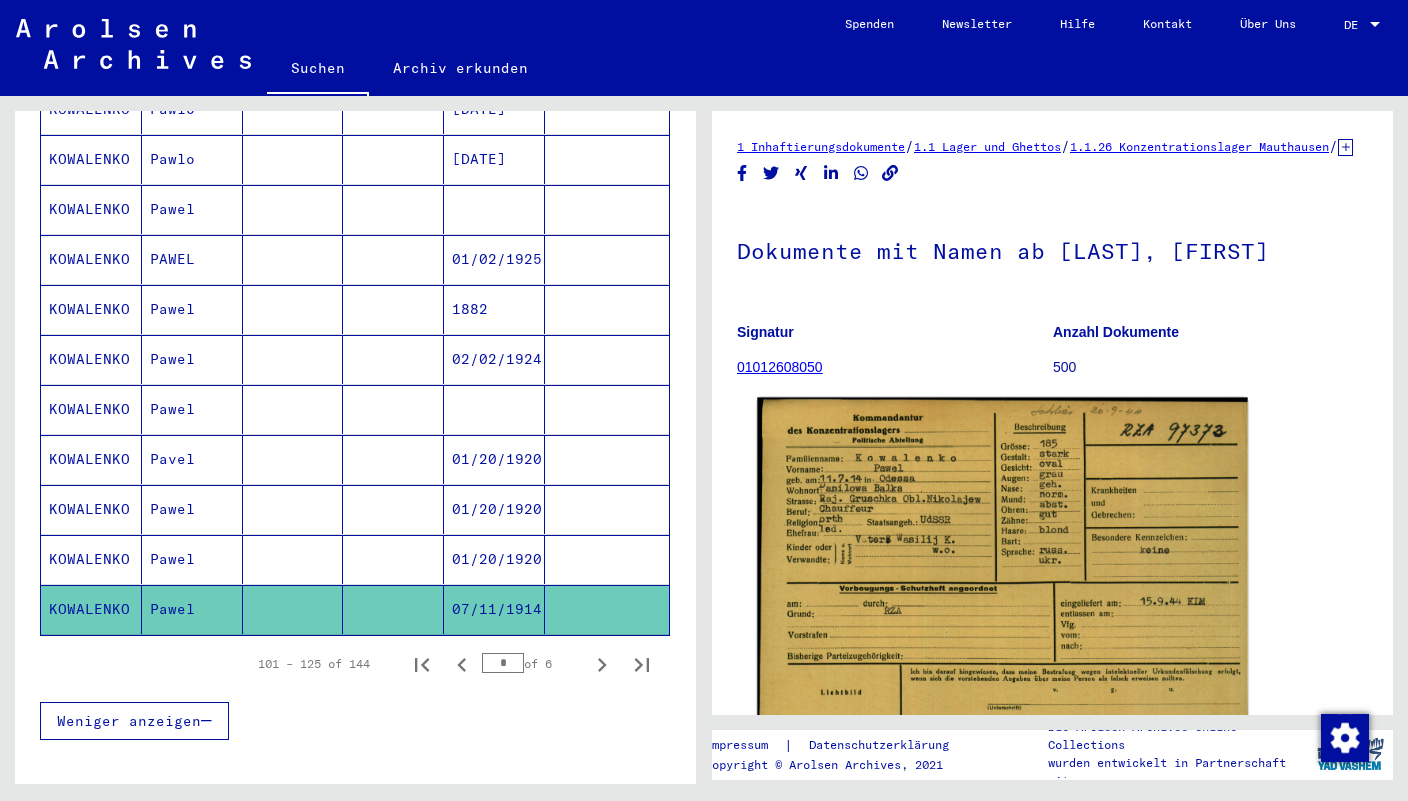click 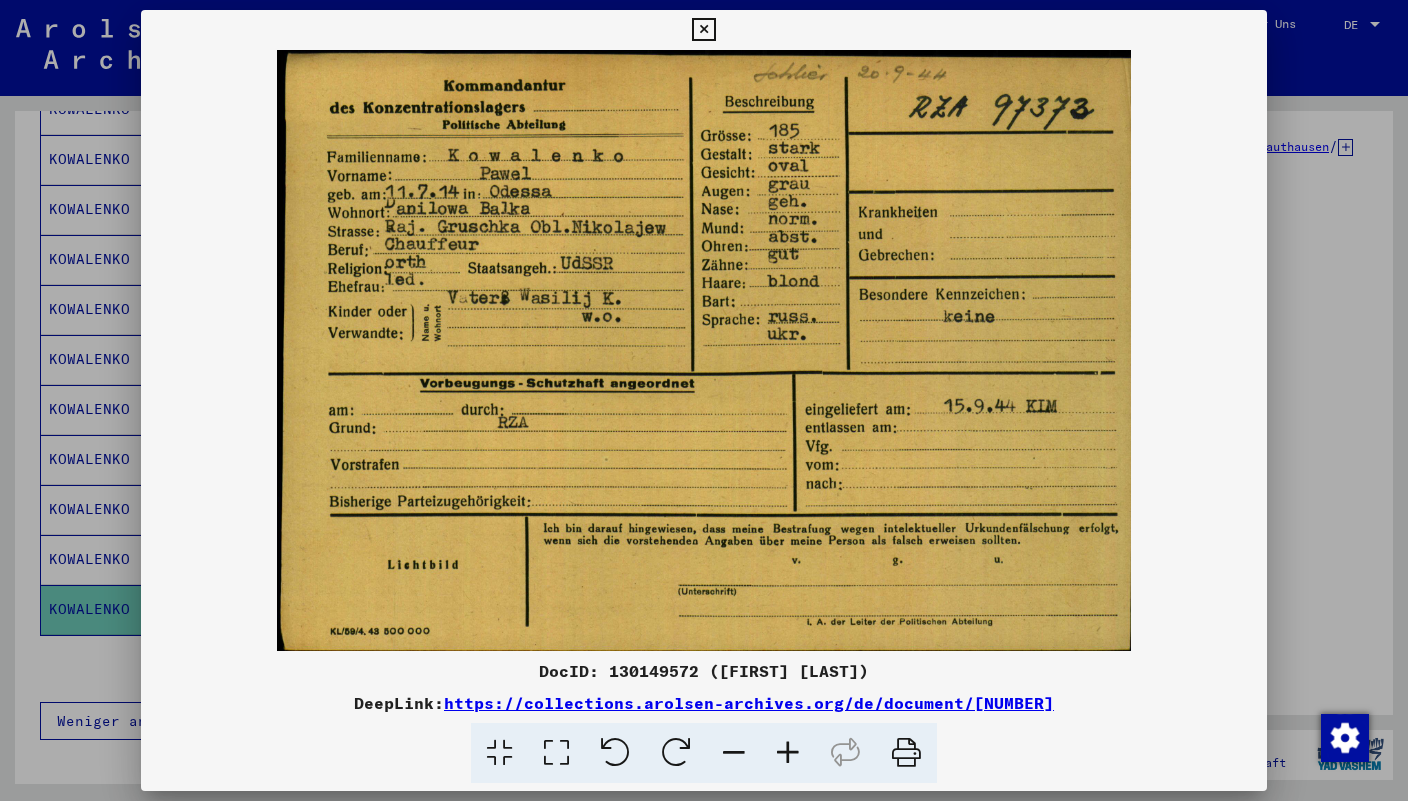 click at bounding box center [703, 30] 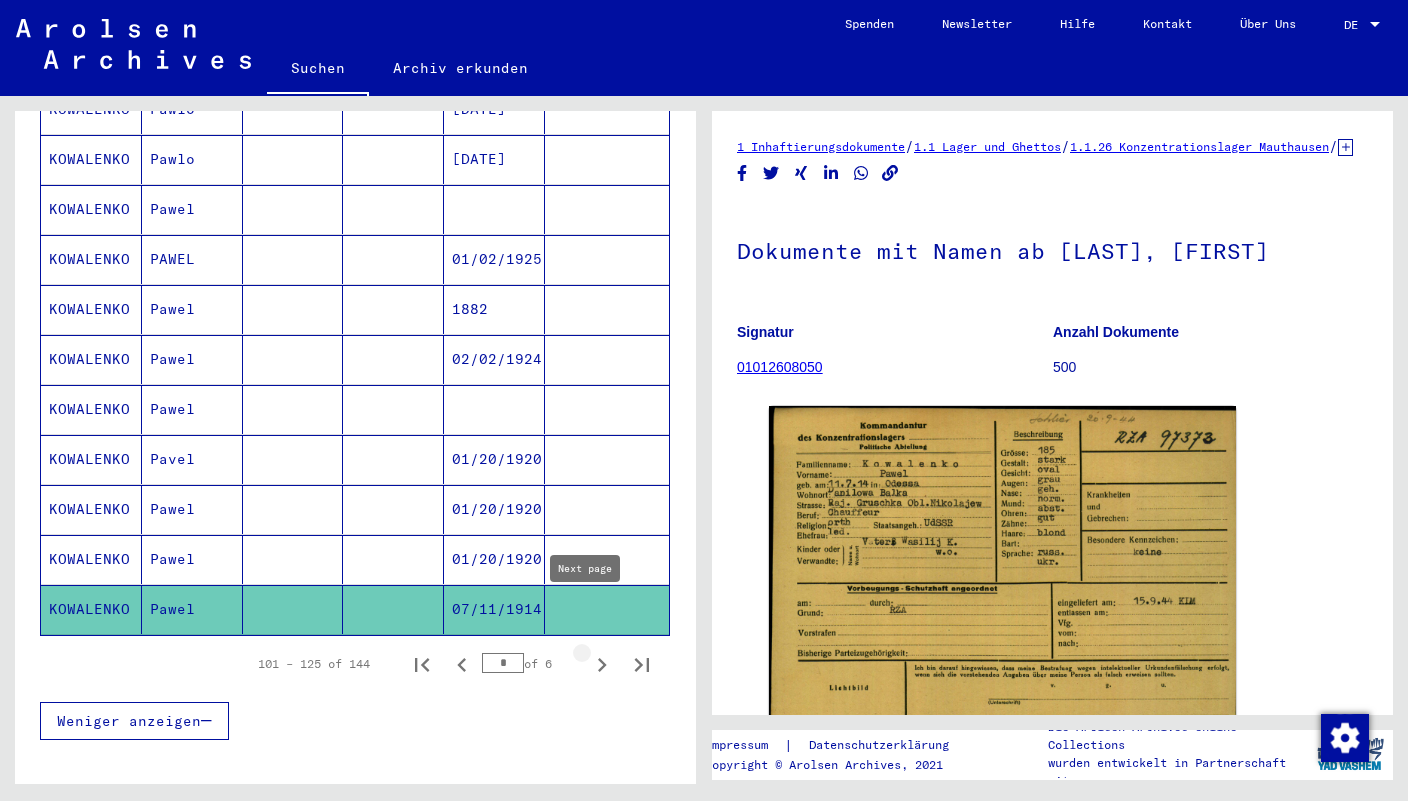 click 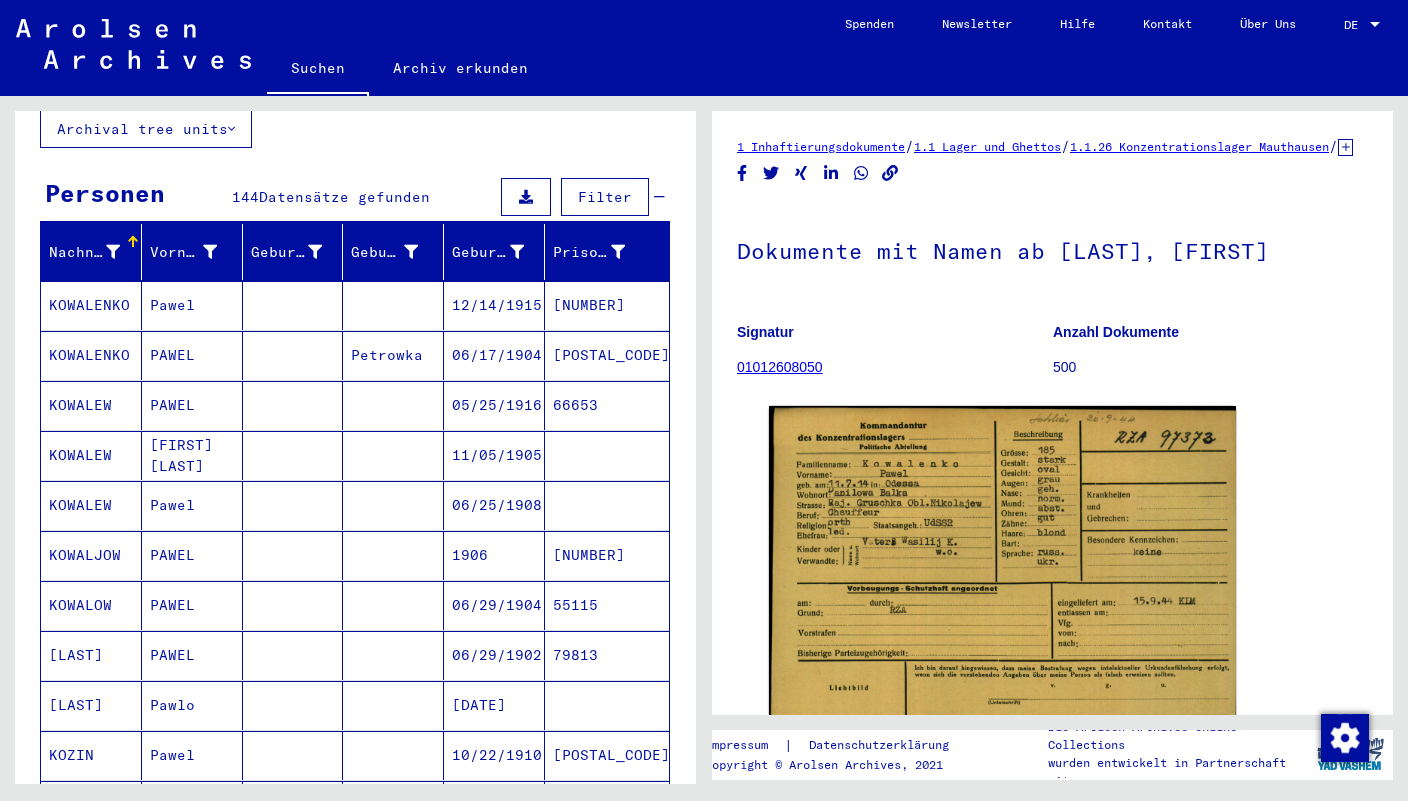 scroll, scrollTop: 0, scrollLeft: 0, axis: both 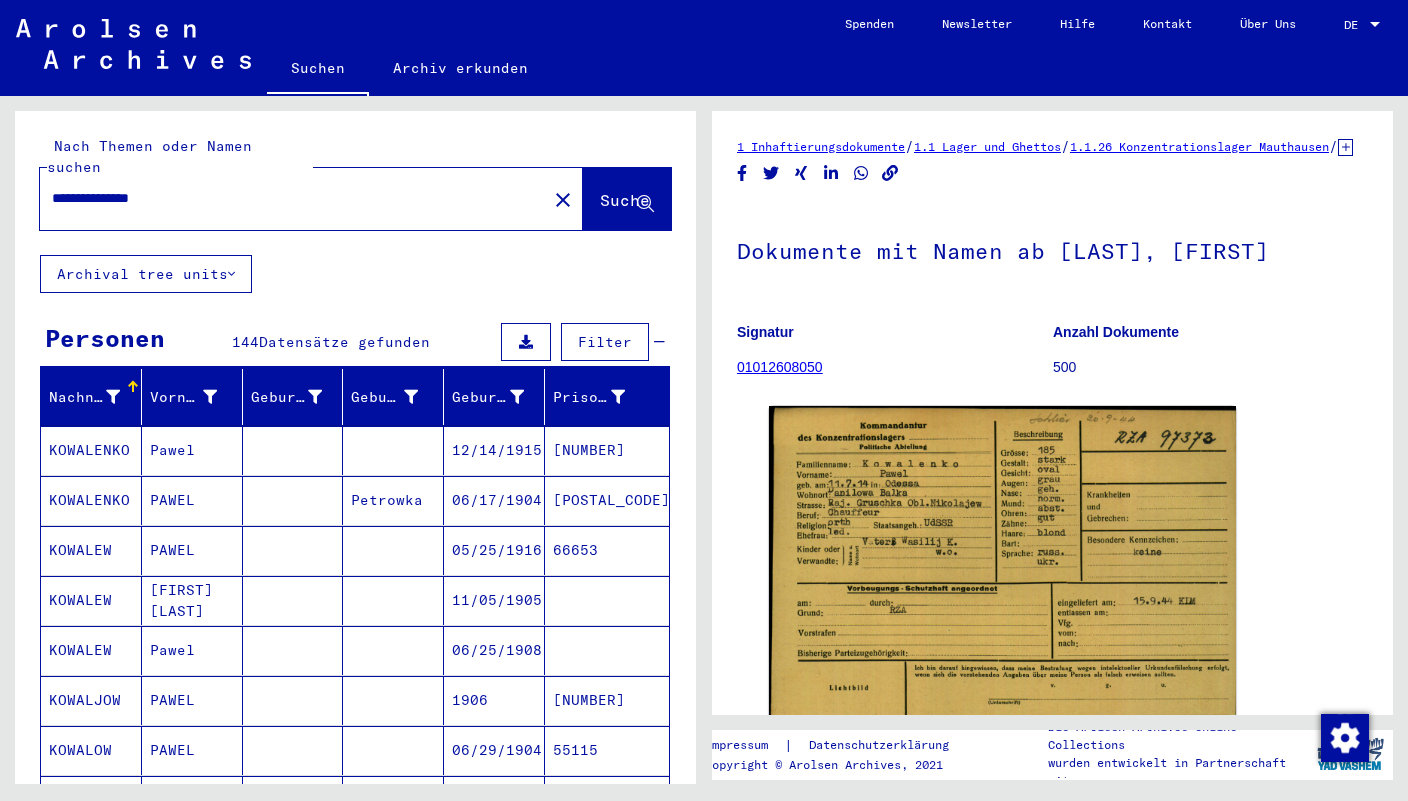 click on "Pawel" at bounding box center (192, 500) 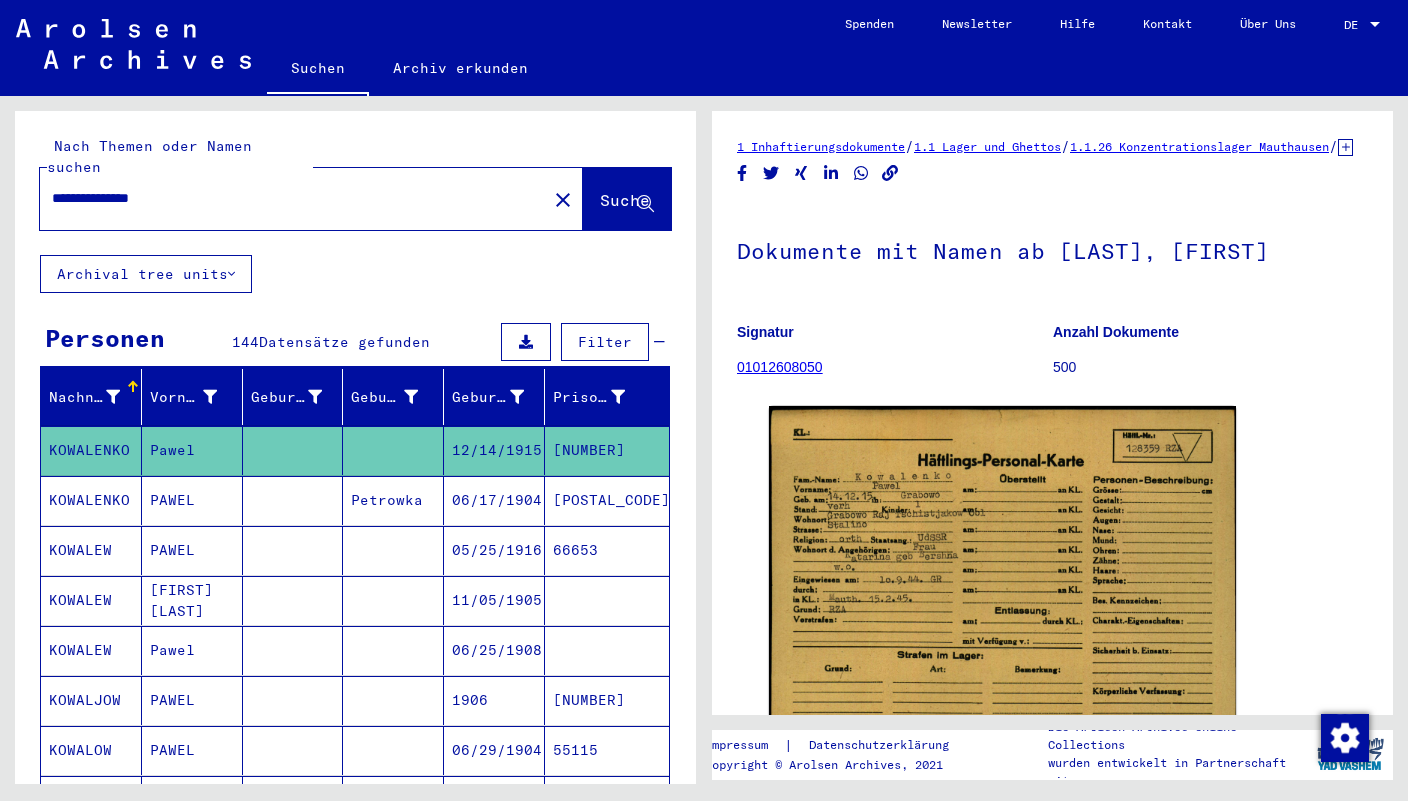click on "[FIRST] [LAST]" at bounding box center (192, 650) 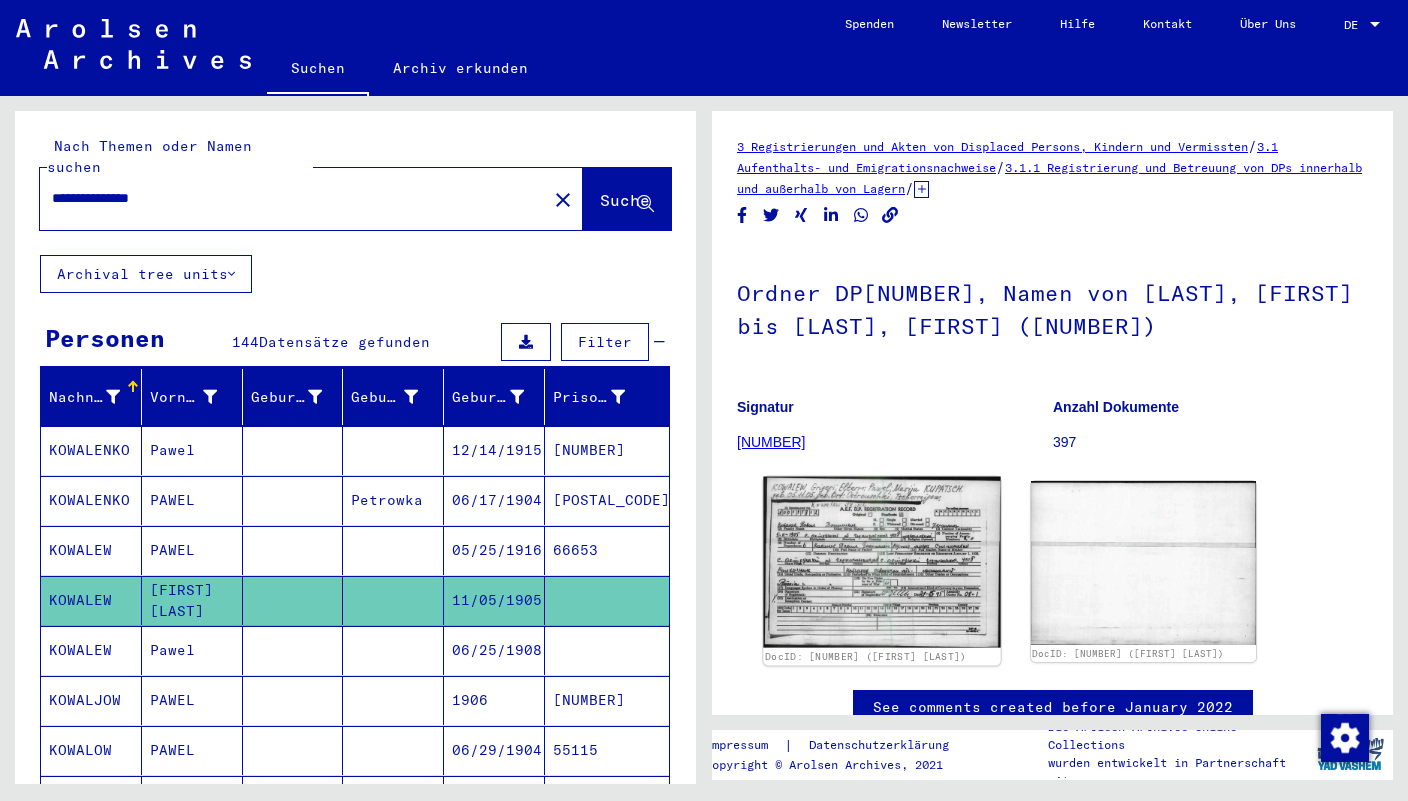 click 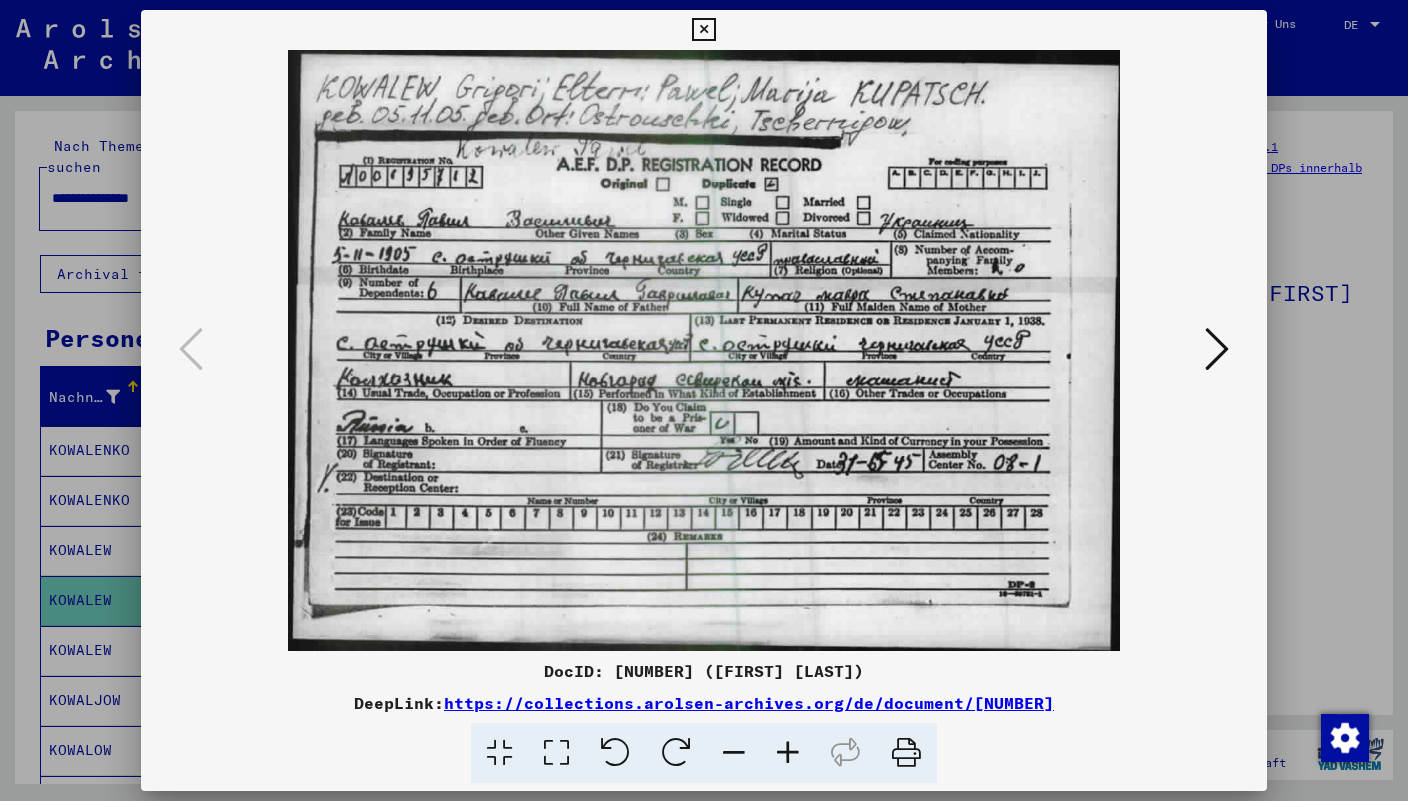 click at bounding box center [703, 30] 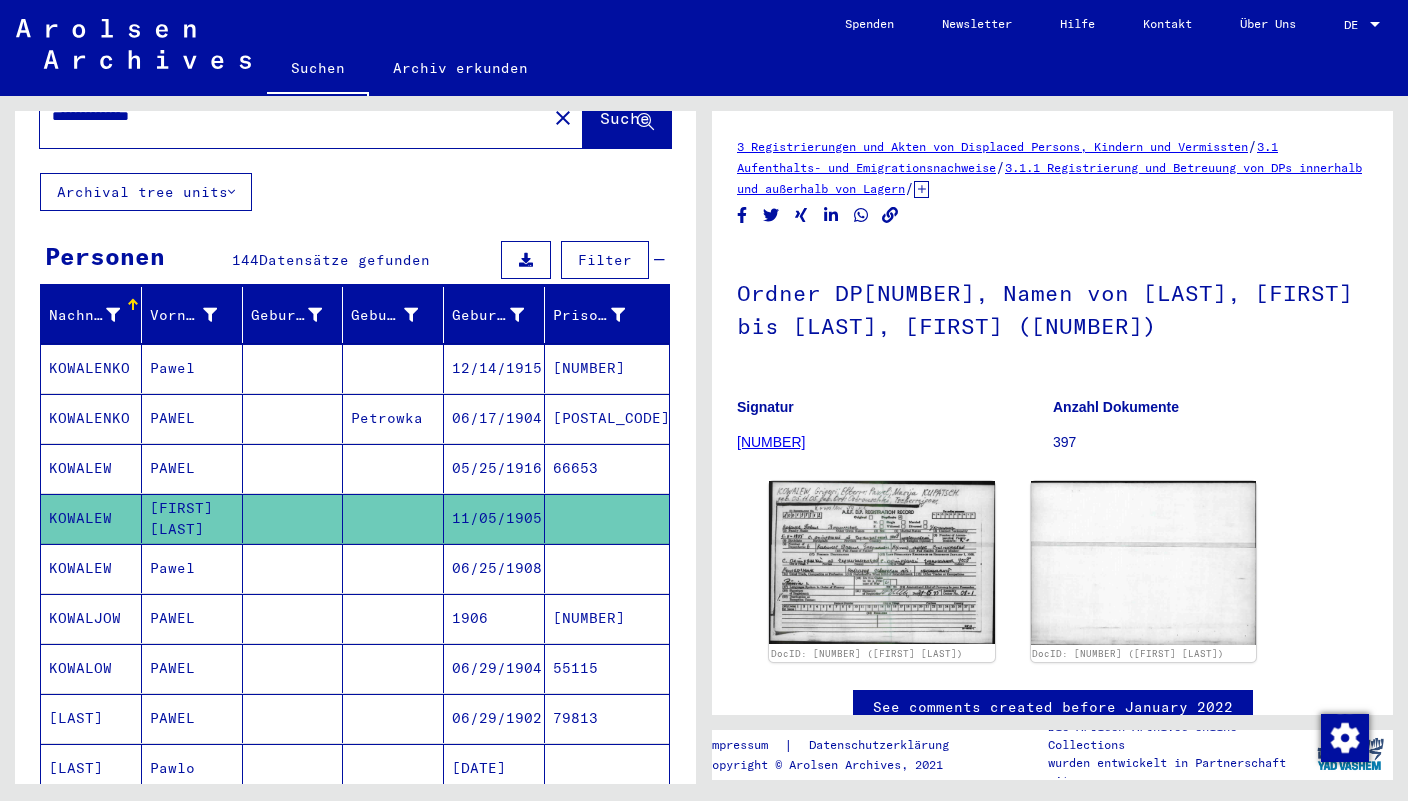 scroll, scrollTop: 84, scrollLeft: 0, axis: vertical 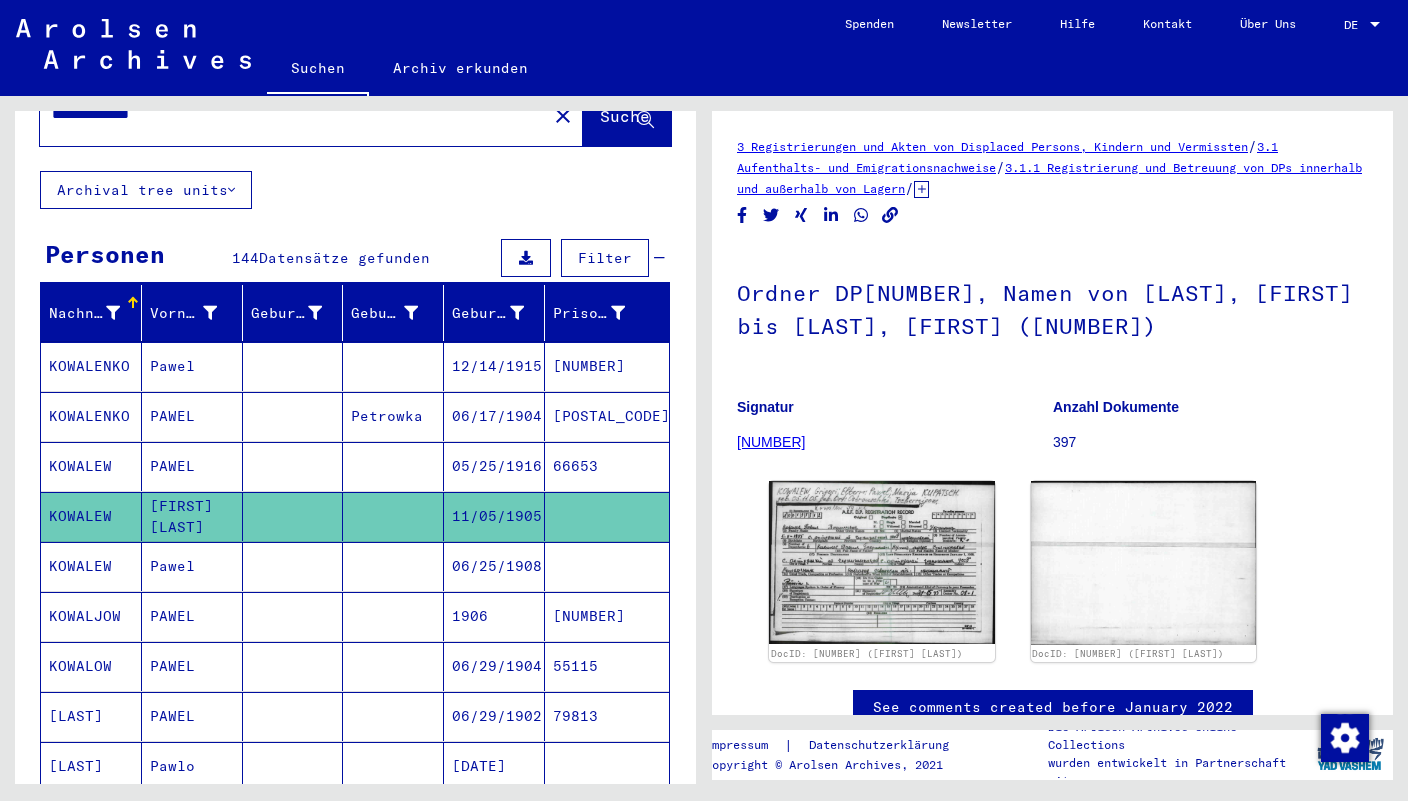 click on "Pawel" at bounding box center (192, 616) 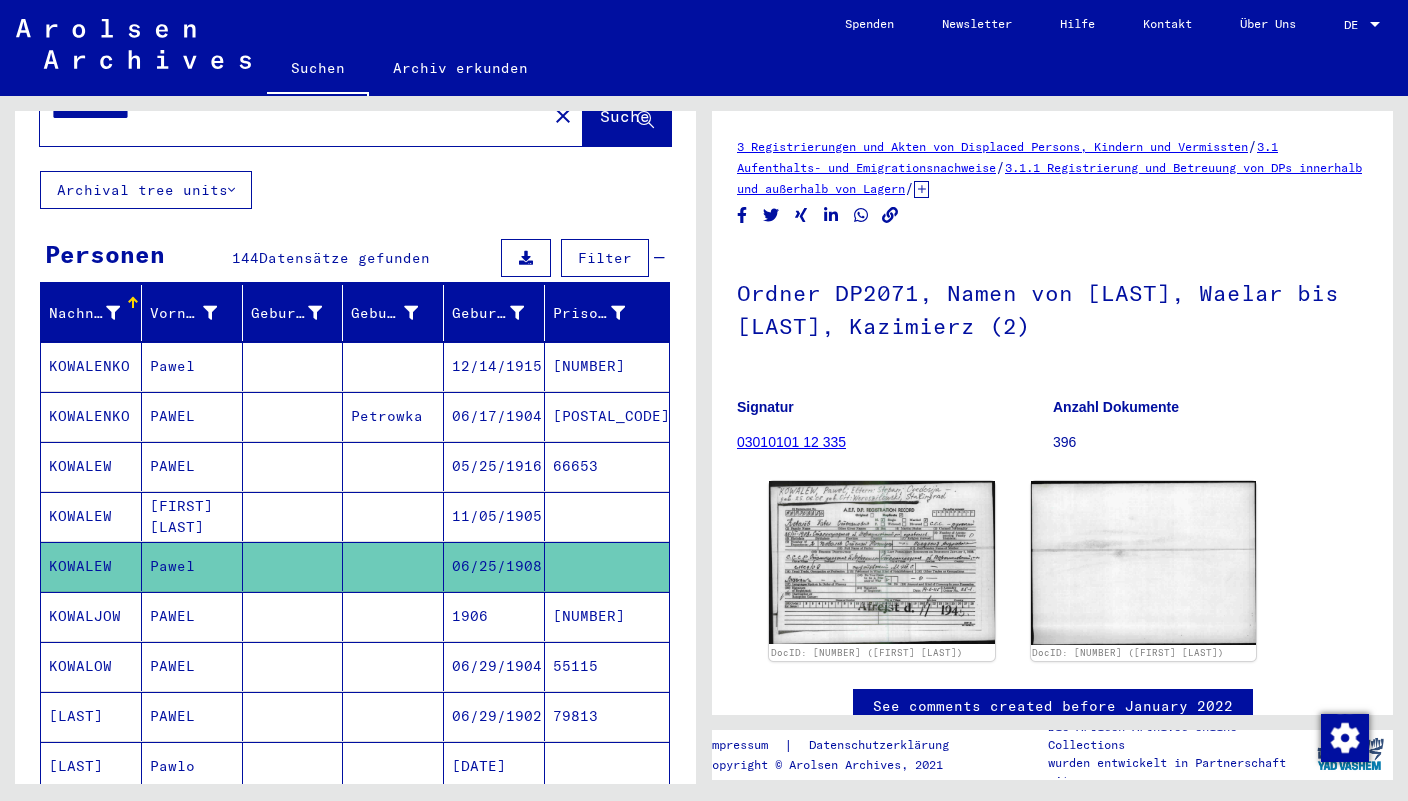 click 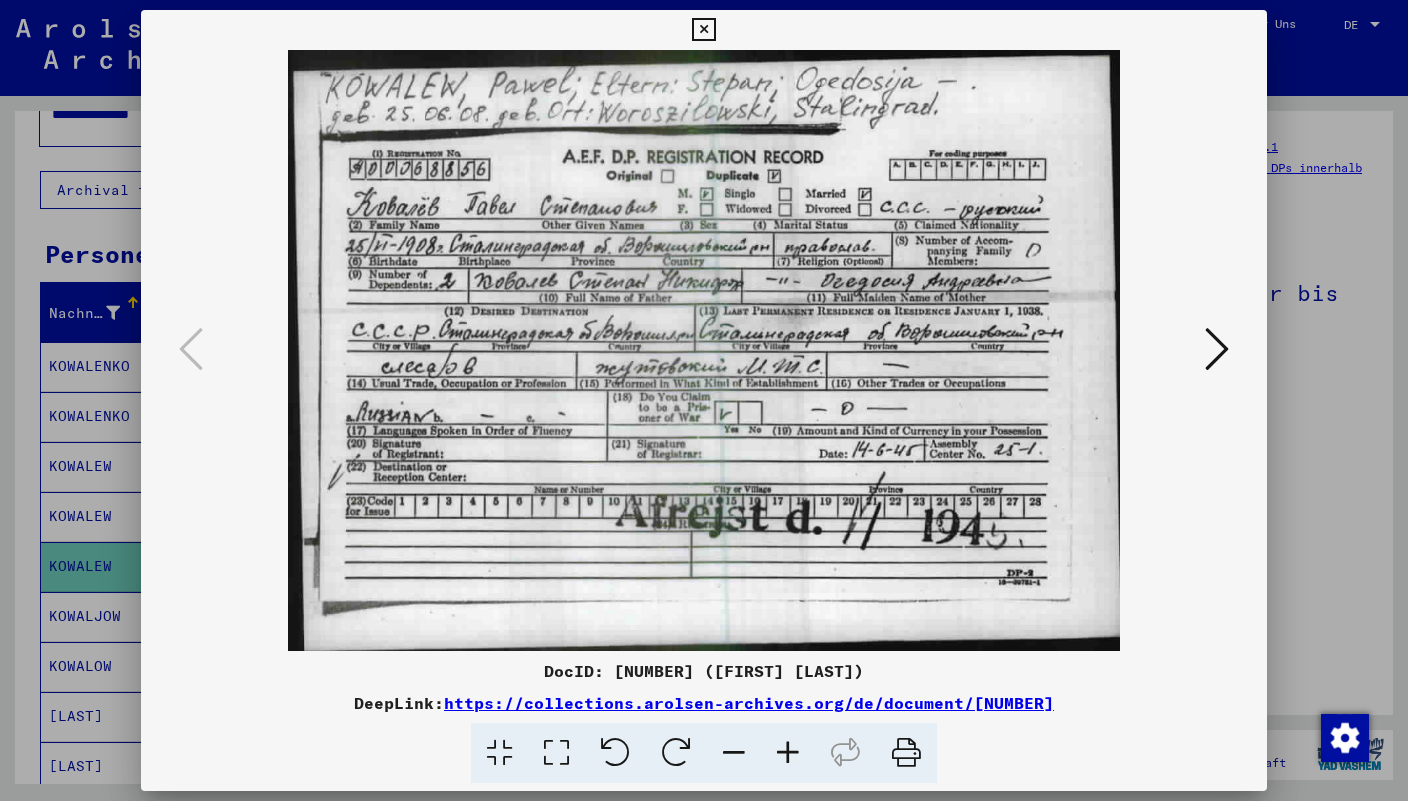 click at bounding box center (703, 30) 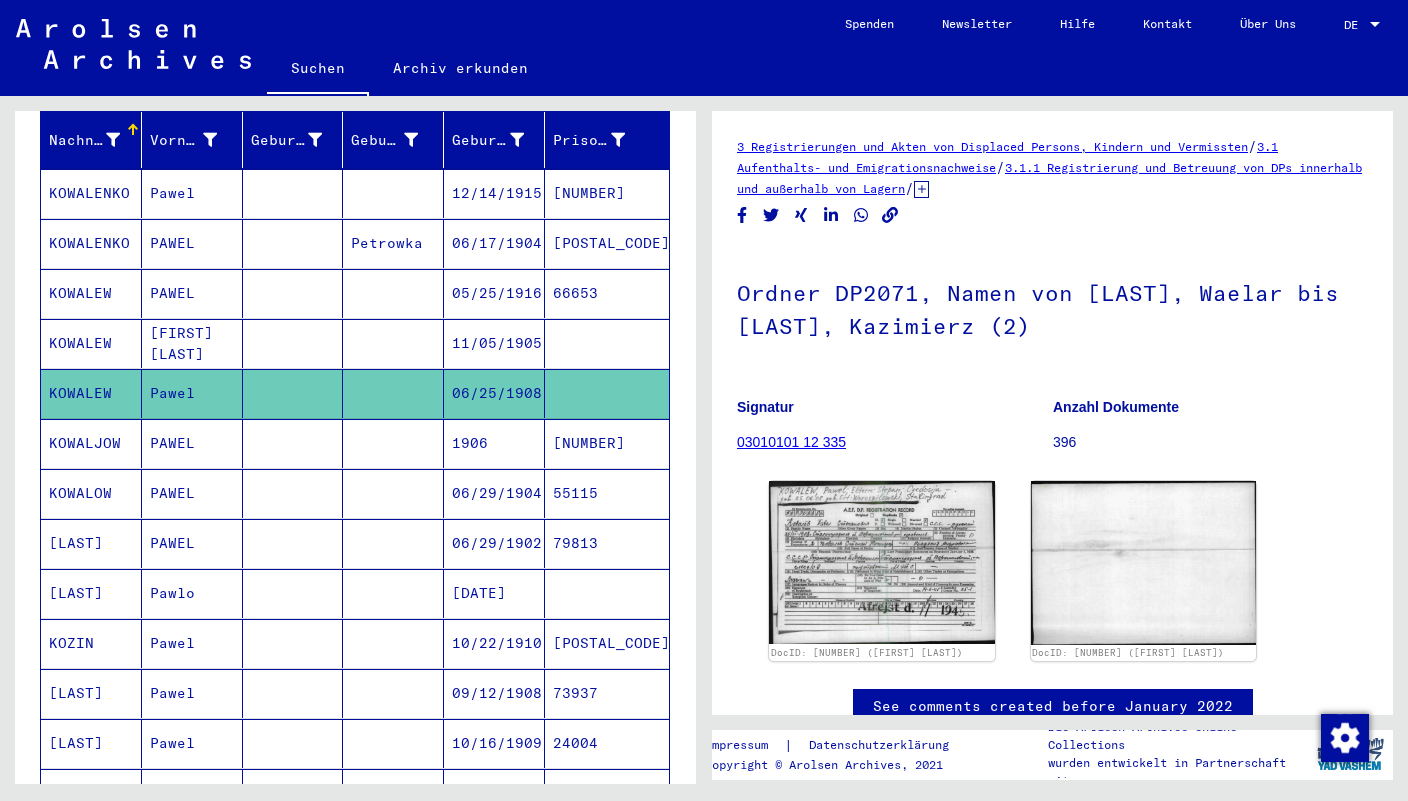 scroll, scrollTop: 259, scrollLeft: 0, axis: vertical 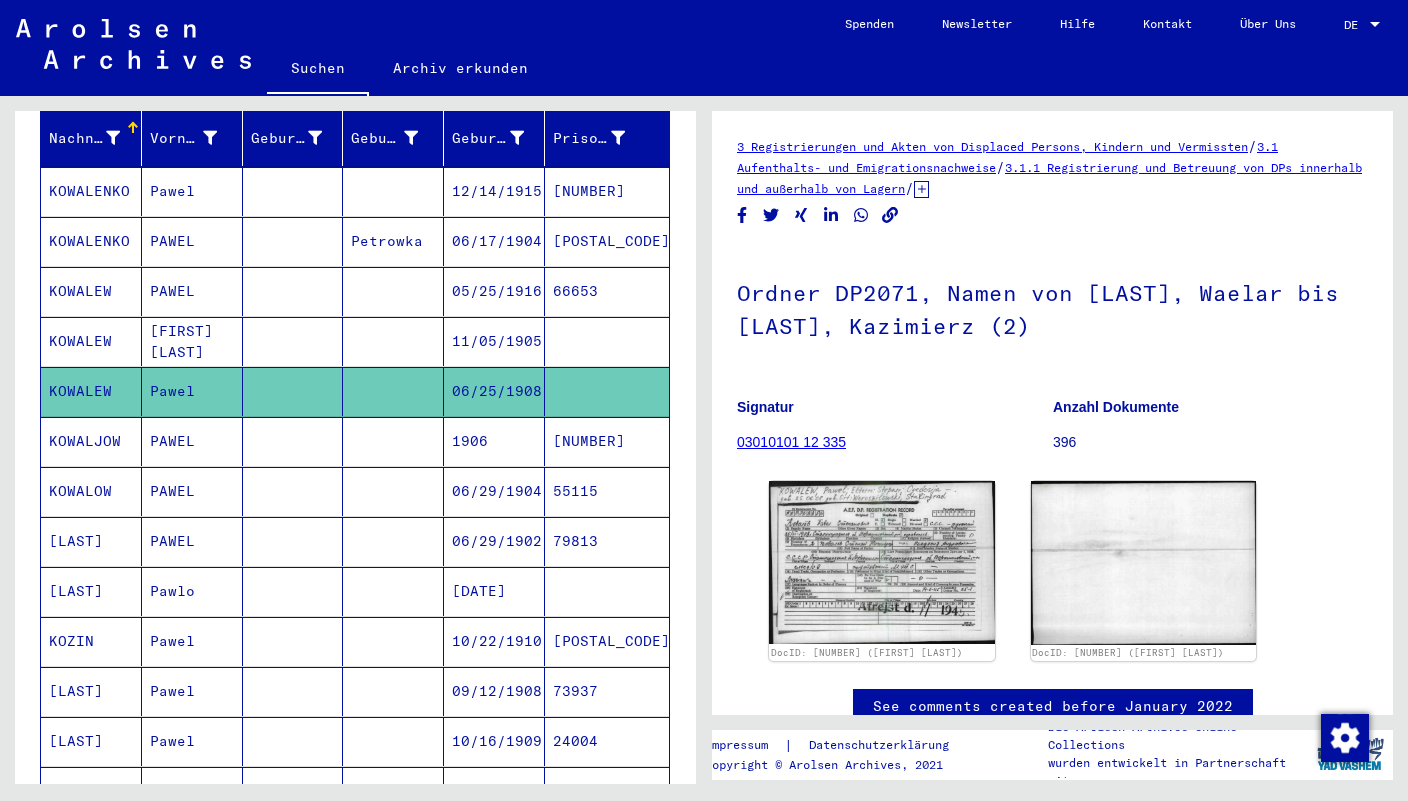 click on "Pawlo" at bounding box center [192, 641] 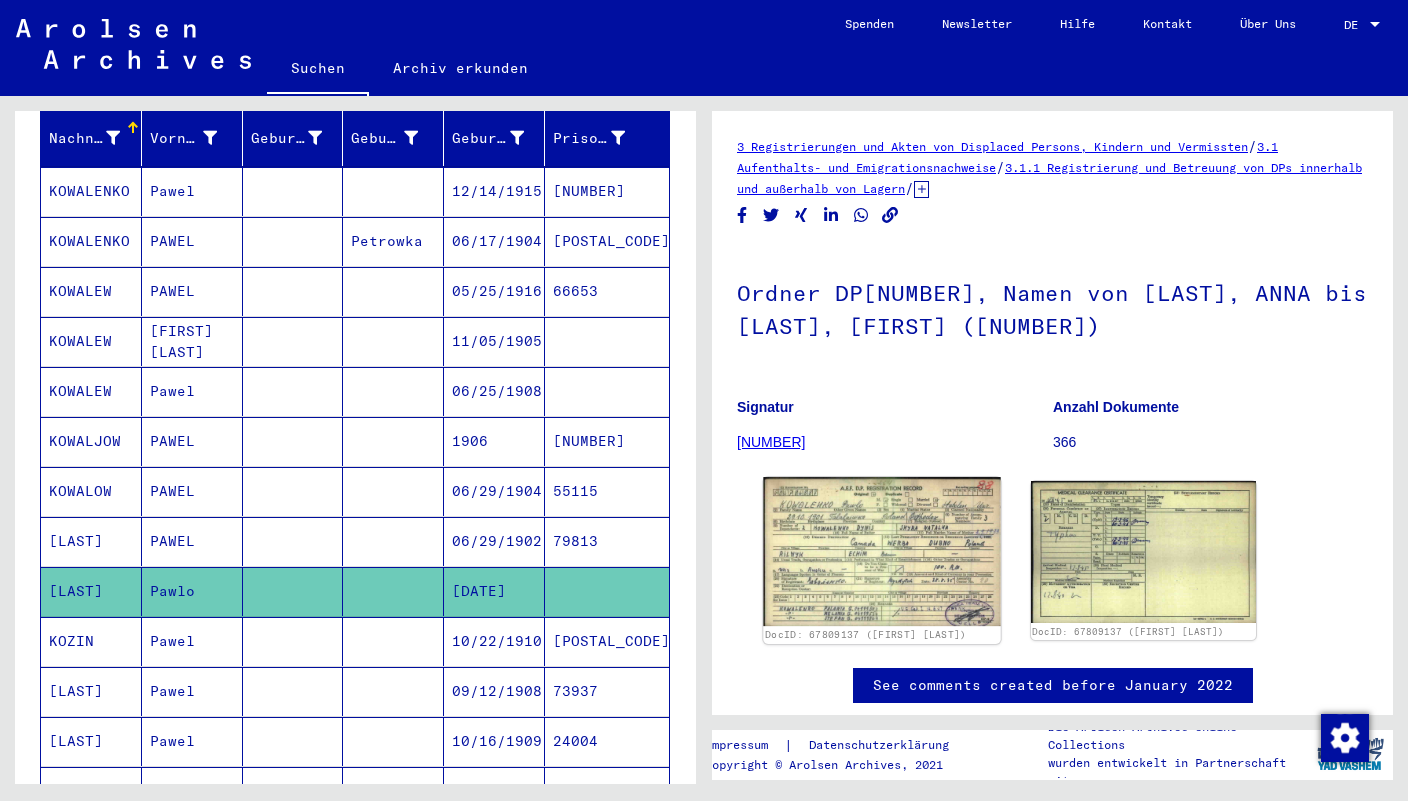 click 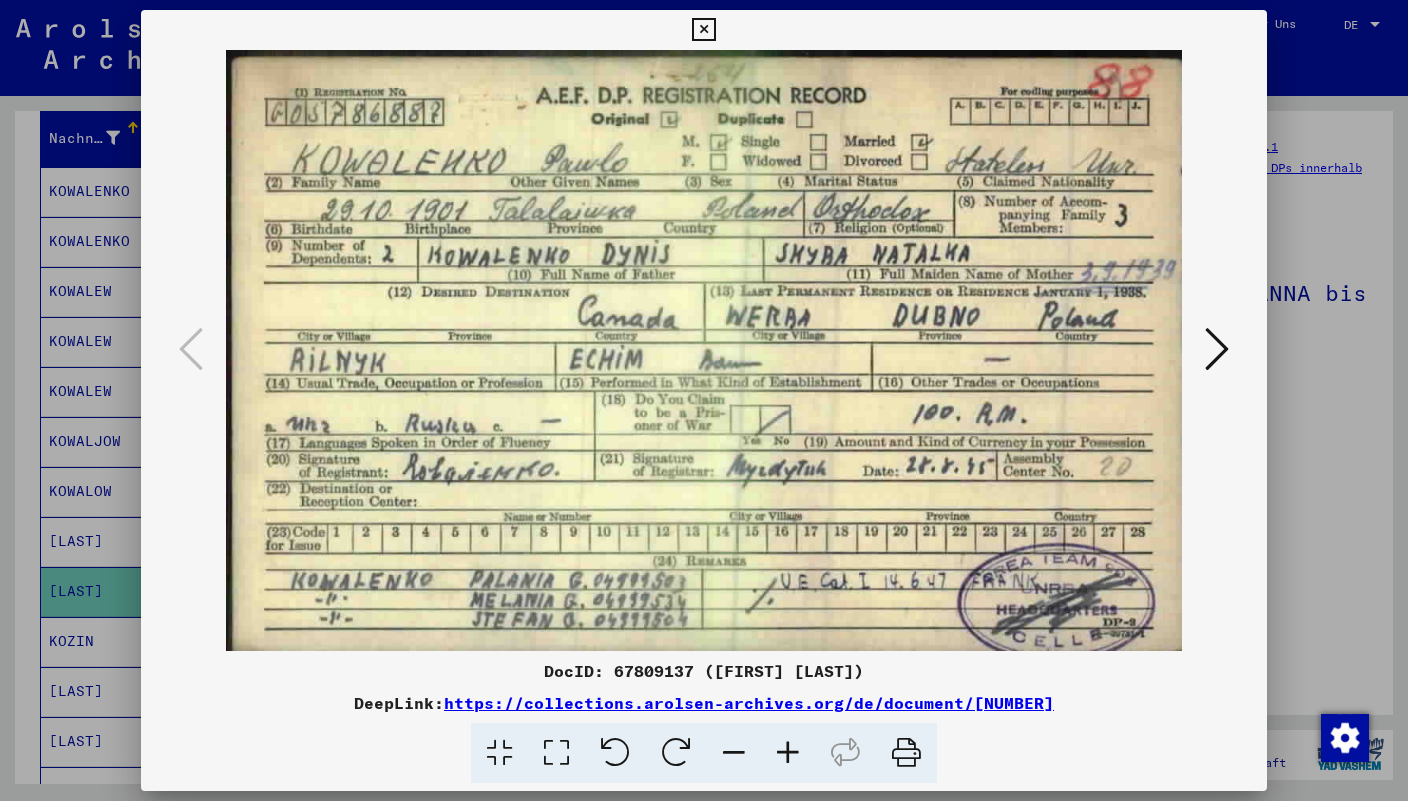 click at bounding box center (703, 30) 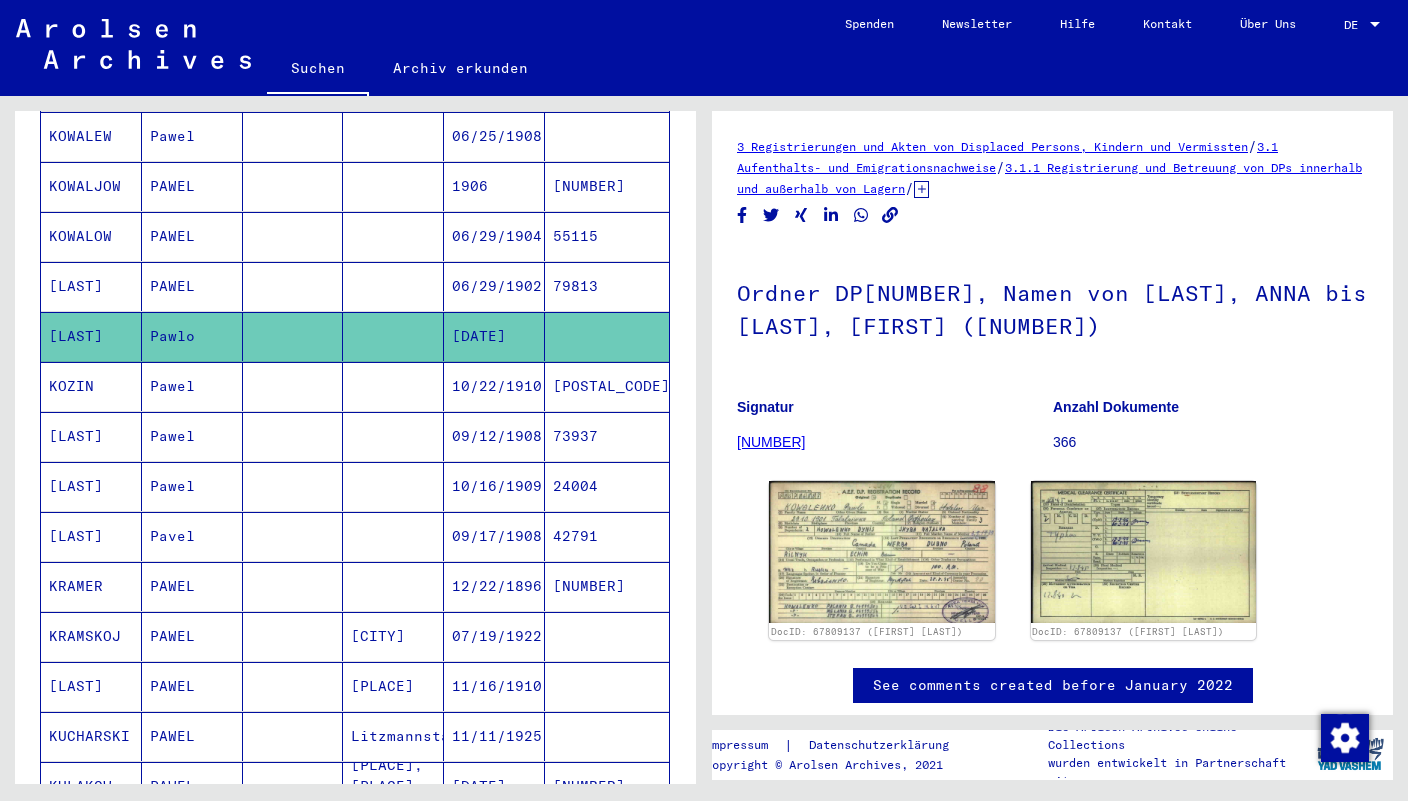 scroll, scrollTop: 520, scrollLeft: 0, axis: vertical 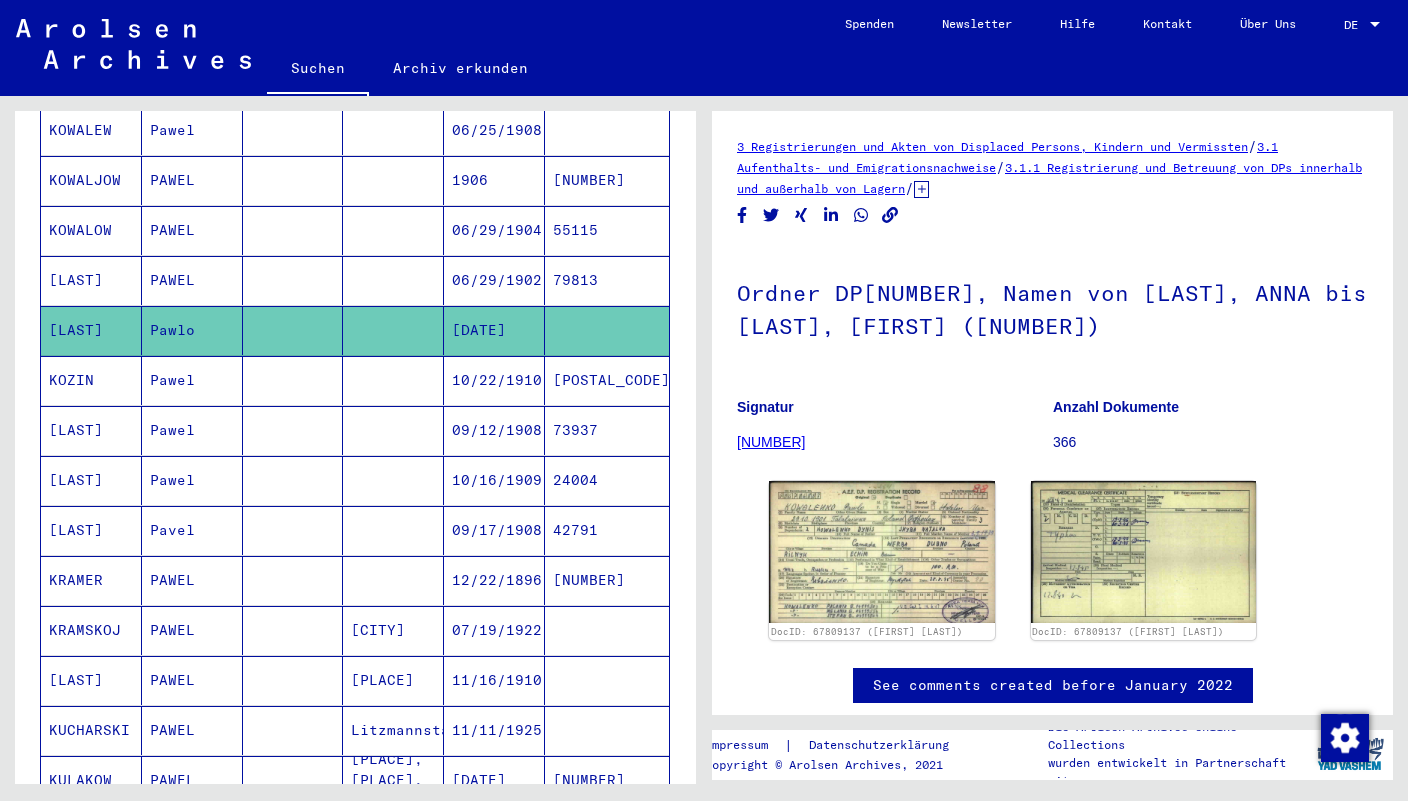 click on "PAWEL" at bounding box center (192, 680) 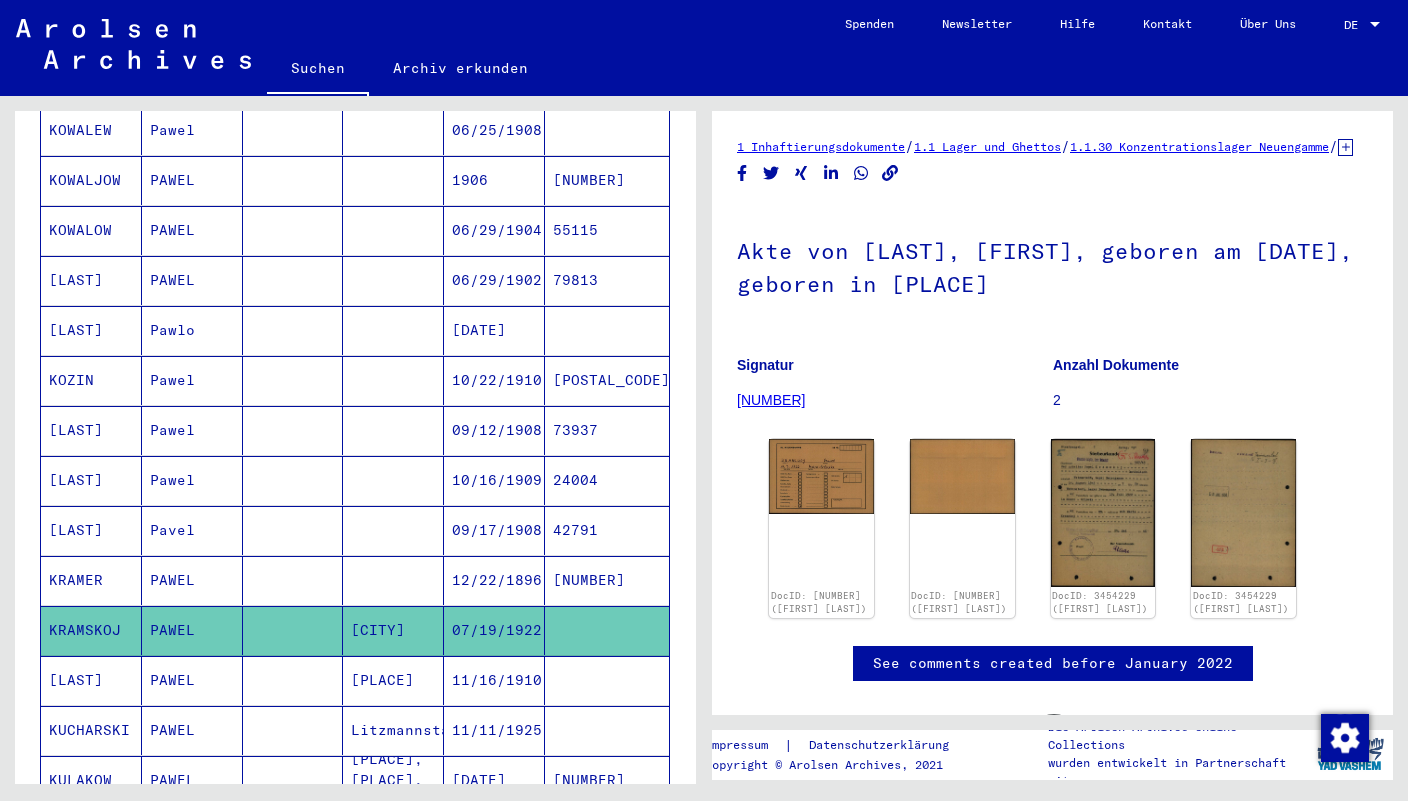 click on "PAWEL" at bounding box center (192, 730) 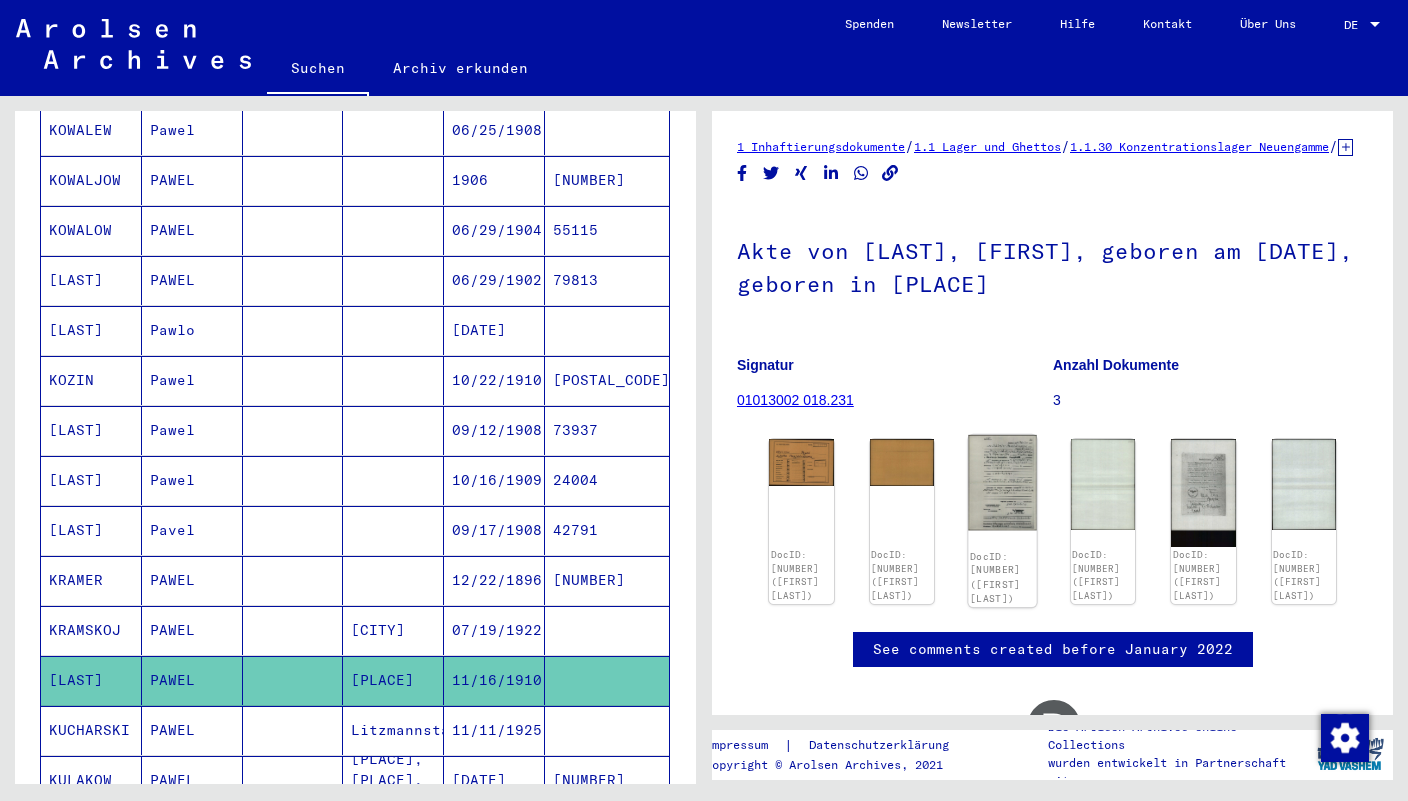click 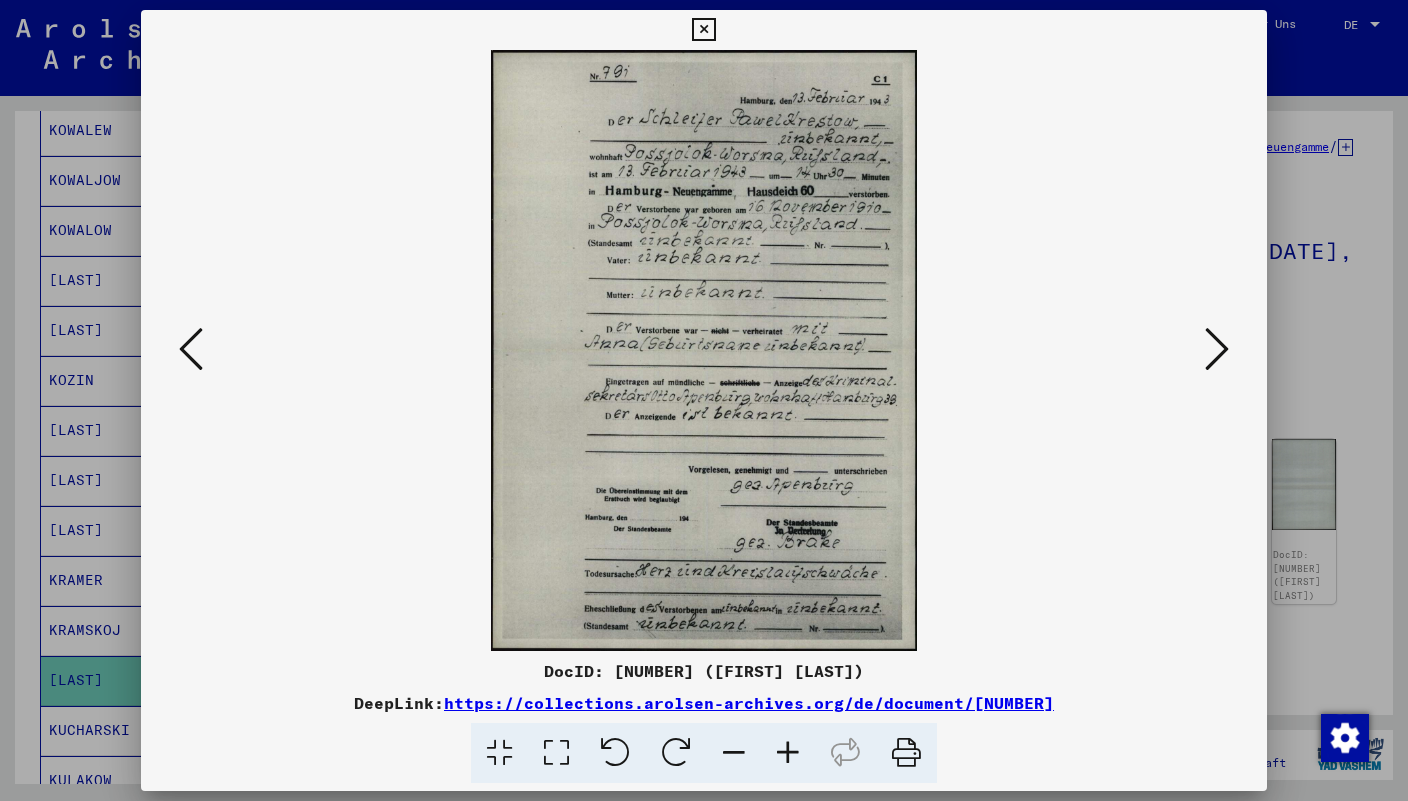 click at bounding box center [703, 30] 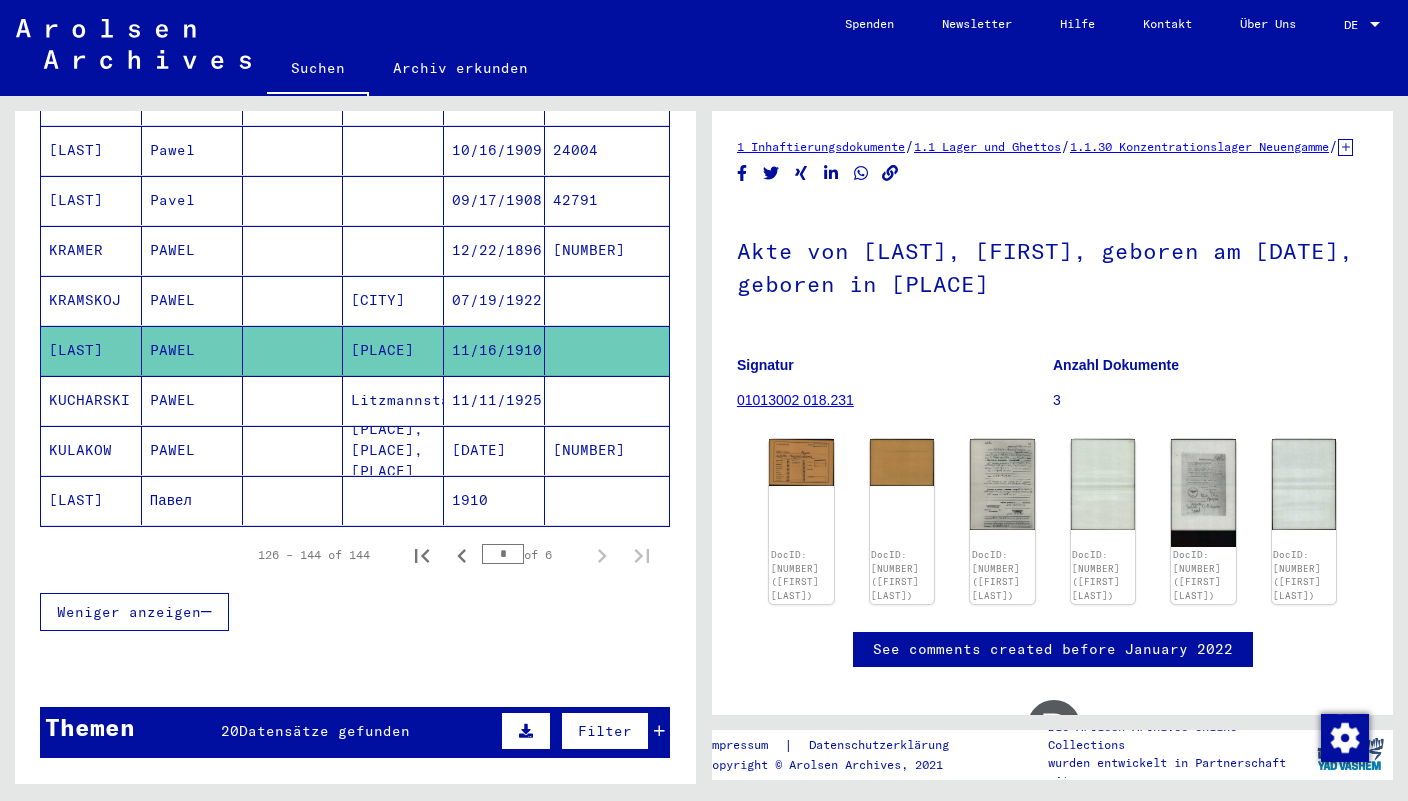 scroll, scrollTop: 866, scrollLeft: 0, axis: vertical 